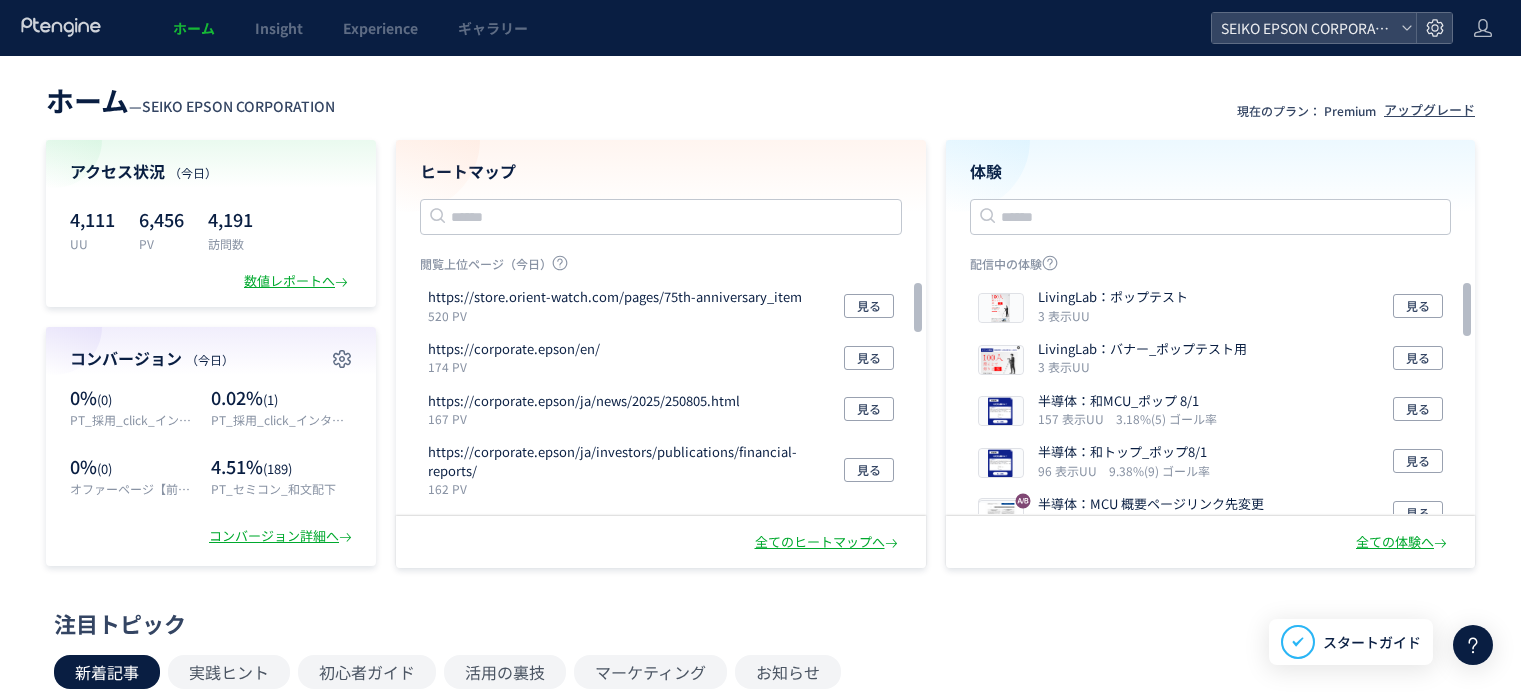 scroll, scrollTop: 0, scrollLeft: 0, axis: both 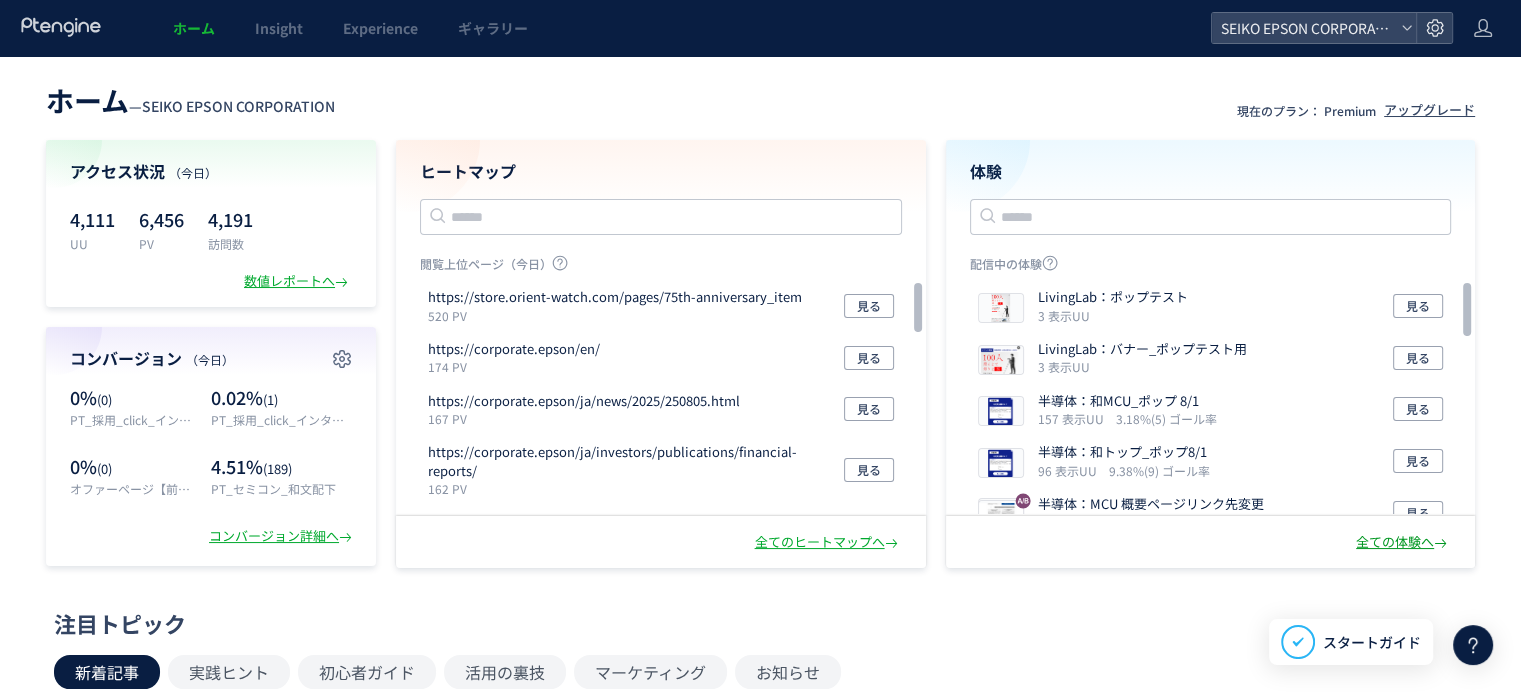 click on "全ての体験へ" at bounding box center (1403, 542) 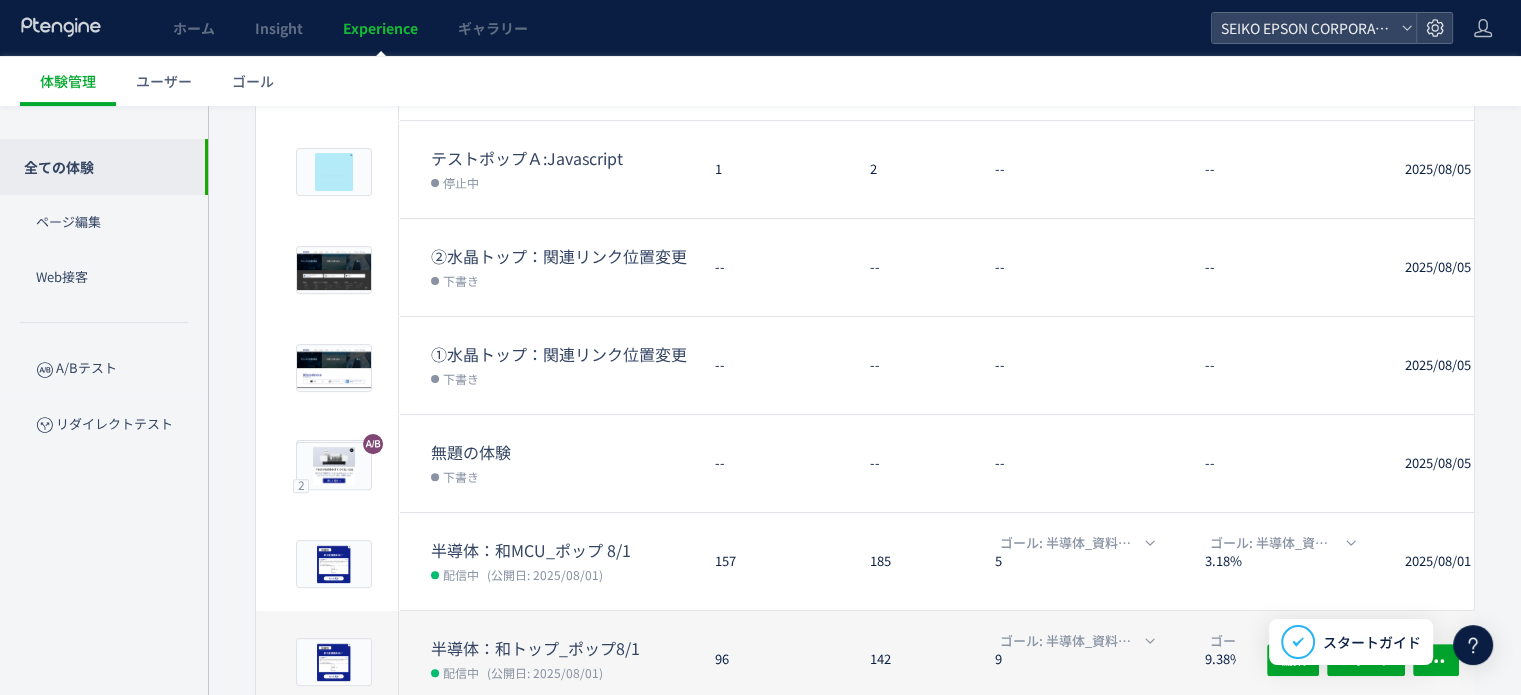 scroll, scrollTop: 684, scrollLeft: 0, axis: vertical 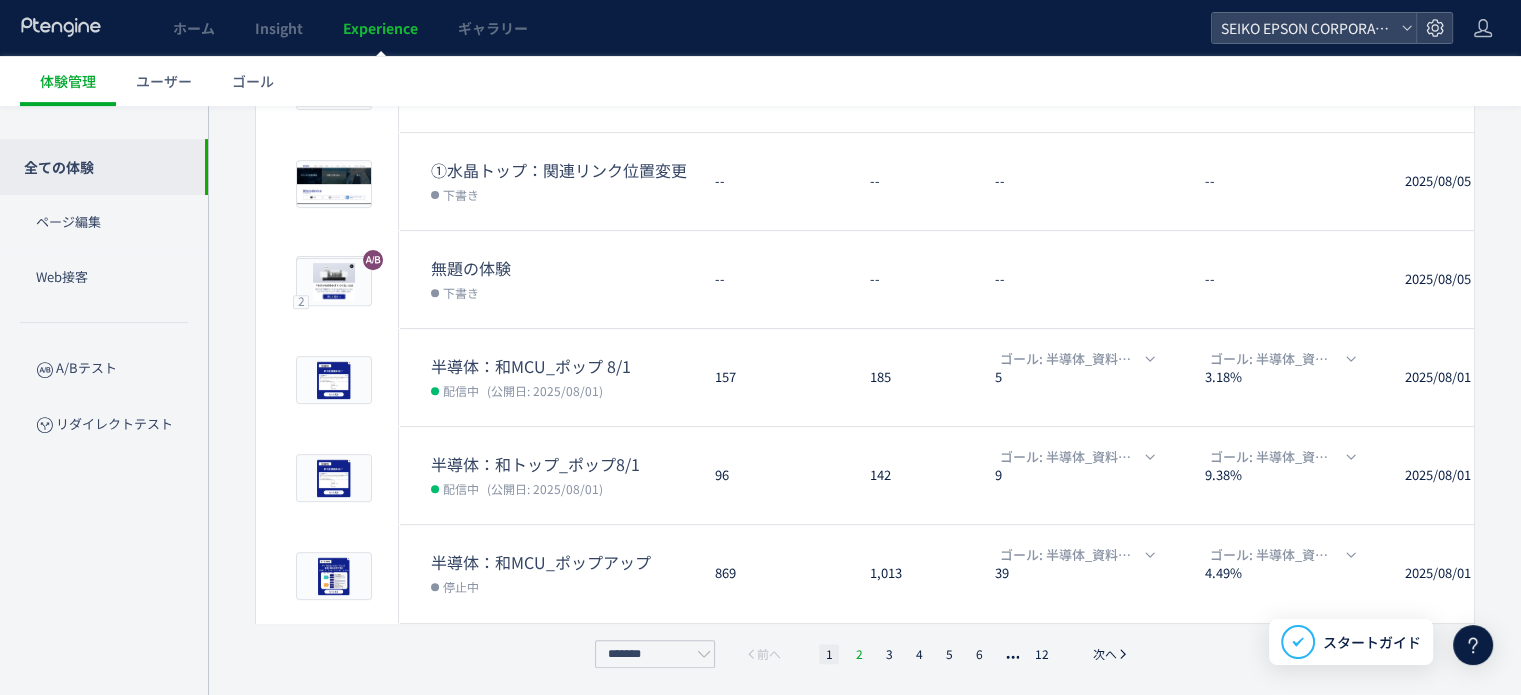 click on "2" 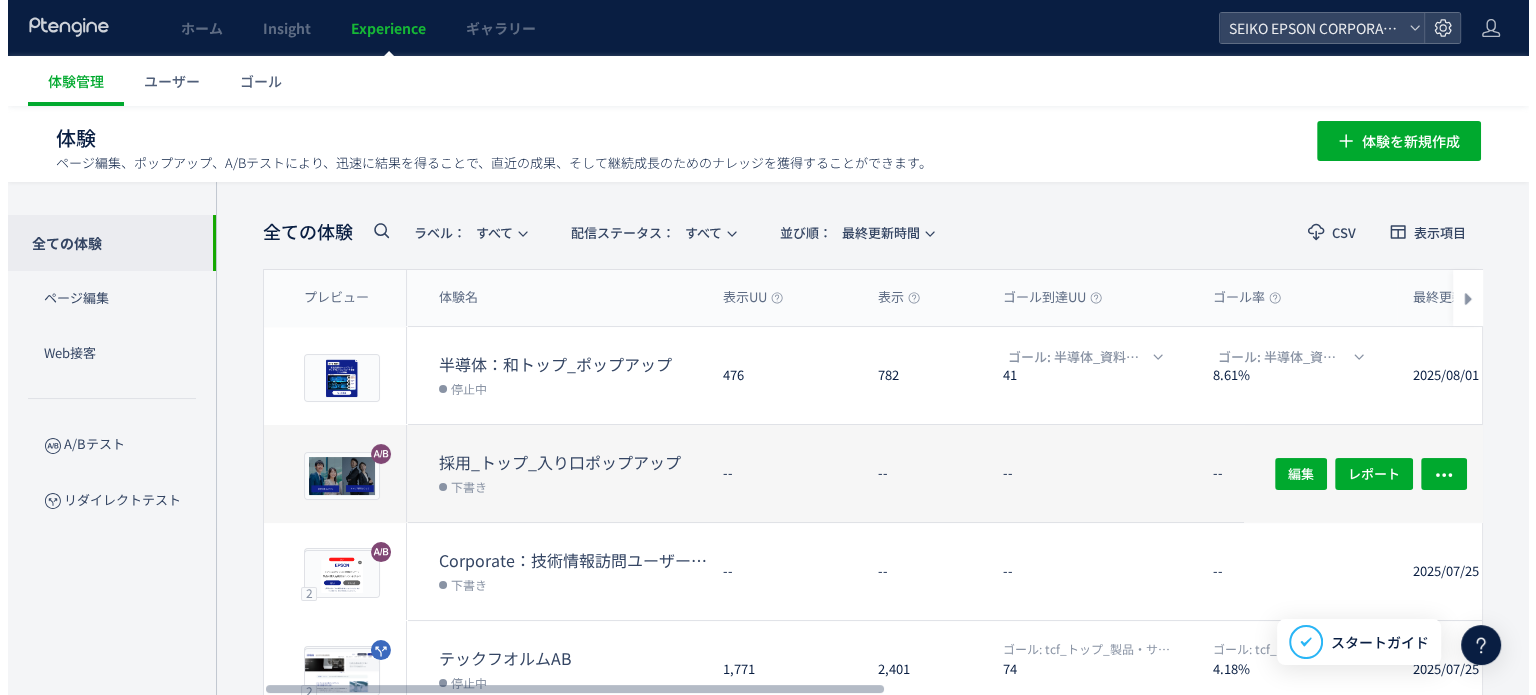 scroll, scrollTop: 200, scrollLeft: 0, axis: vertical 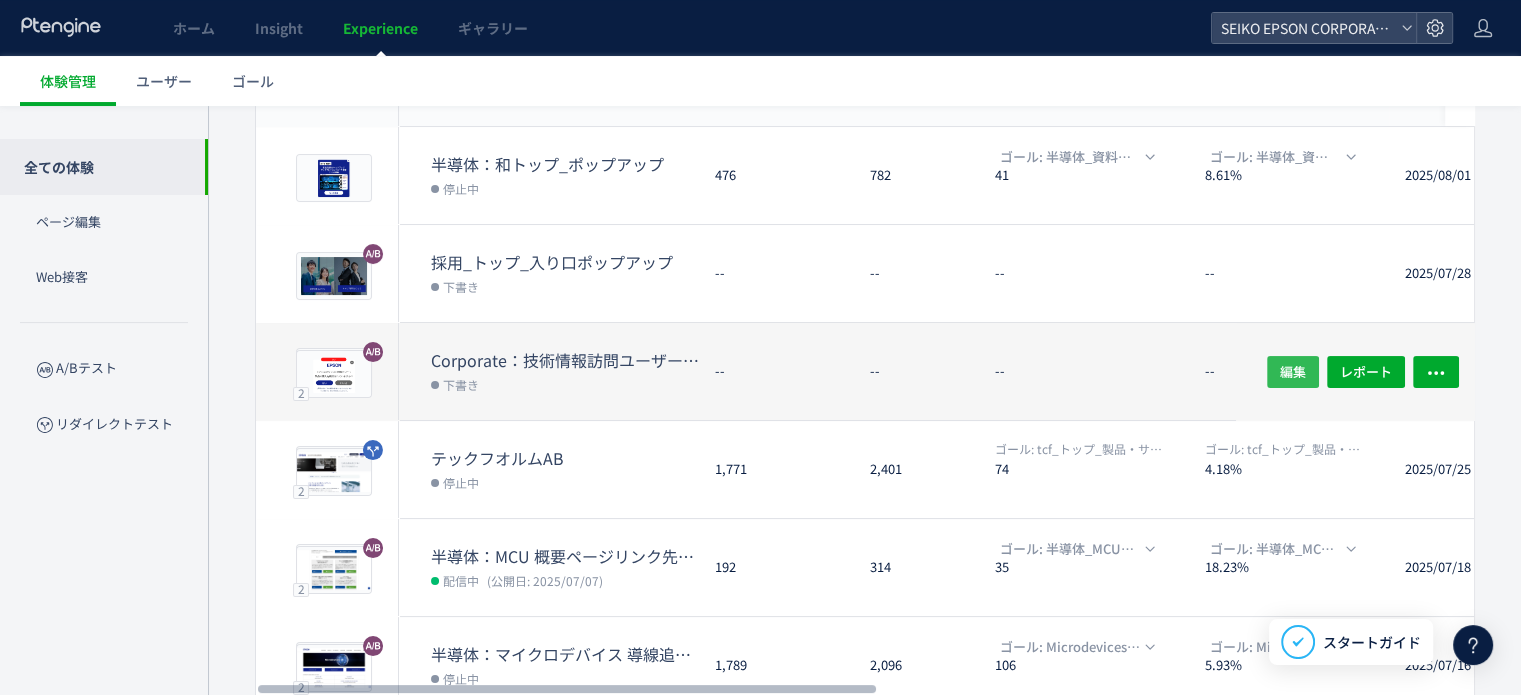 click on "編集" at bounding box center [1293, 371] 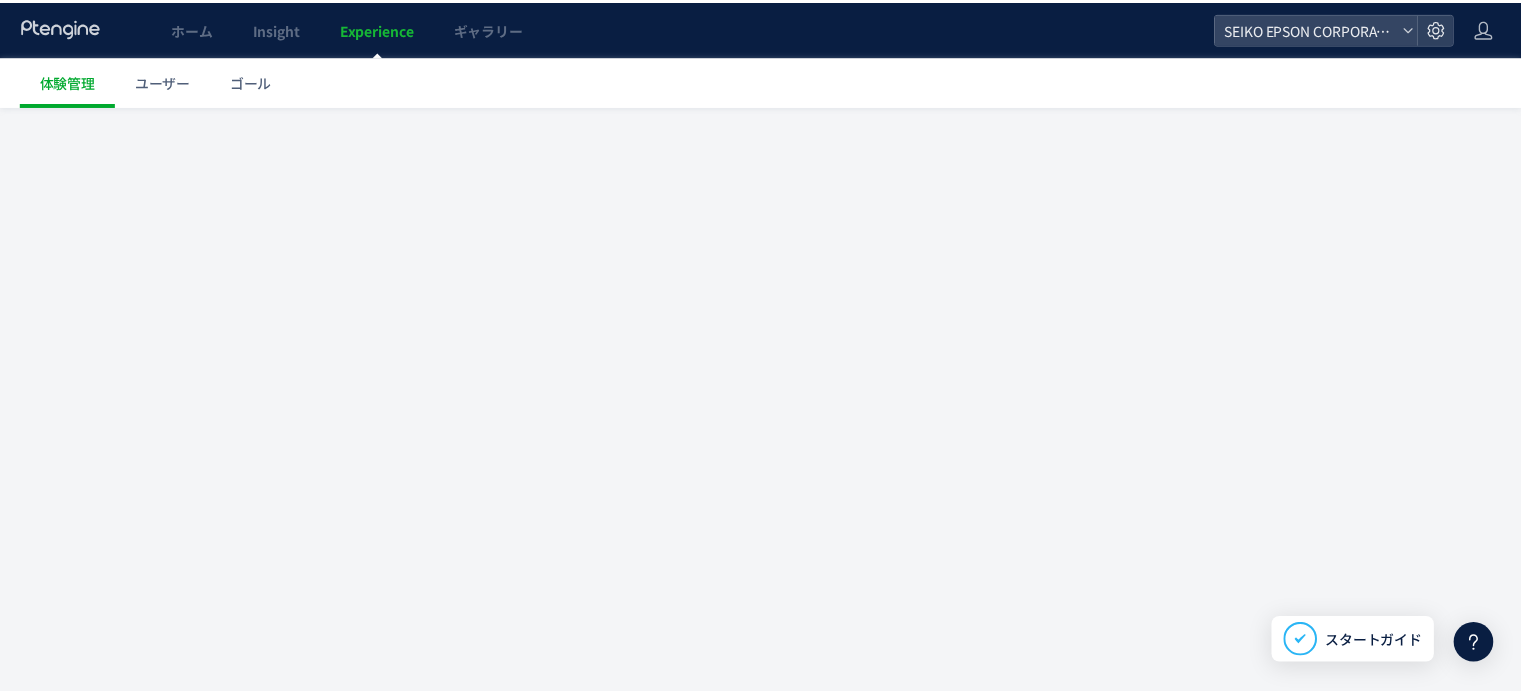 scroll, scrollTop: 0, scrollLeft: 0, axis: both 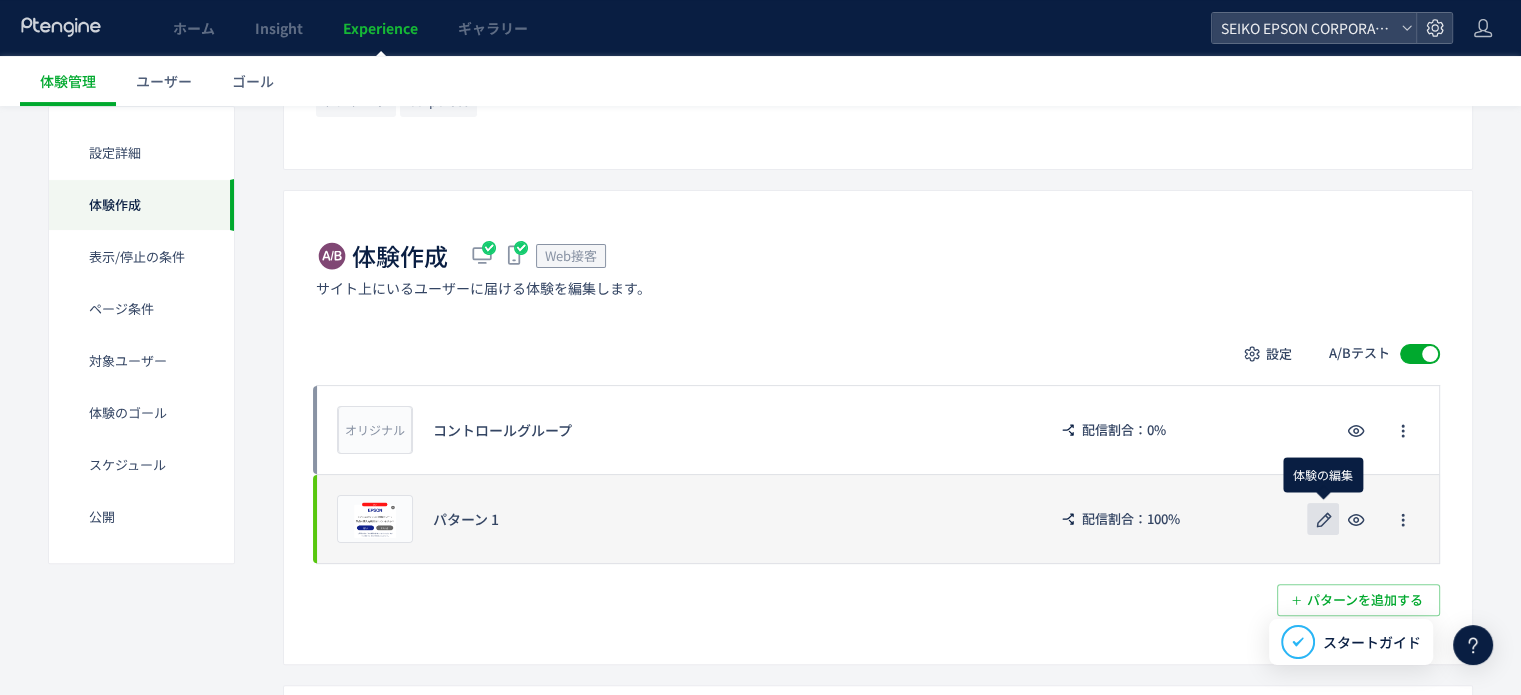click 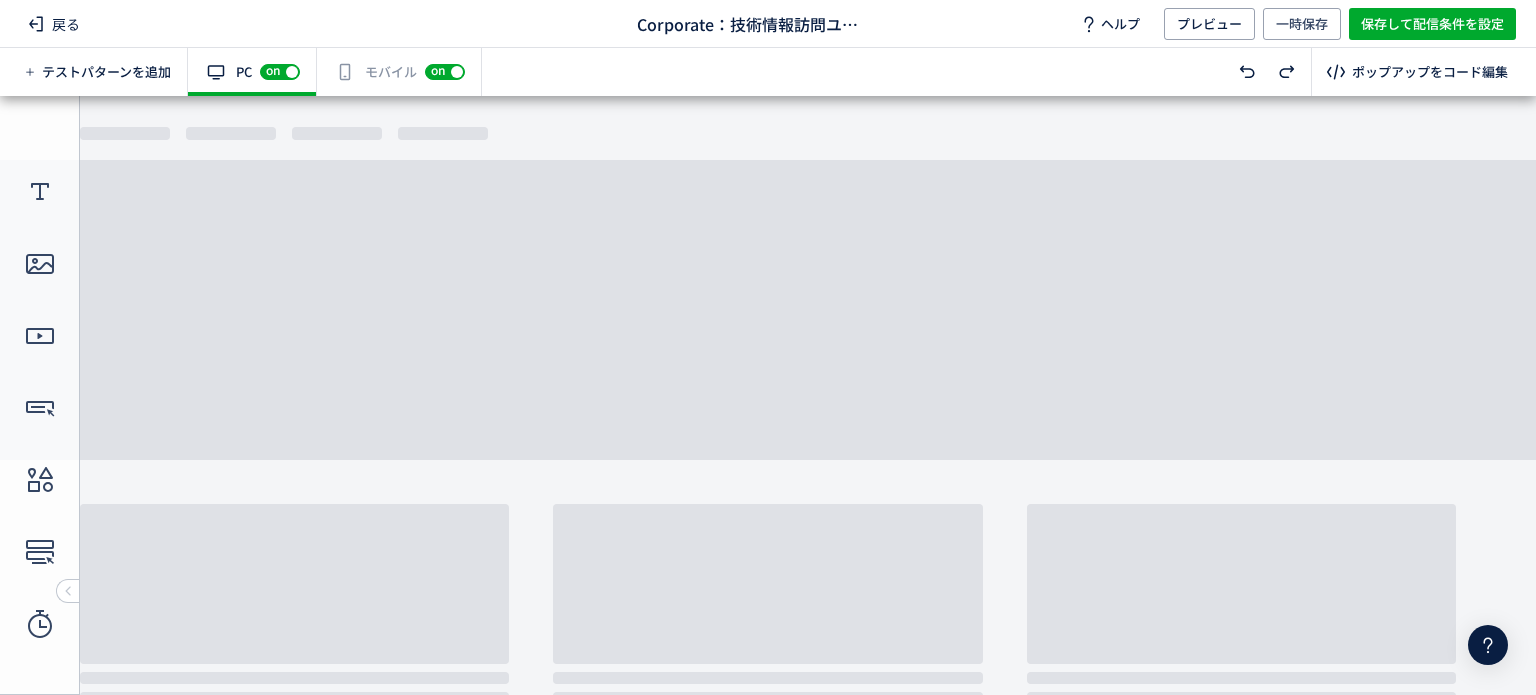 scroll, scrollTop: 0, scrollLeft: 0, axis: both 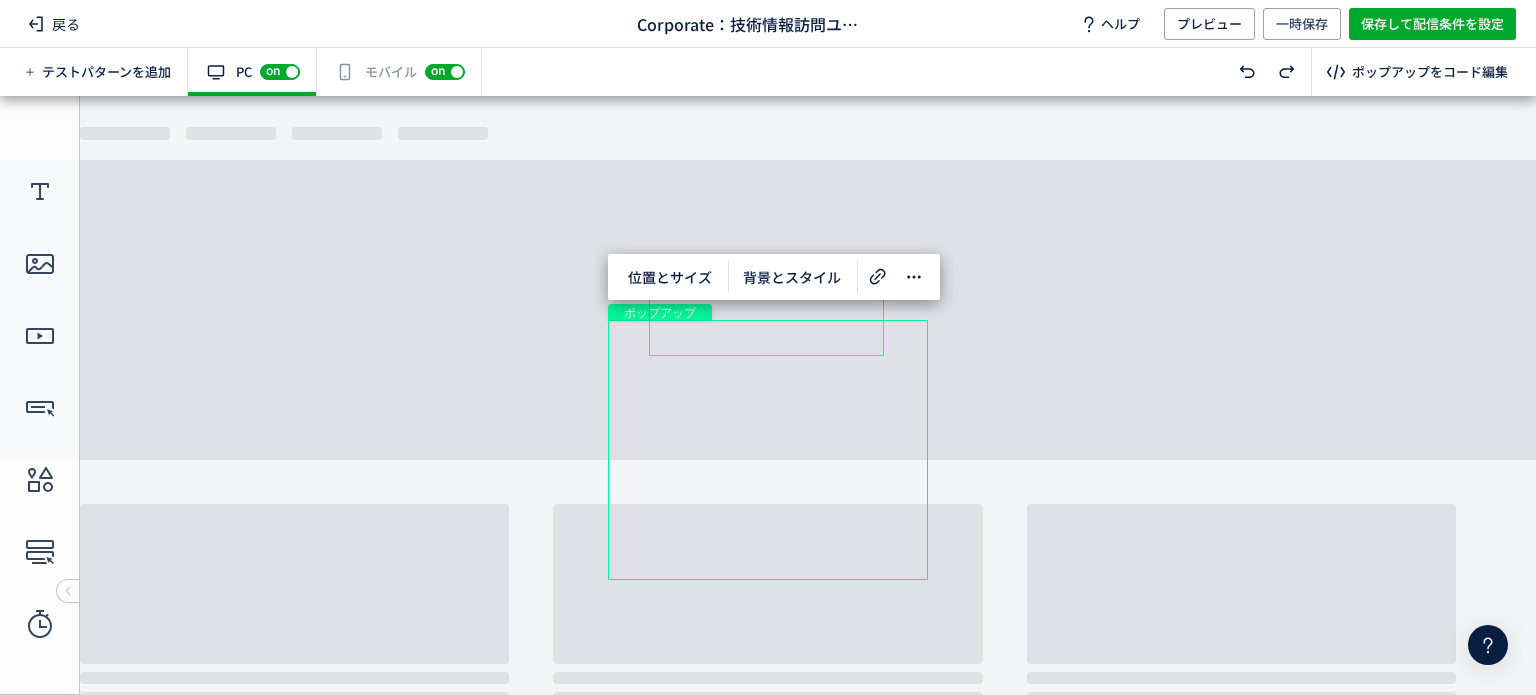 click on "フォーム" at bounding box center (766, 320) 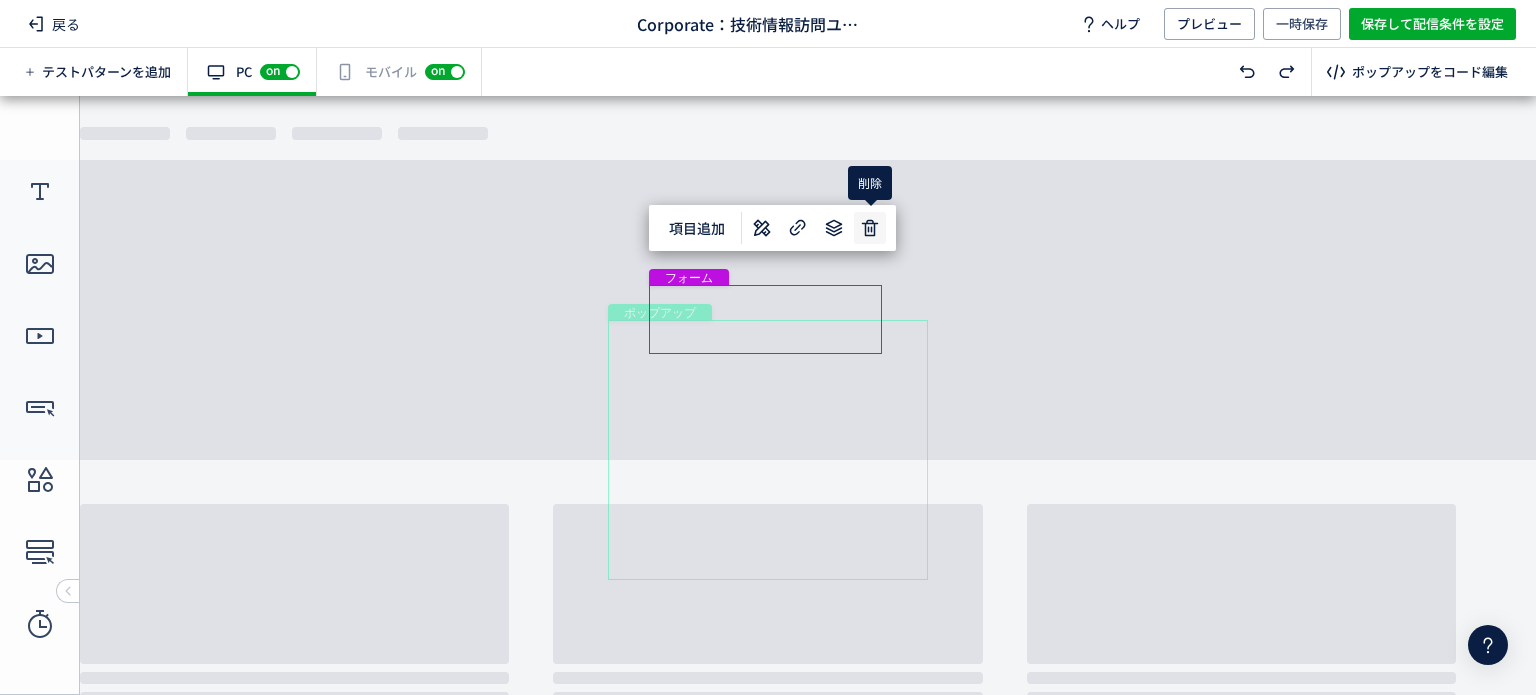 click 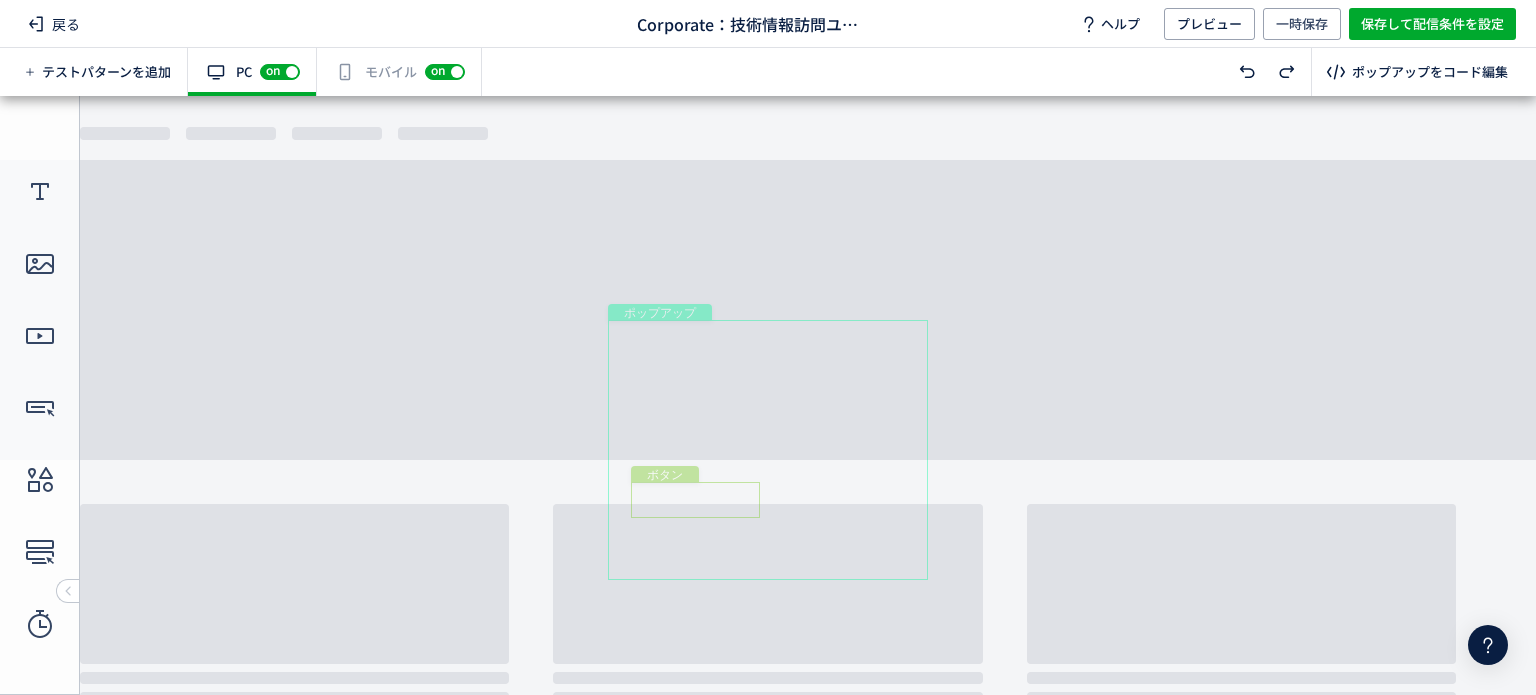 click on "ボタン" at bounding box center [695, 500] 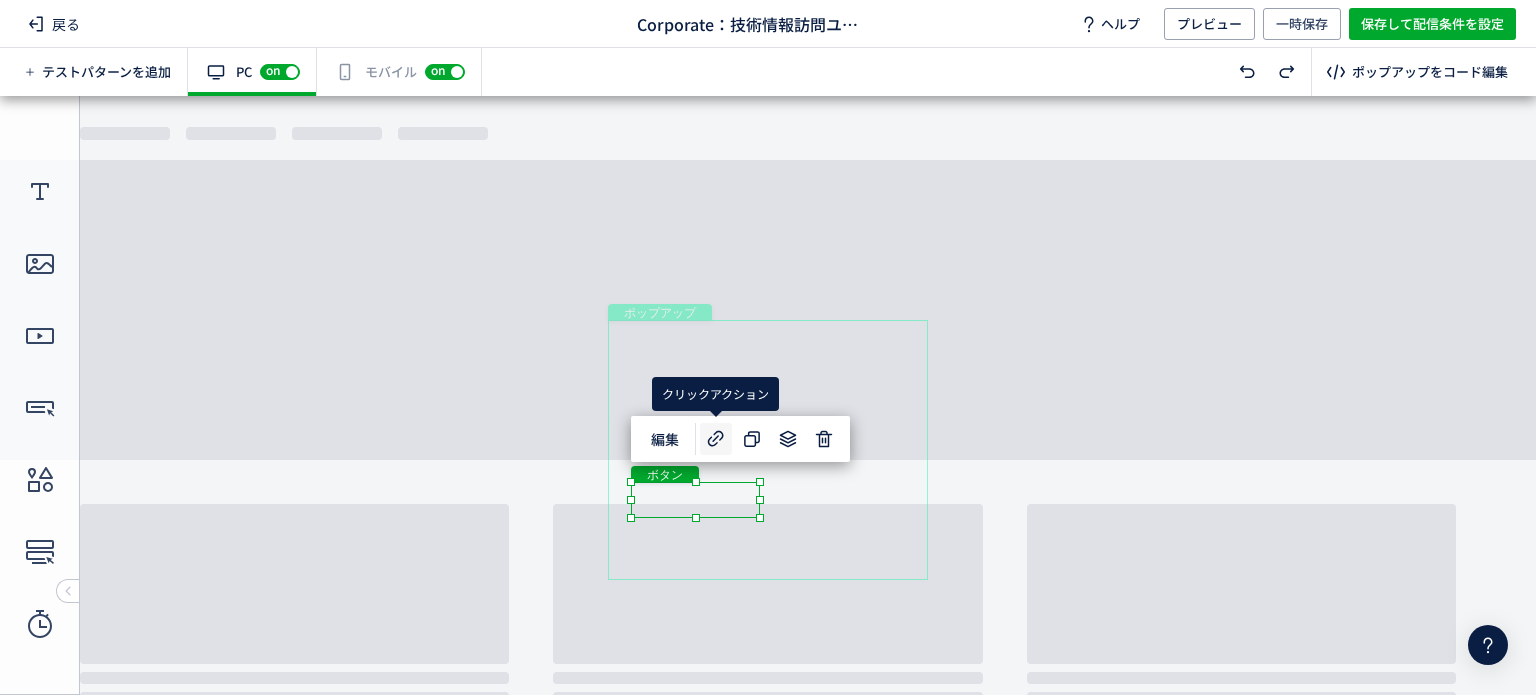 click 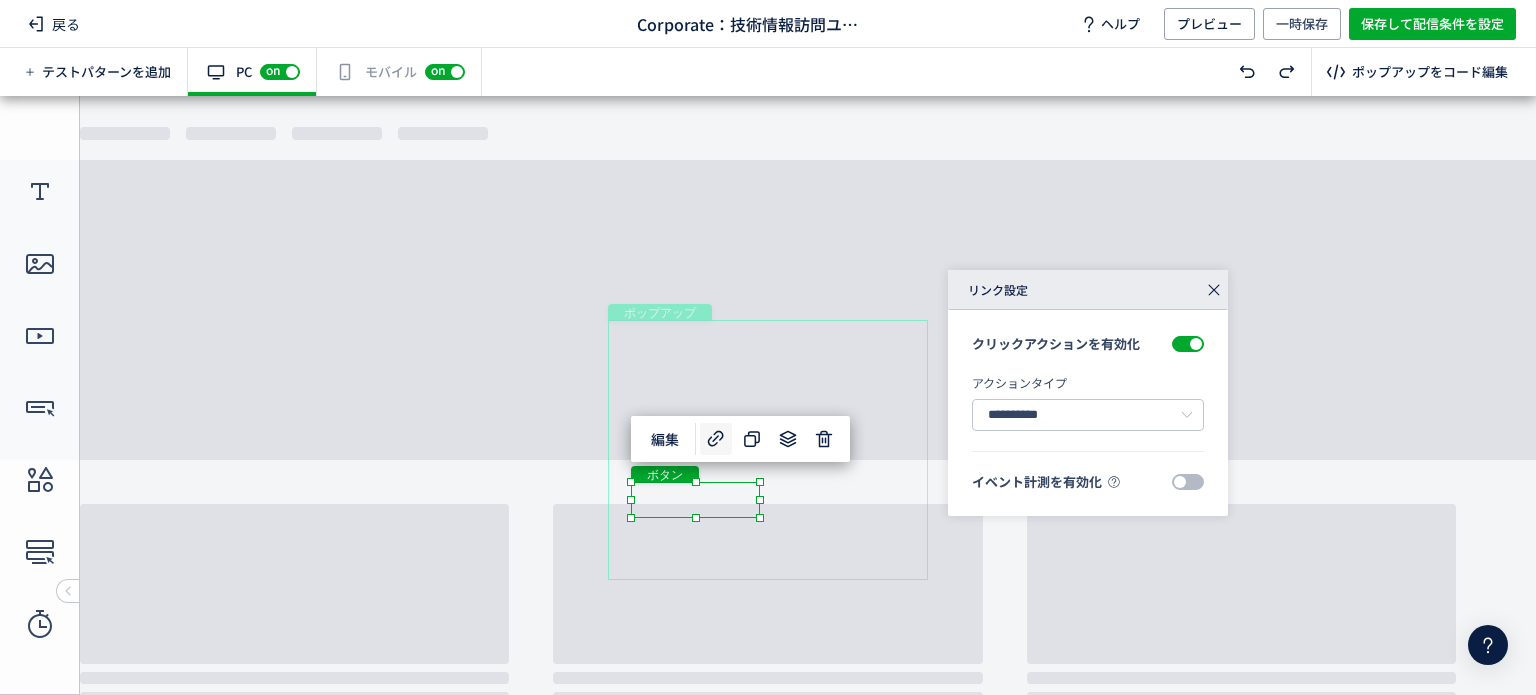 click at bounding box center [1188, 482] 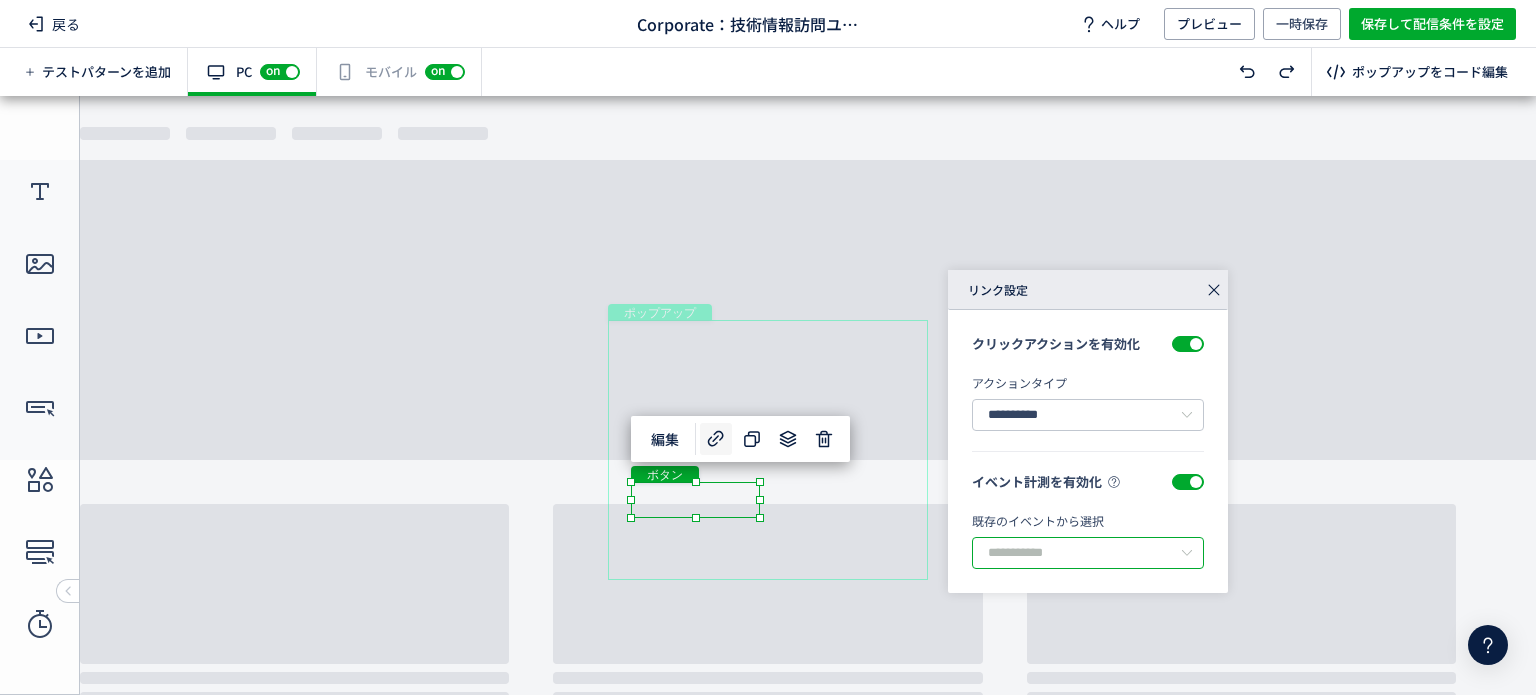 click at bounding box center (1088, 553) 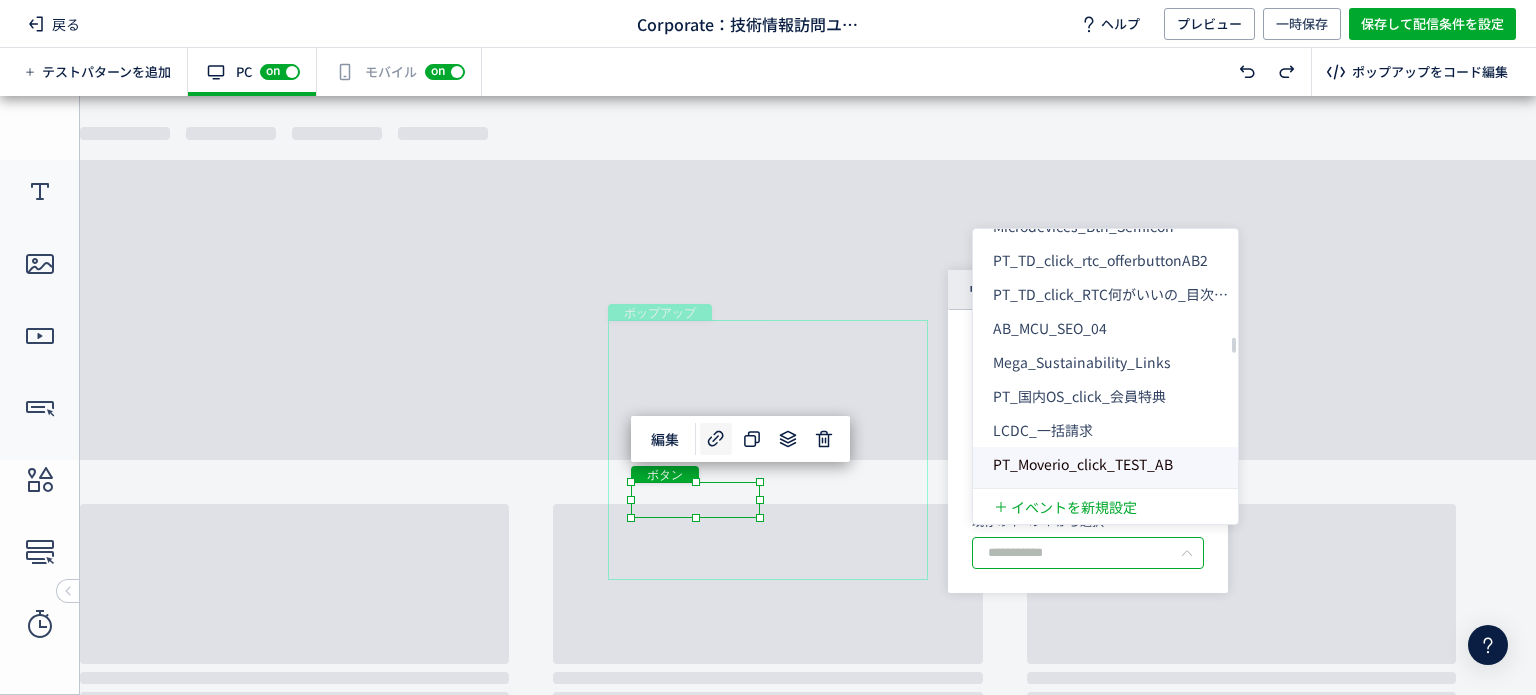 scroll, scrollTop: 1900, scrollLeft: 0, axis: vertical 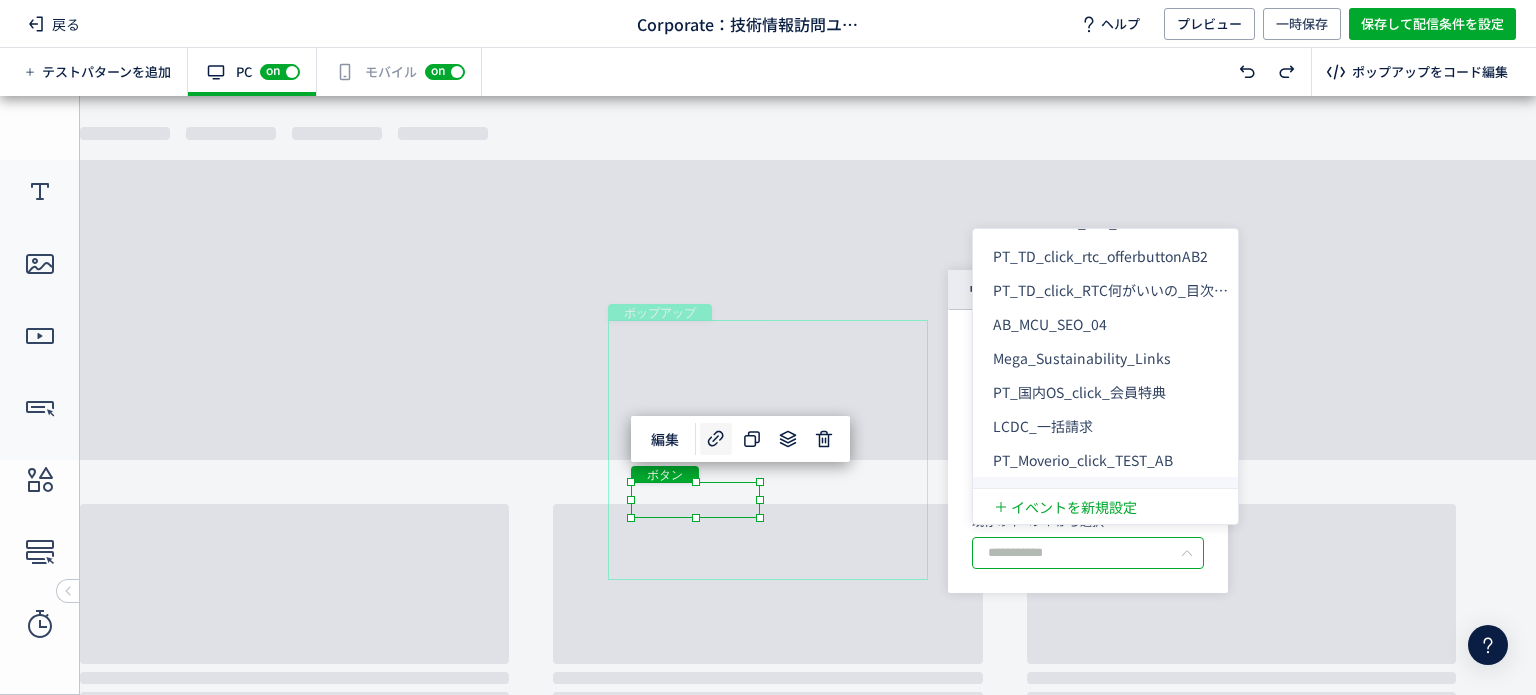 click at bounding box center [1088, 553] 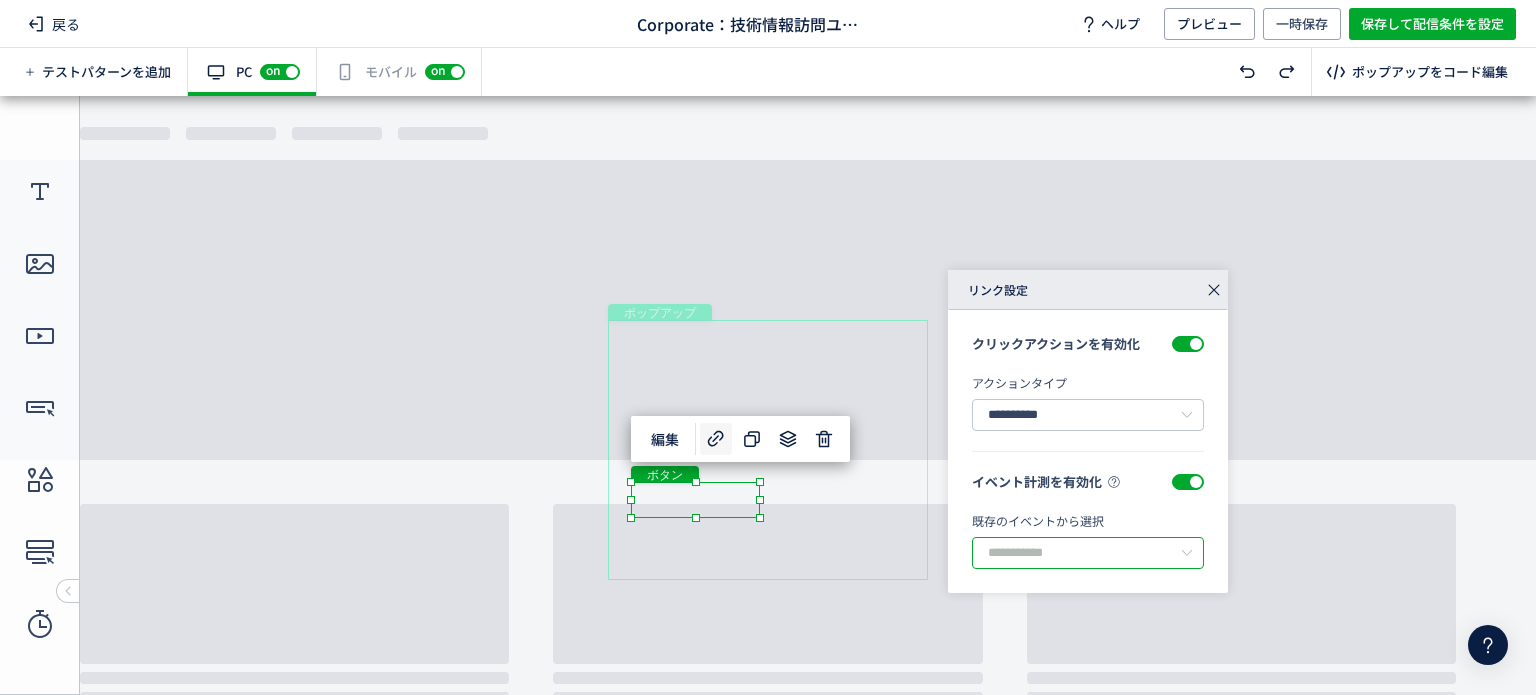 click at bounding box center [1088, 553] 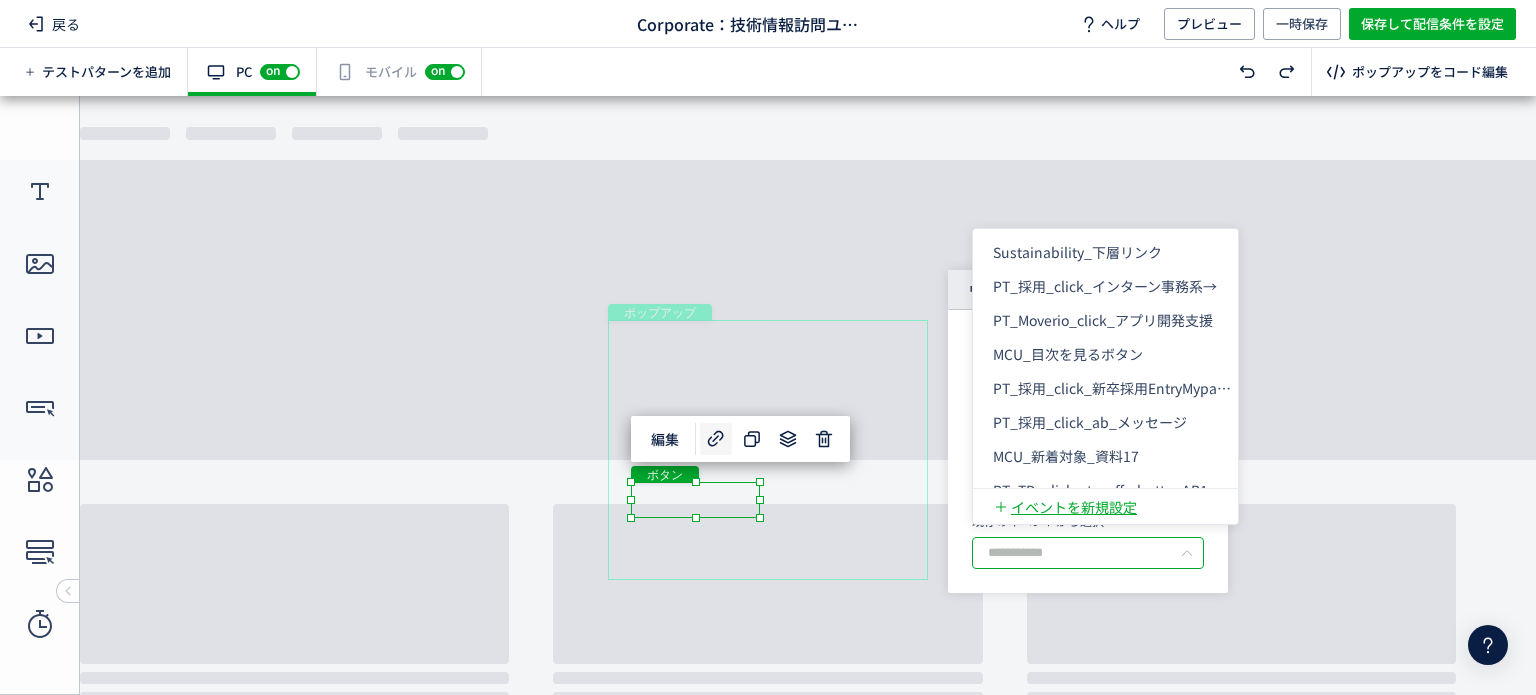 click on "イベントを新規設定" at bounding box center (1074, 507) 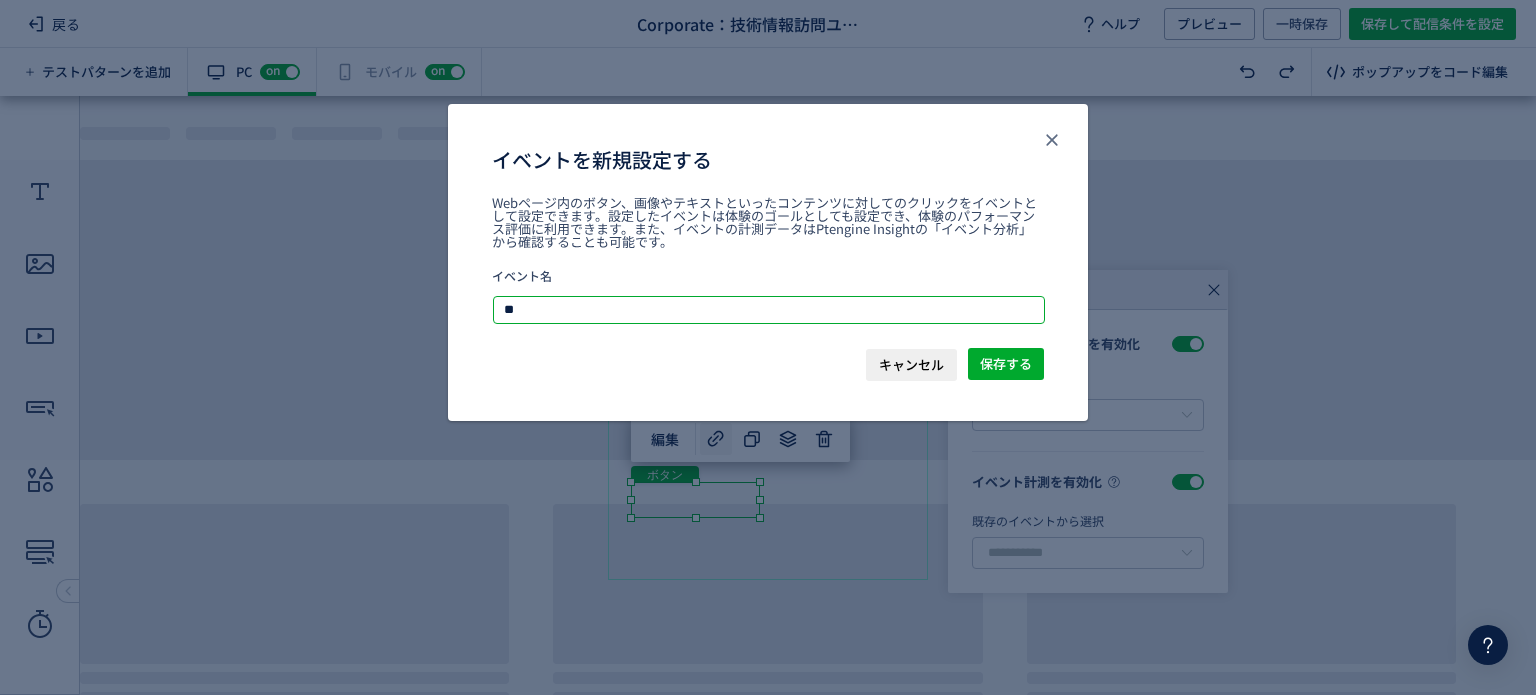type on "*" 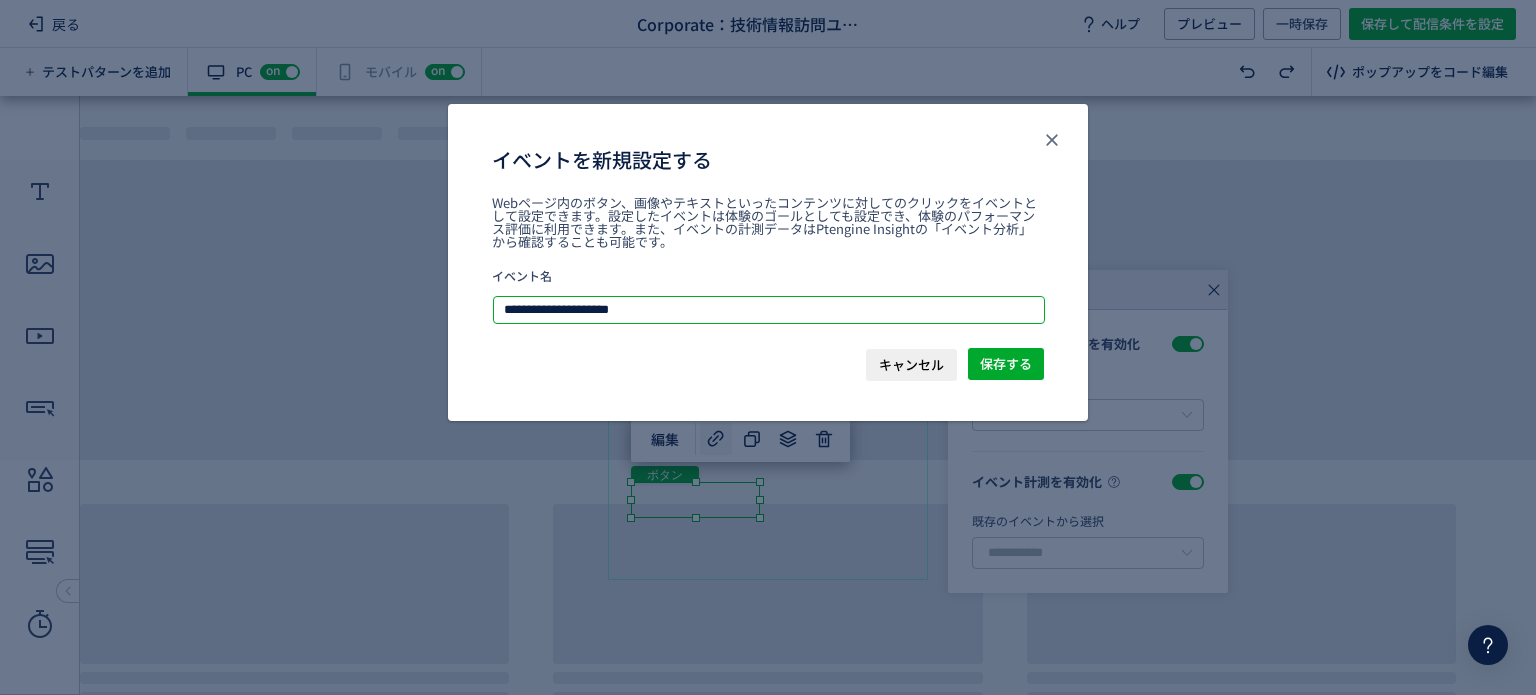 click on "**********" at bounding box center (769, 310) 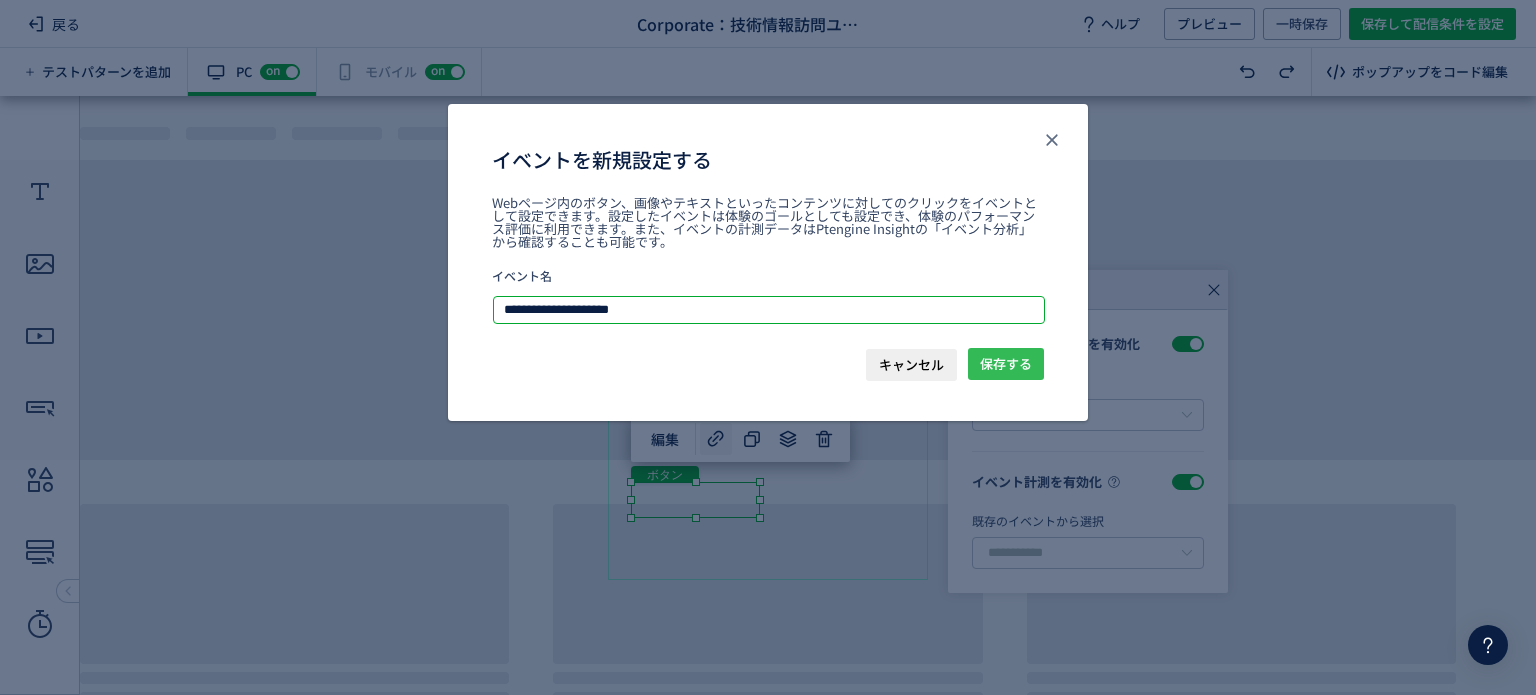 type on "**********" 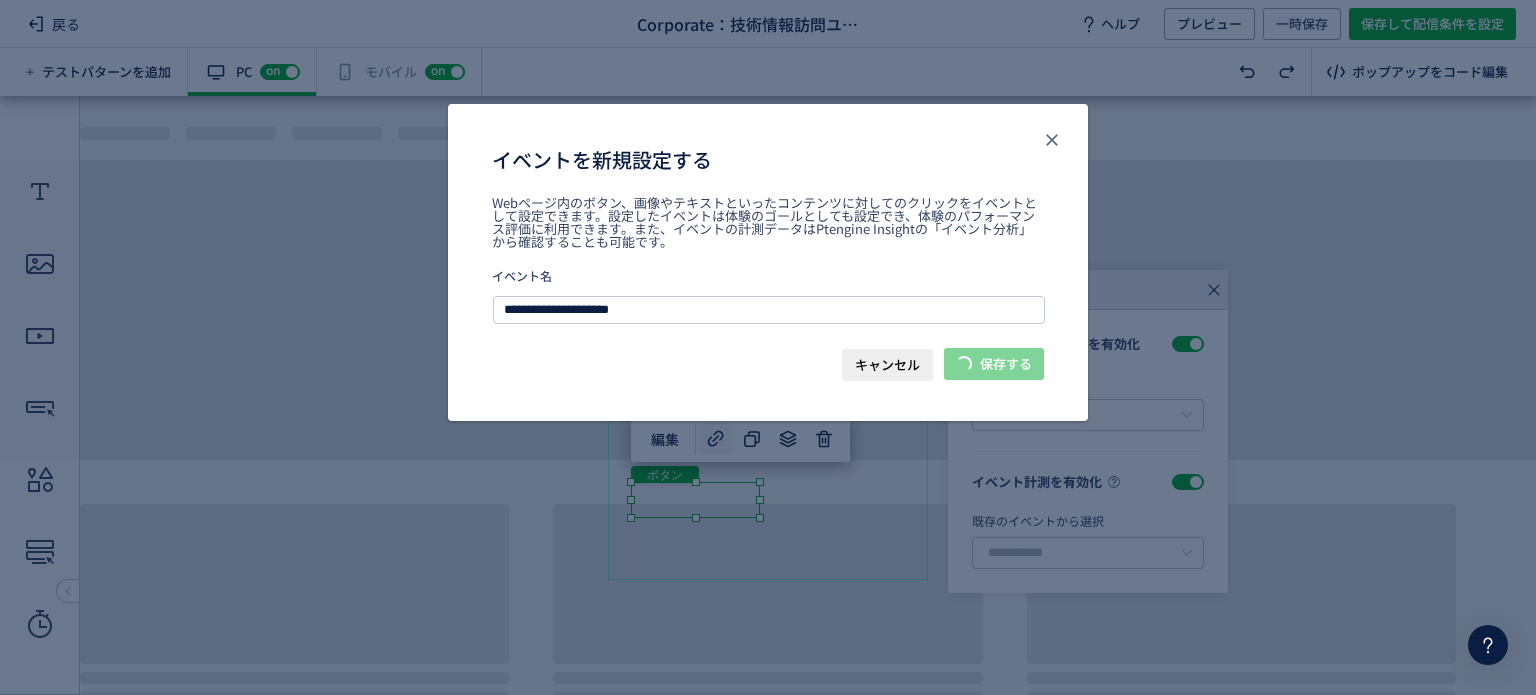 type on "**********" 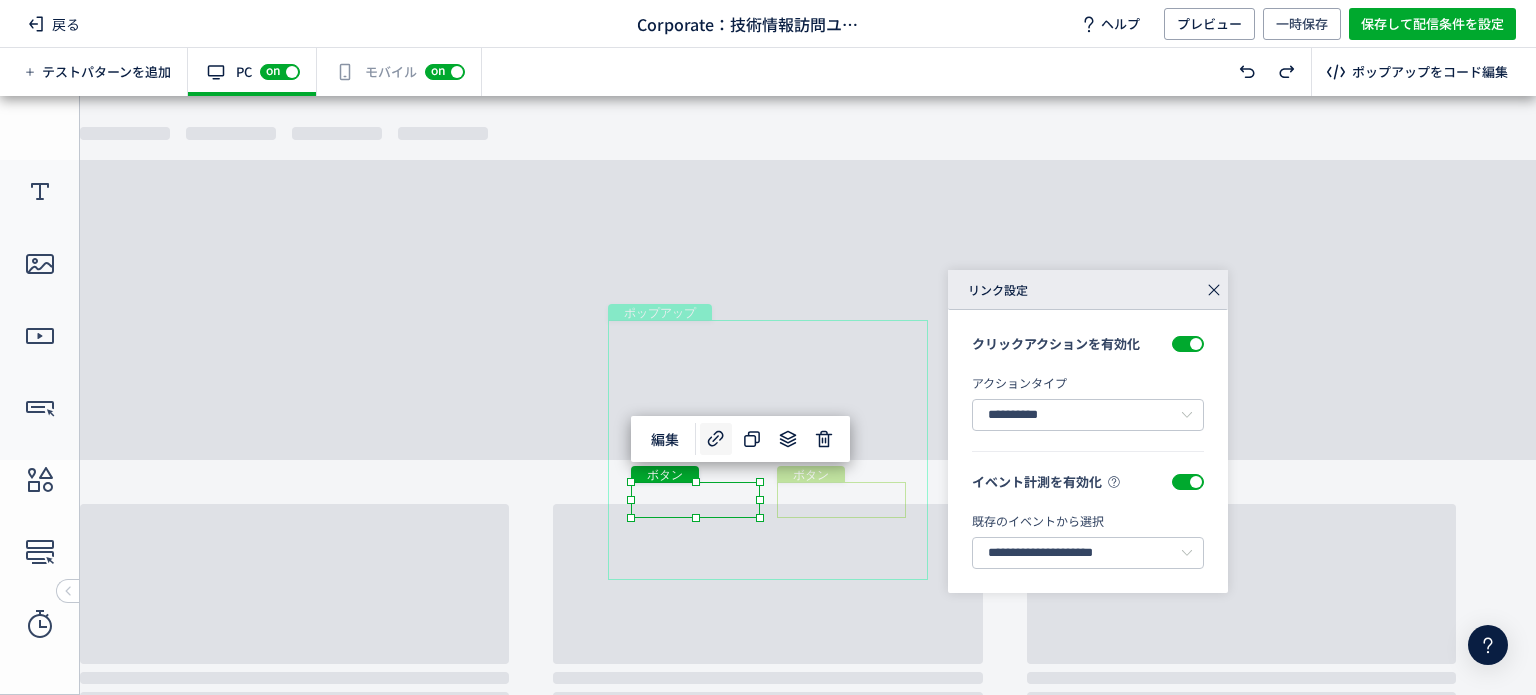 click on "ボタン" at bounding box center (841, 500) 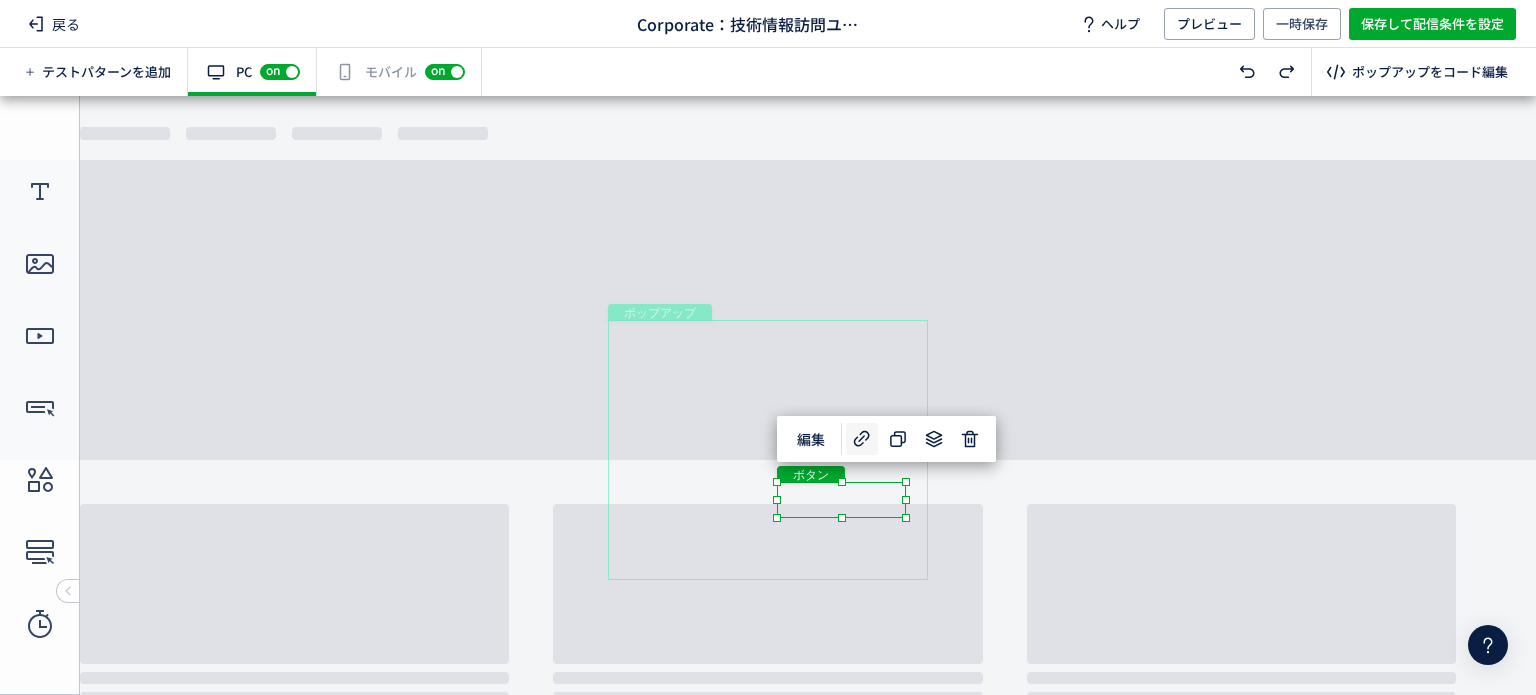 click 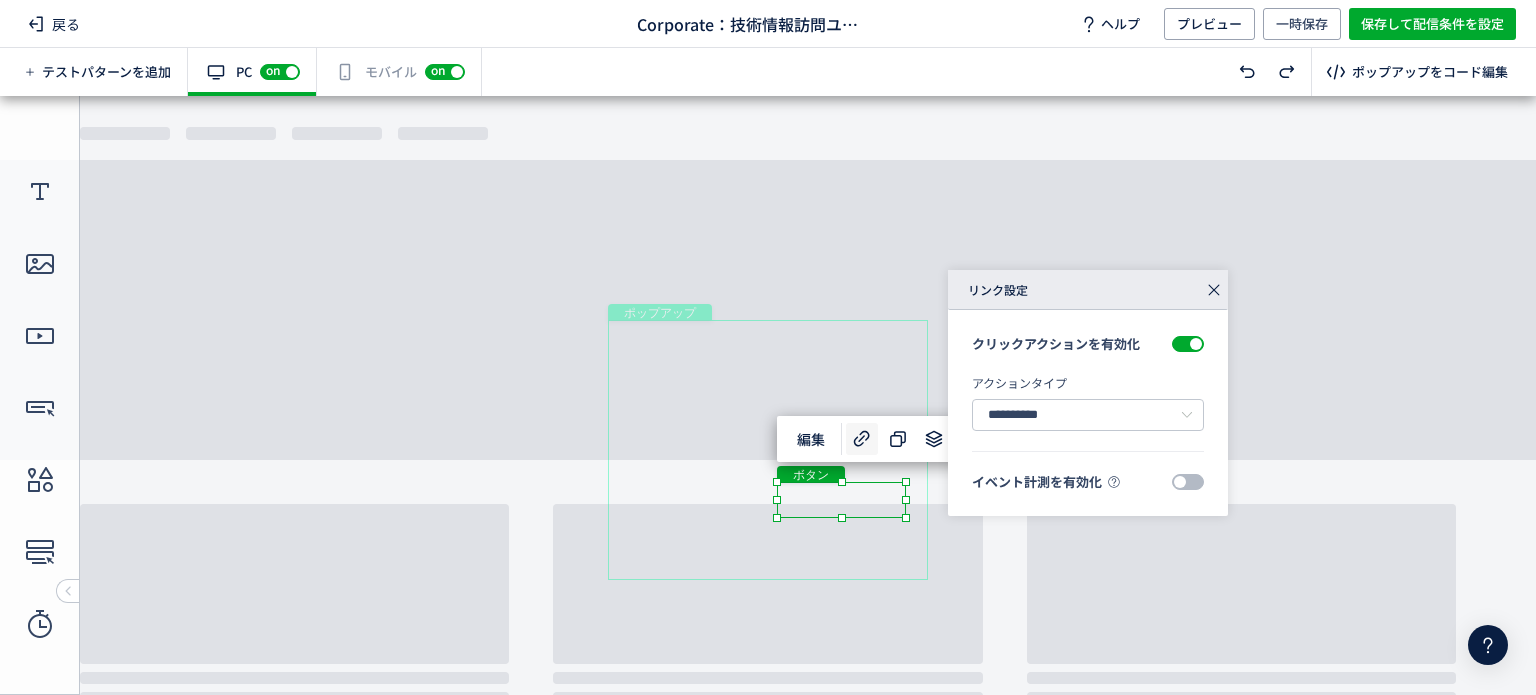 click at bounding box center [1188, 482] 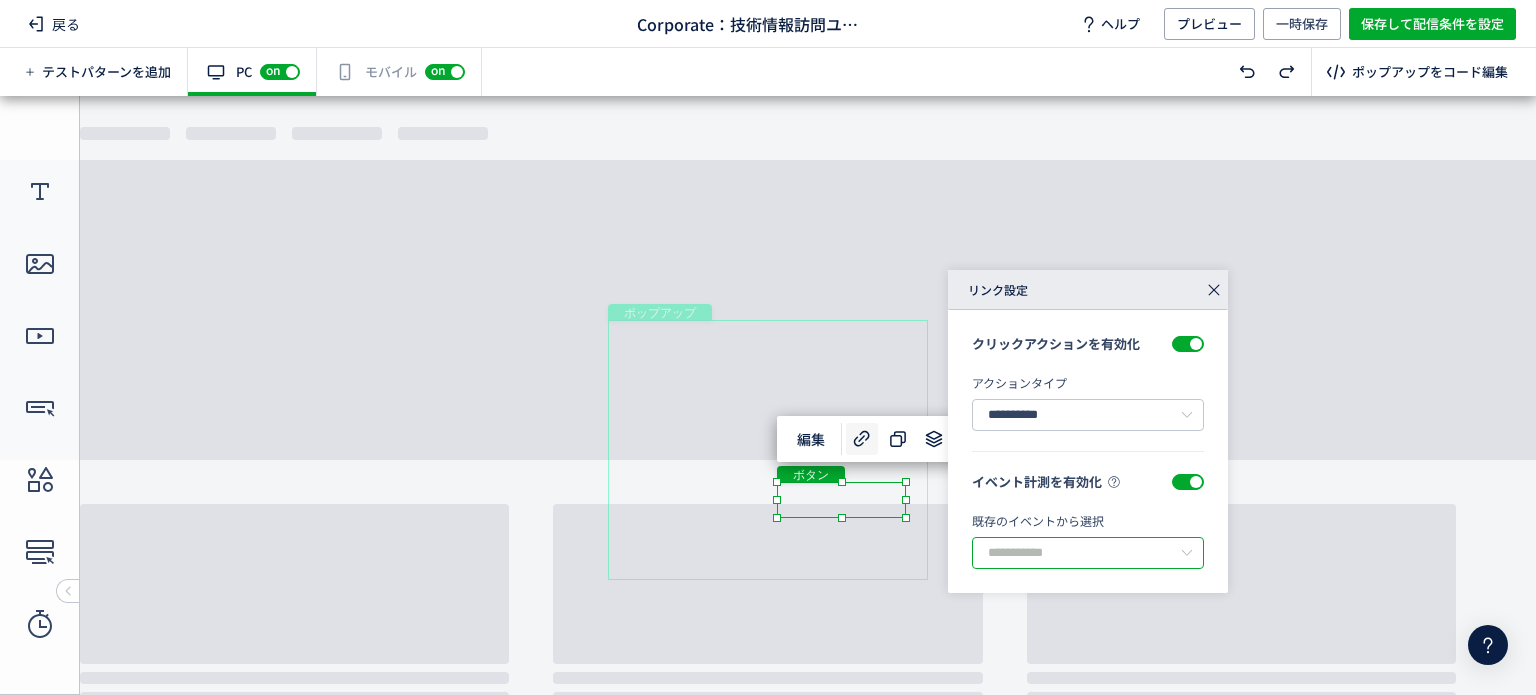 click at bounding box center [1088, 553] 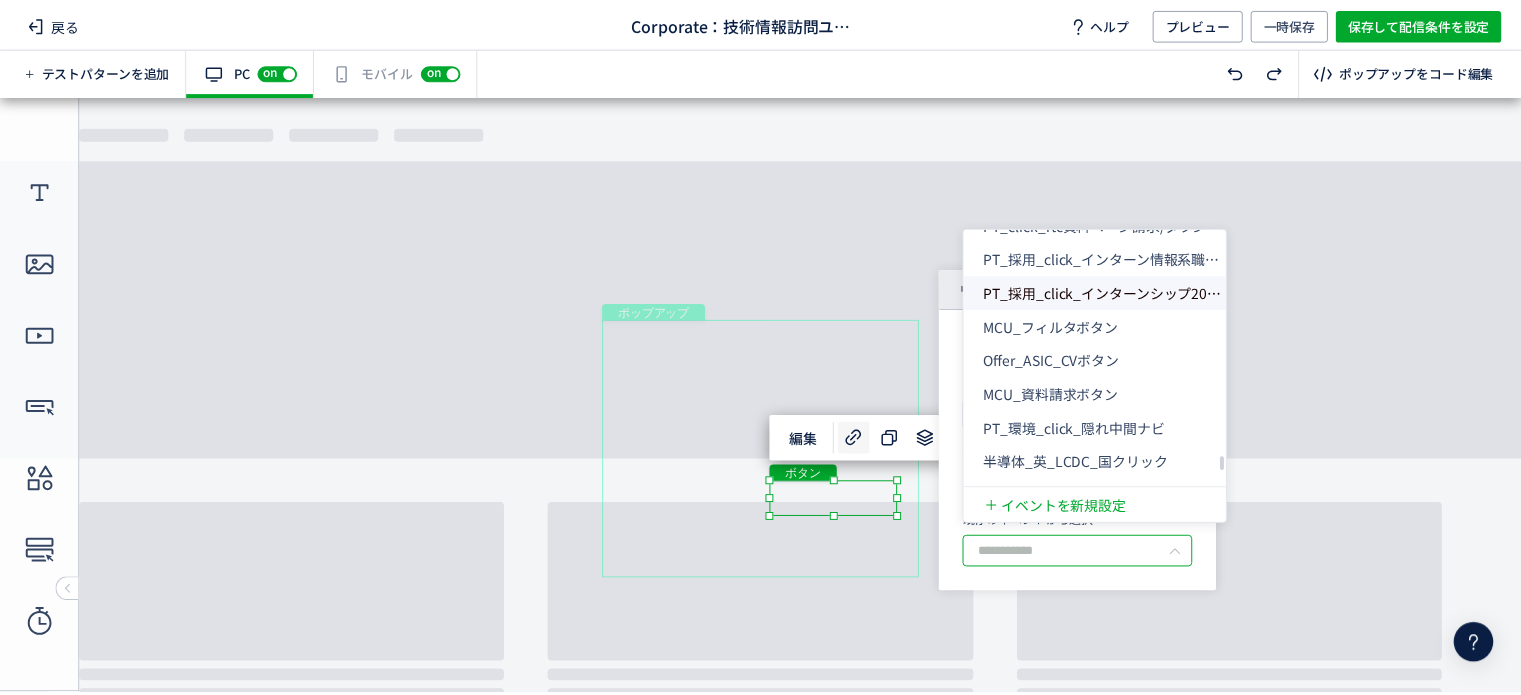 scroll, scrollTop: 4308, scrollLeft: 0, axis: vertical 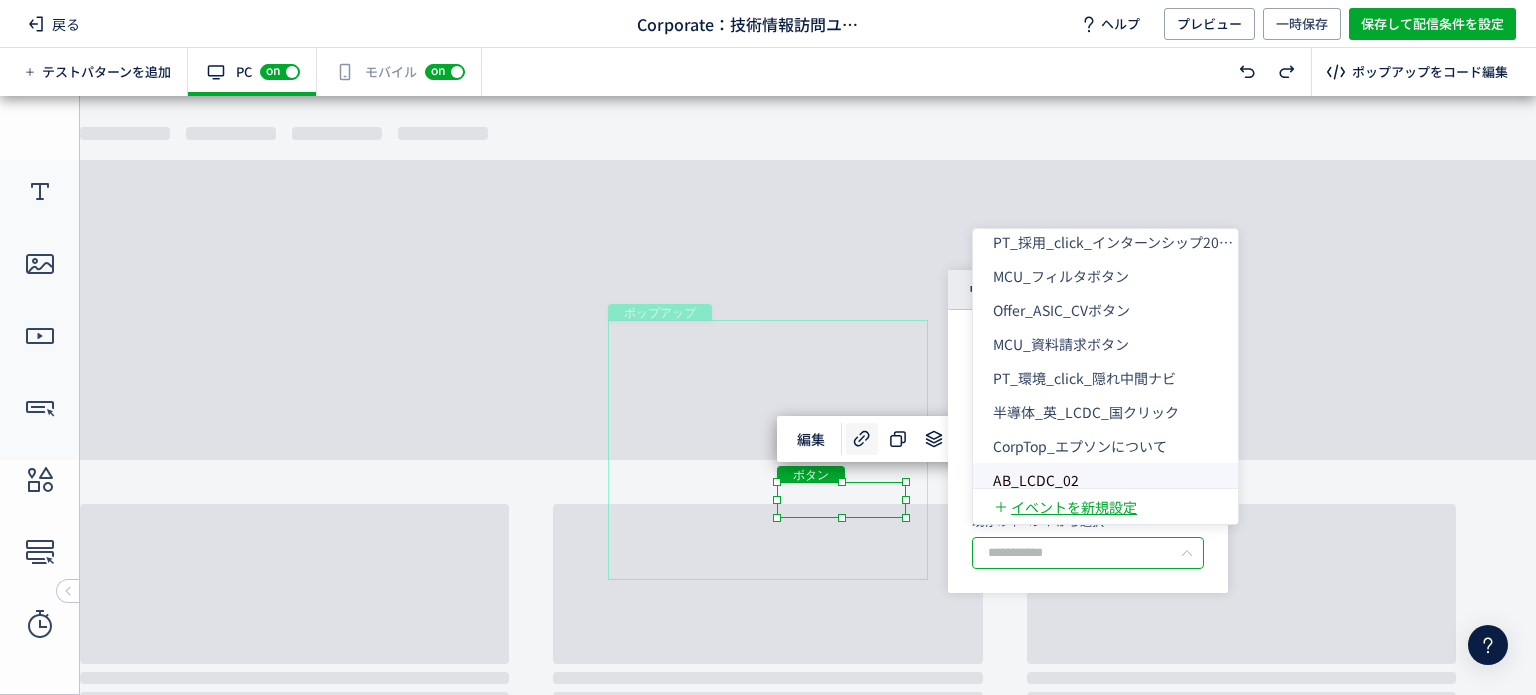 click on "イベントを新規設定" at bounding box center (1074, 507) 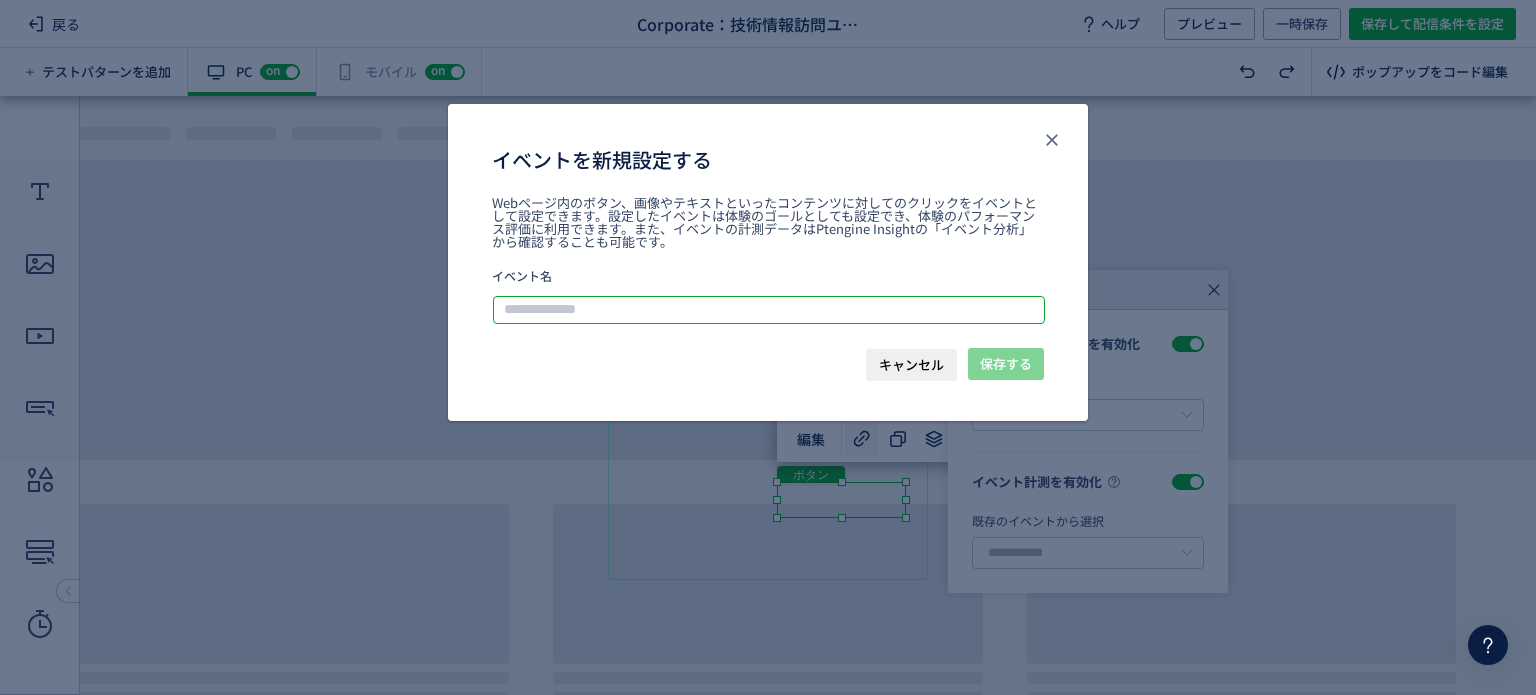 click at bounding box center (769, 310) 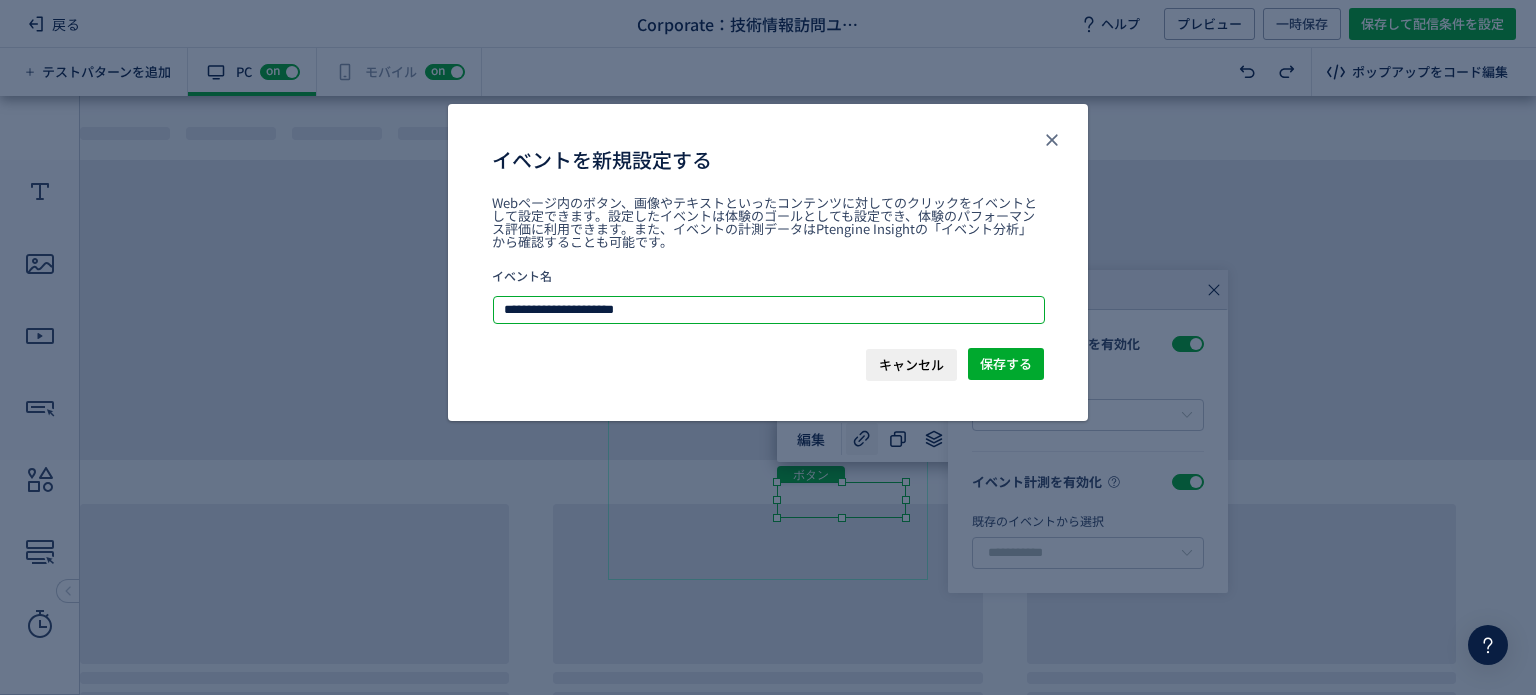 type on "**********" 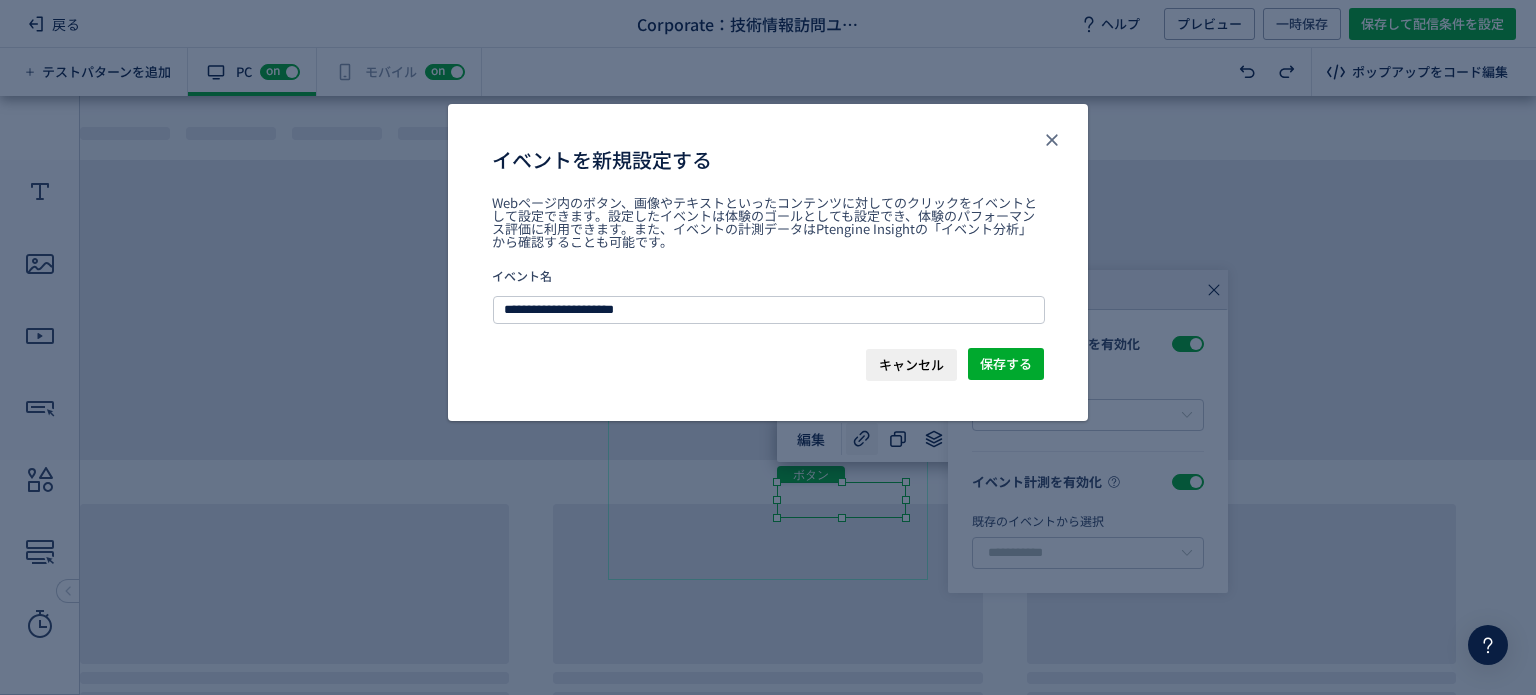click on "イベント名" at bounding box center (768, 276) 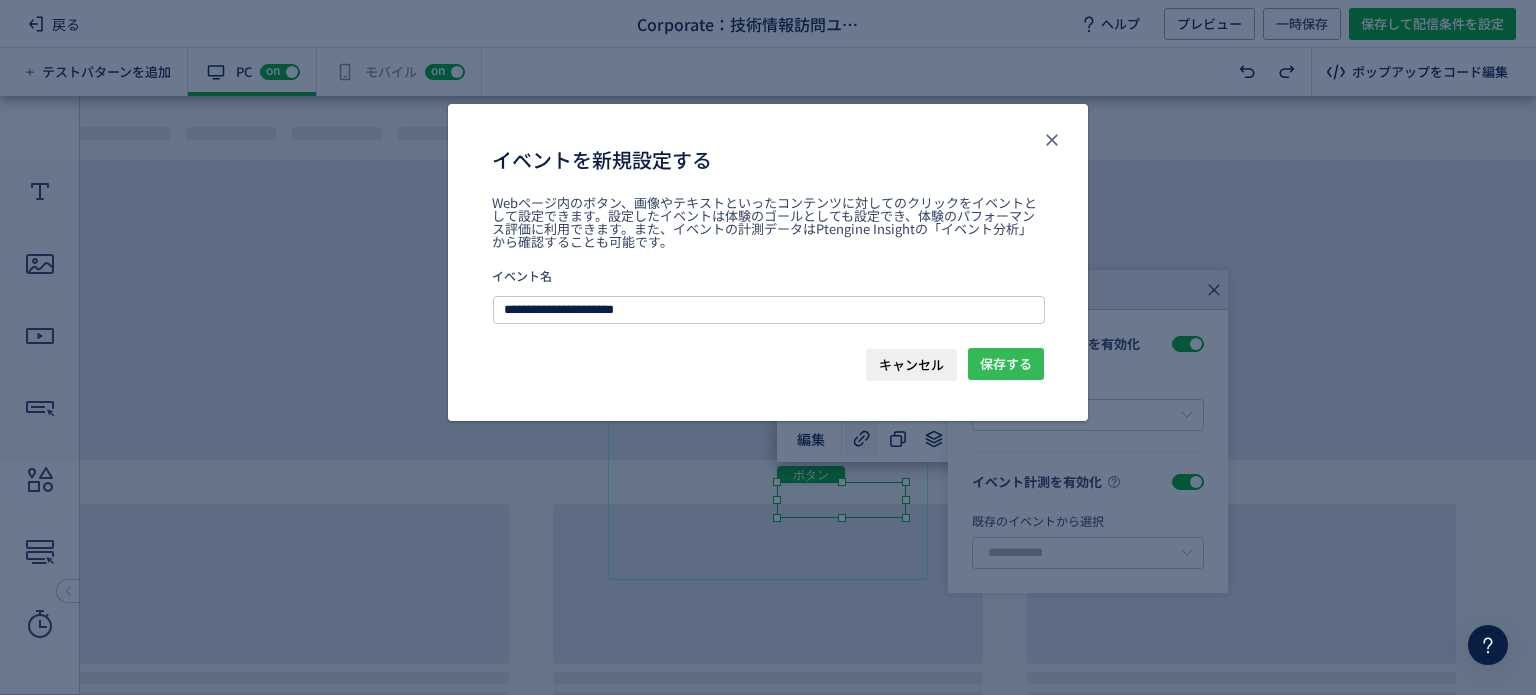 click on "保存する" at bounding box center [1006, 364] 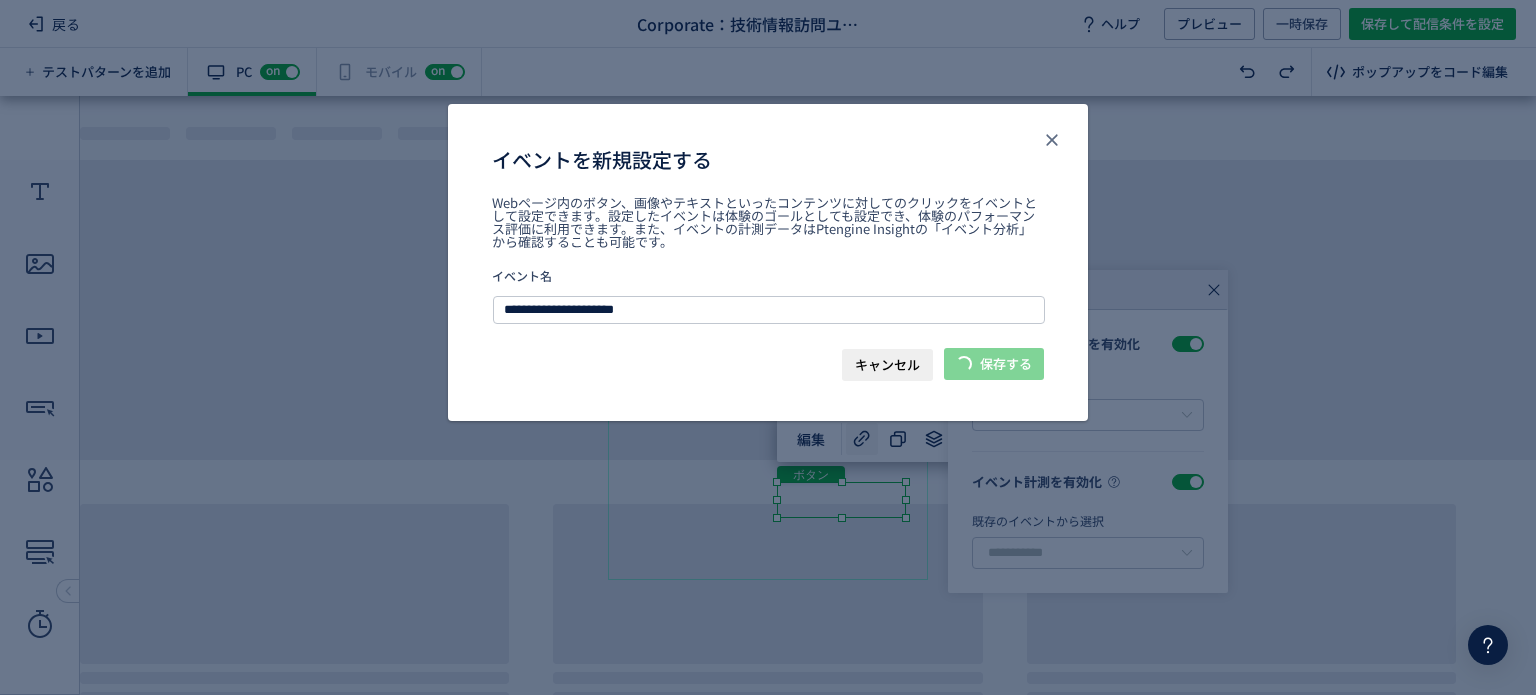 type on "**********" 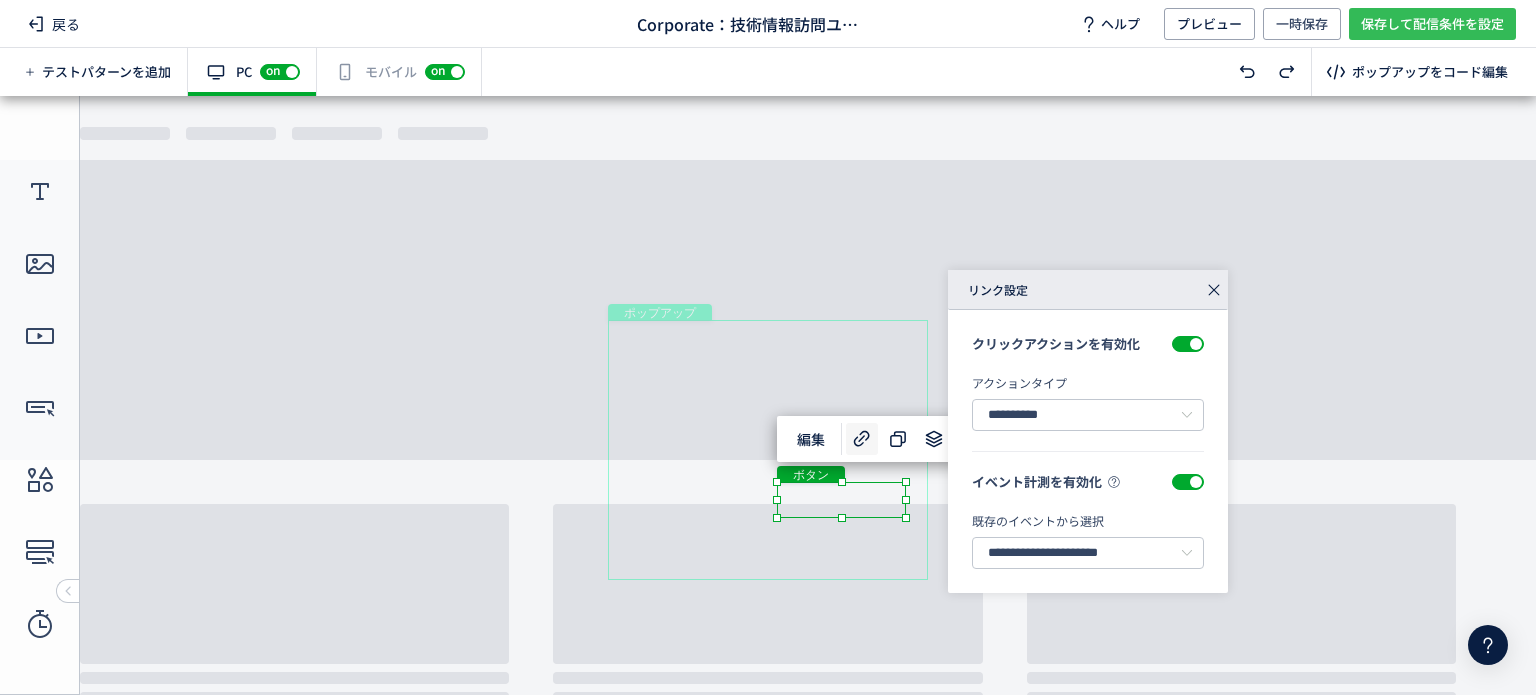click on "保存して配信条件を設定" at bounding box center (1432, 24) 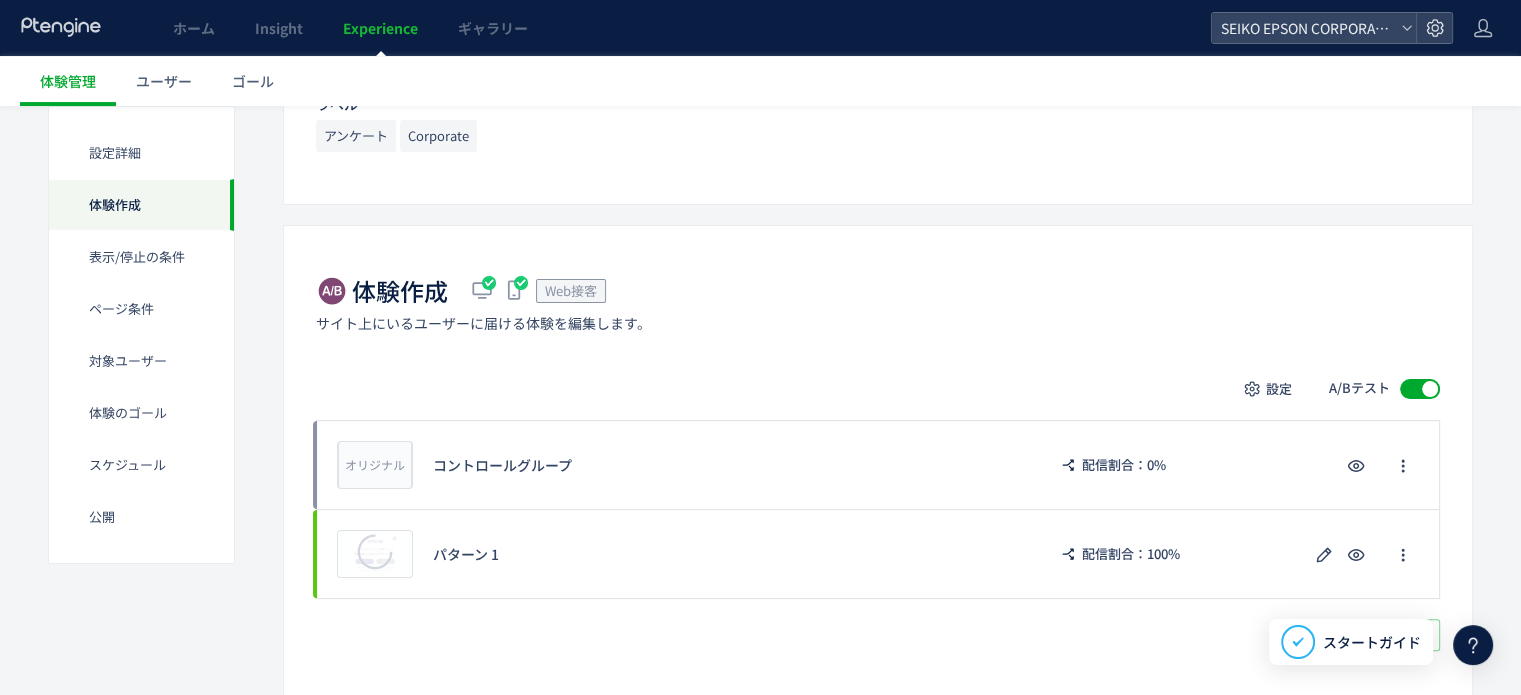 scroll, scrollTop: 400, scrollLeft: 0, axis: vertical 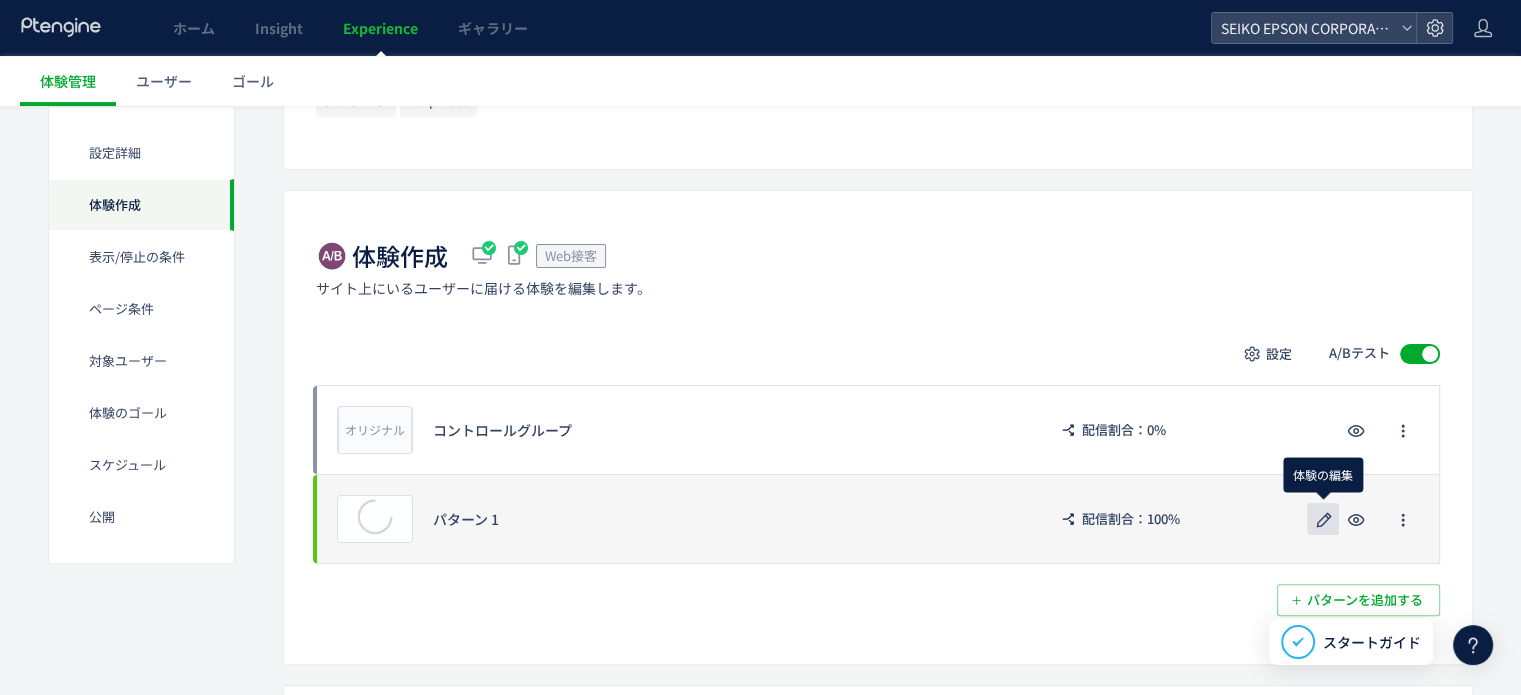 click 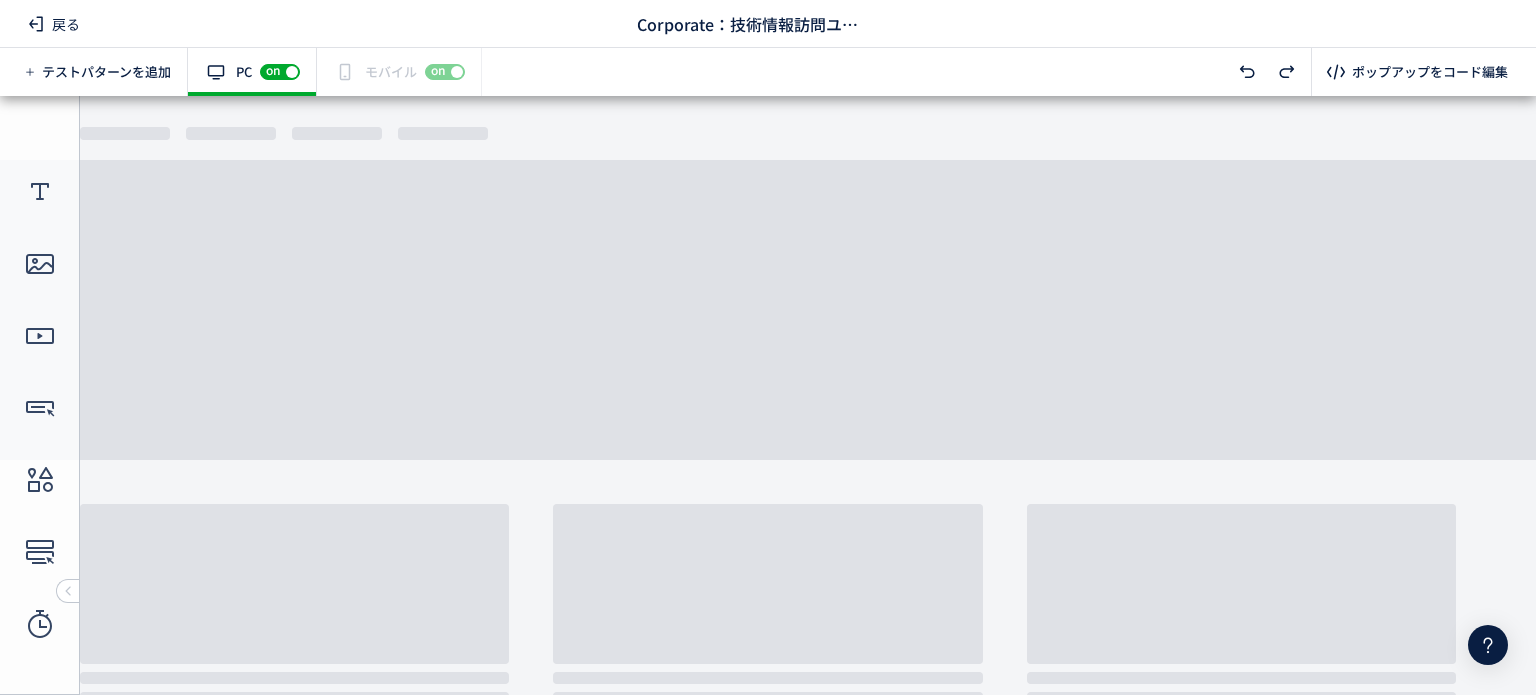 scroll, scrollTop: 0, scrollLeft: 0, axis: both 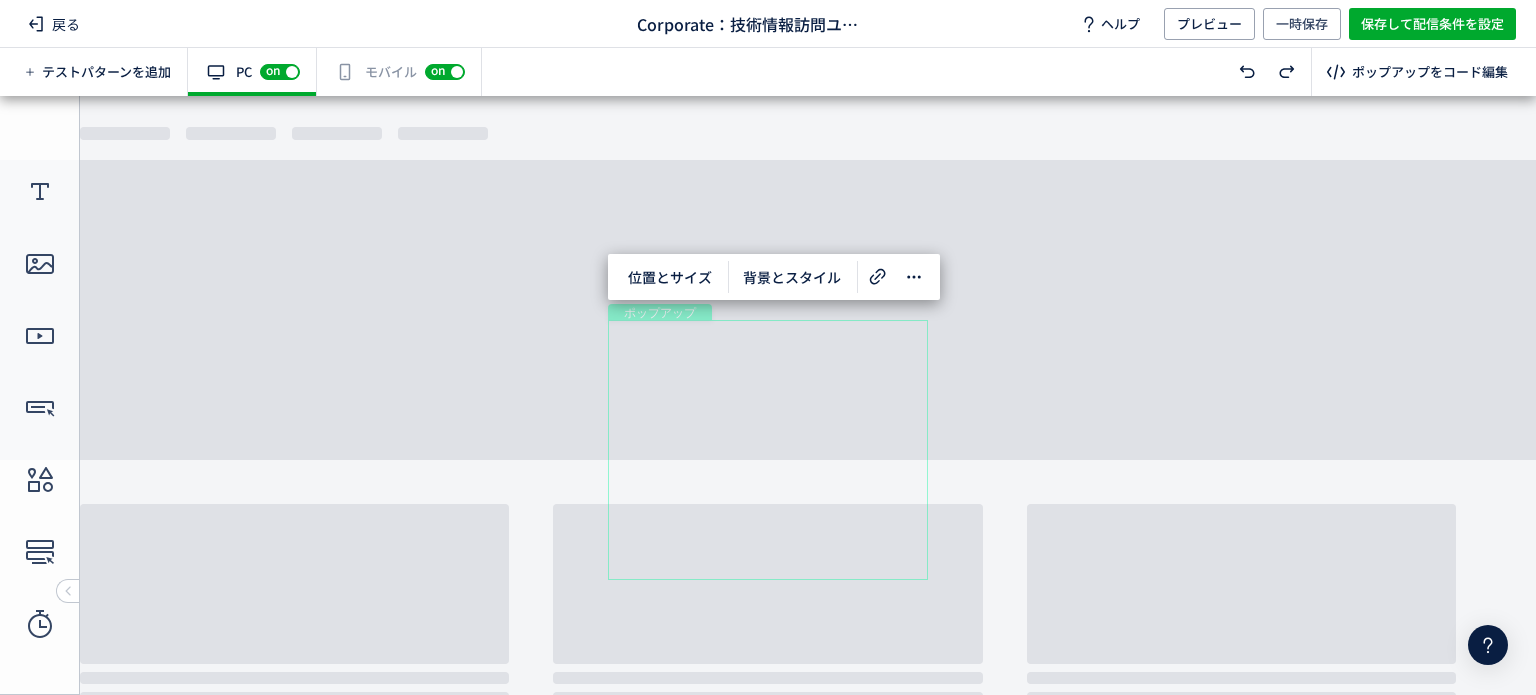 click on "有効な編集箇所が確認されません     モバイル   off on" at bounding box center (399, 72) 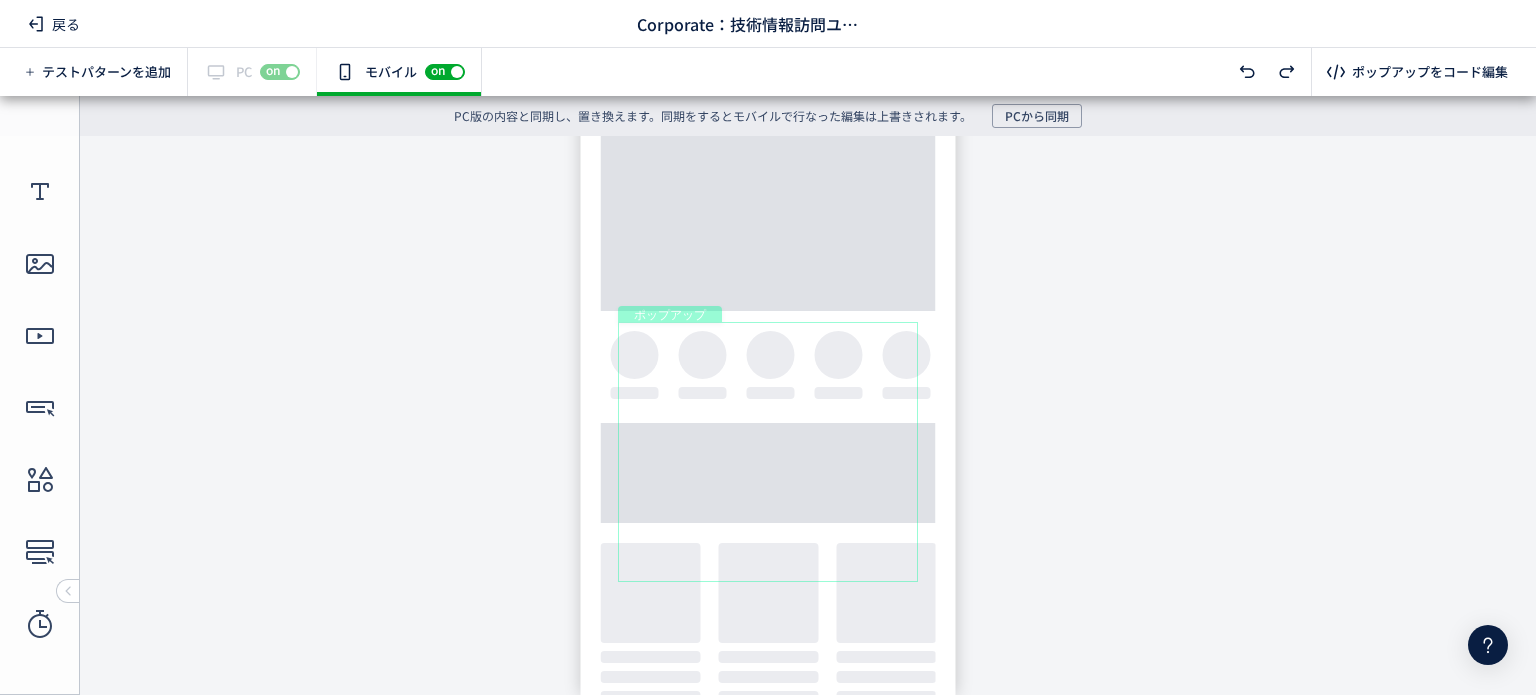 scroll, scrollTop: 0, scrollLeft: 0, axis: both 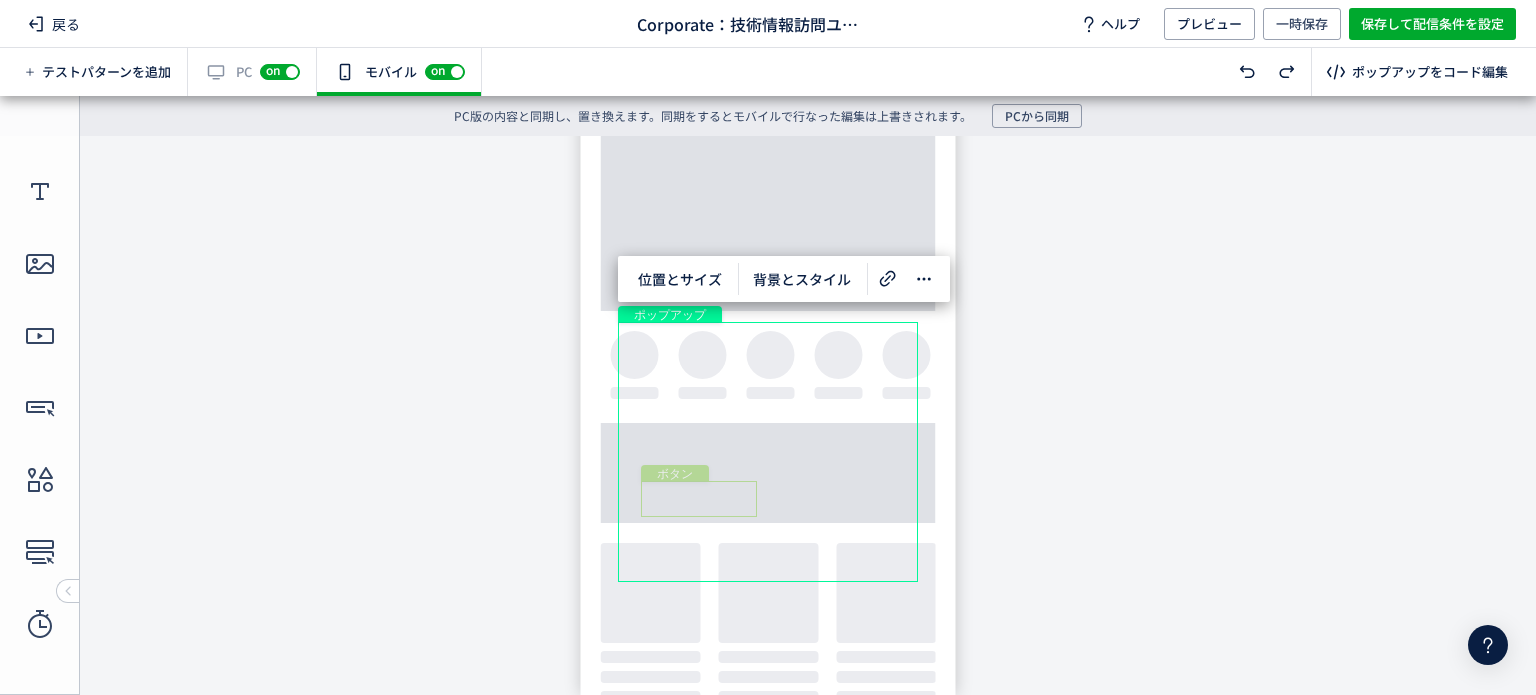 click on "ボタン" at bounding box center (699, 499) 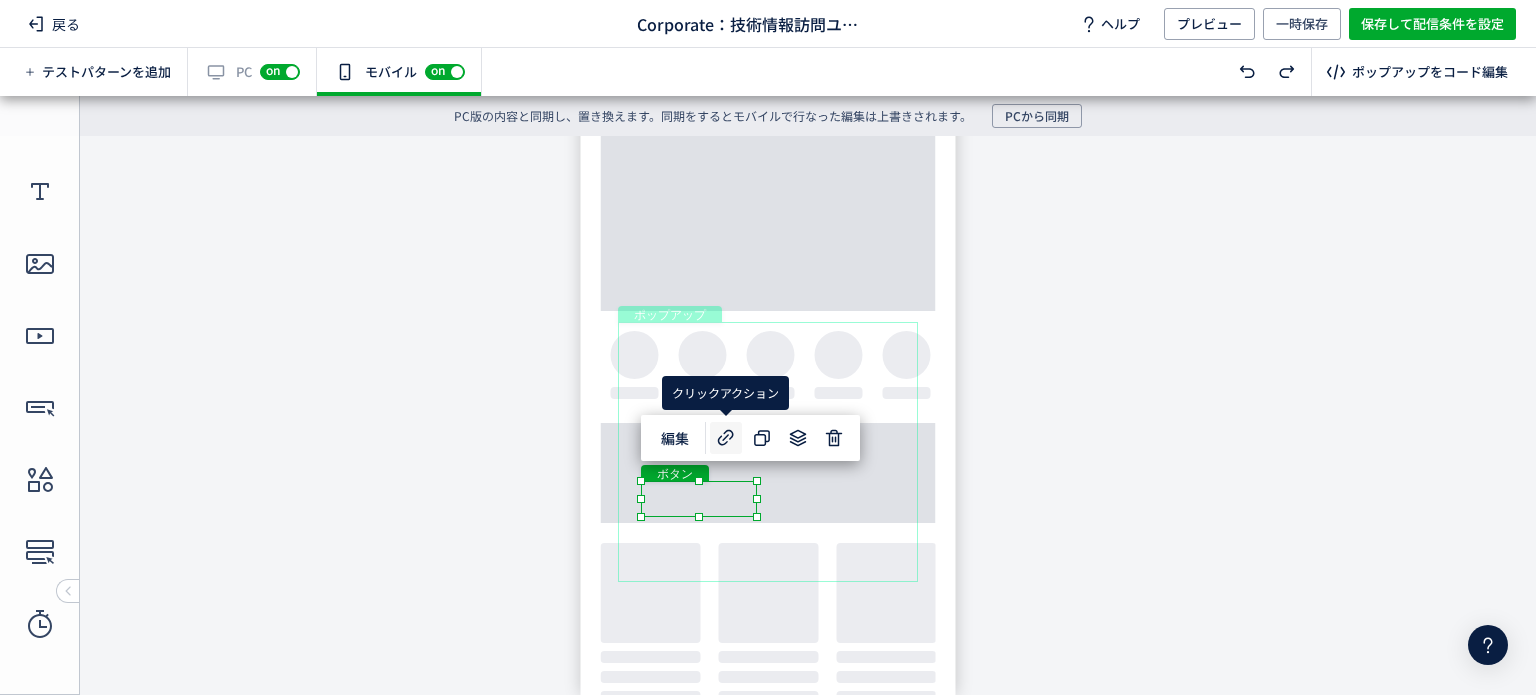 click 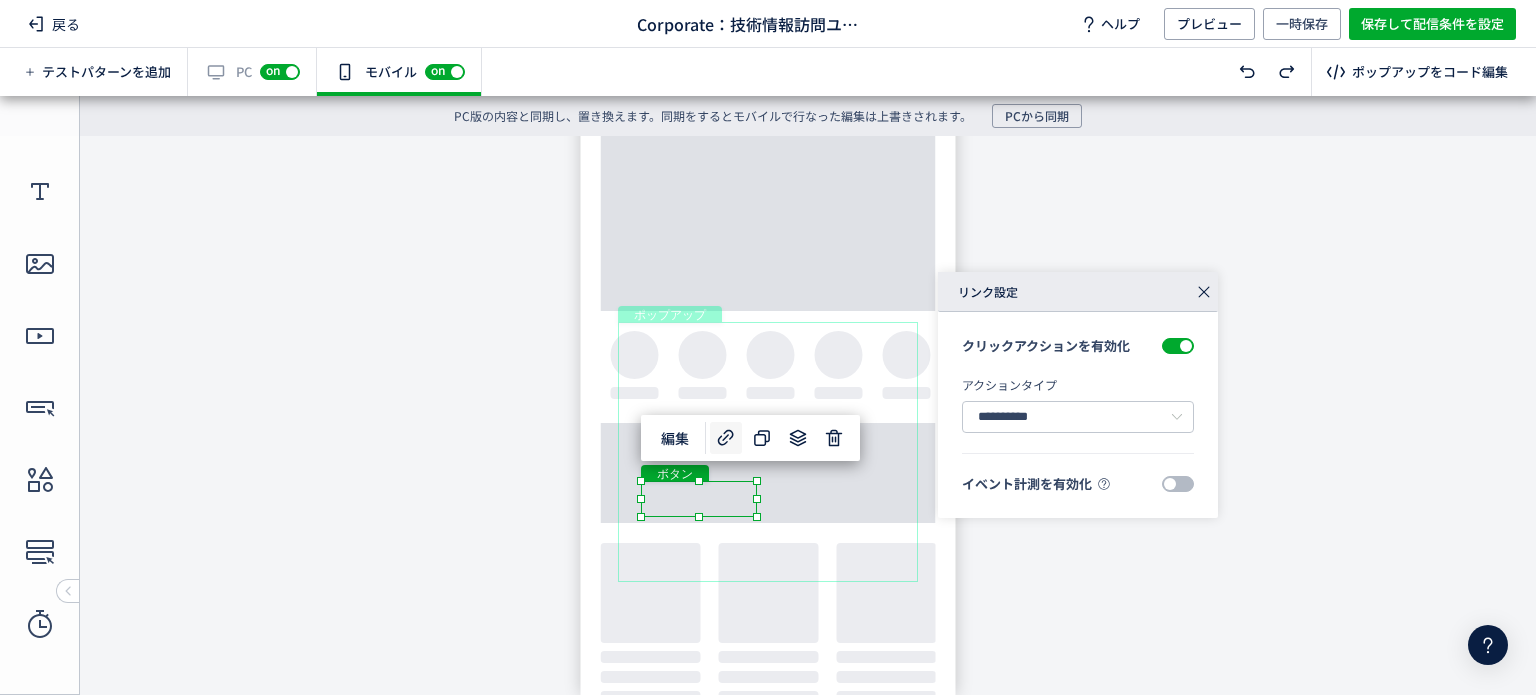 click at bounding box center (1178, 484) 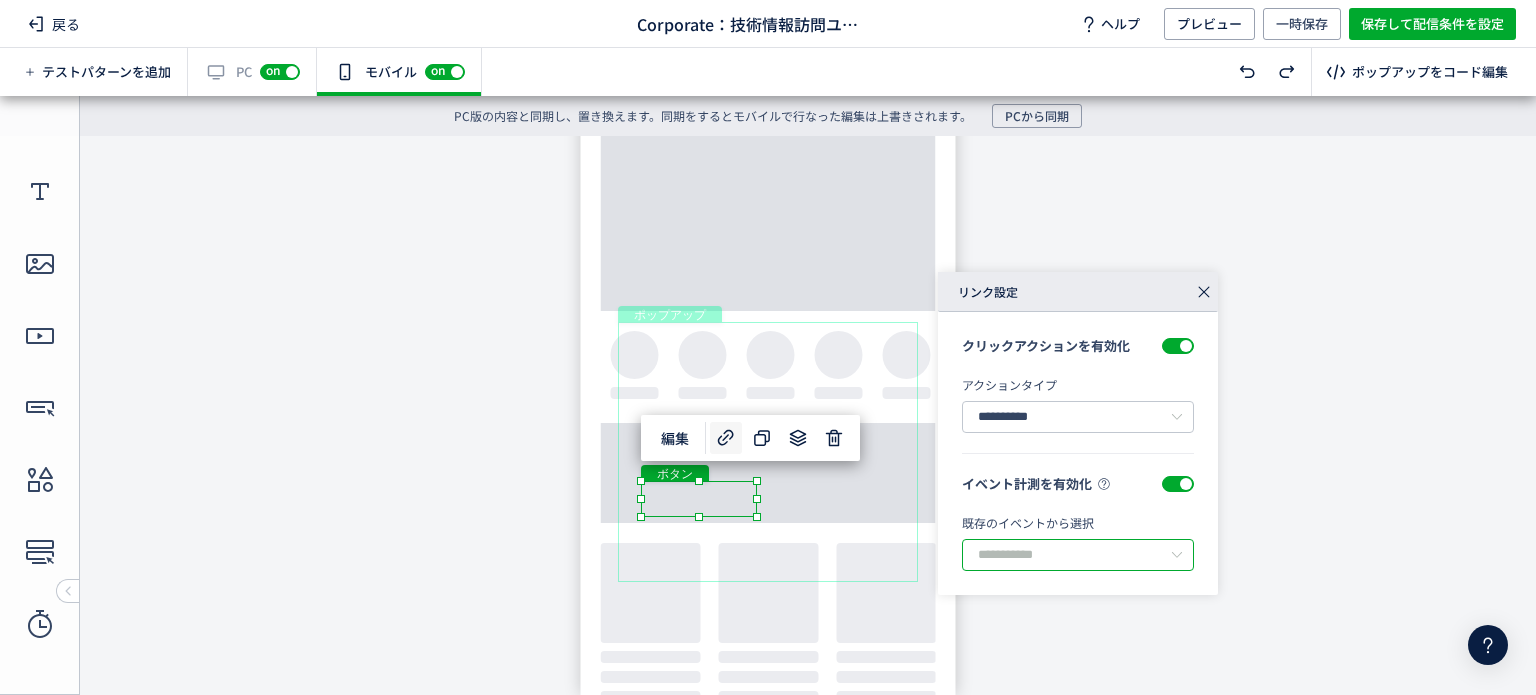 click at bounding box center [1078, 555] 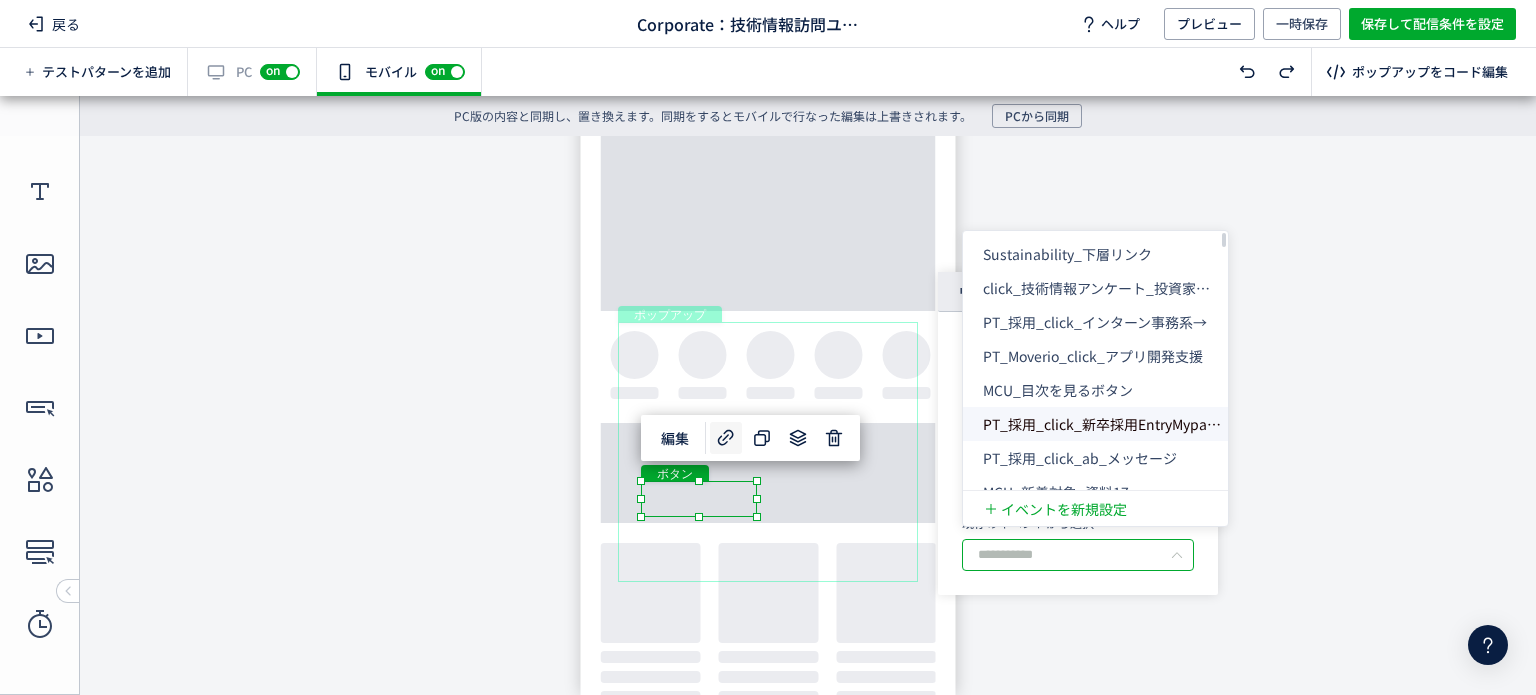type on "*" 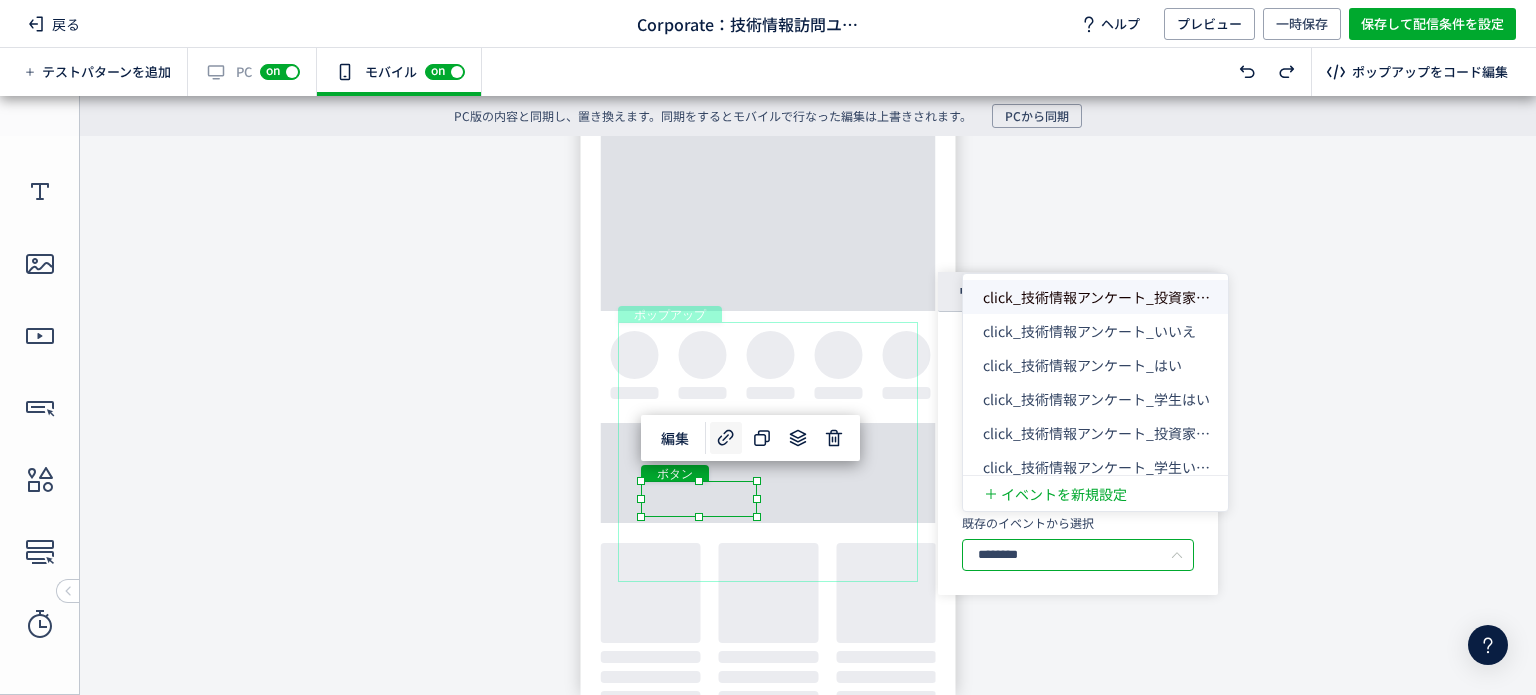 click on "click_技術情報アンケート_投資家はい" at bounding box center (1103, 297) 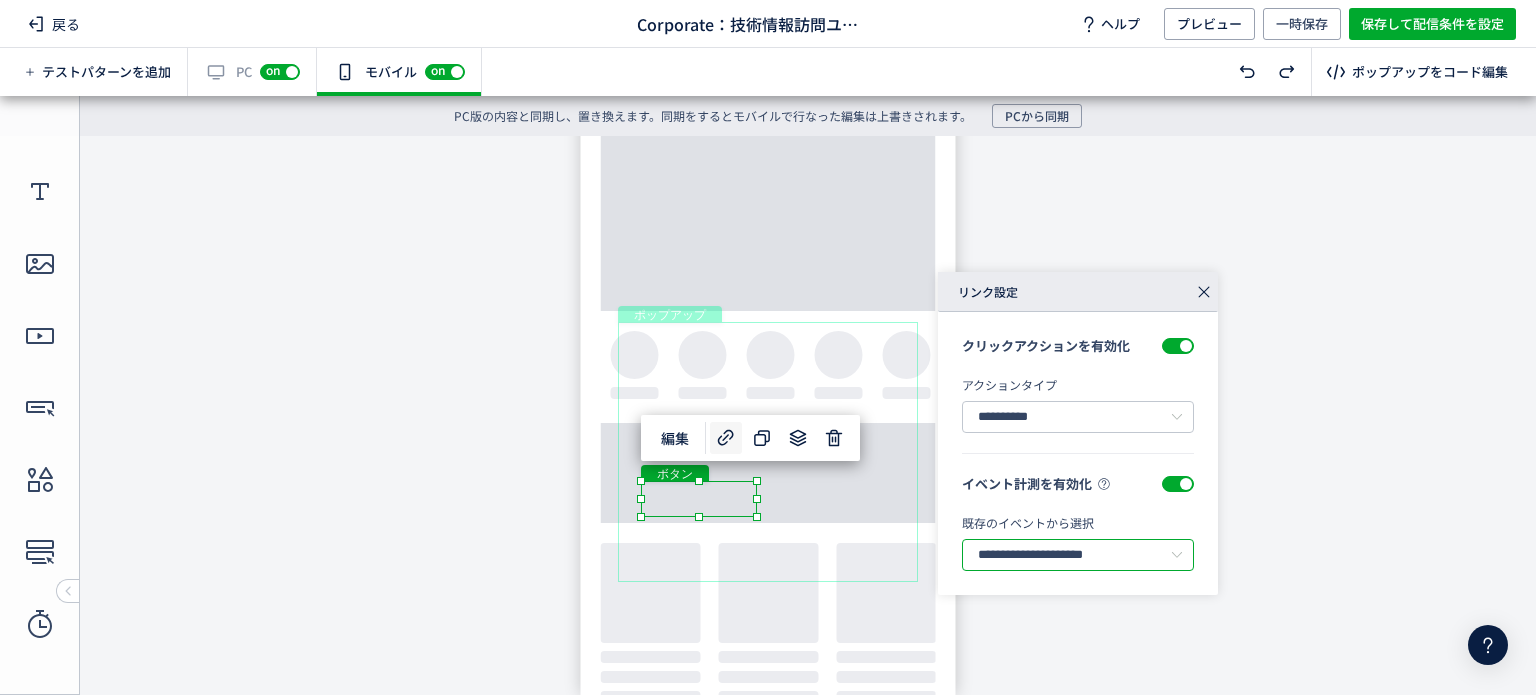 click on "**********" at bounding box center (1078, 555) 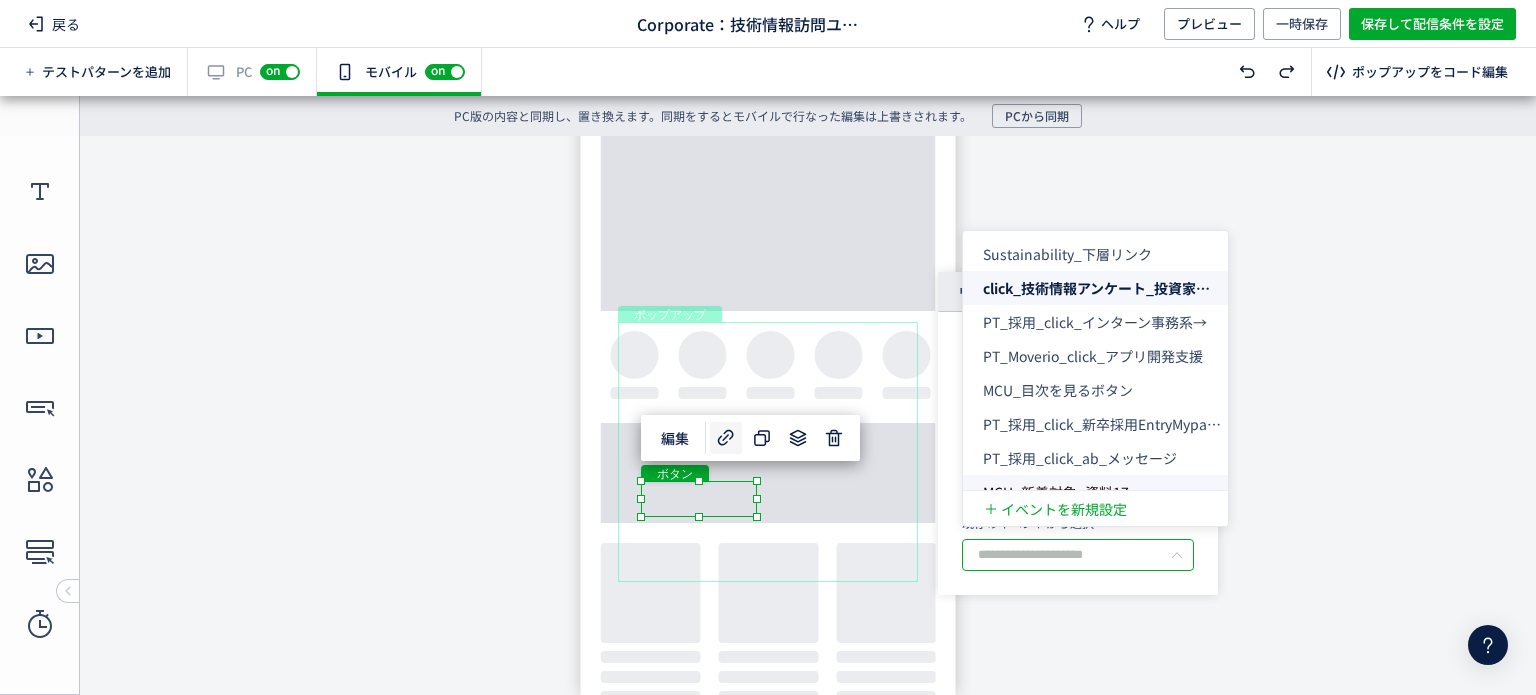 click at bounding box center (1078, 555) 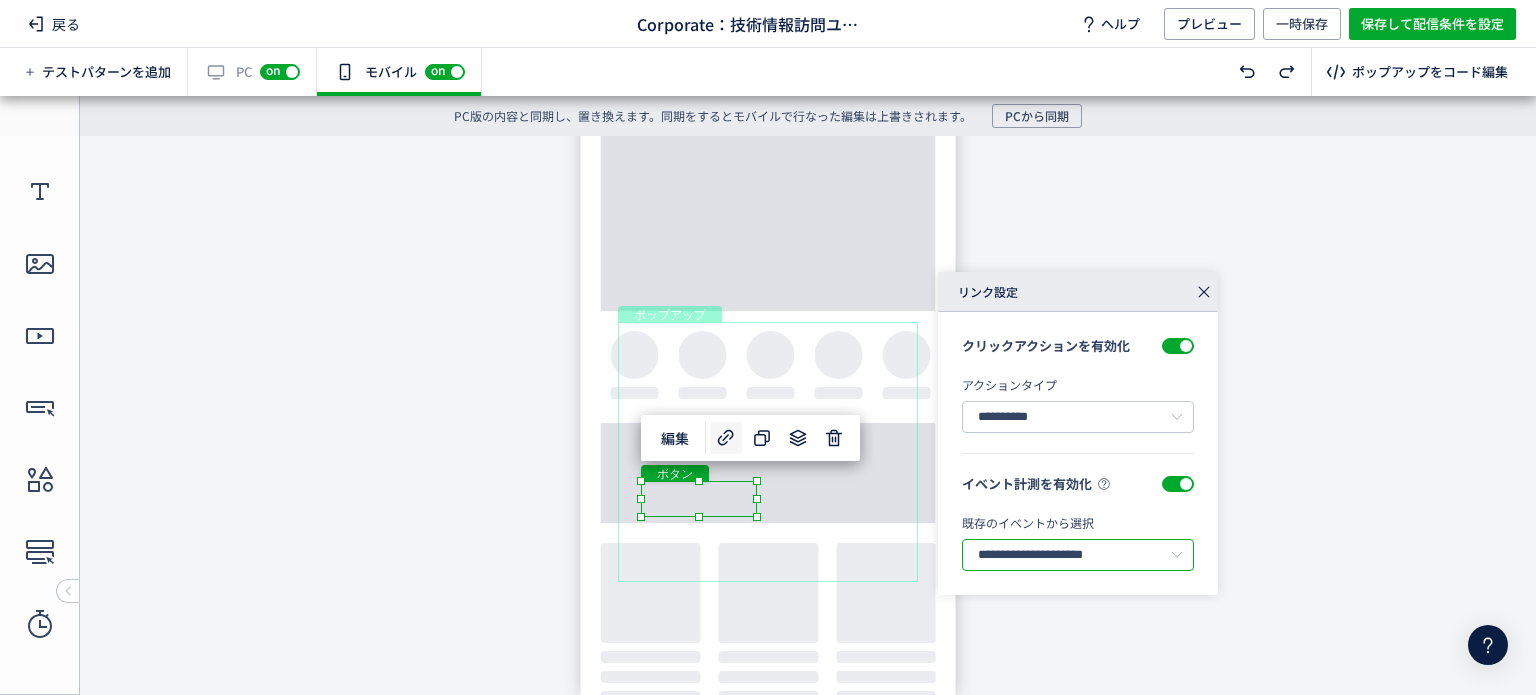 click on "**********" at bounding box center (1078, 555) 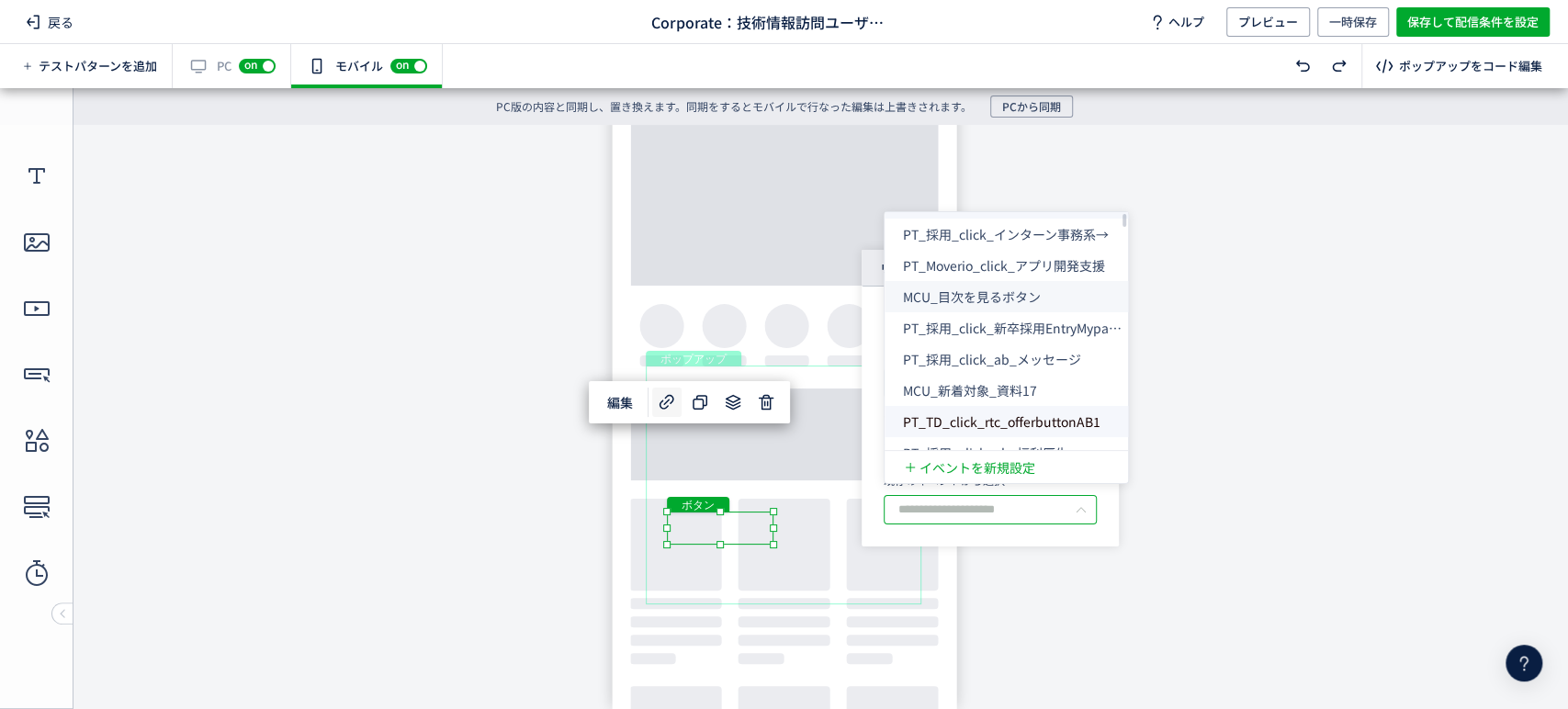scroll, scrollTop: 0, scrollLeft: 0, axis: both 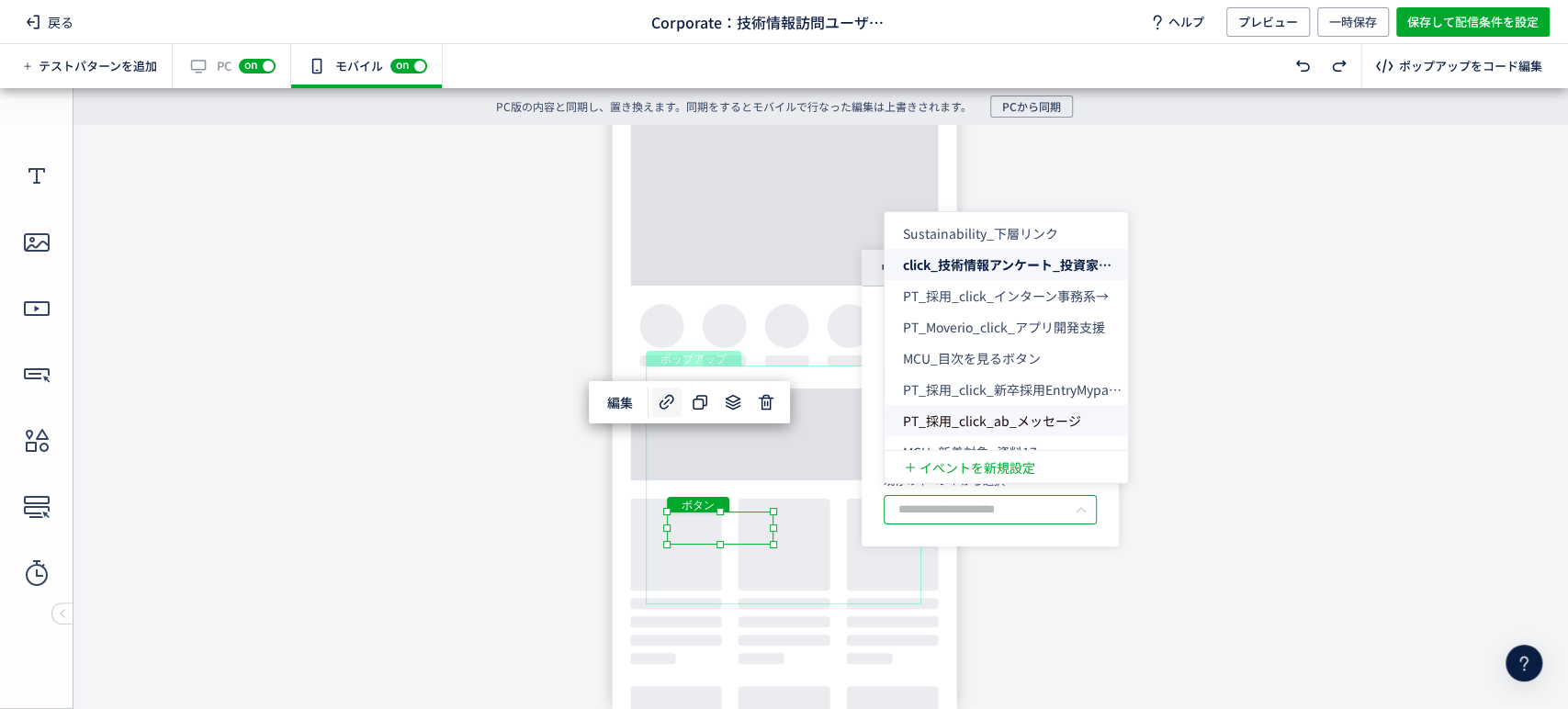 click on "イベント計測を有効化
既存のイベントから選択" at bounding box center (990, 490) 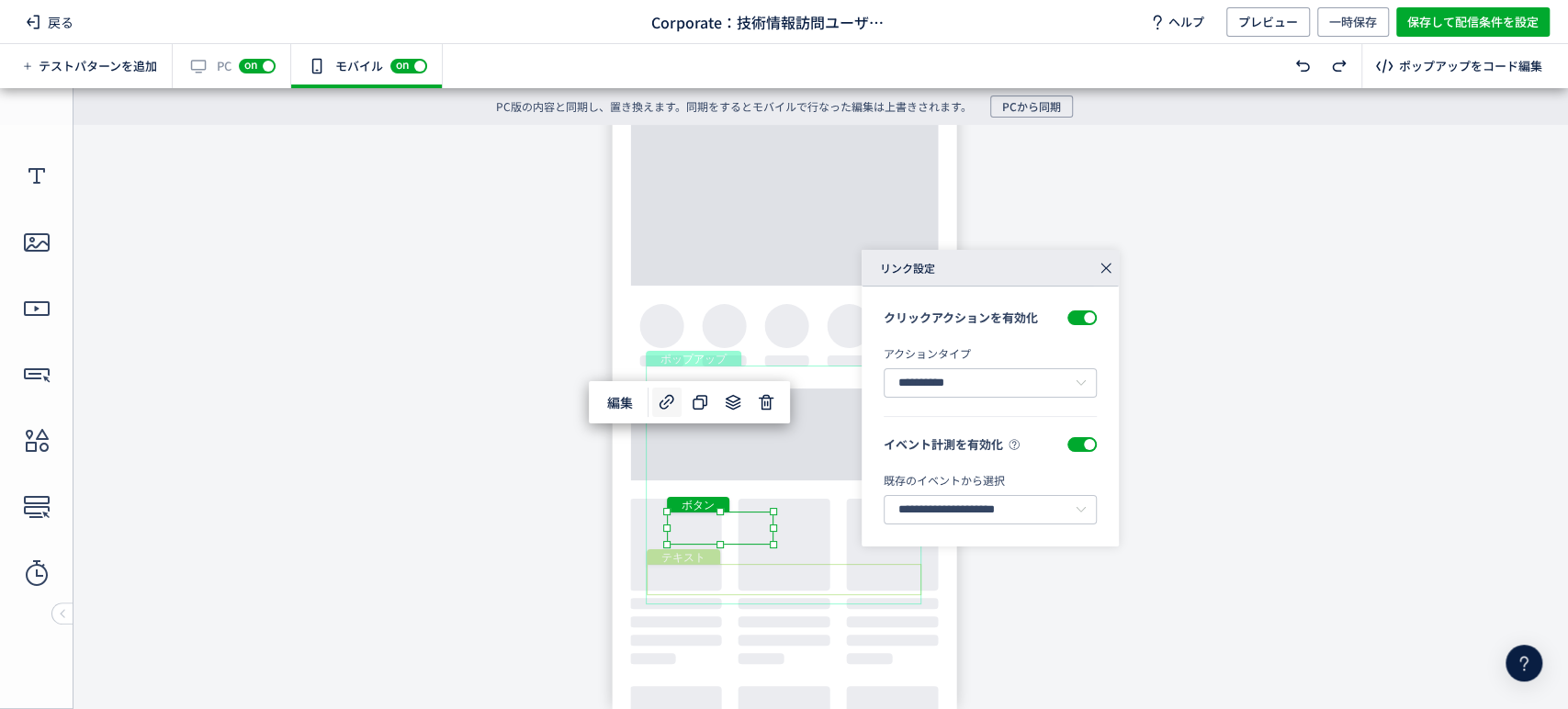 click on "テキスト" at bounding box center [784, 580] 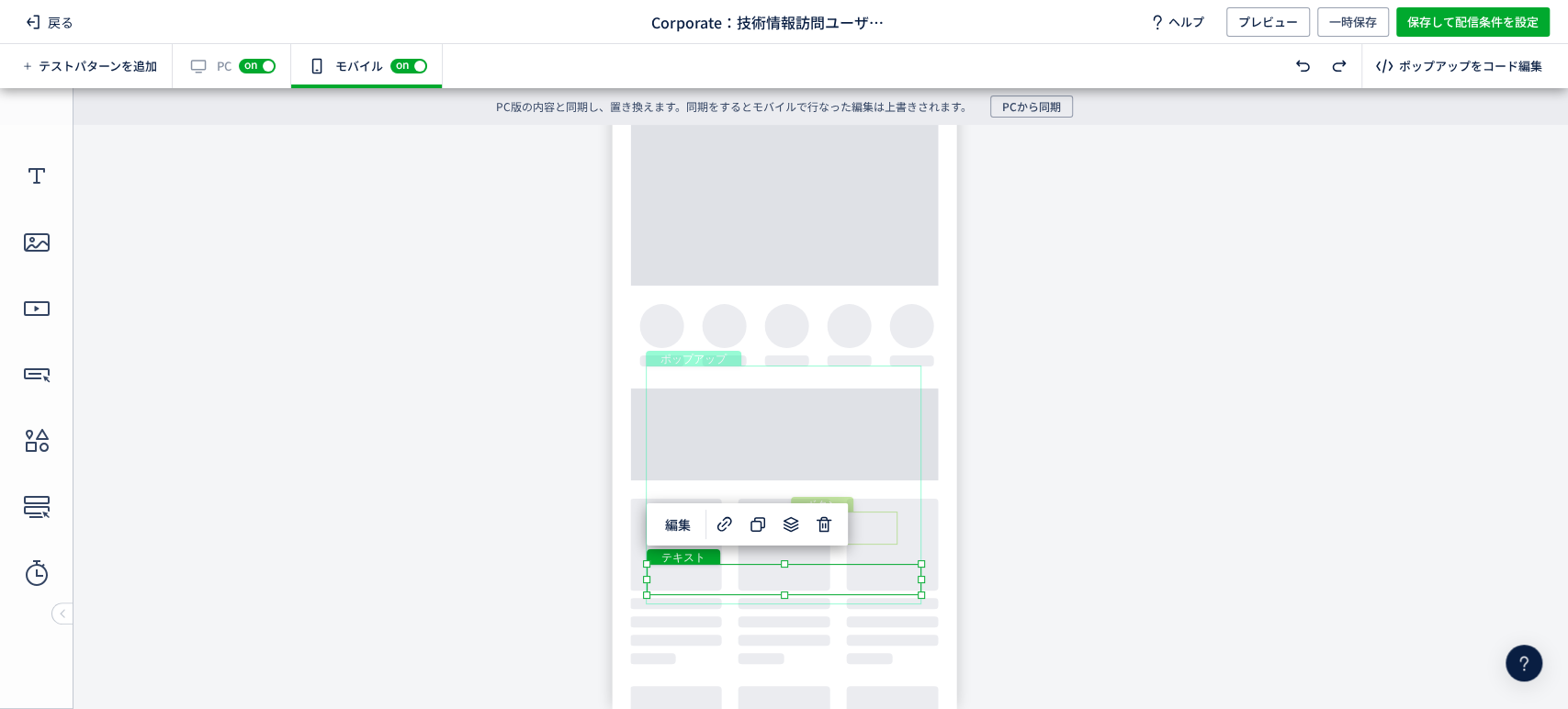 click on "ボタン" at bounding box center [844, 528] 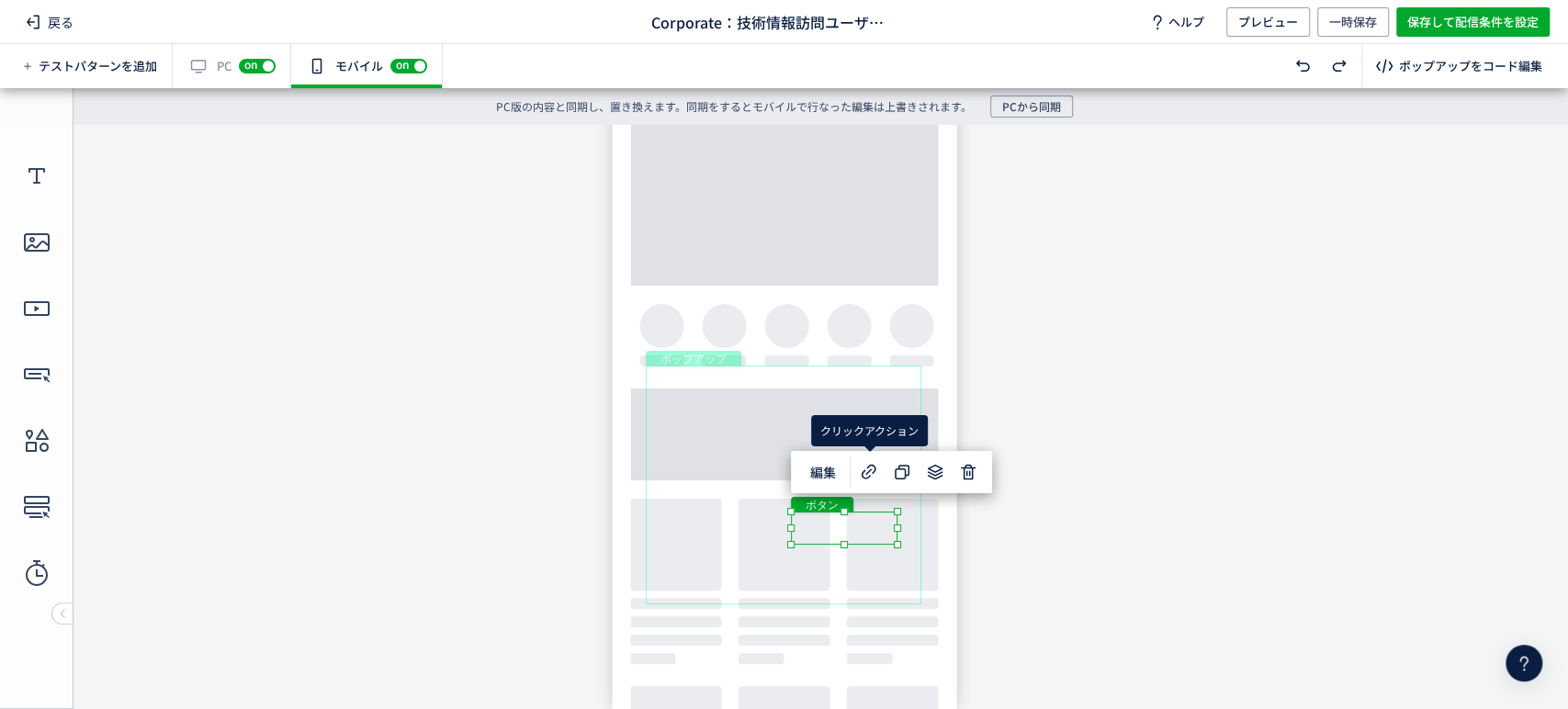 click on "編集" at bounding box center [891, 472] 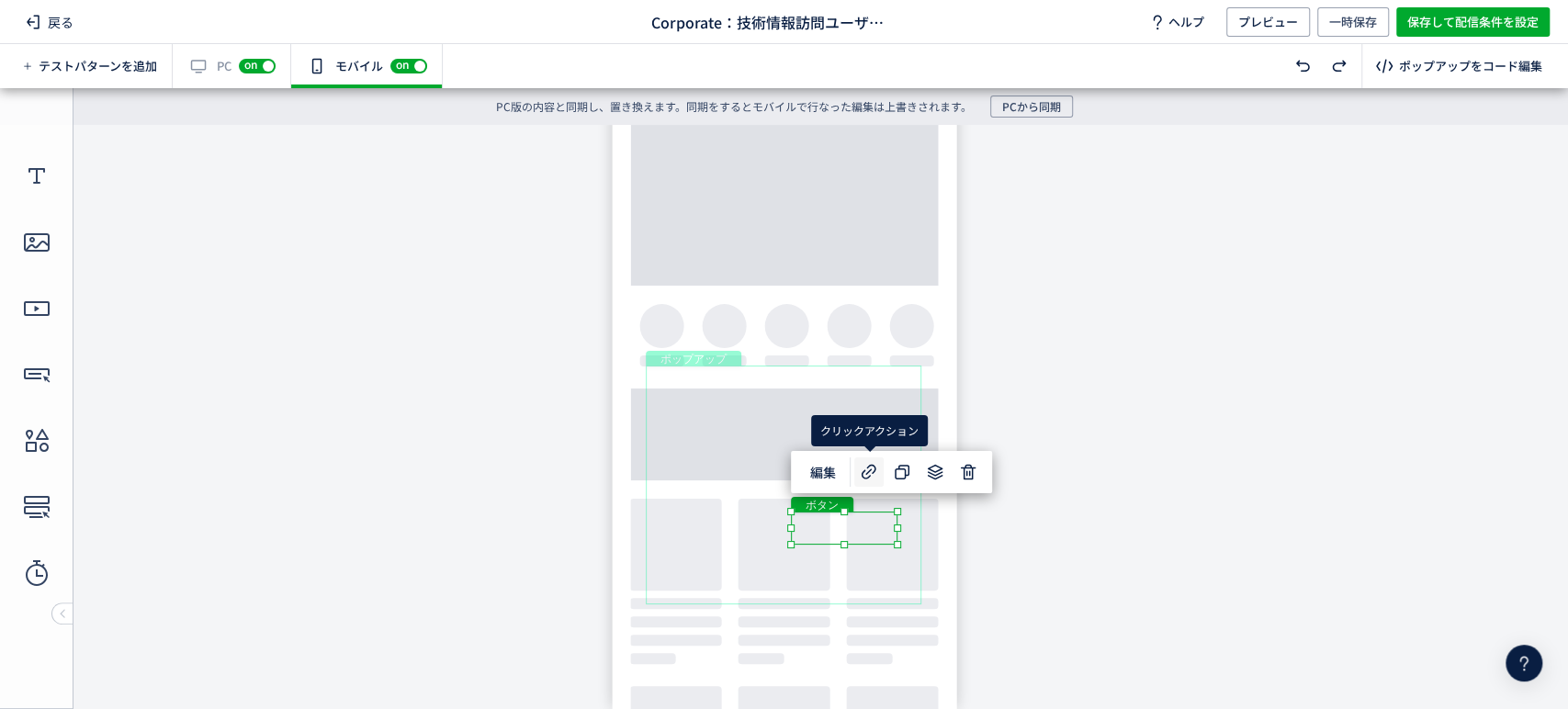 click 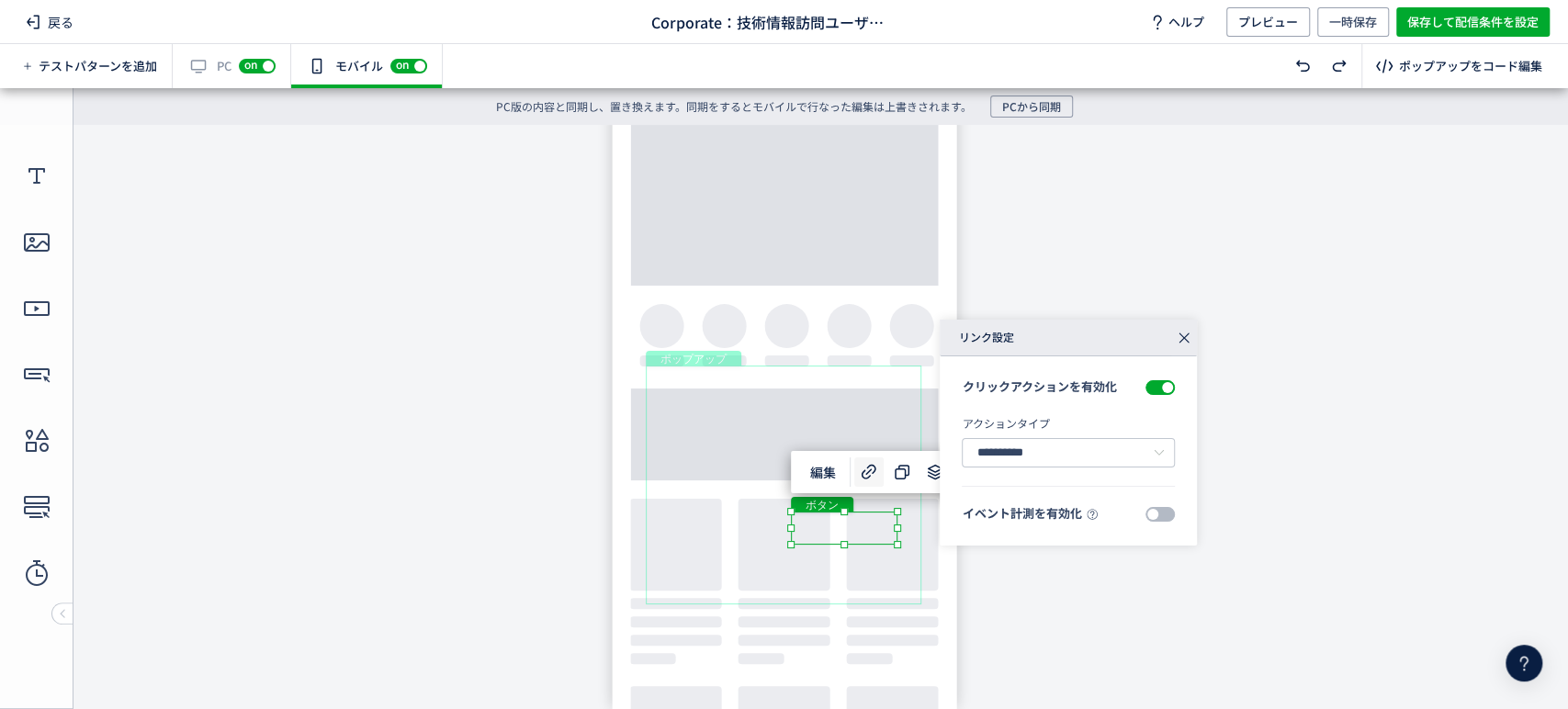 click at bounding box center (1160, 514) 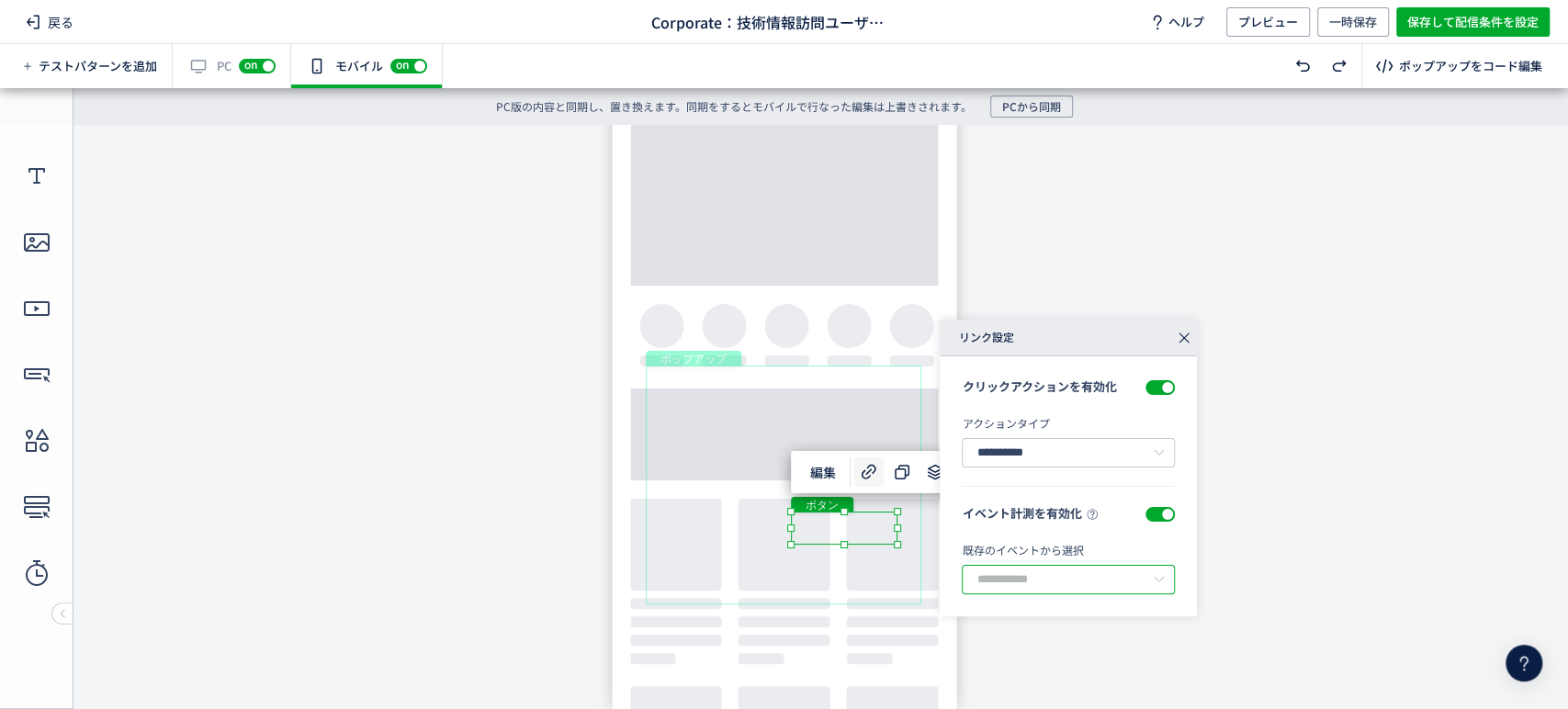 click at bounding box center [1068, 580] 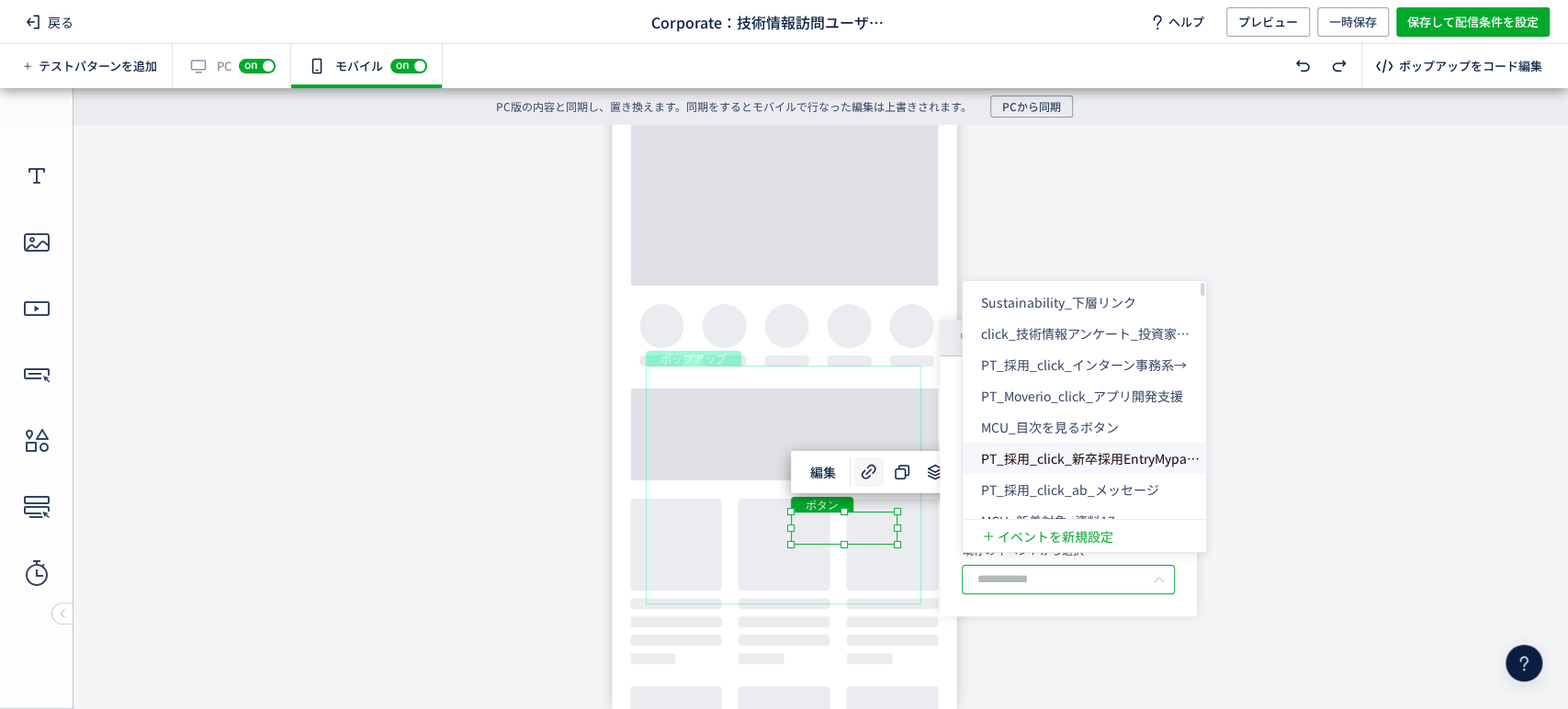 type on "*" 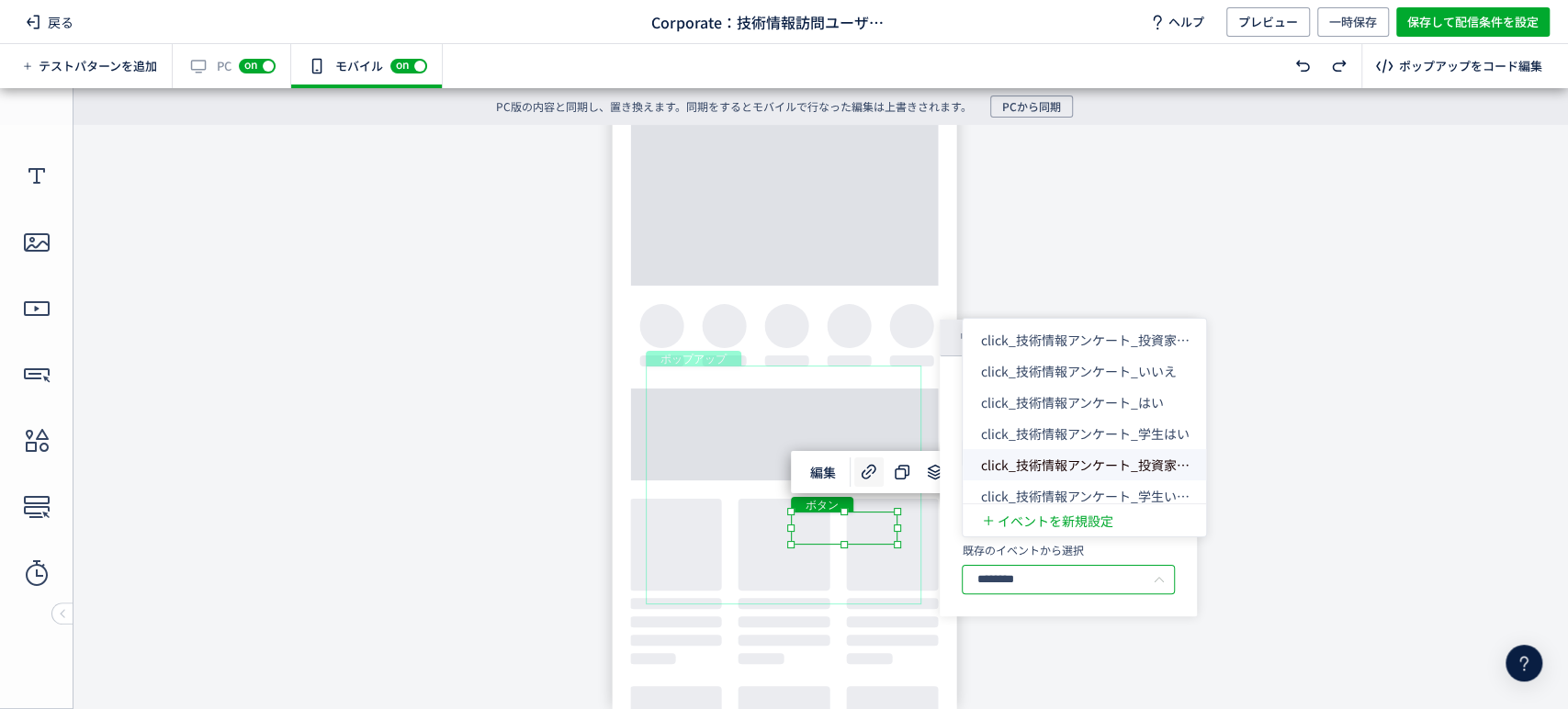 click on "click_技術情報アンケート_投資家いいえ" at bounding box center (1098, 465) 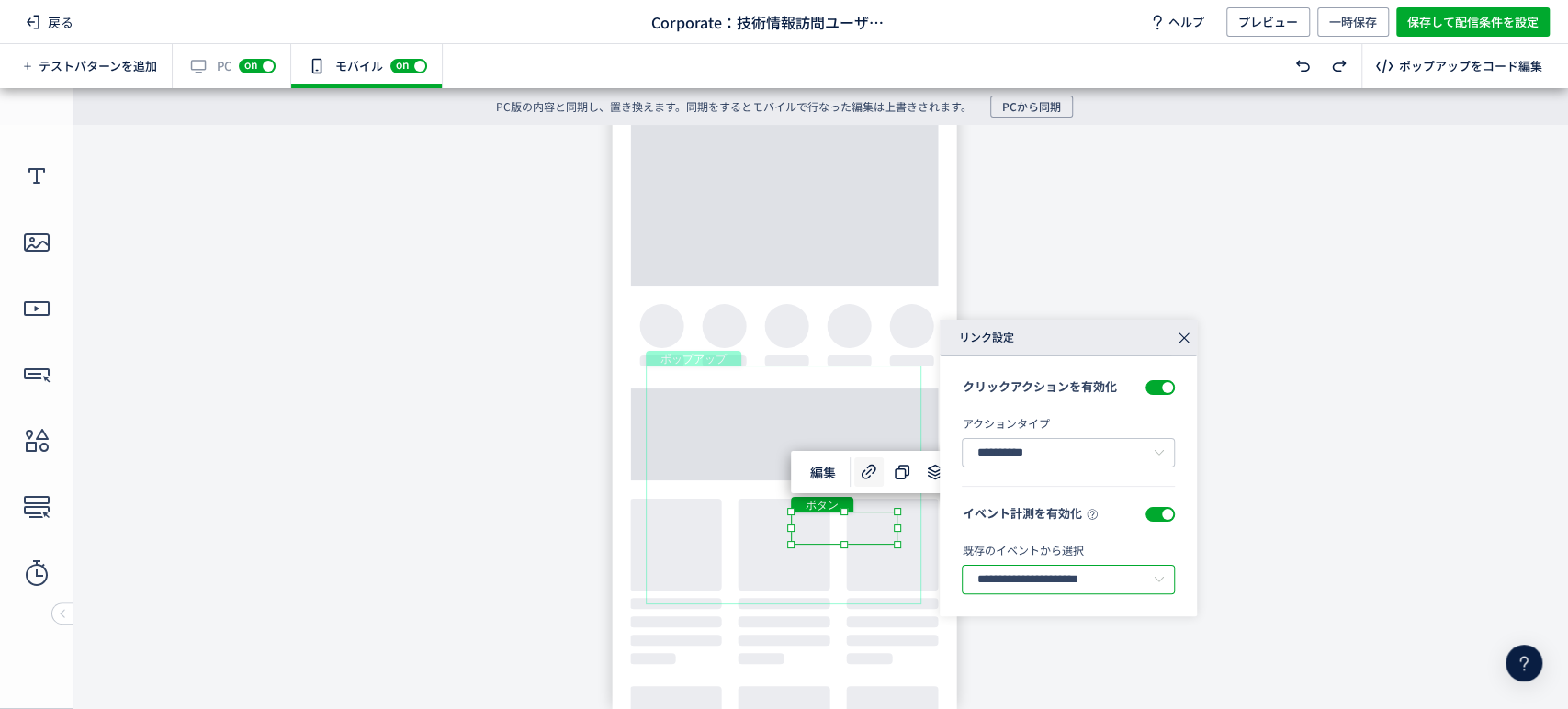 scroll, scrollTop: 0, scrollLeft: 47, axis: horizontal 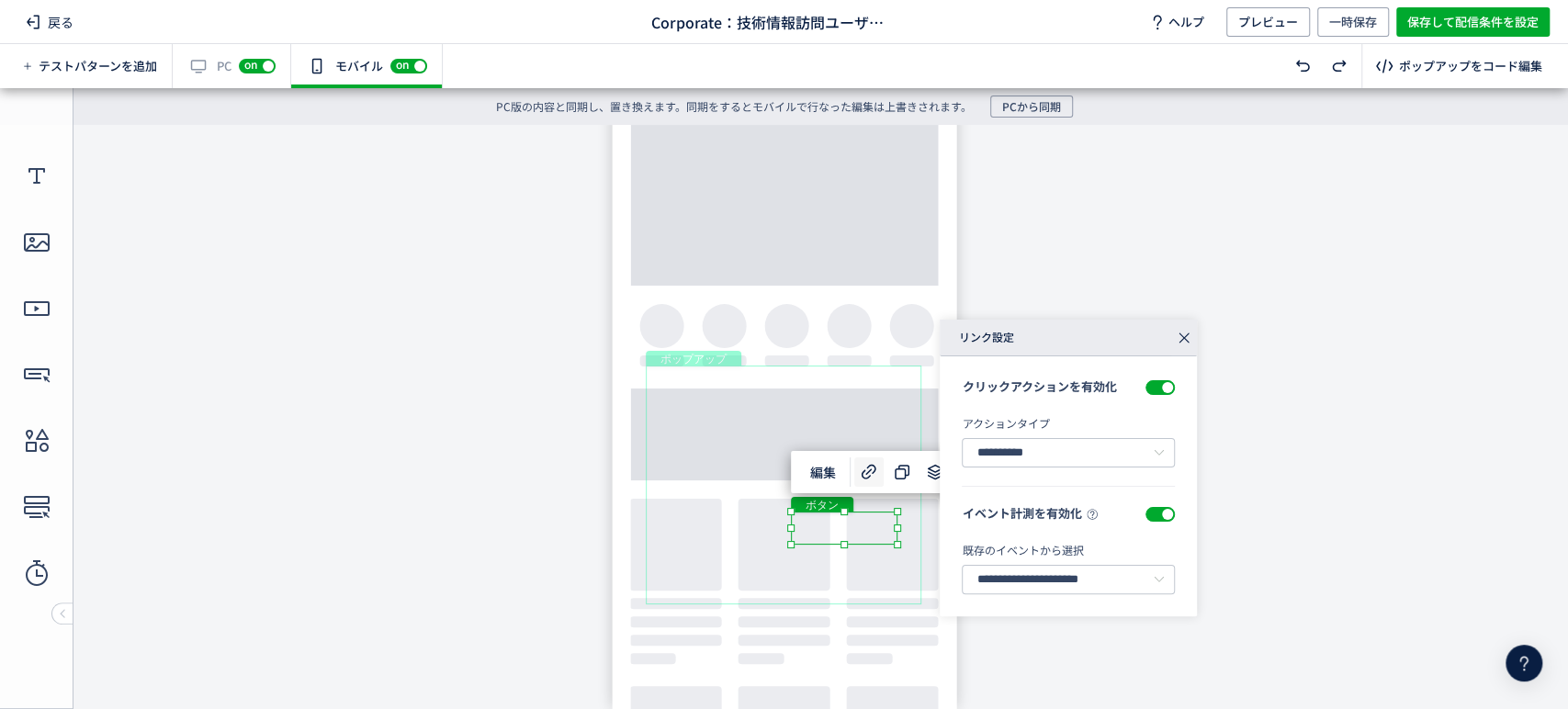 click on "**********" at bounding box center [1068, 560] 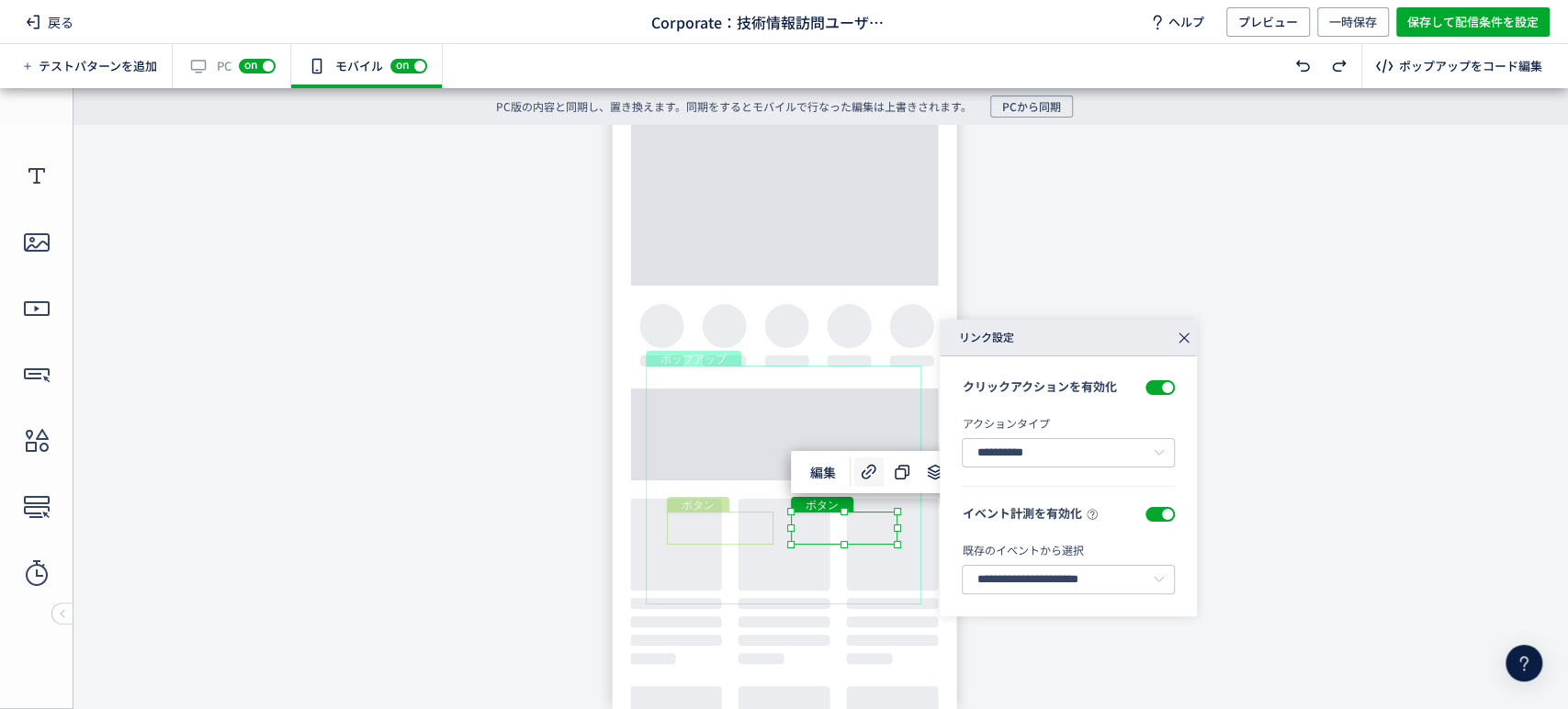 click on "ボタン" at bounding box center (720, 528) 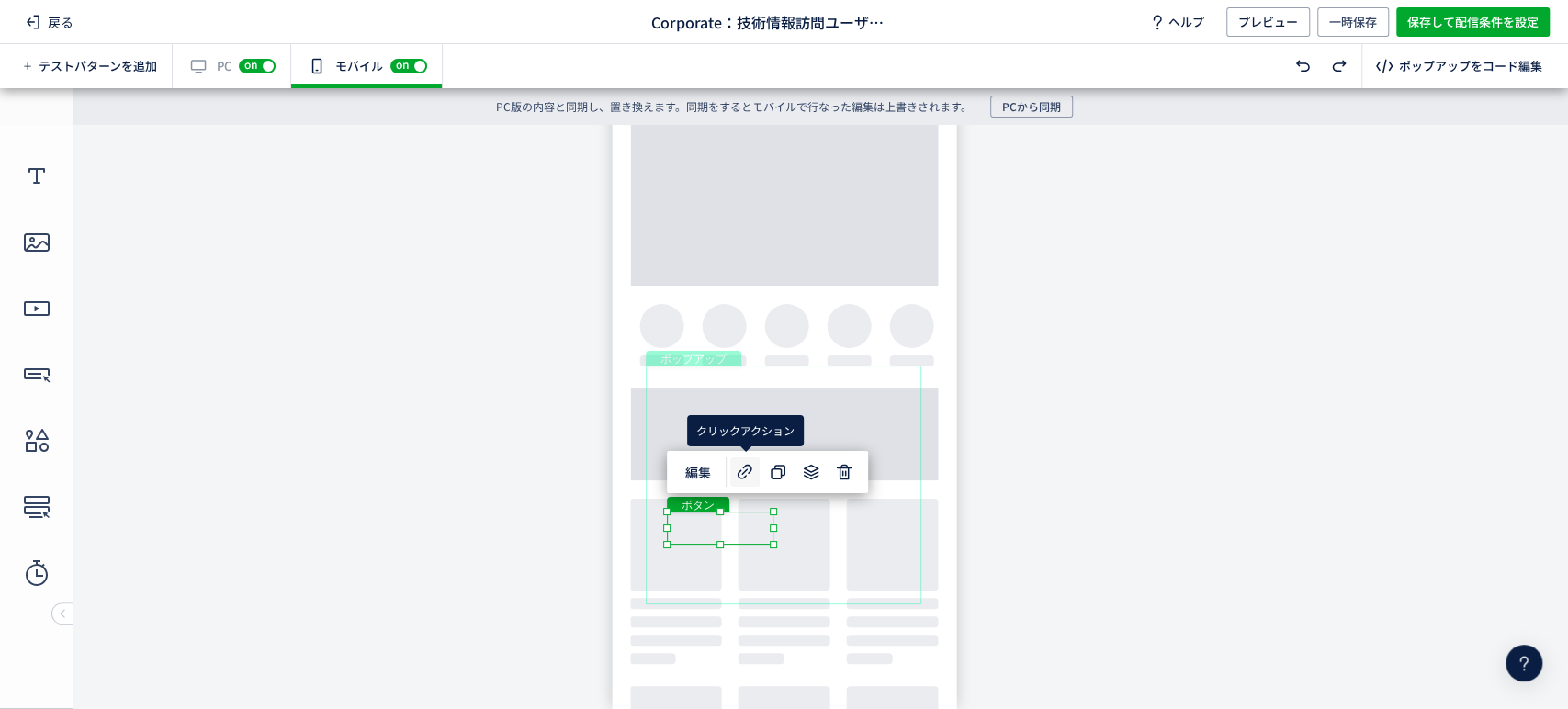 click 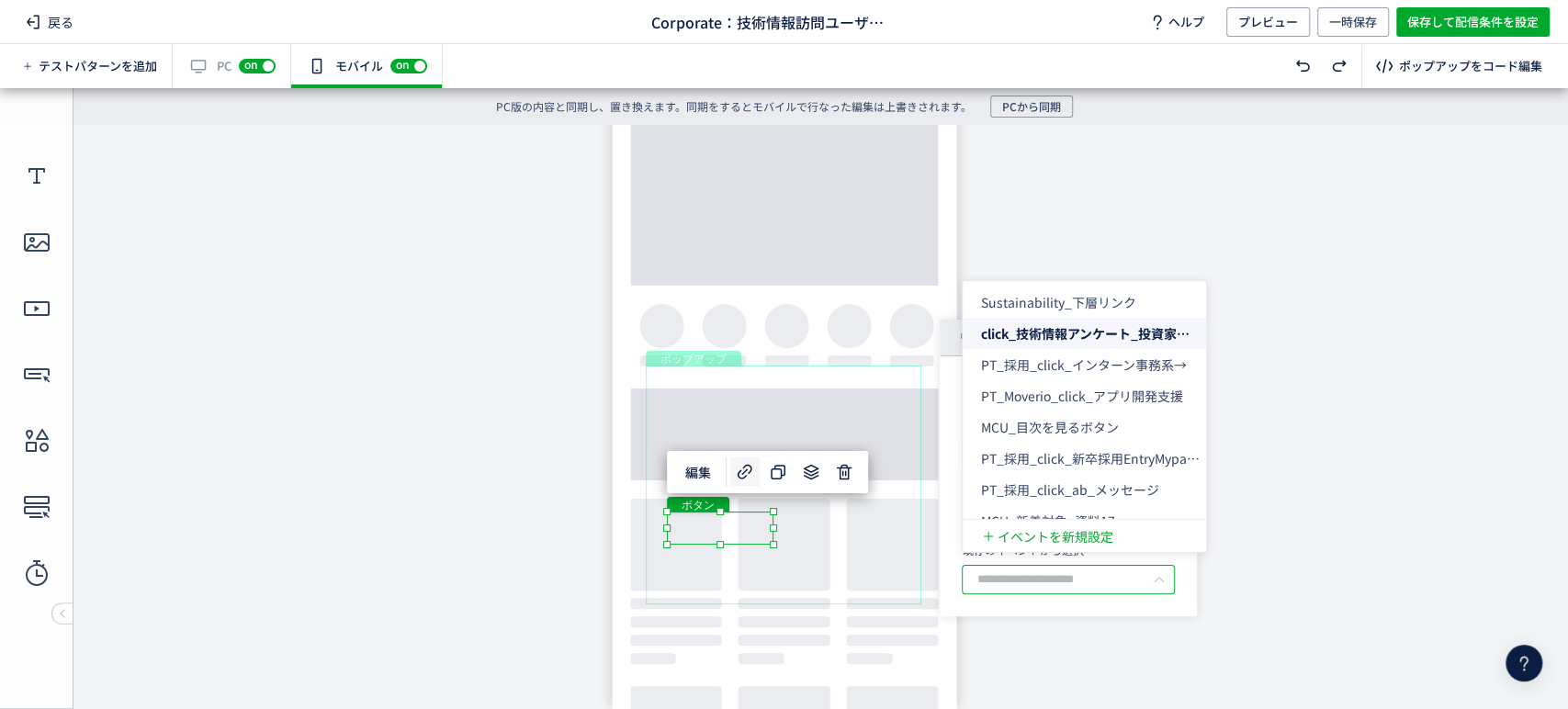 drag, startPoint x: 1028, startPoint y: 574, endPoint x: 1077, endPoint y: 584, distance: 50.009999 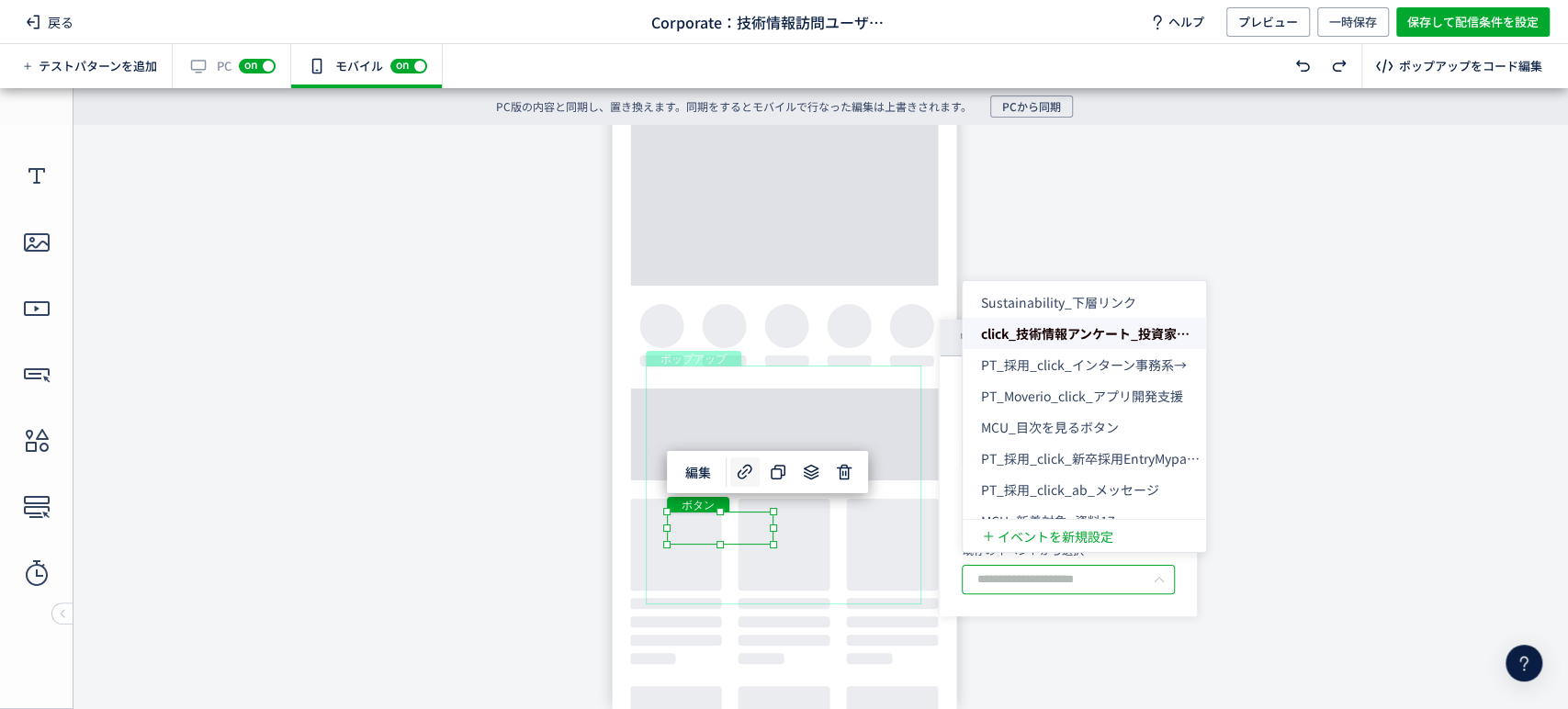 drag, startPoint x: 1019, startPoint y: 586, endPoint x: 1073, endPoint y: 586, distance: 54 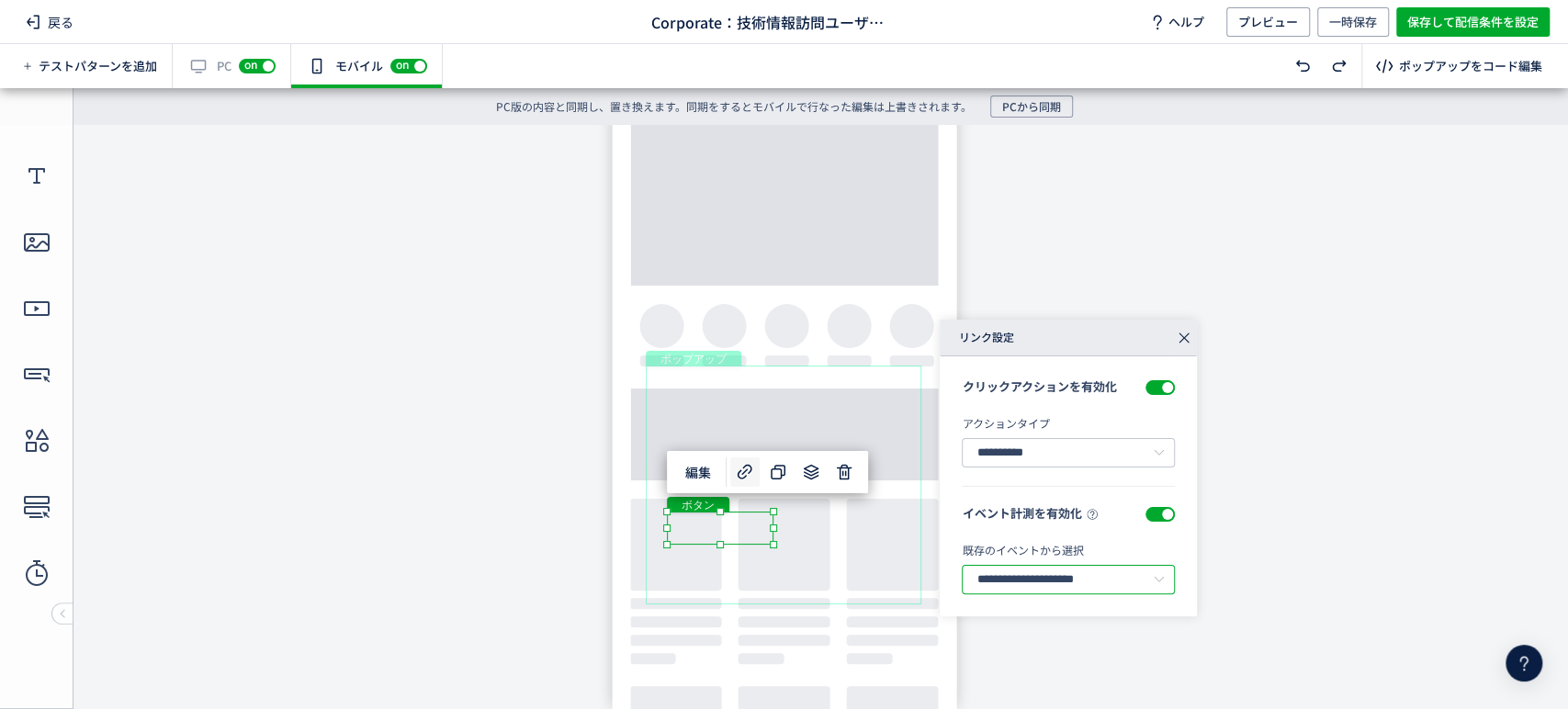 click on "**********" at bounding box center (1068, 580) 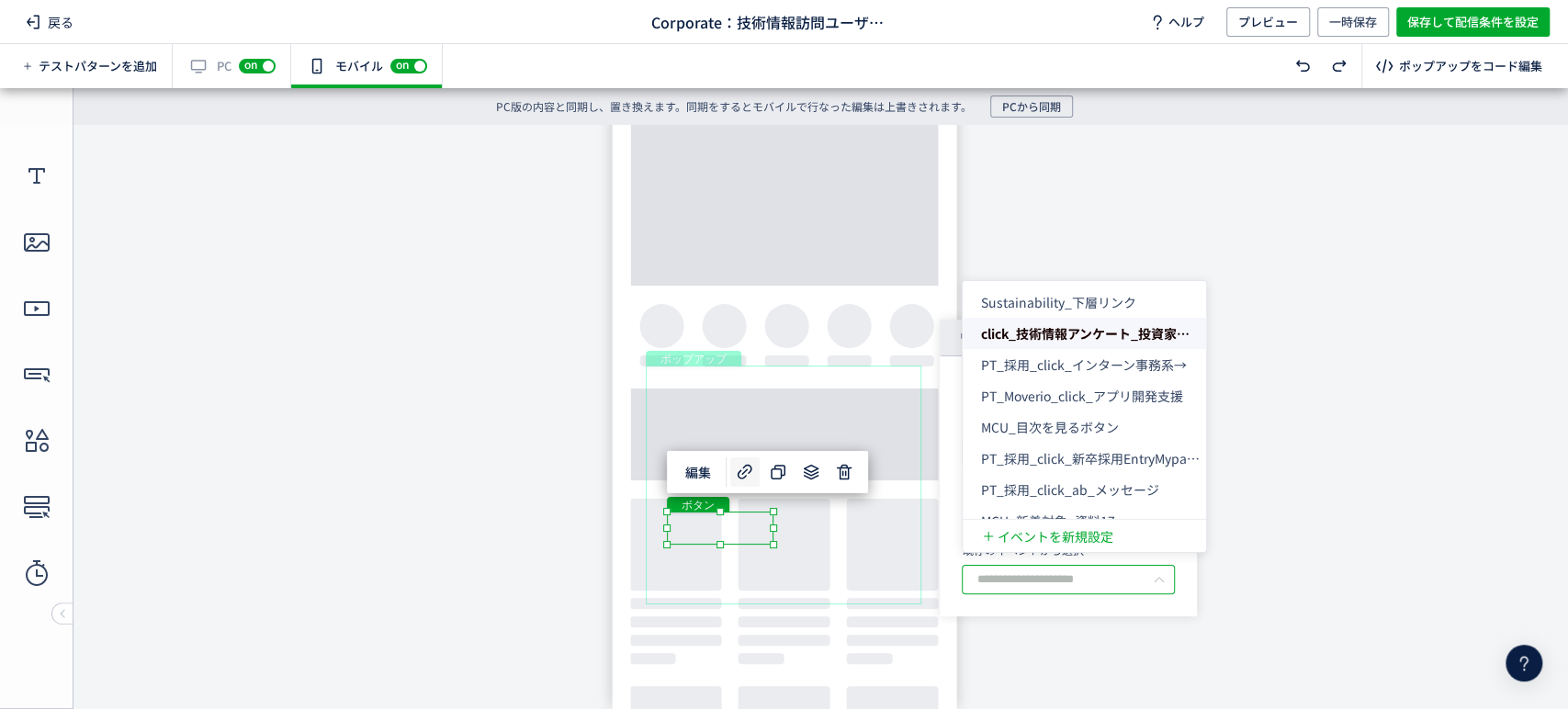 click at bounding box center [1068, 580] 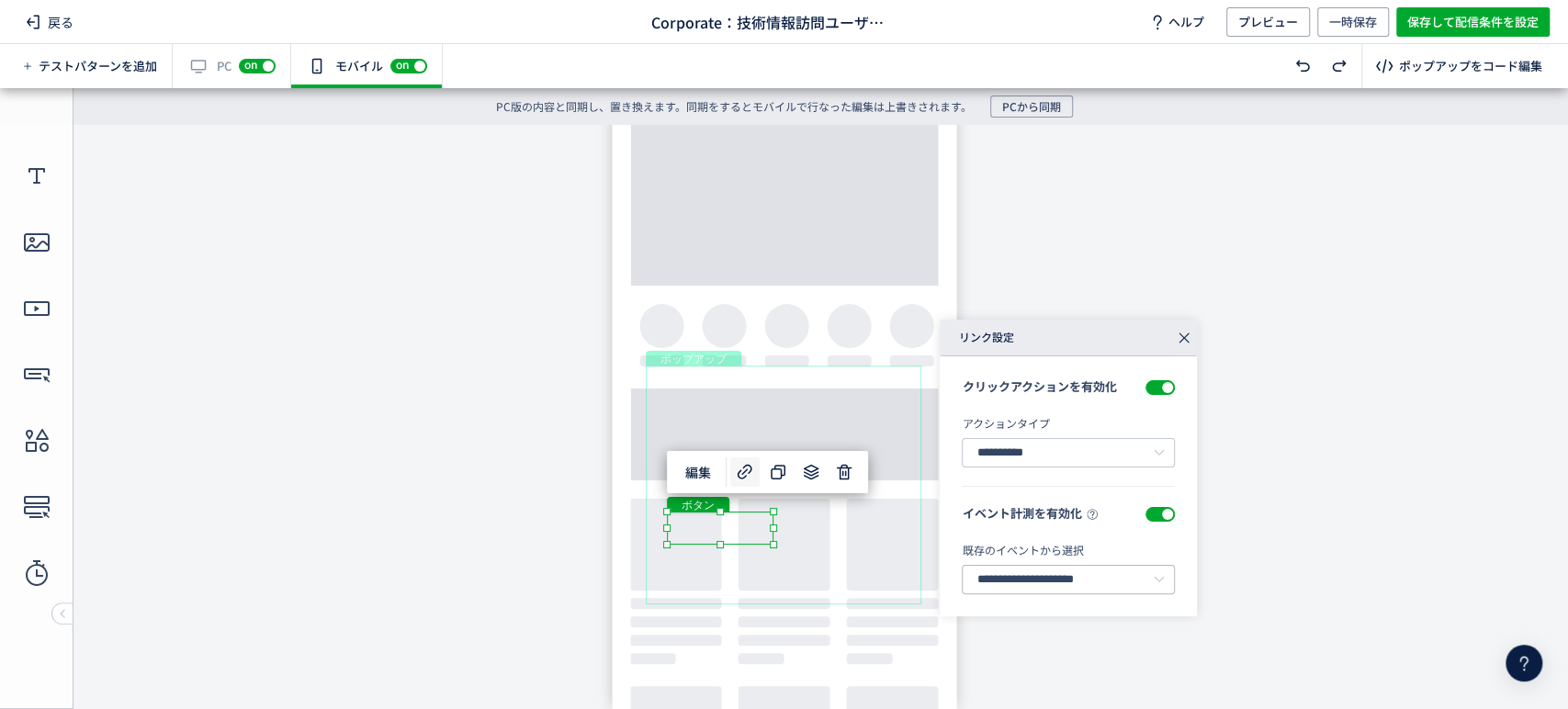 drag, startPoint x: 952, startPoint y: 580, endPoint x: 1130, endPoint y: 579, distance: 178.00281 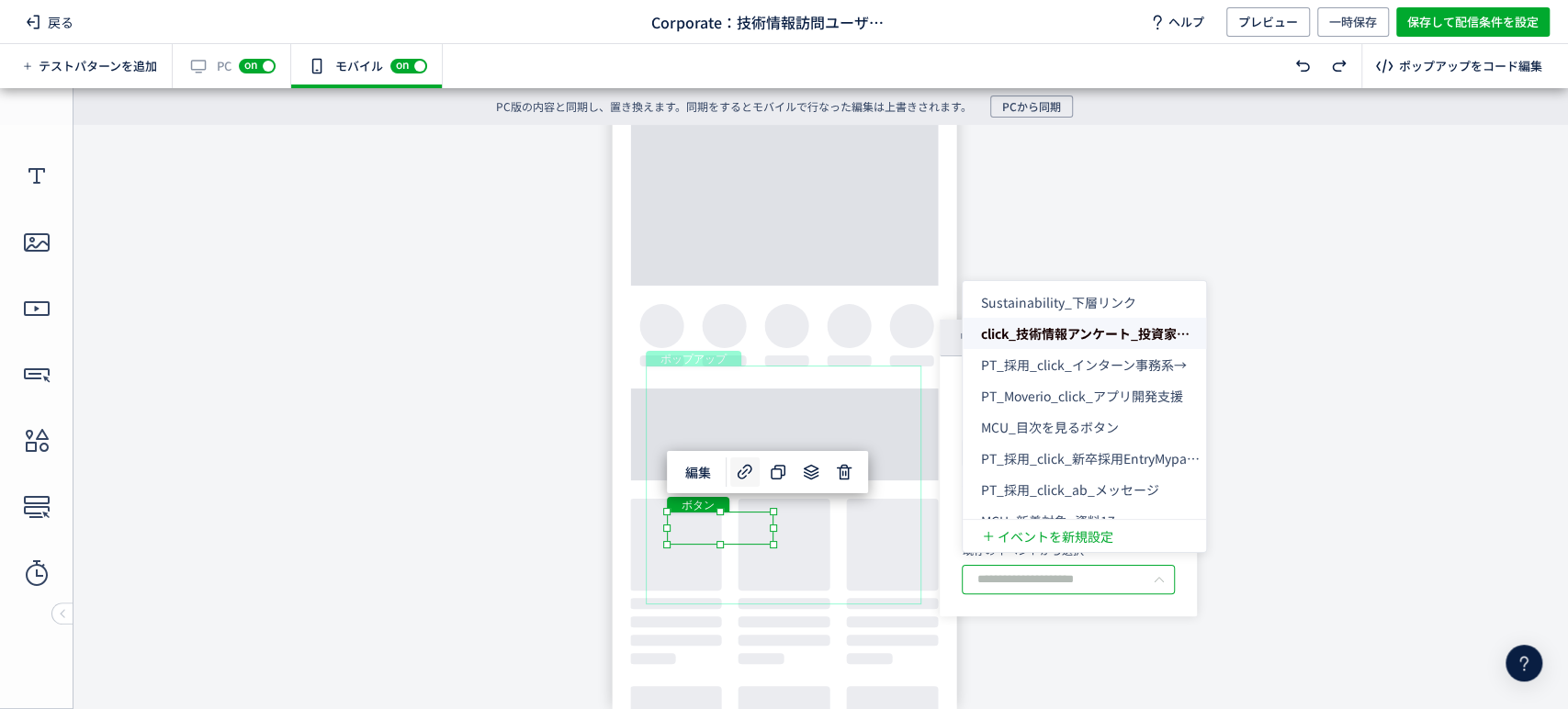drag, startPoint x: 1139, startPoint y: 580, endPoint x: 1151, endPoint y: 584, distance: 12.649111 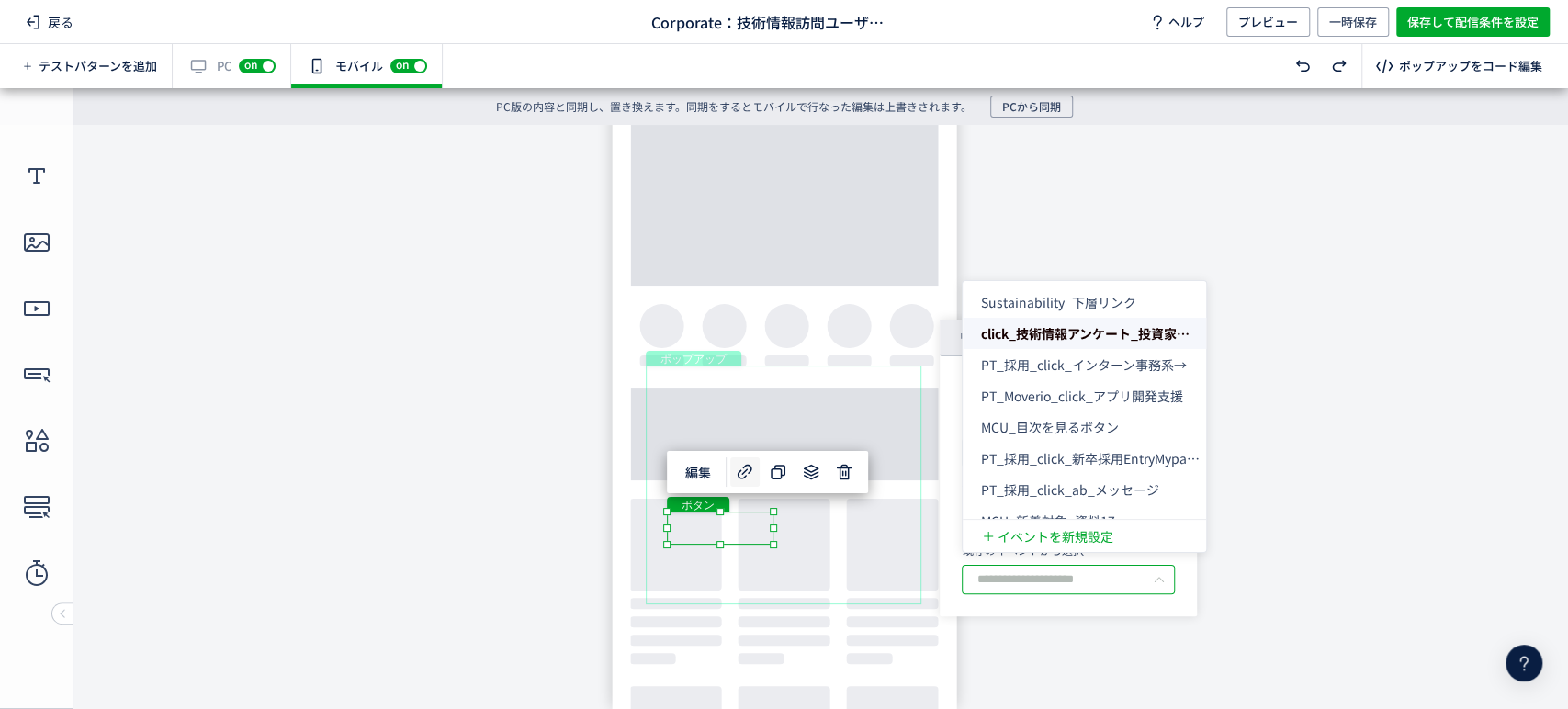 click on "イベント計測を有効化
既存のイベントから選択" at bounding box center (1068, 560) 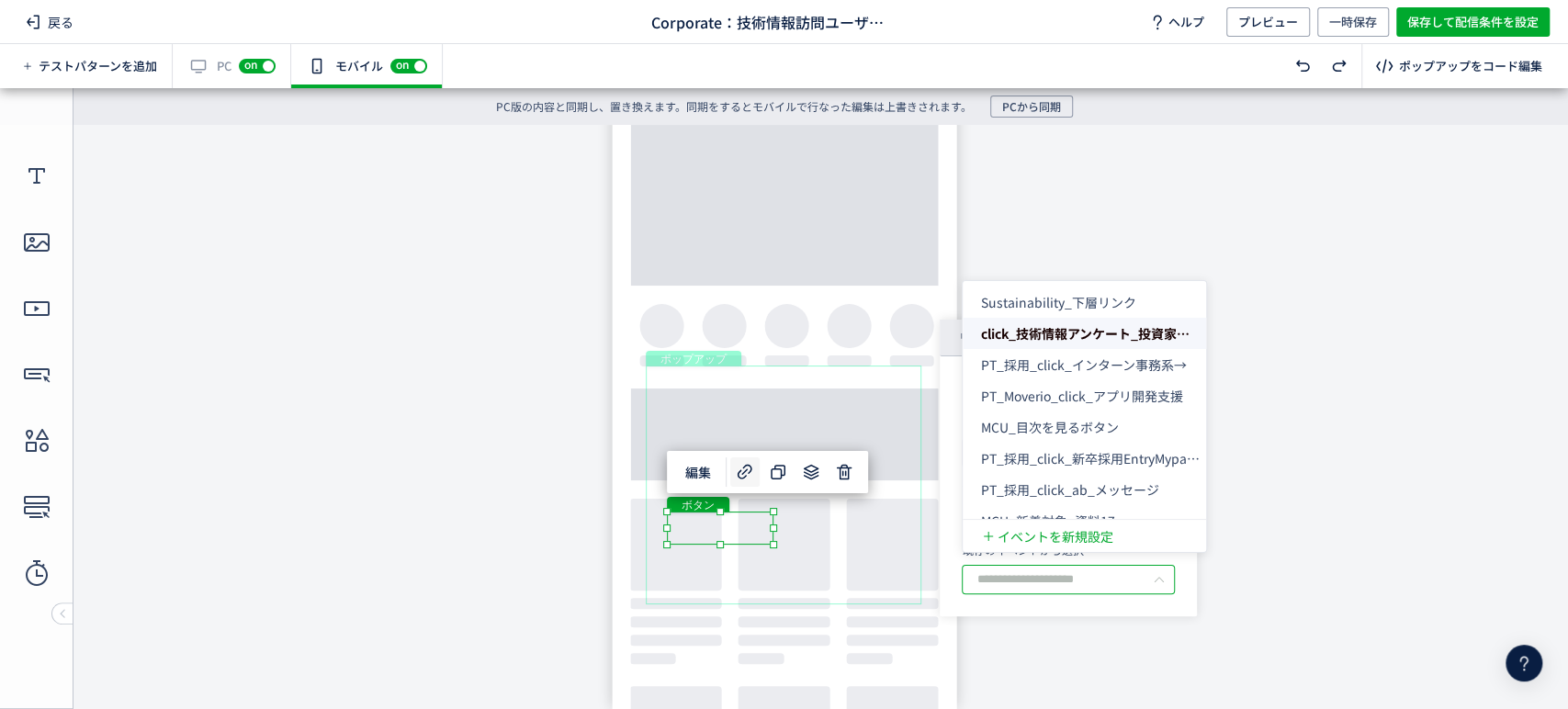 type on "**********" 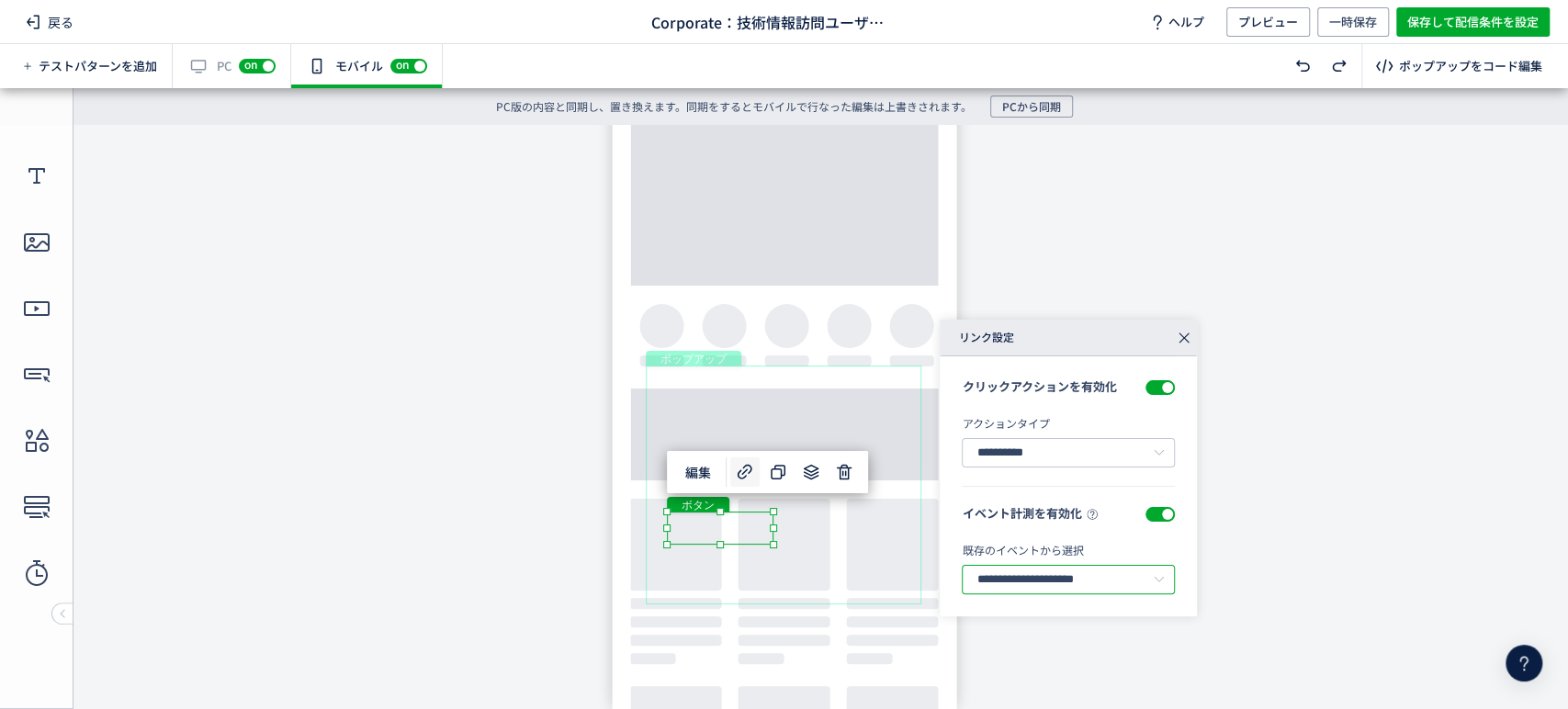 click on "**********" at bounding box center [1068, 580] 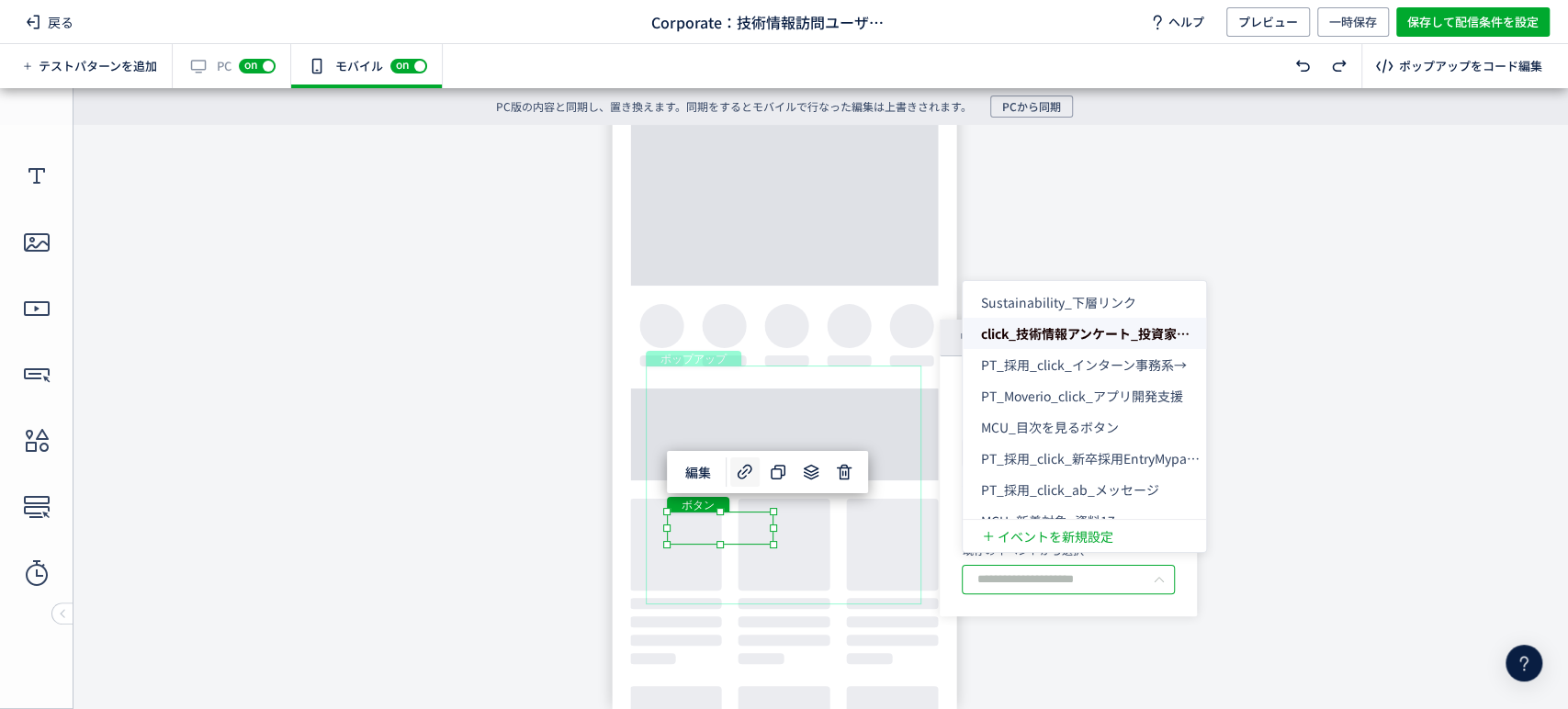 click at bounding box center (1068, 580) 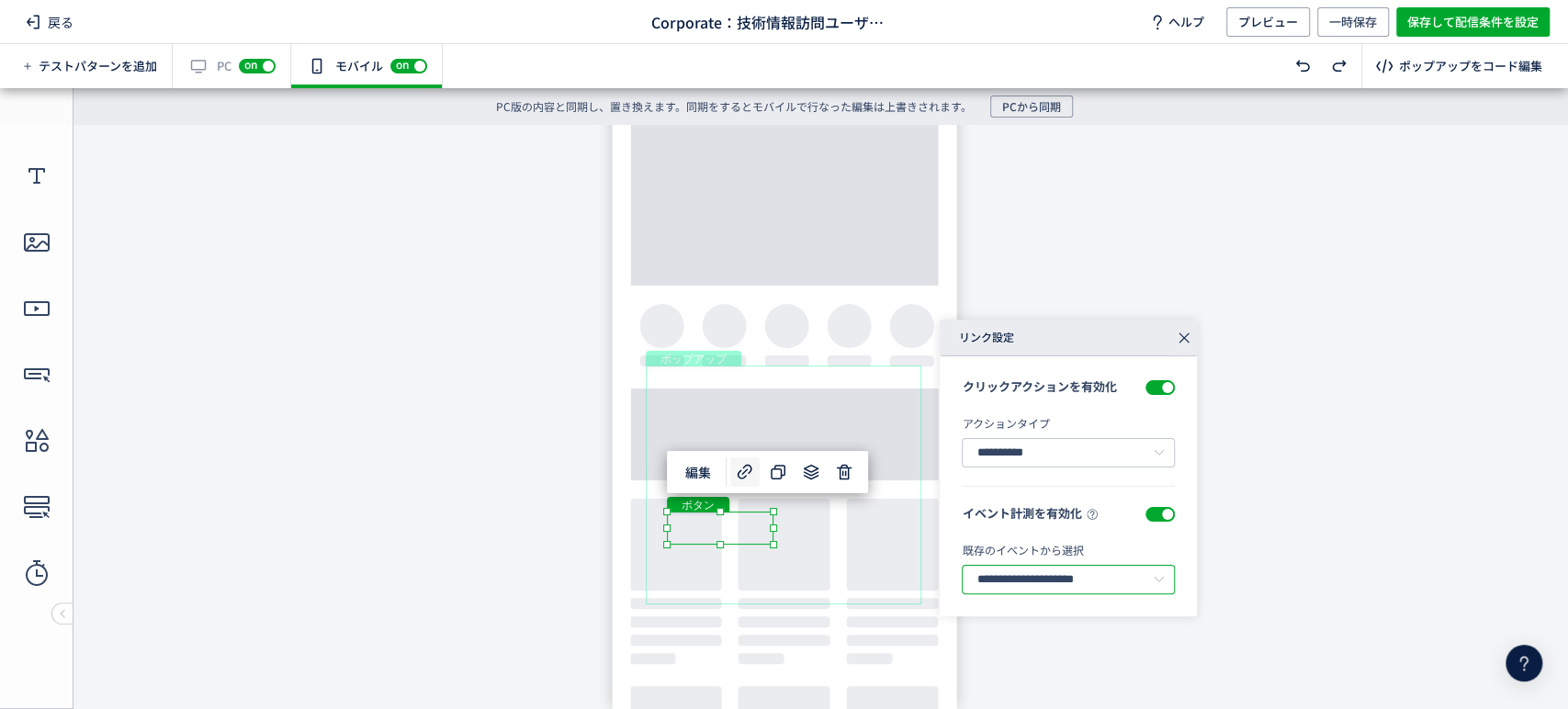 click on "**********" at bounding box center [1068, 580] 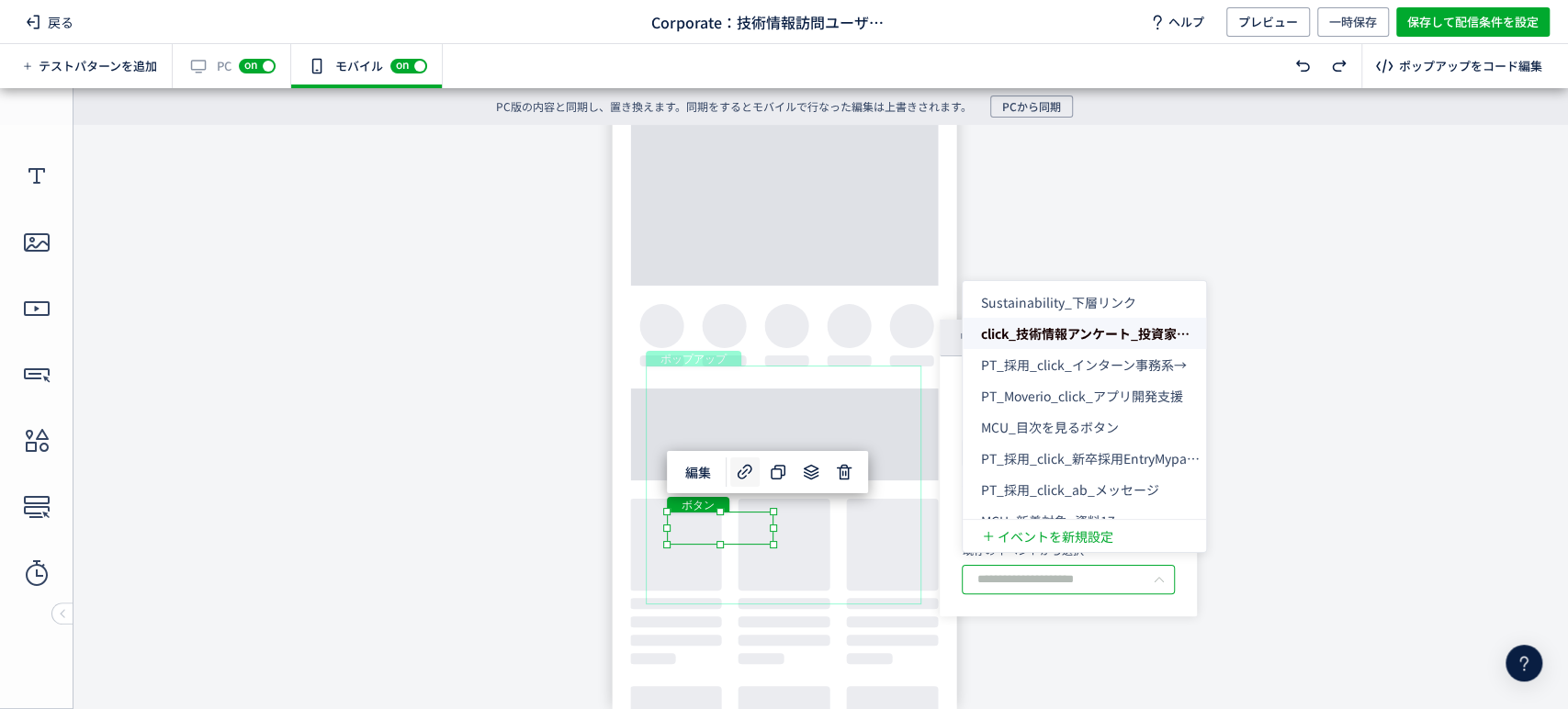 click at bounding box center (1068, 580) 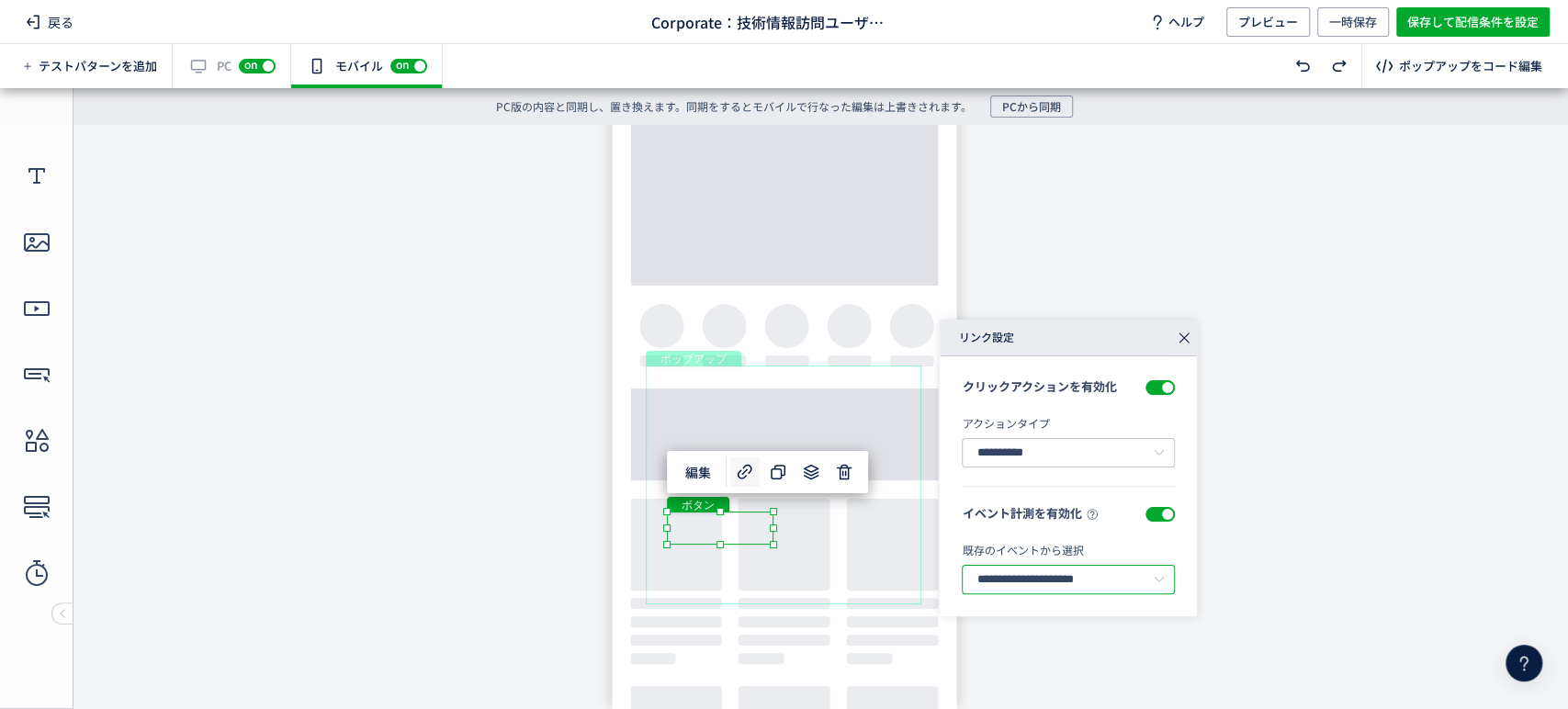 scroll, scrollTop: 0, scrollLeft: 36, axis: horizontal 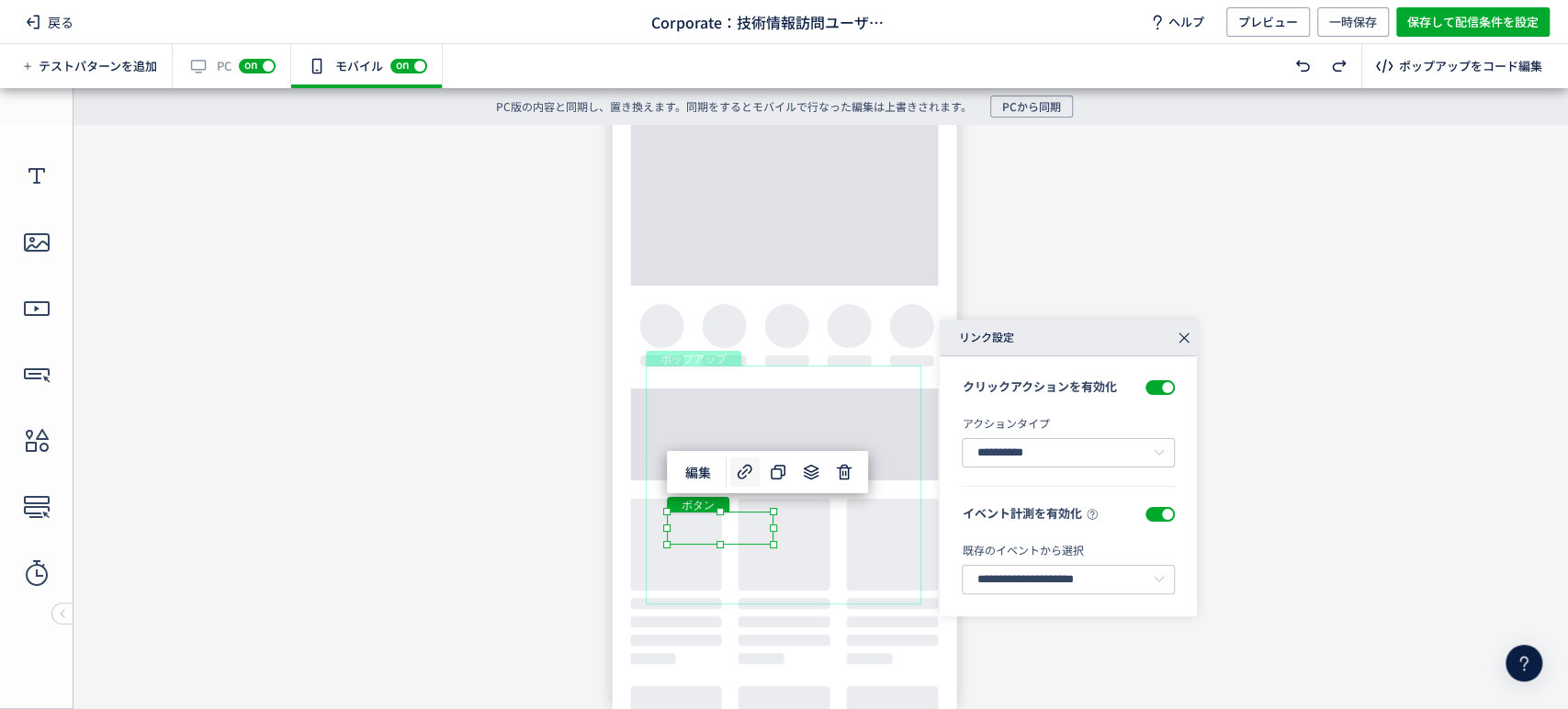 click on "**********" at bounding box center (1068, 560) 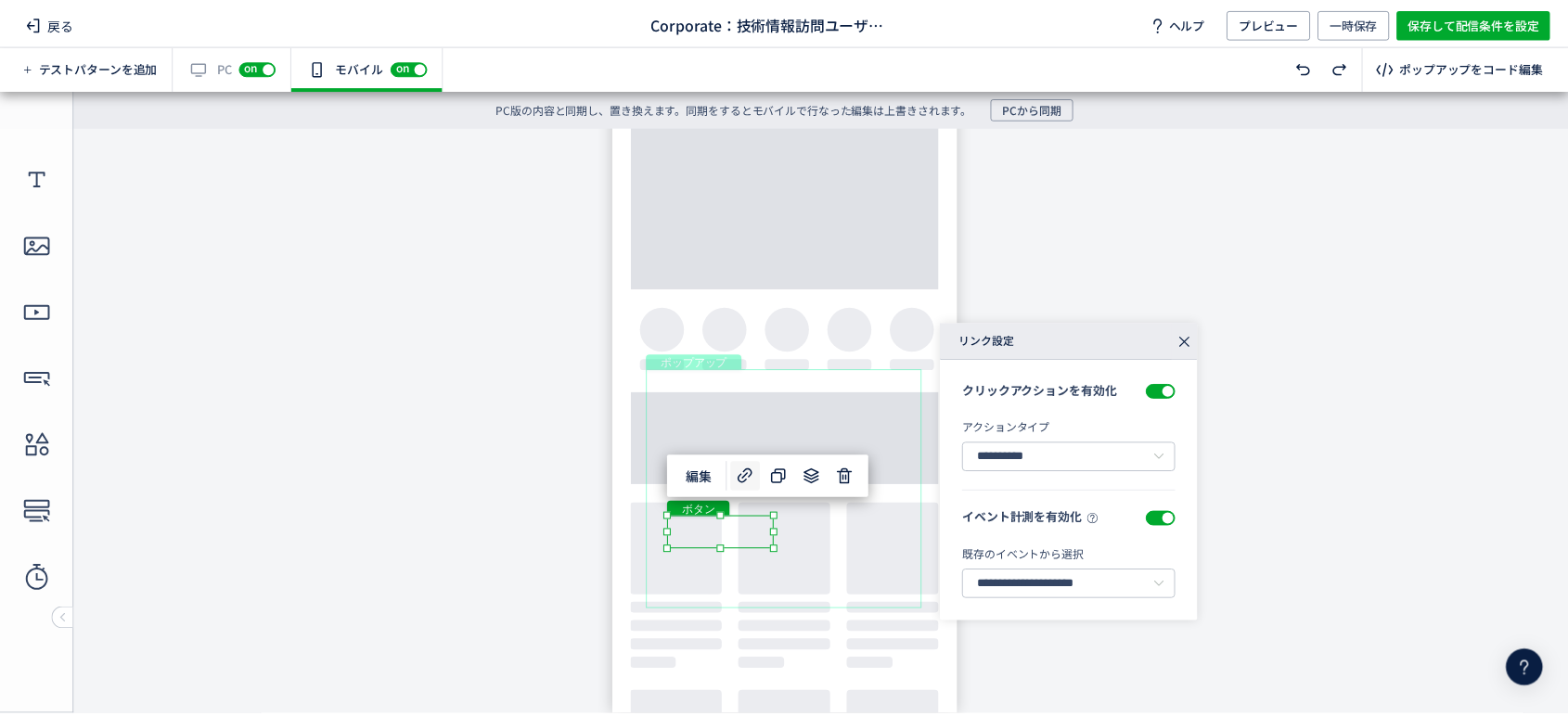 scroll, scrollTop: 0, scrollLeft: 0, axis: both 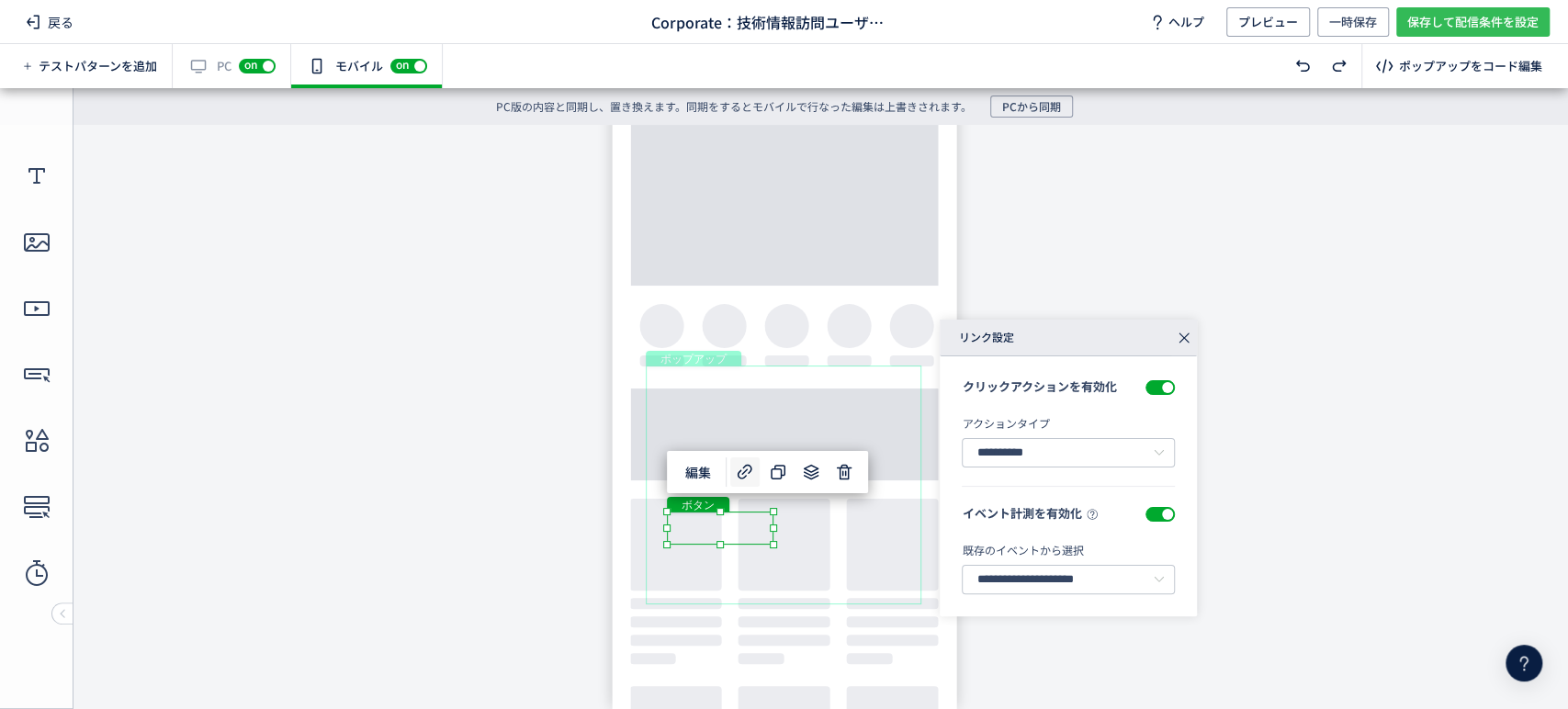click on "保存して配信条件を設定" at bounding box center (1472, 22) 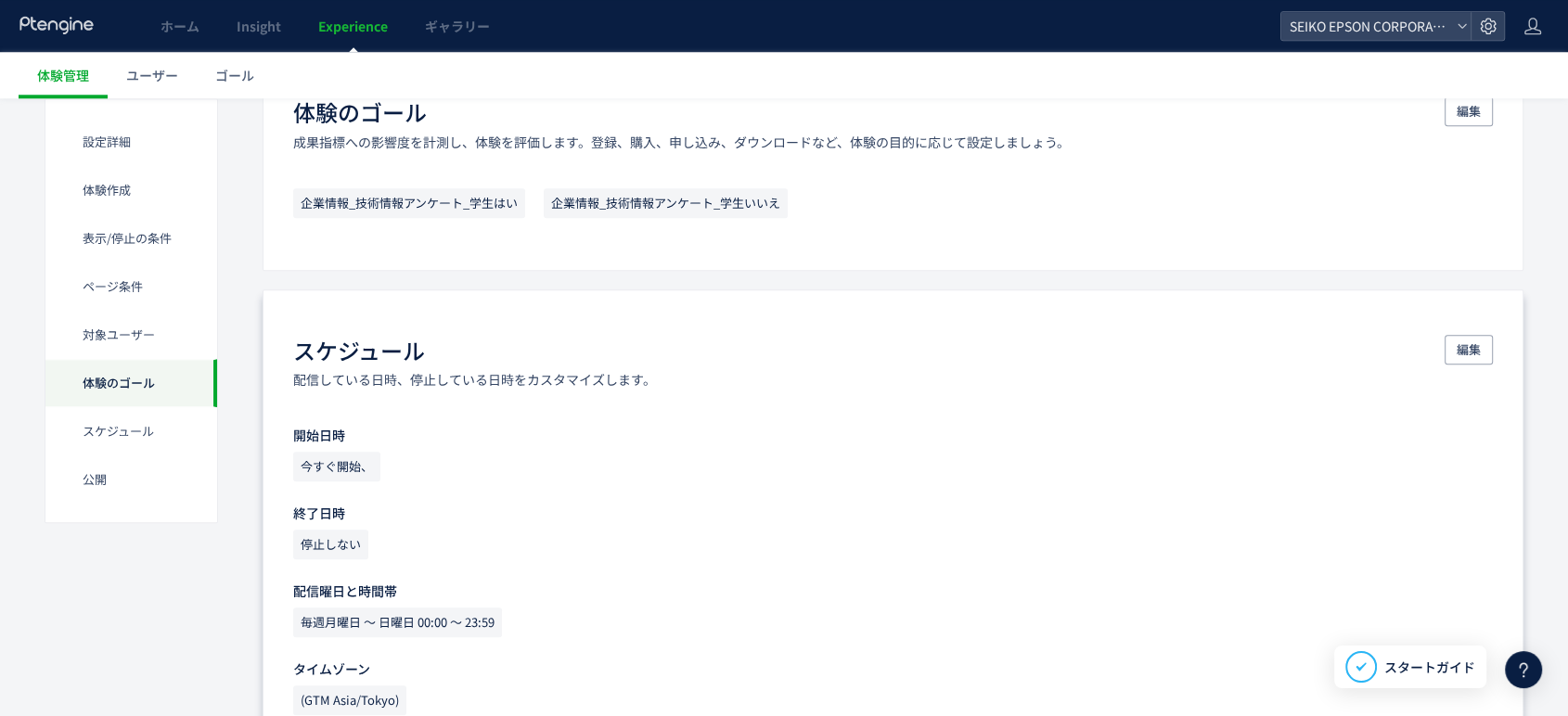 scroll, scrollTop: 1545, scrollLeft: 0, axis: vertical 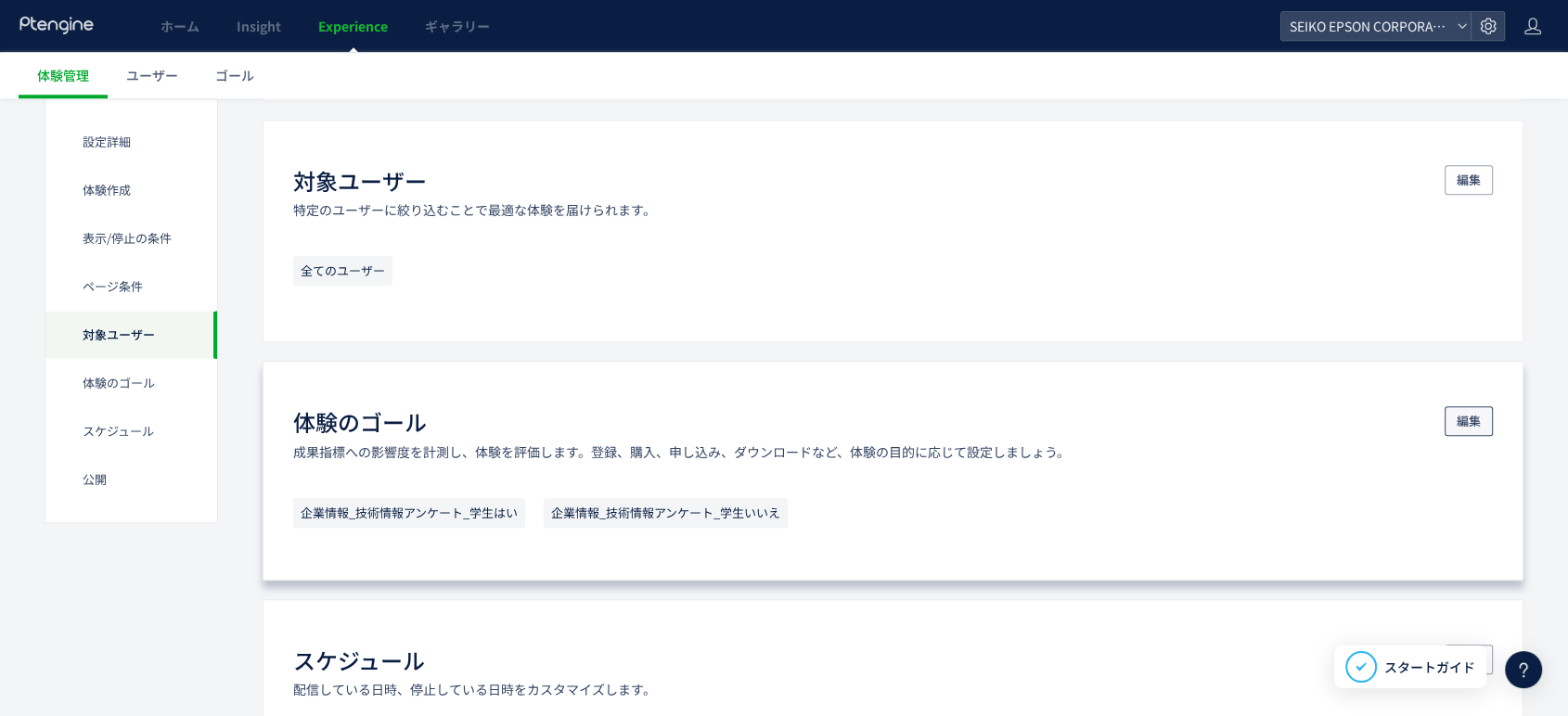 click on "編集" at bounding box center [1469, 421] 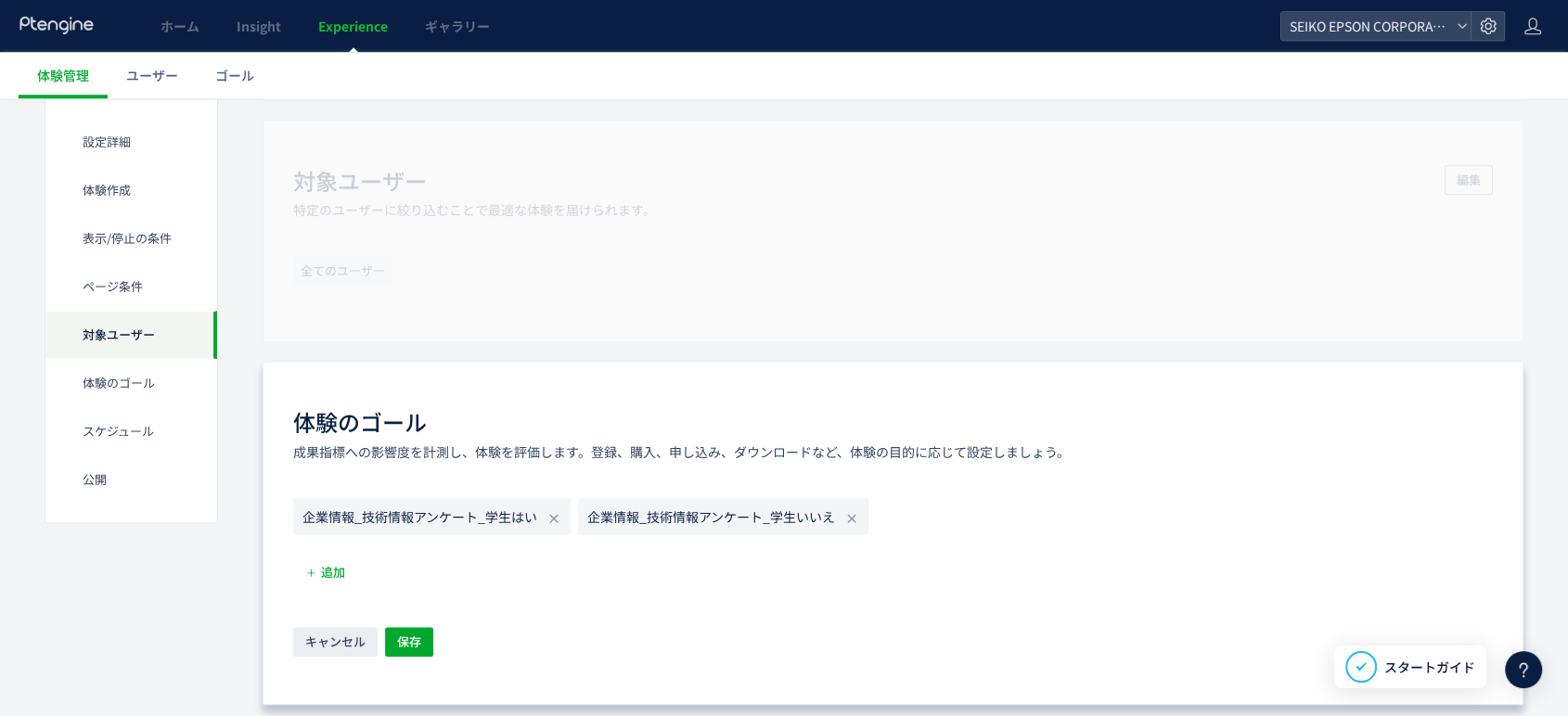 click on "企業情報_技術情報アンケート_学生はい" at bounding box center (419, 517) 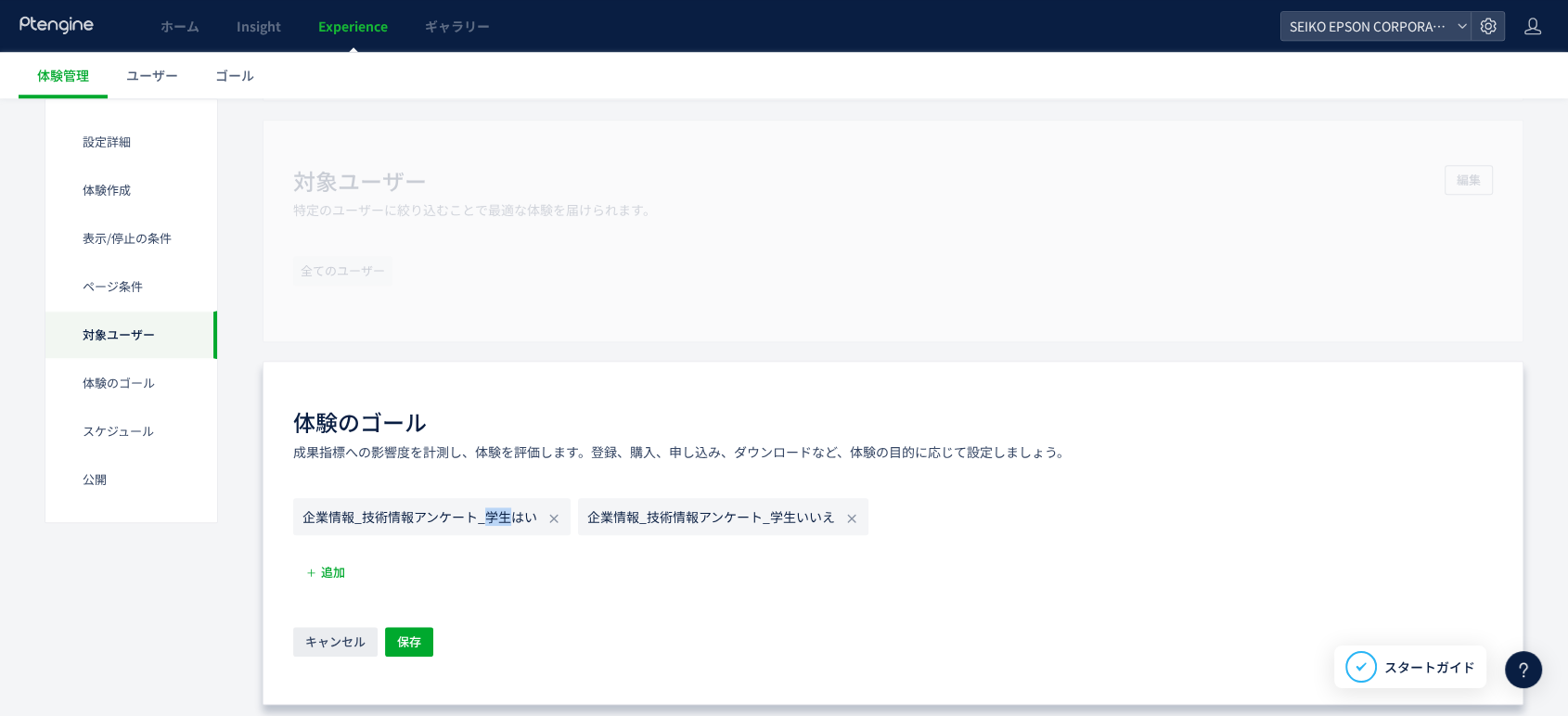 click on "企業情報_技術情報アンケート_学生はい" at bounding box center (419, 517) 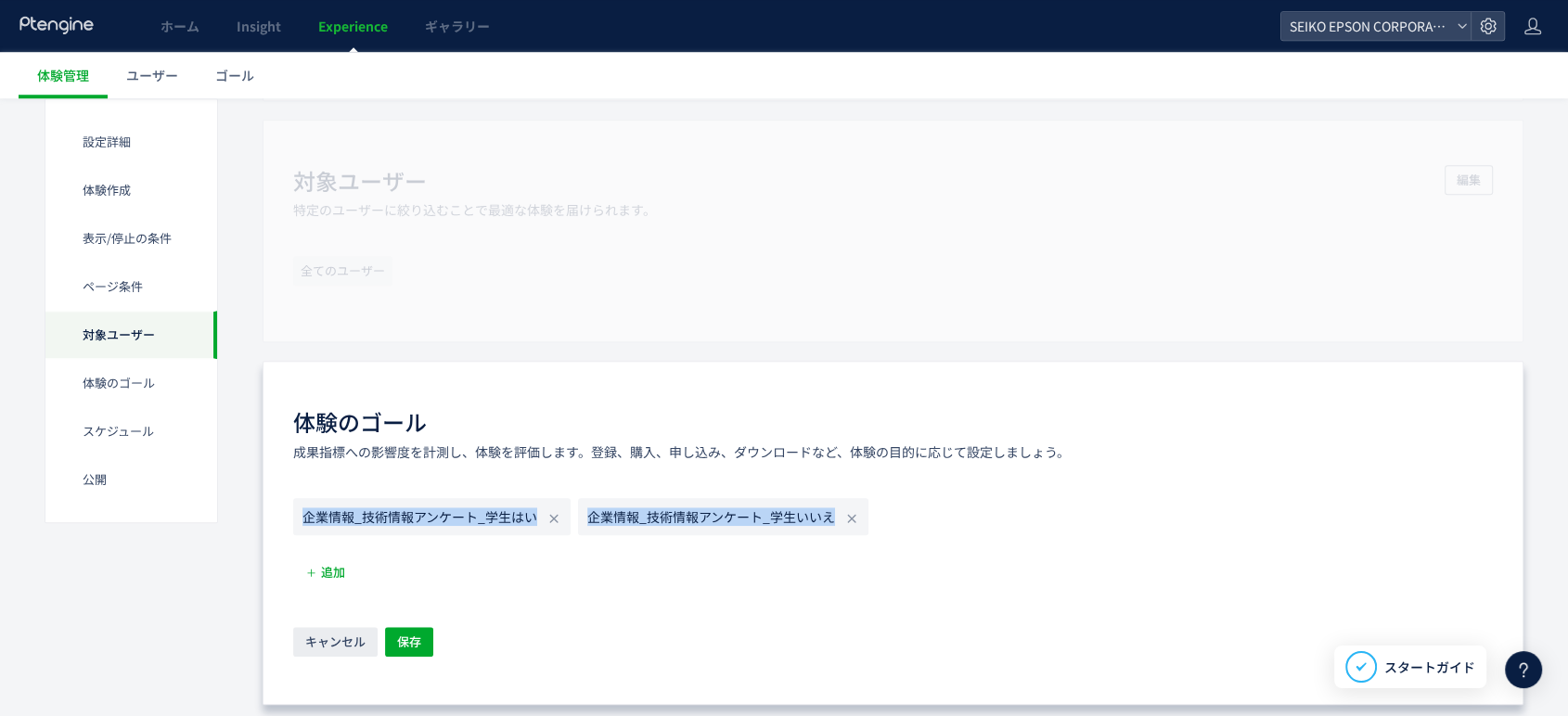 click on "企業情報_技術情報アンケート_学生はい" at bounding box center (419, 517) 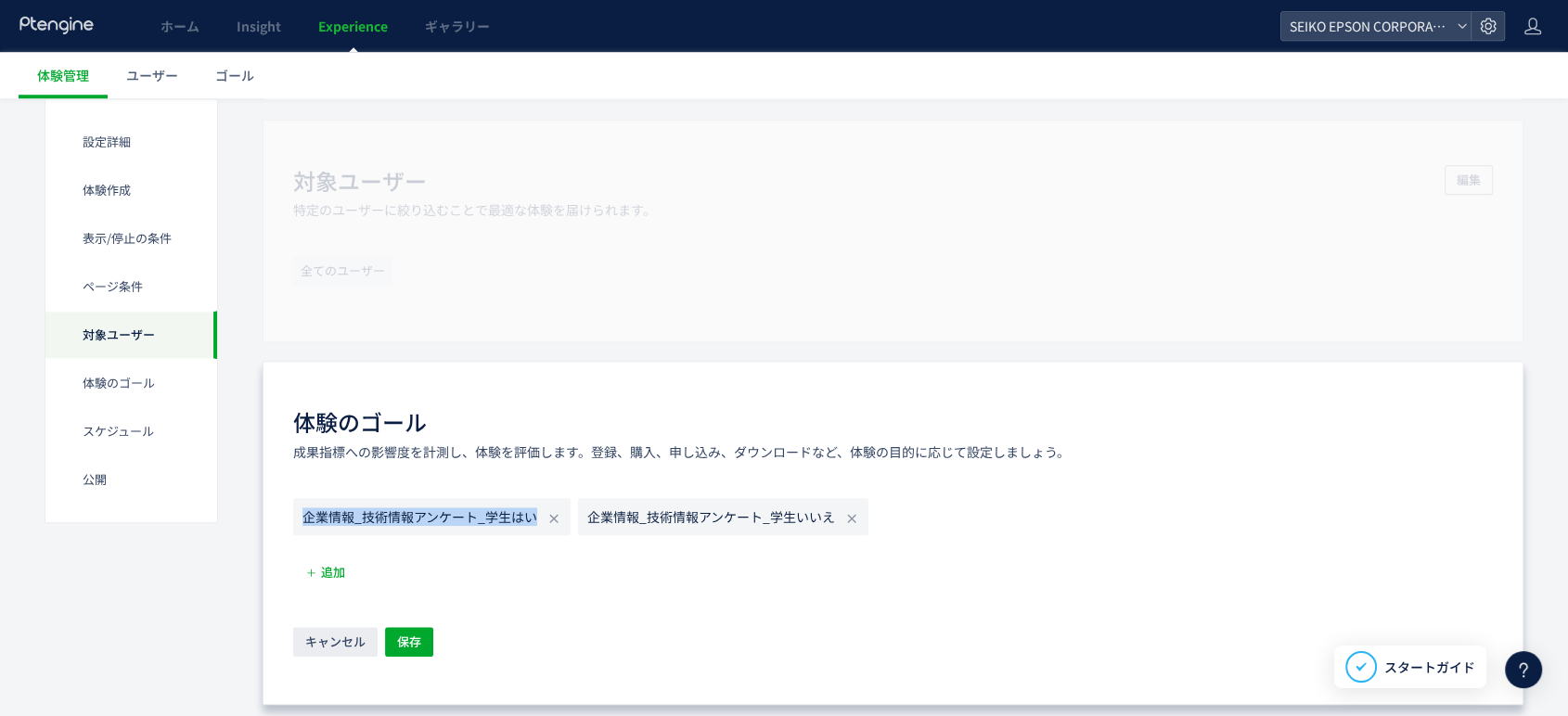 drag, startPoint x: 533, startPoint y: 516, endPoint x: 312, endPoint y: 496, distance: 221.90313 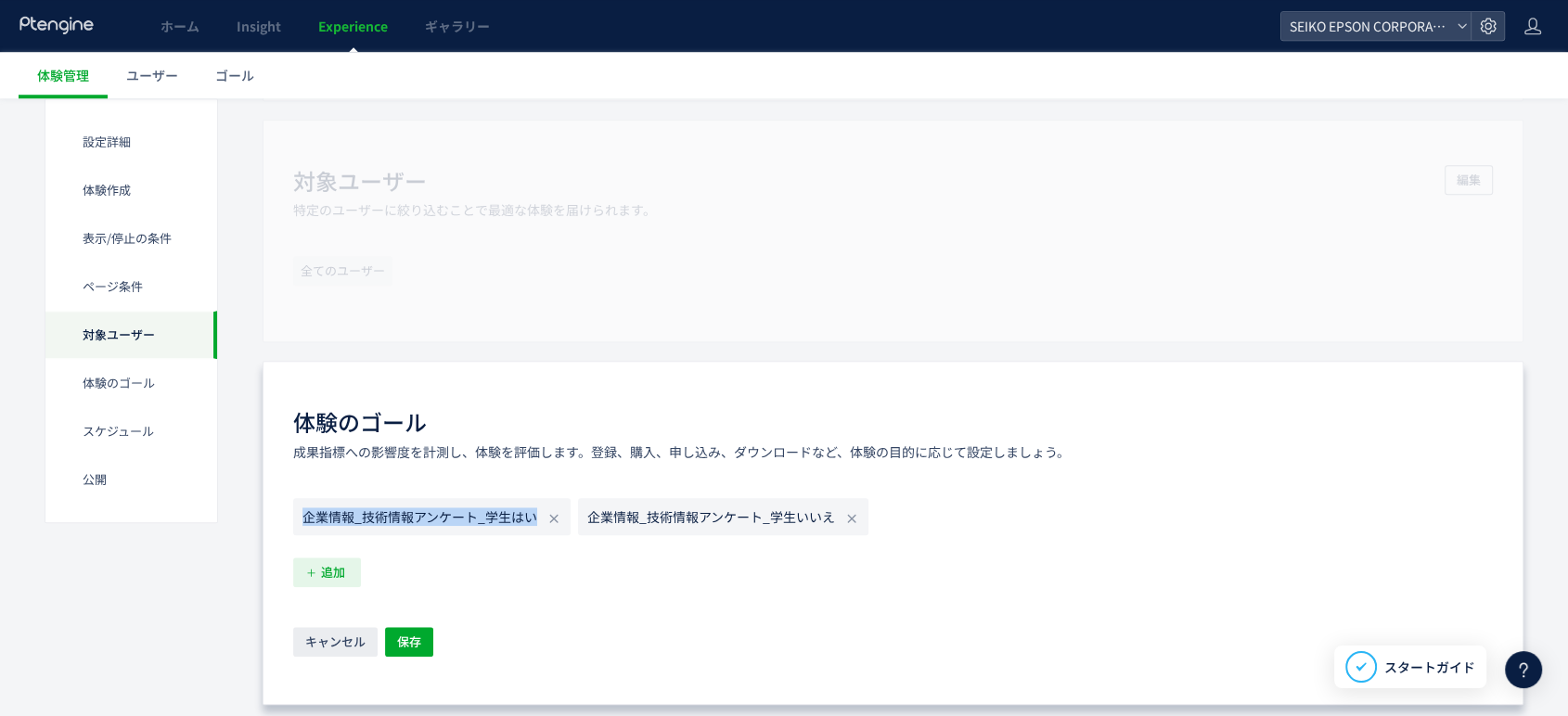 click on "追加" at bounding box center (333, 572) 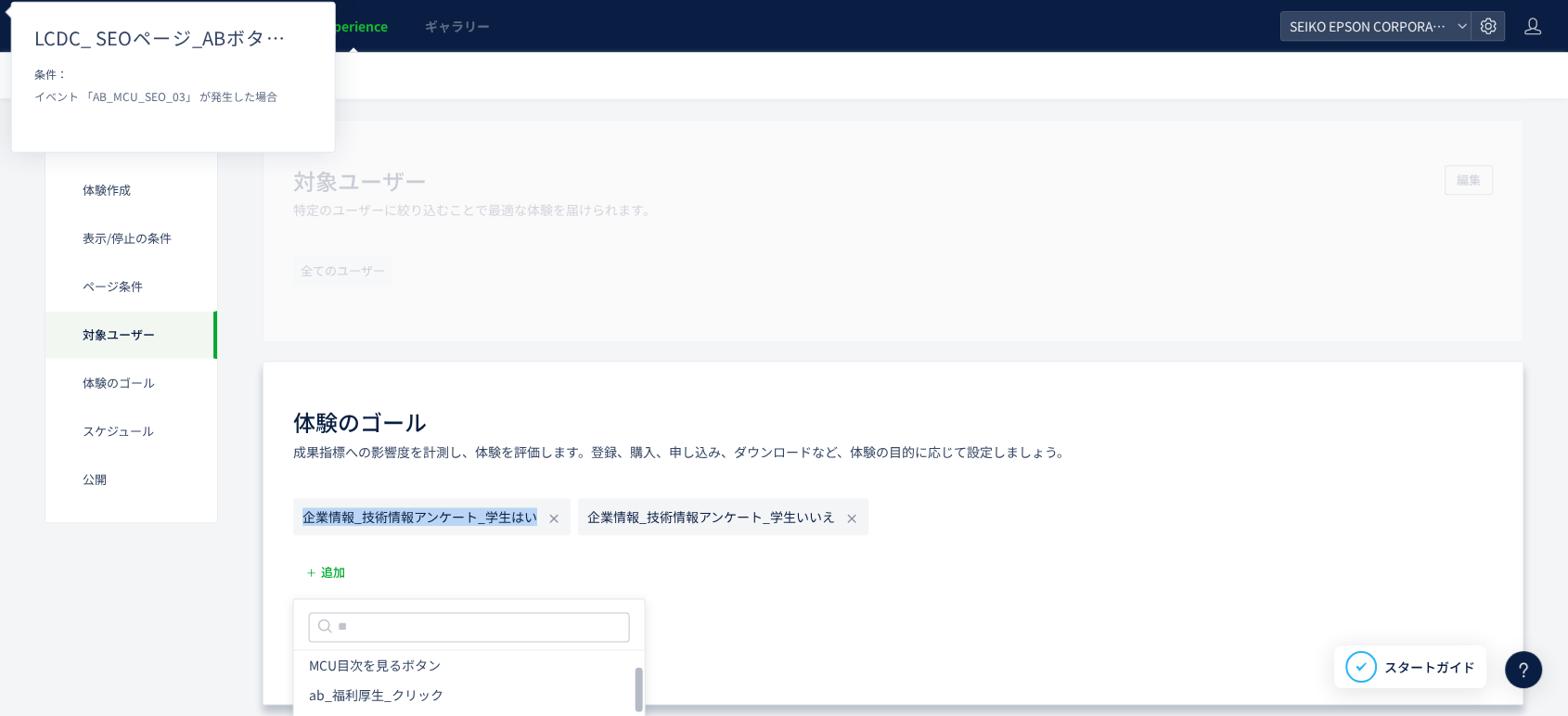 scroll, scrollTop: 618, scrollLeft: 0, axis: vertical 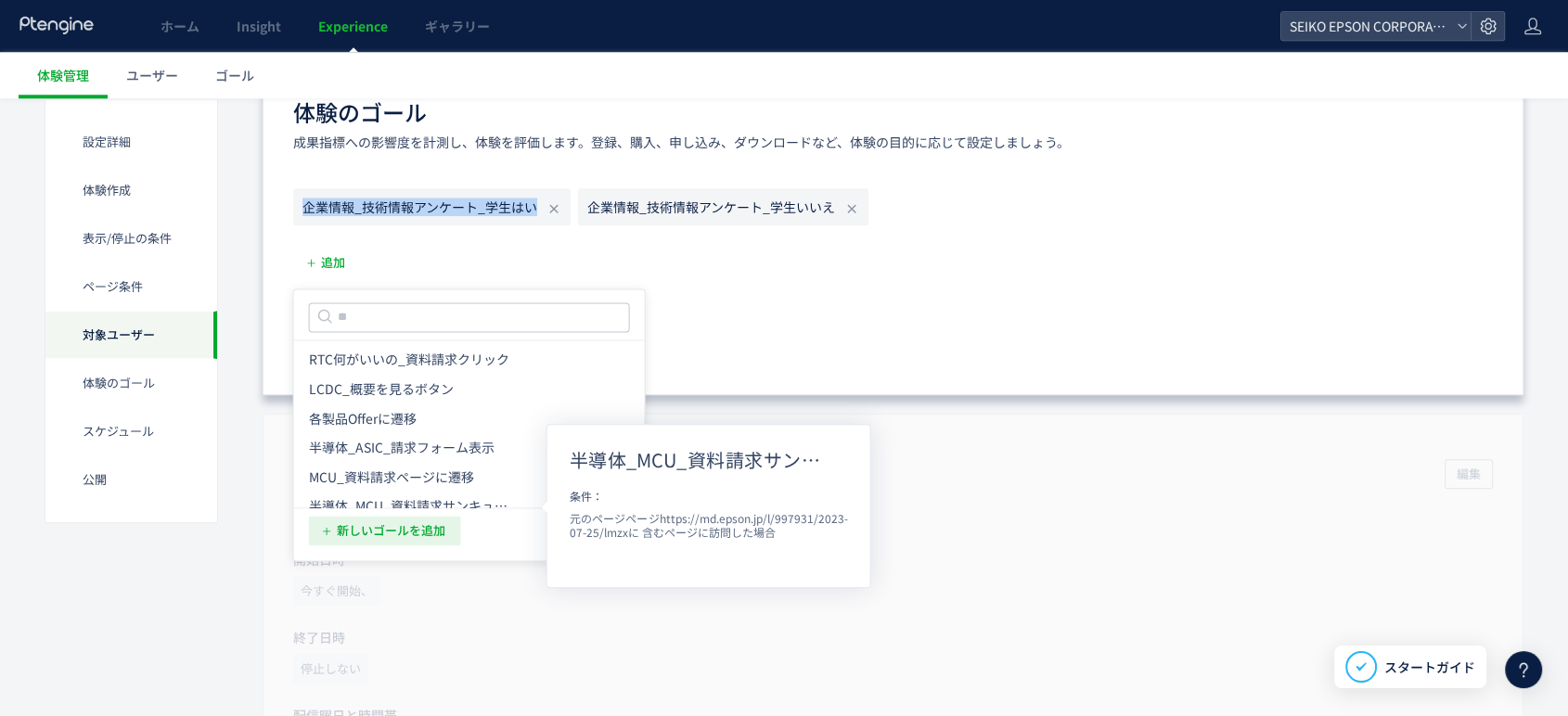 click on "新しいゴールを追加" at bounding box center (391, 531) 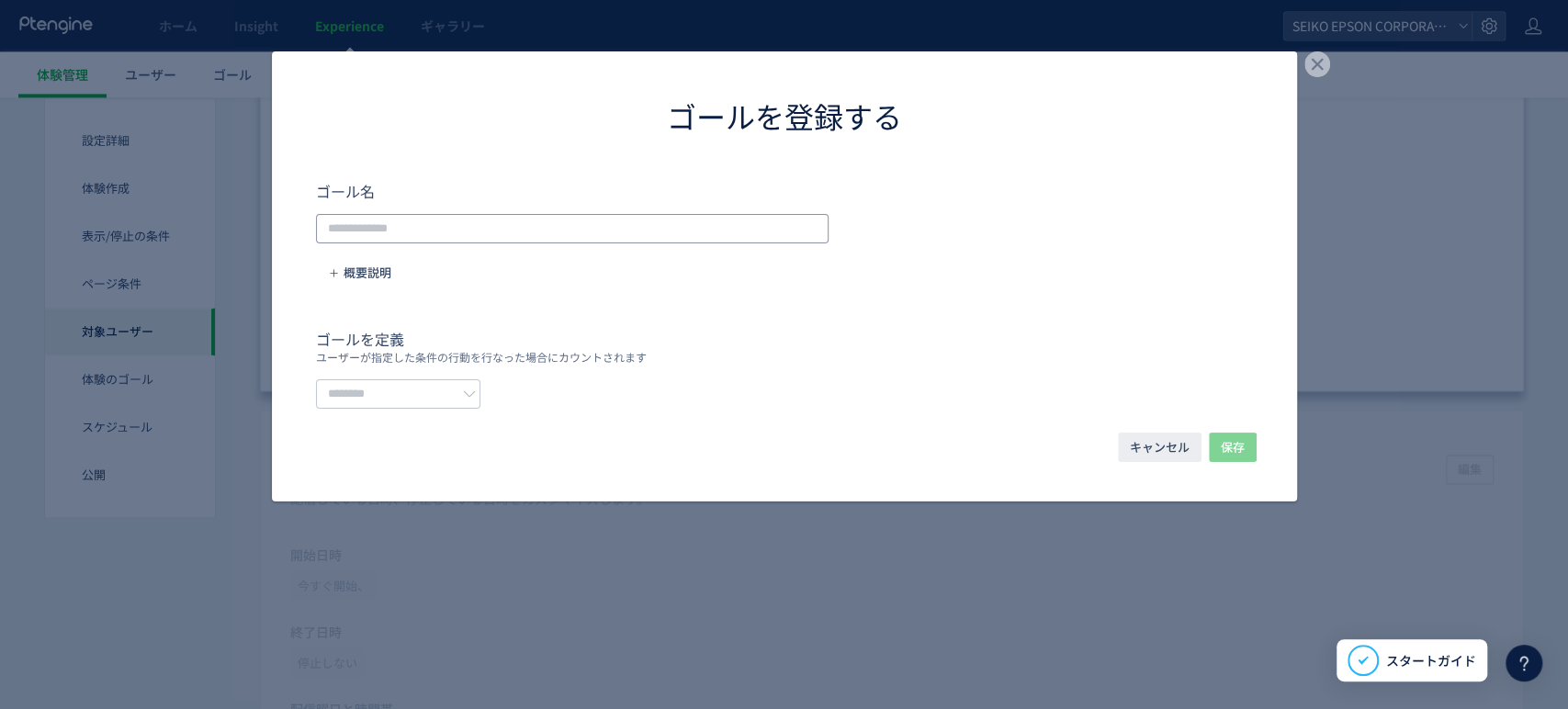 click 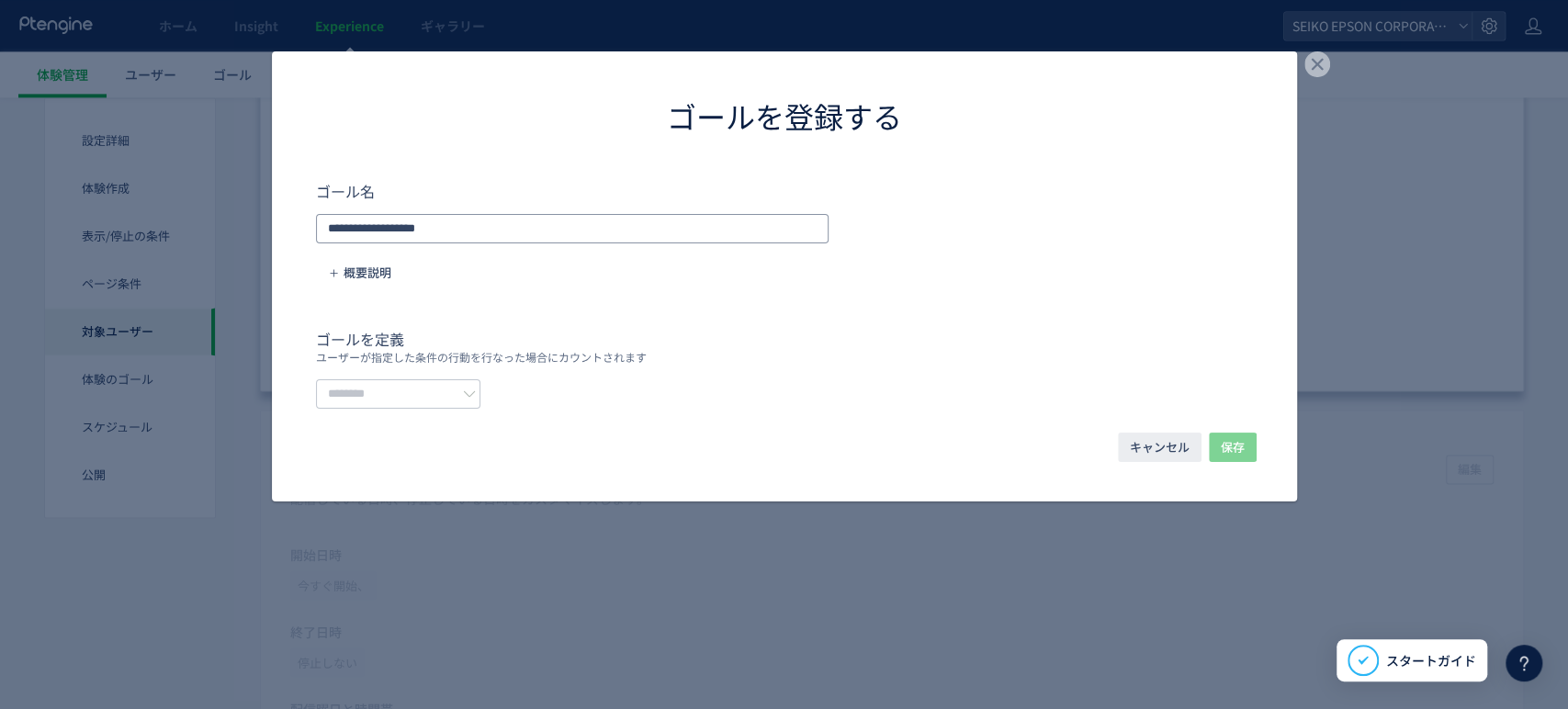 click on "**********" 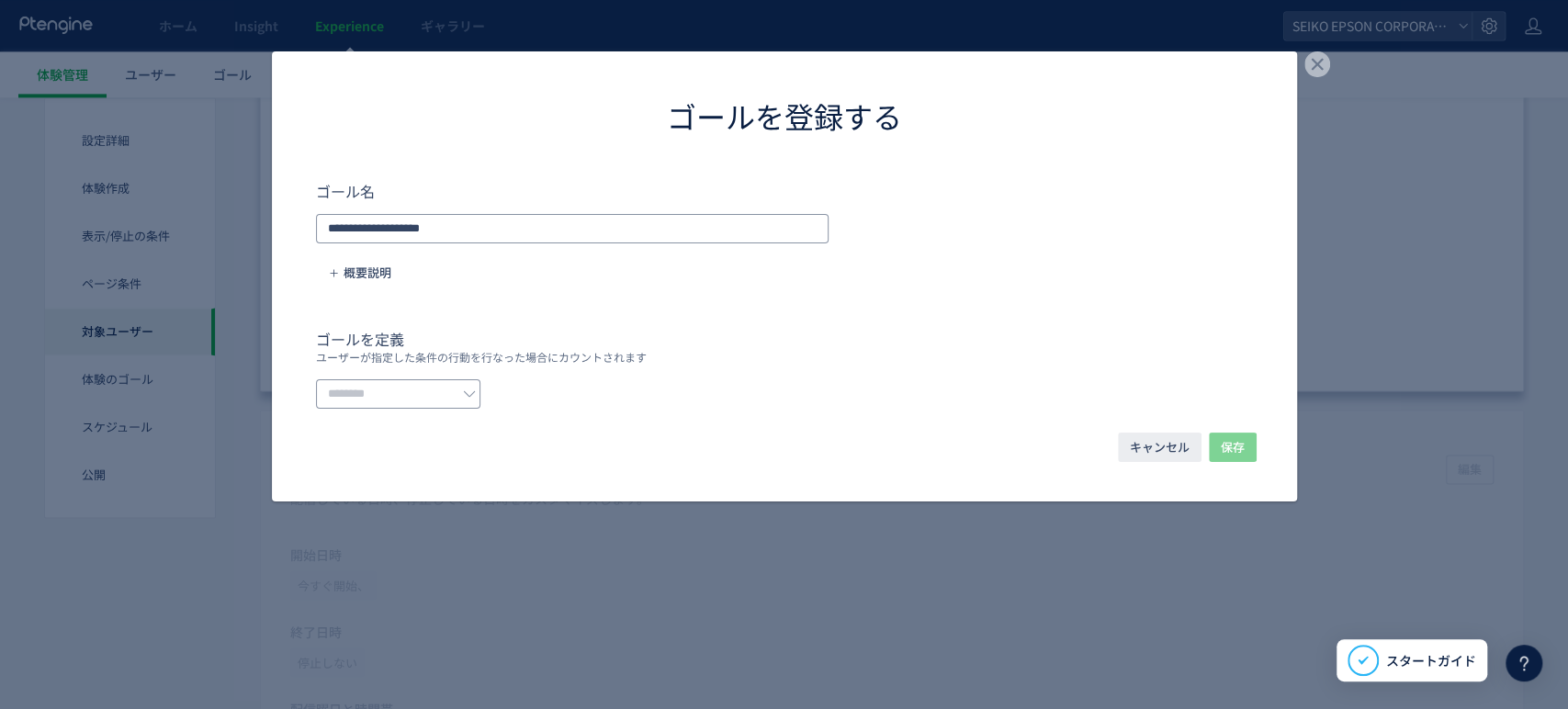 type on "**********" 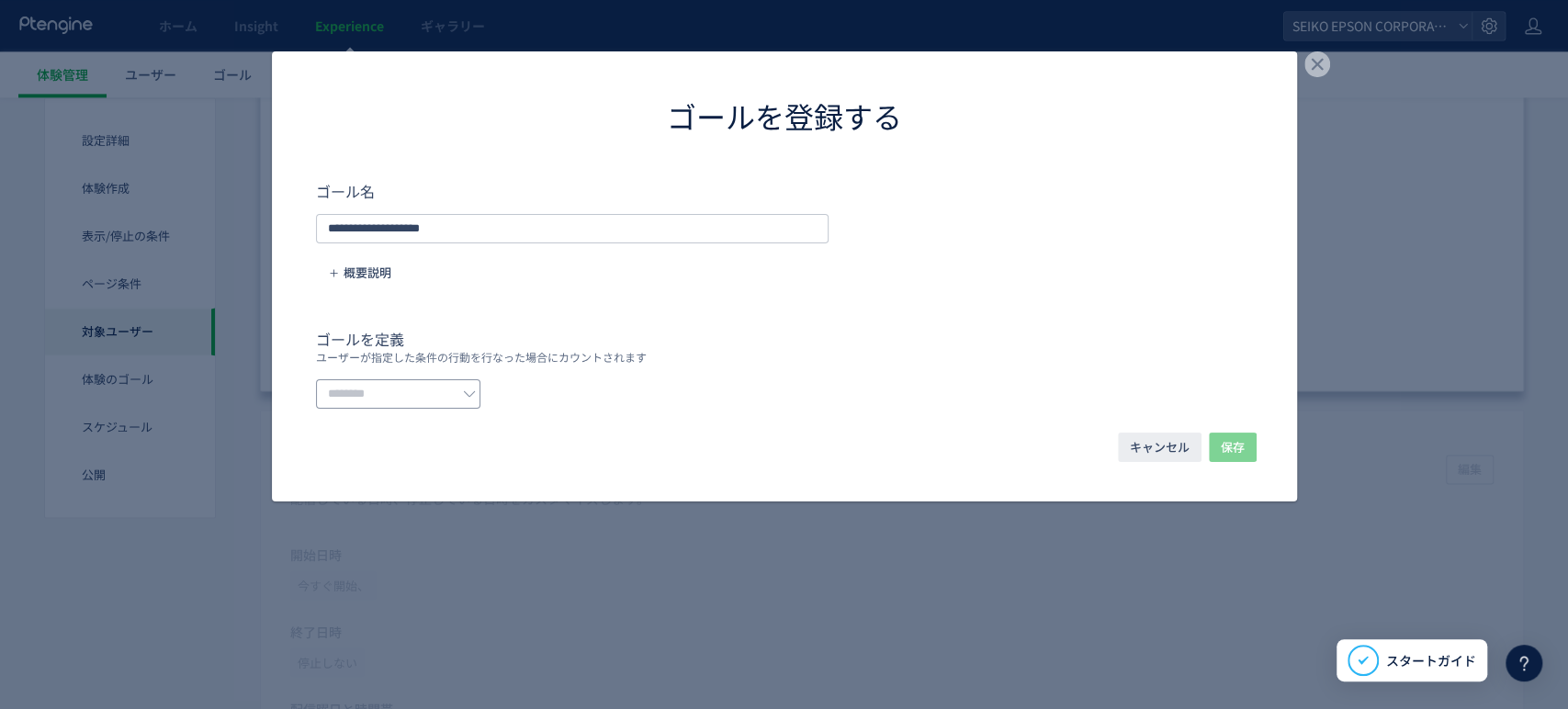 click 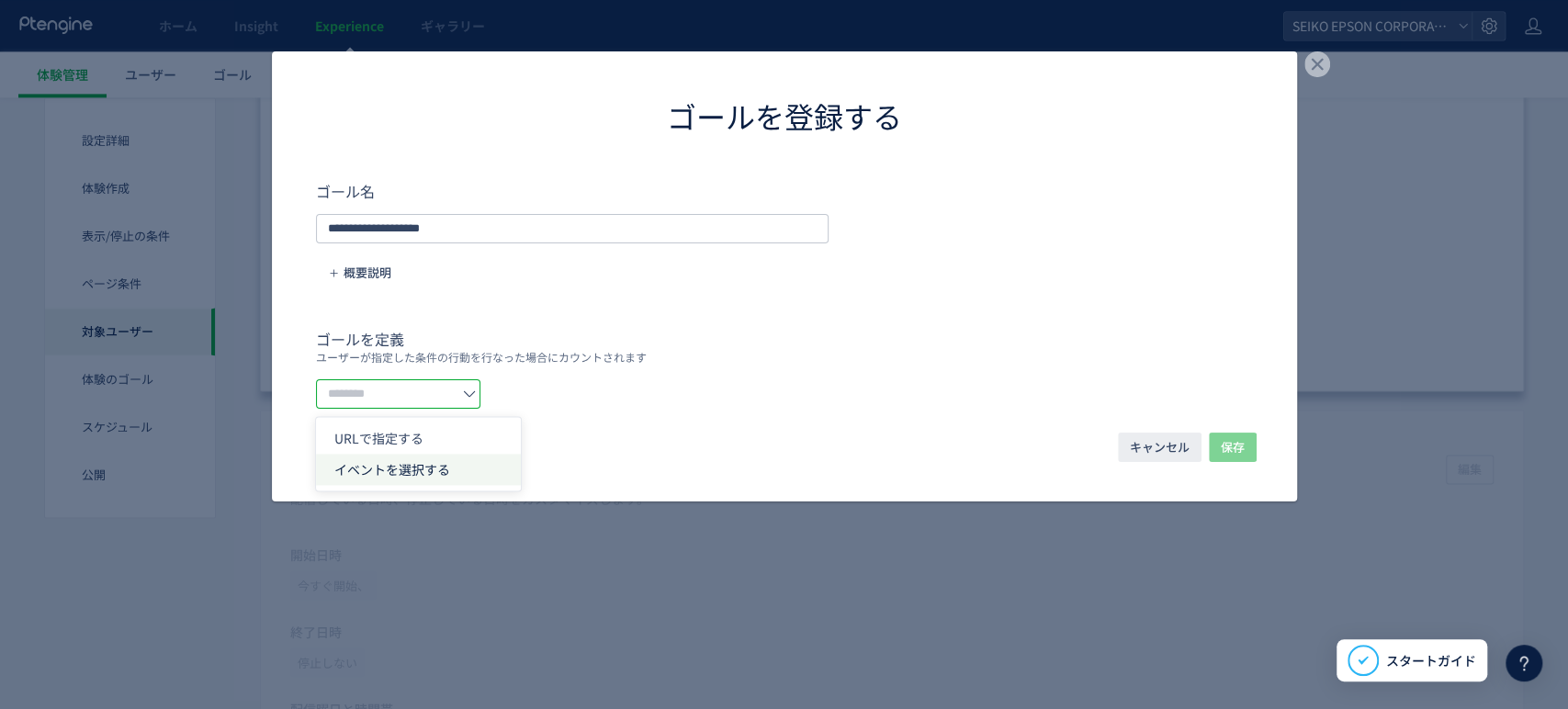 click on "イベントを選択する" 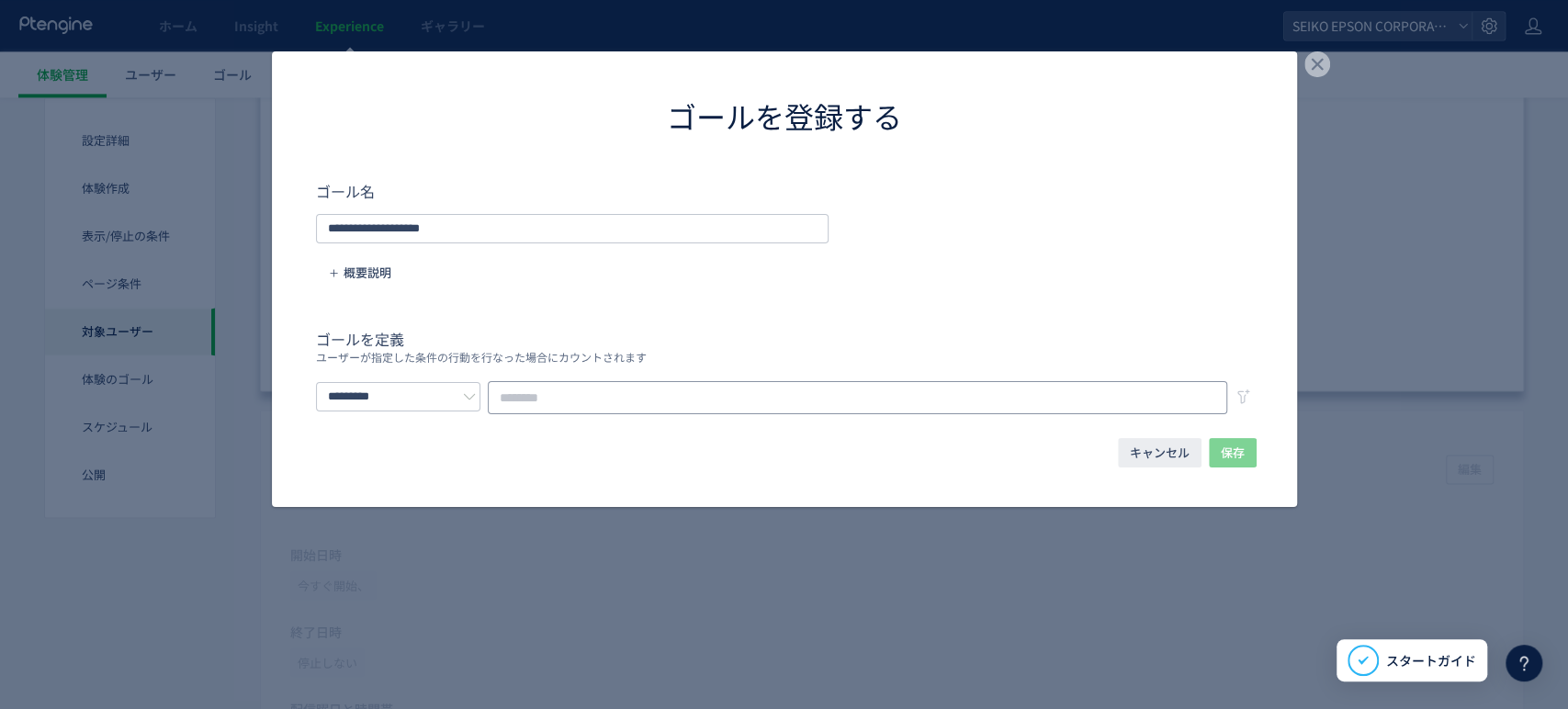 click 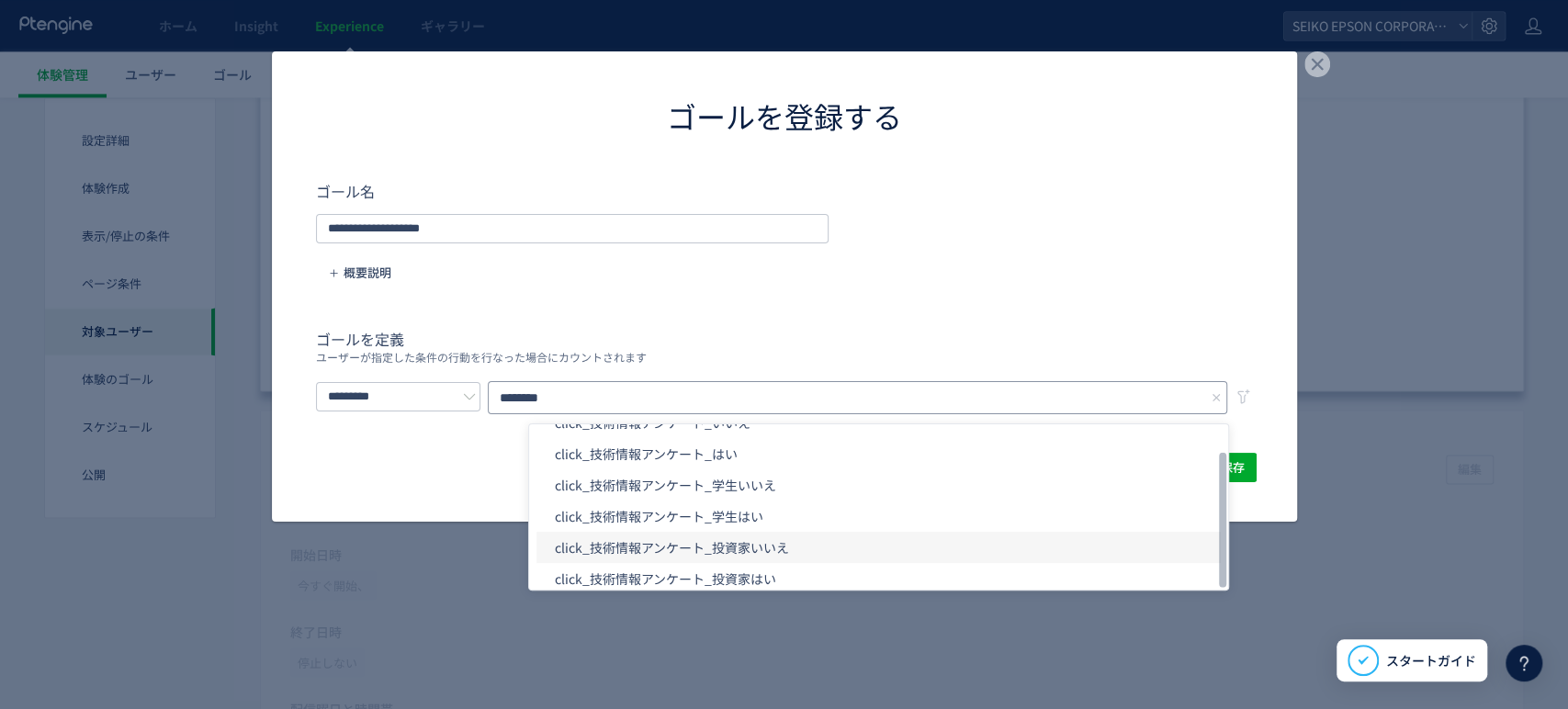 scroll, scrollTop: 37, scrollLeft: 0, axis: vertical 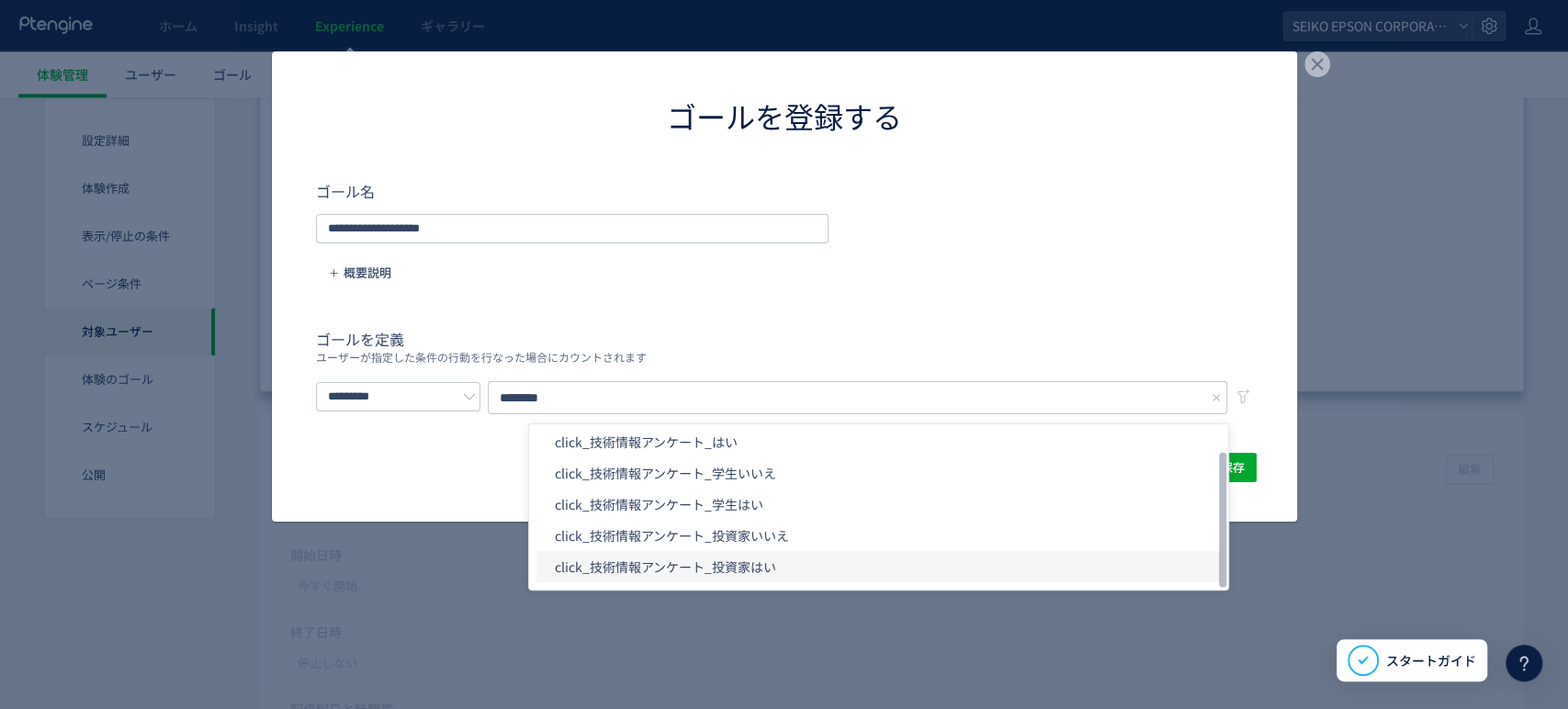 click on "click_技術情報アンケート_投資家はい" 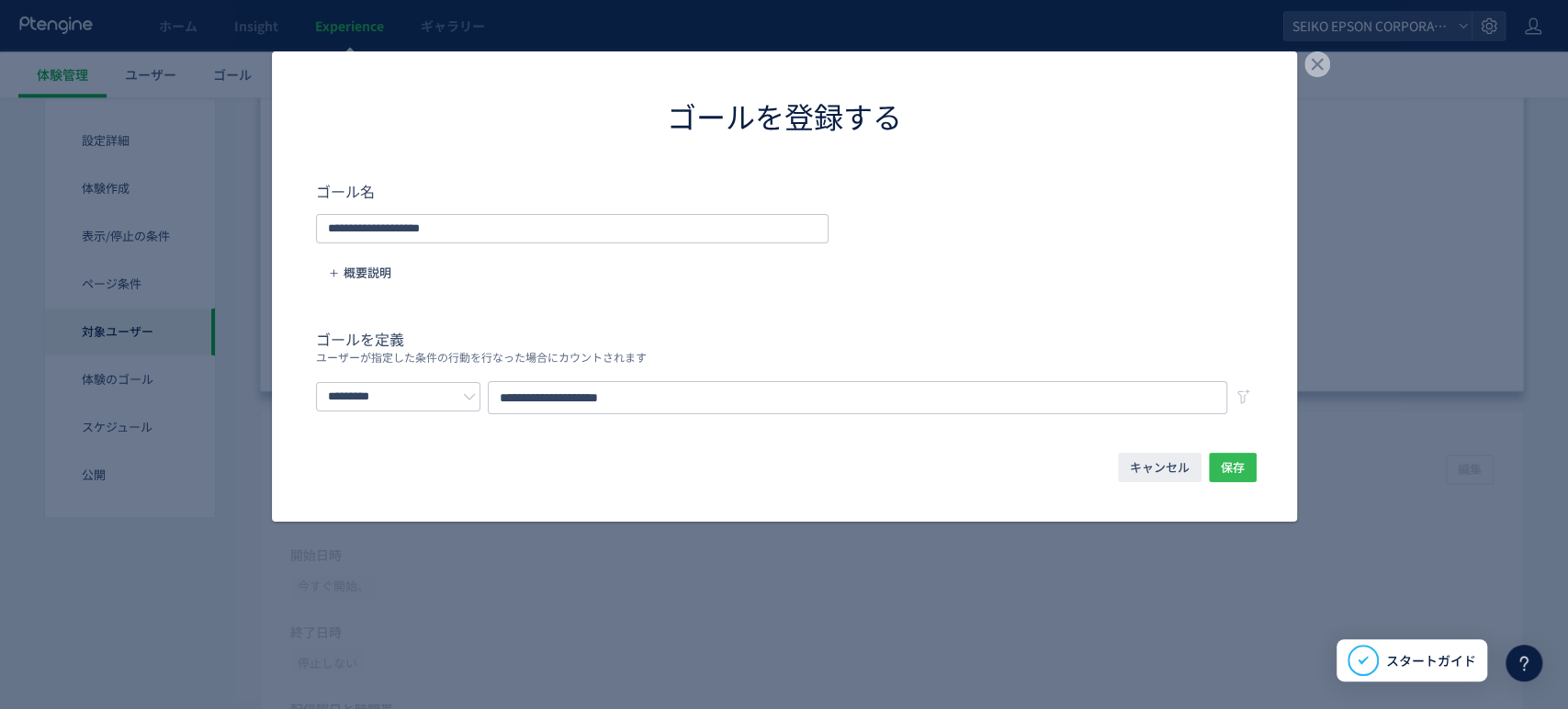 click on "保存" at bounding box center (1233, 467) 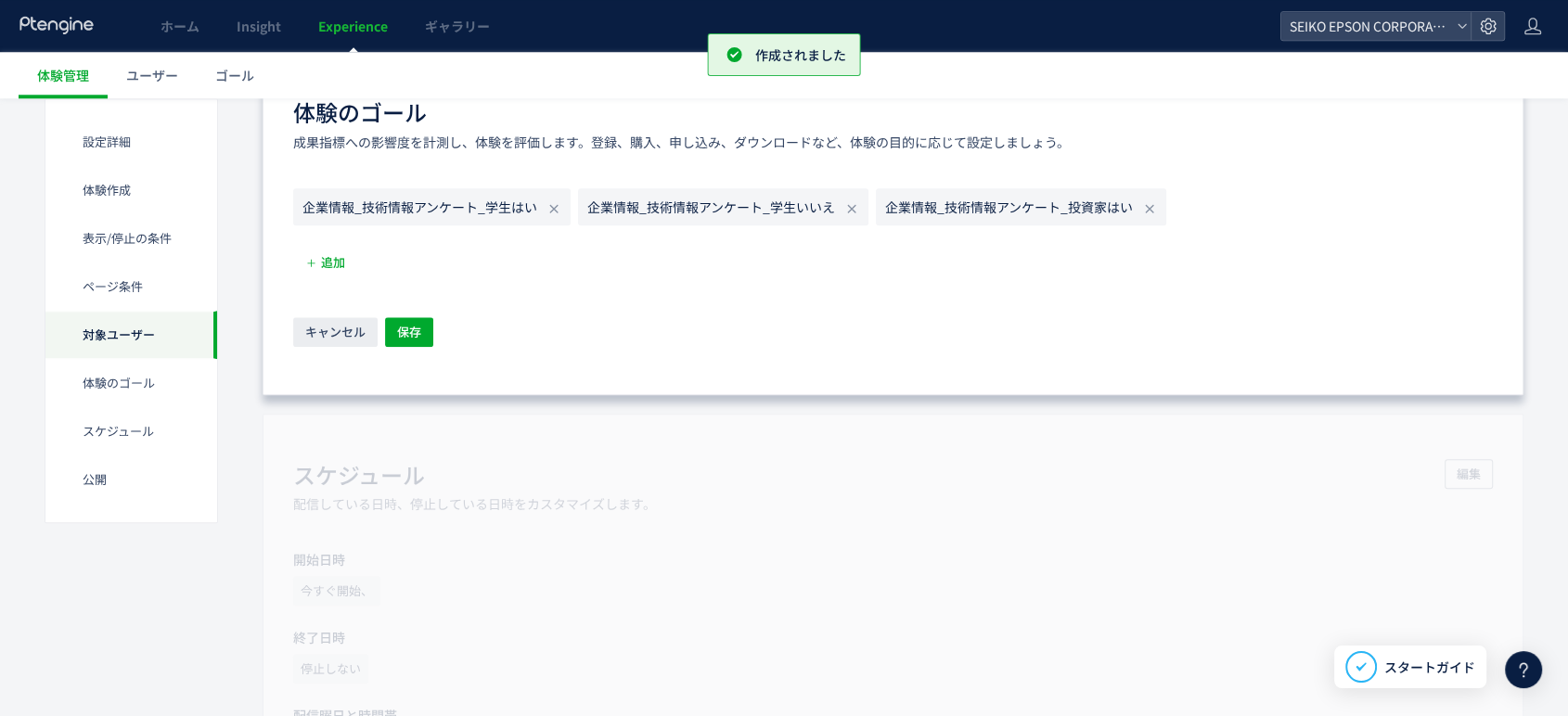 click 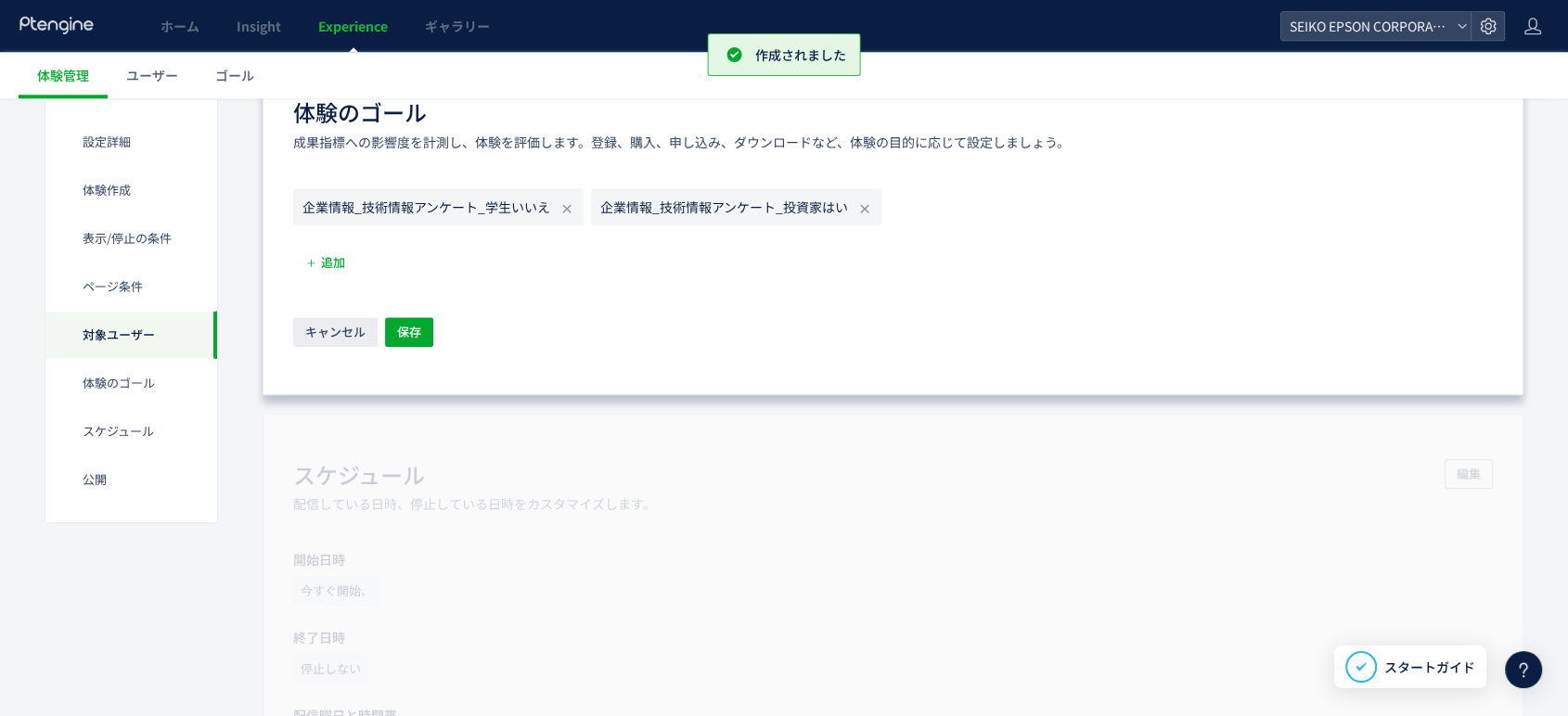 click on "企業情報_技術情報アンケート_学生いいえ" 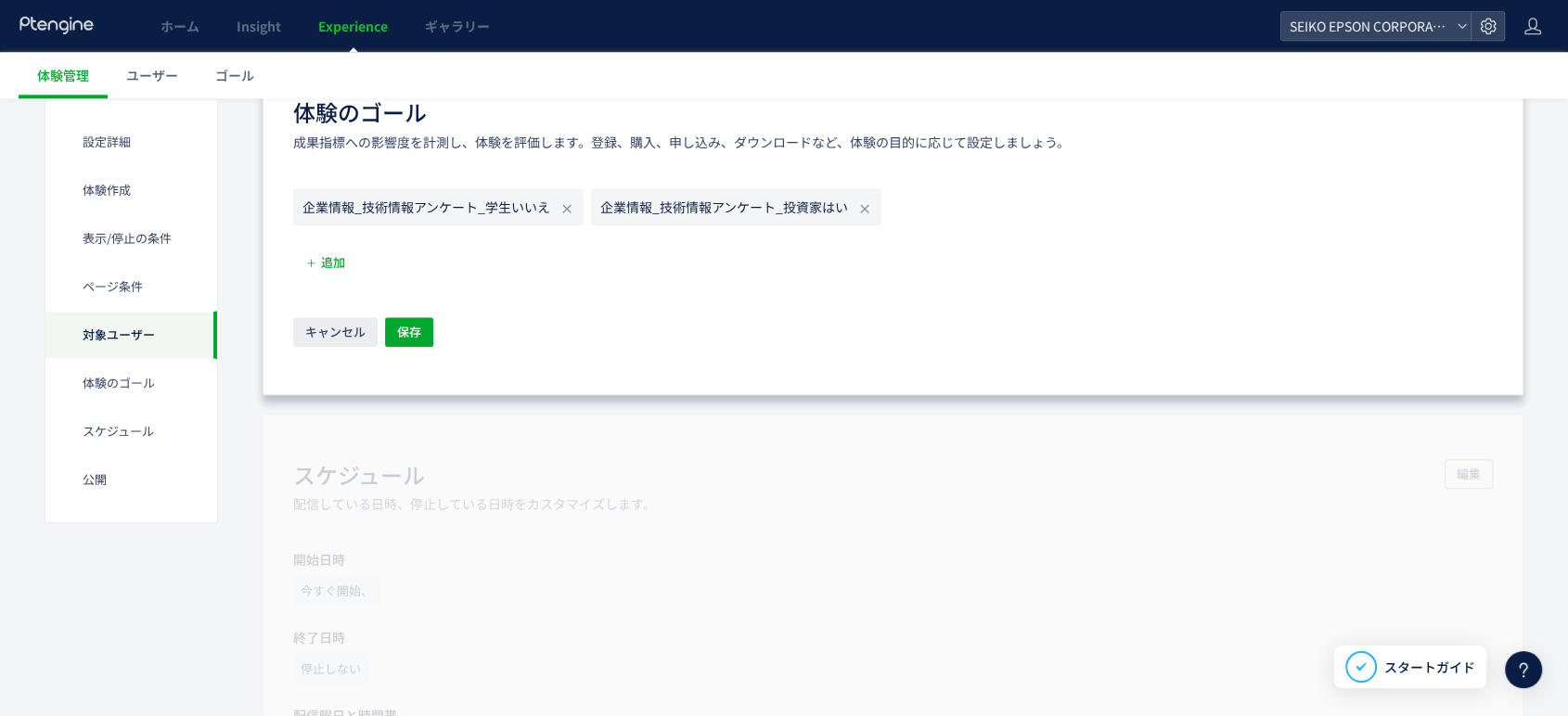 click 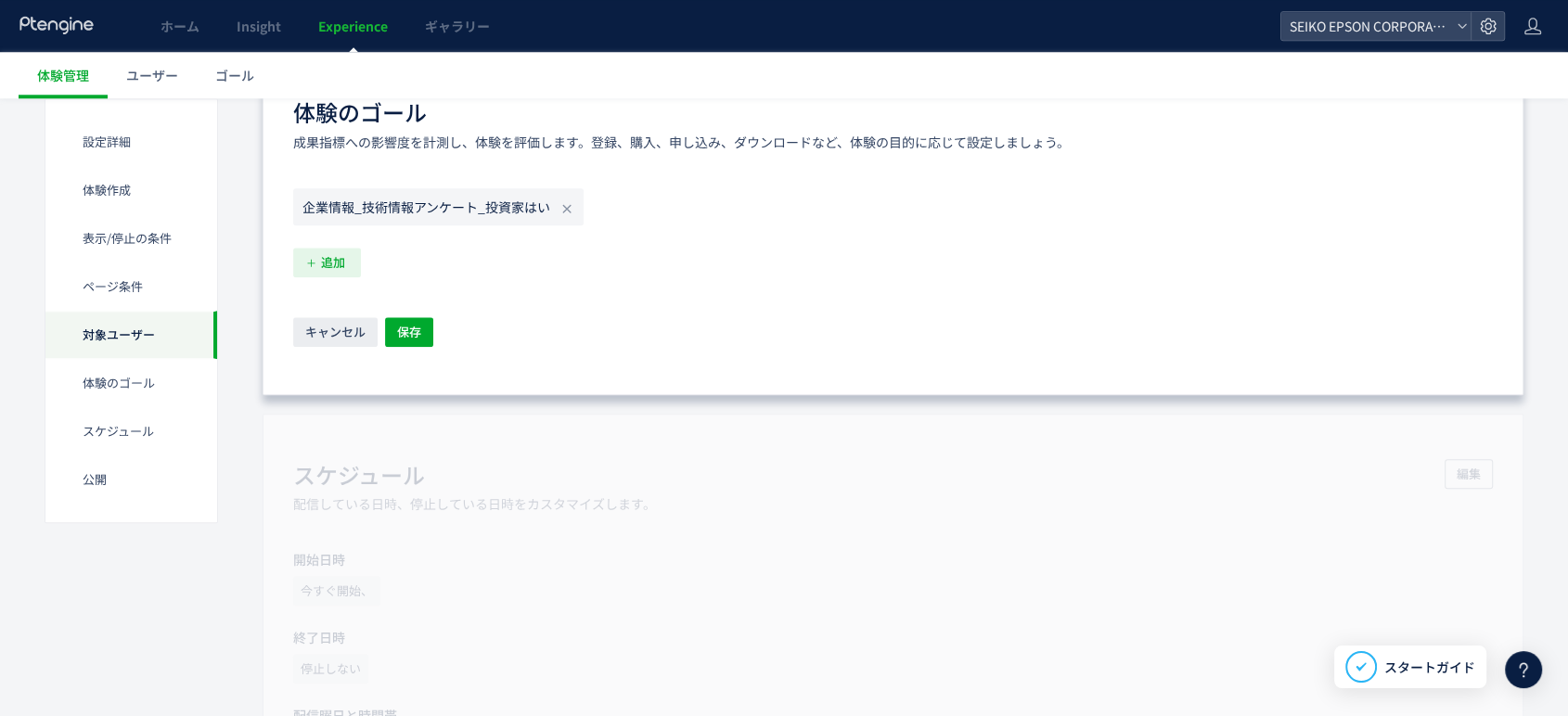 click on "追加" at bounding box center [333, 262] 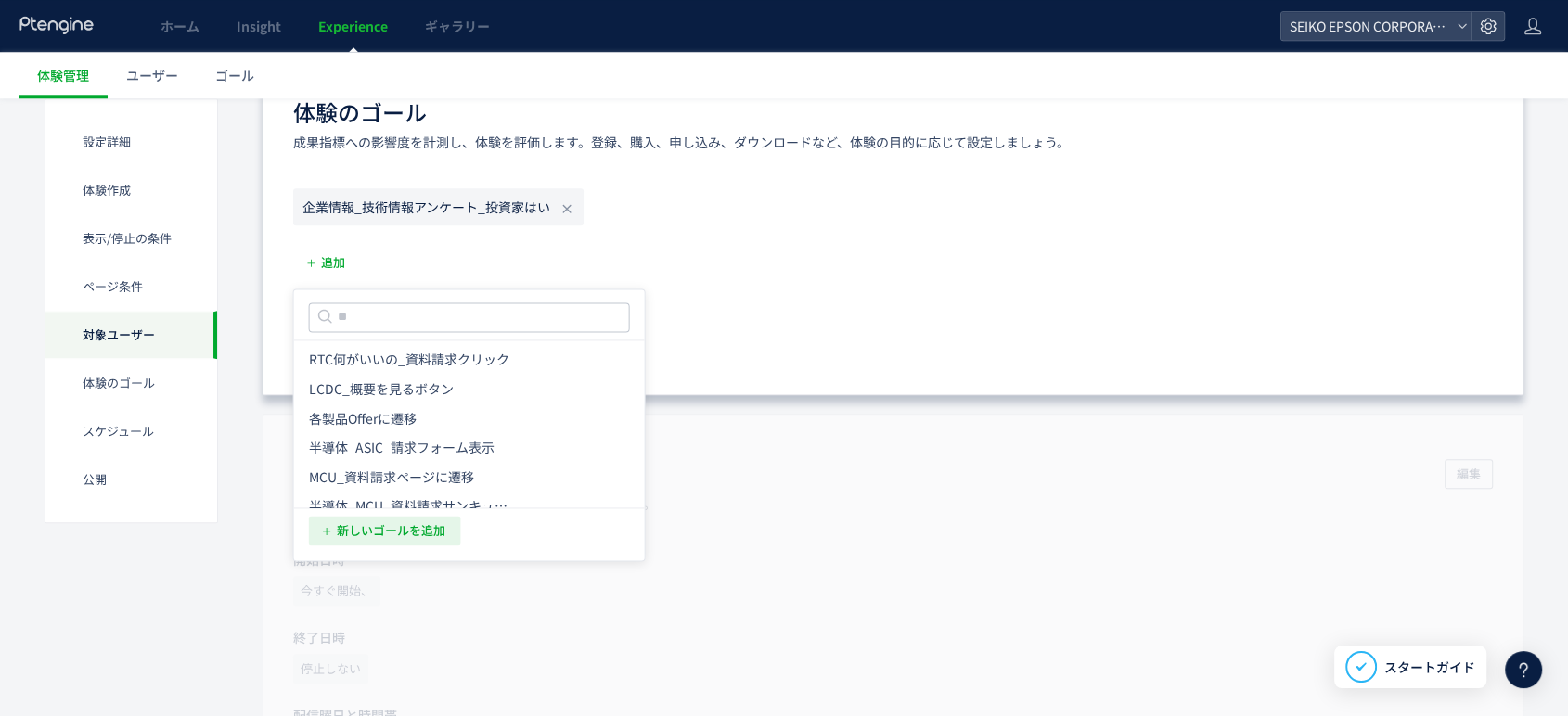 click on "新しいゴールを追加" at bounding box center [391, 531] 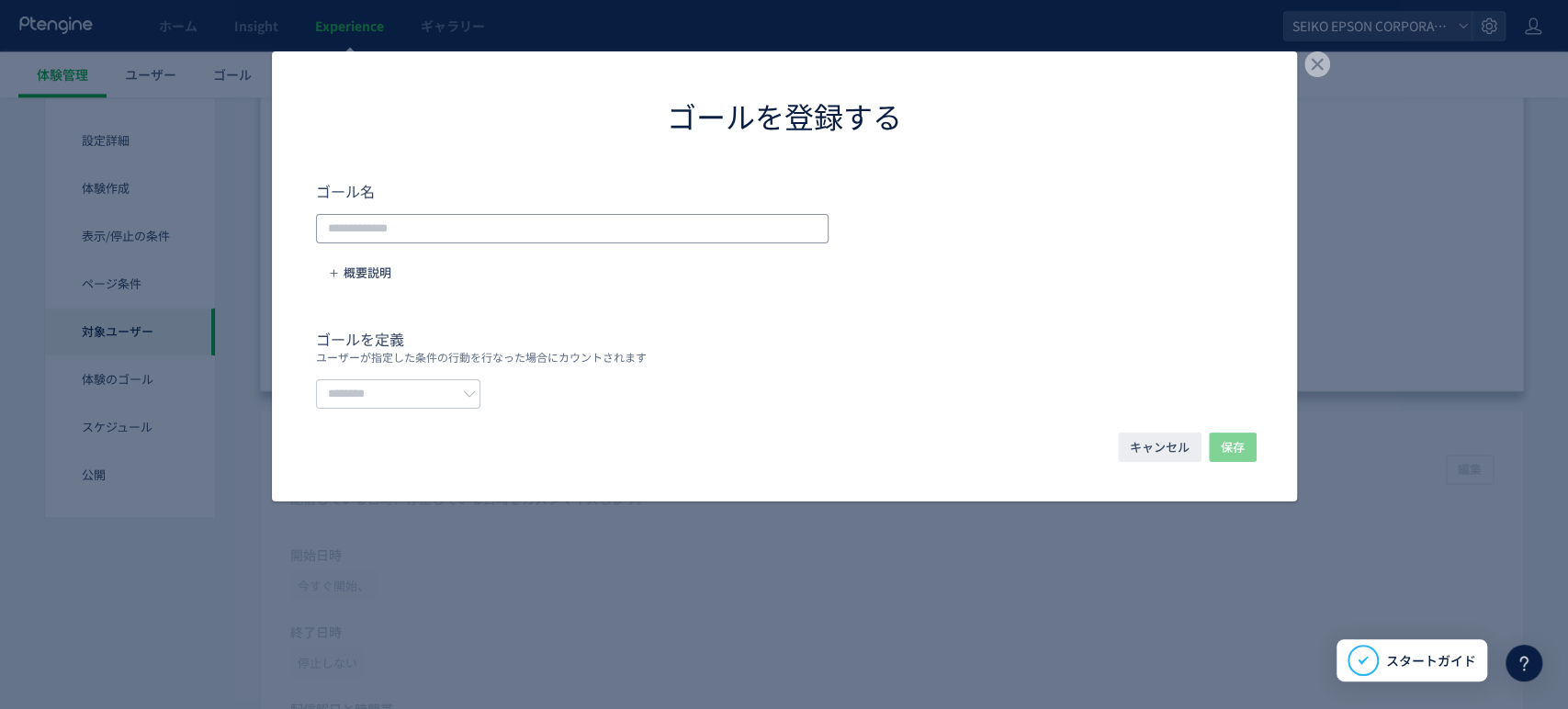 click 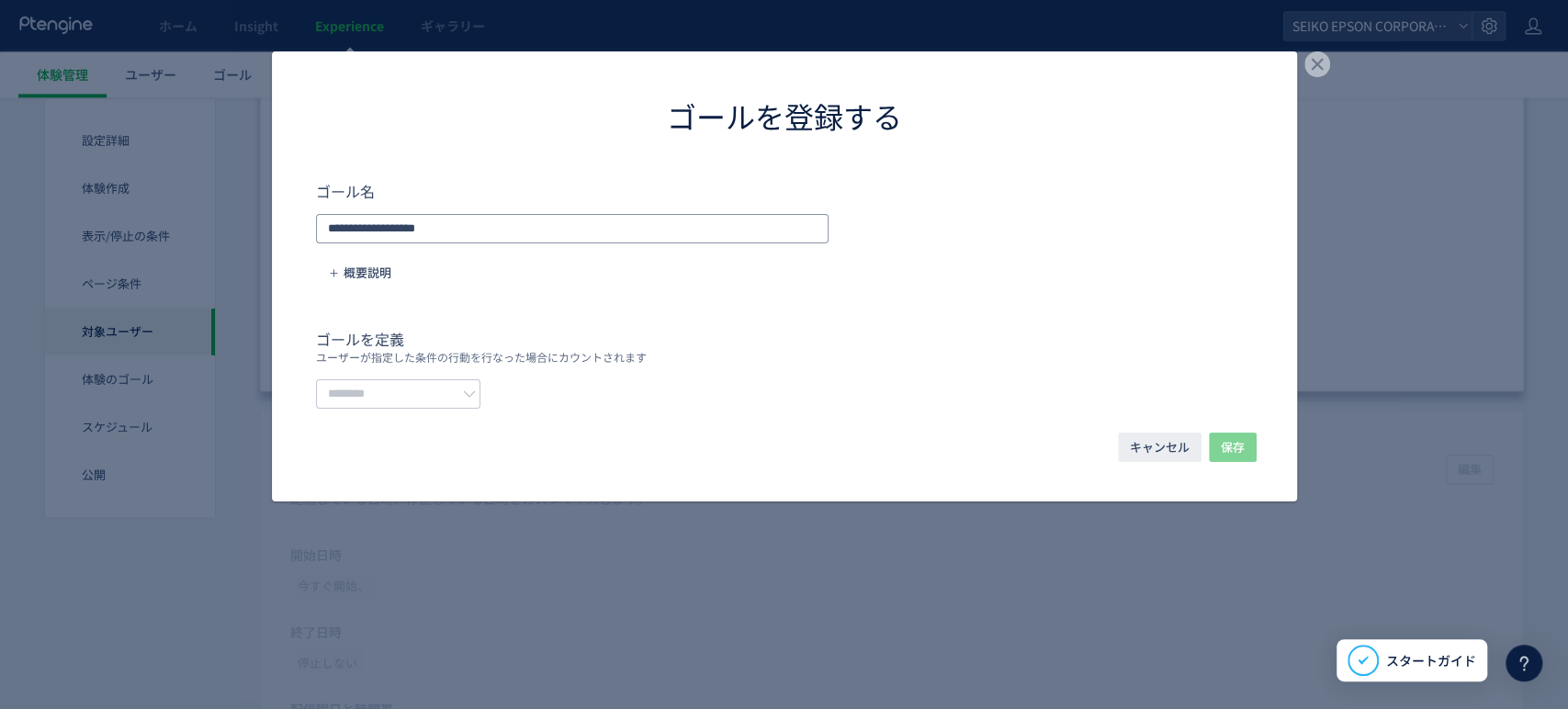 type on "**********" 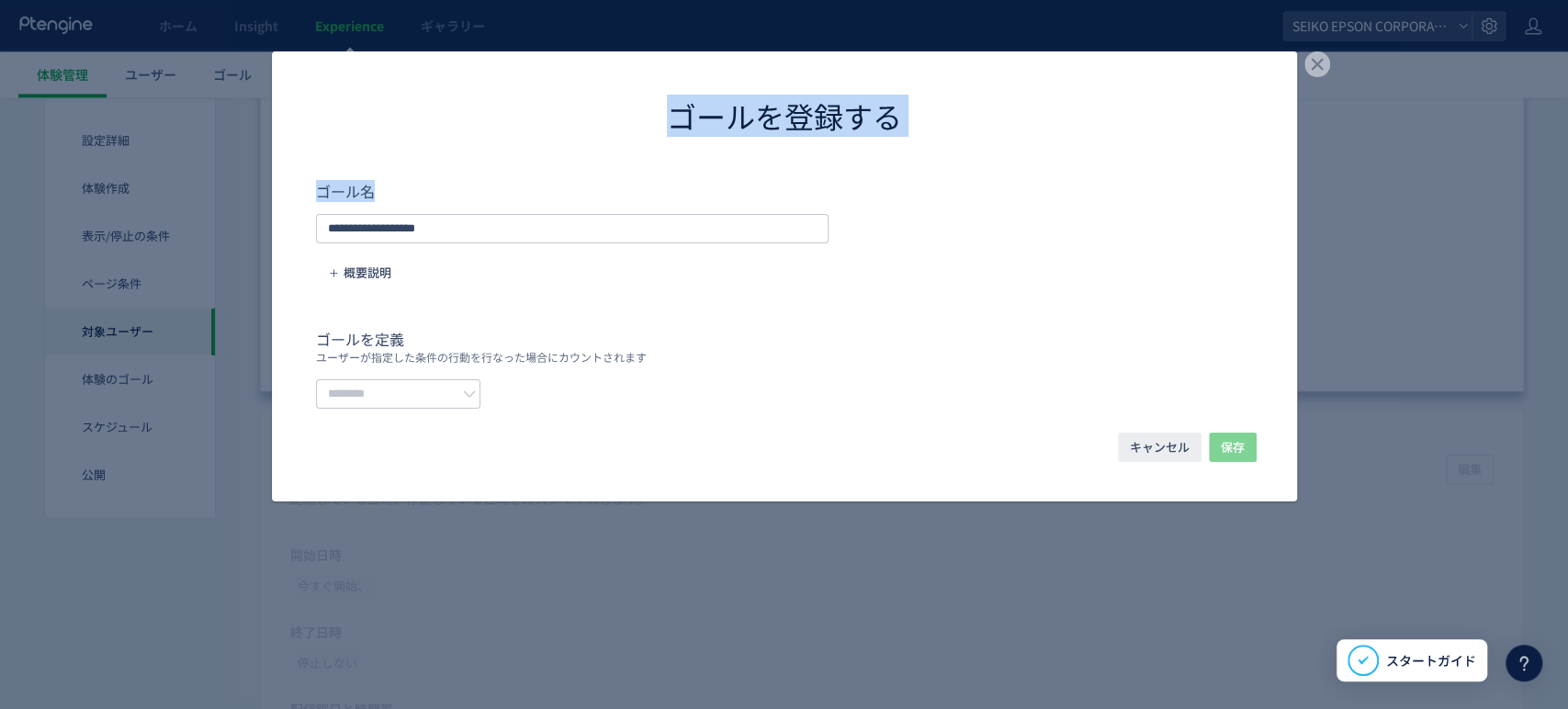 drag, startPoint x: 656, startPoint y: 64, endPoint x: 1428, endPoint y: 119, distance: 773.9567 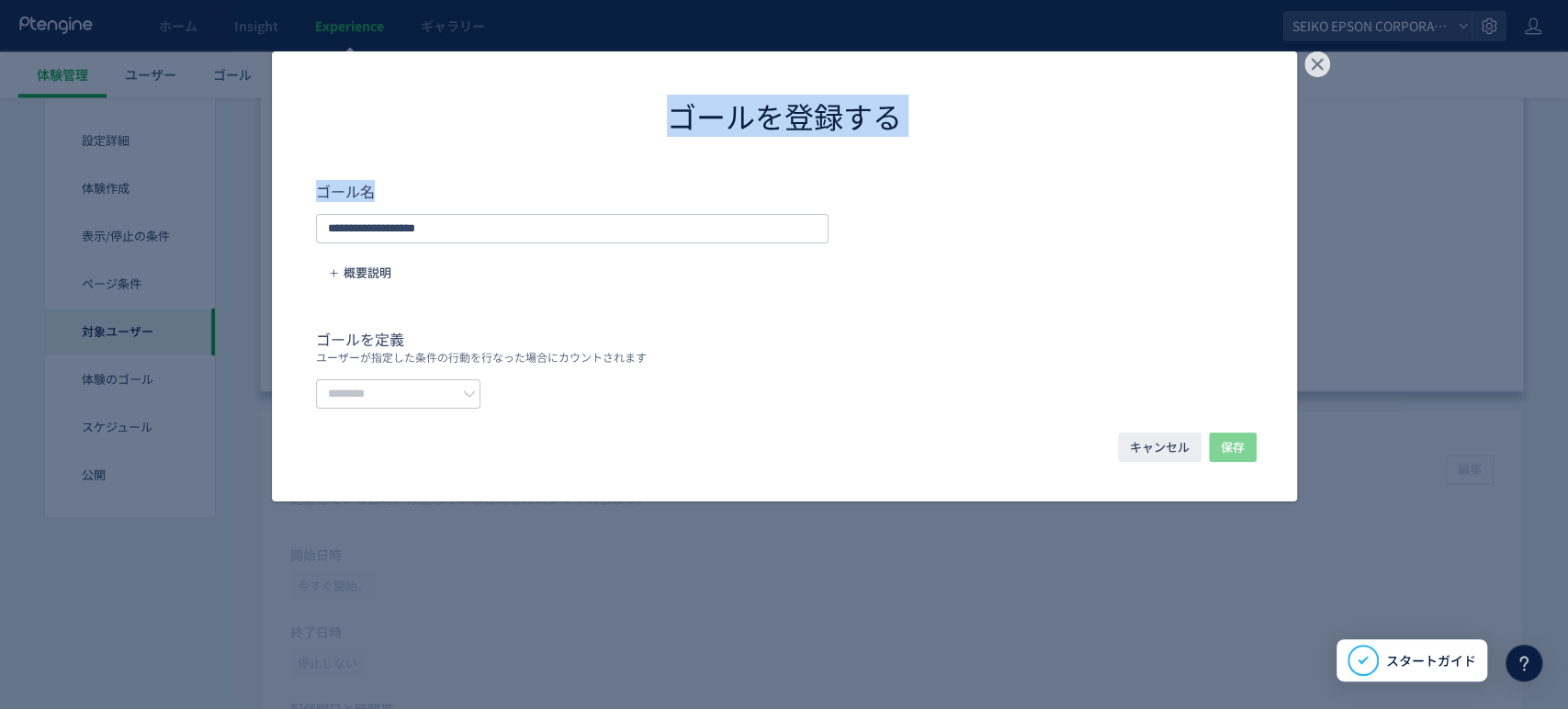 click 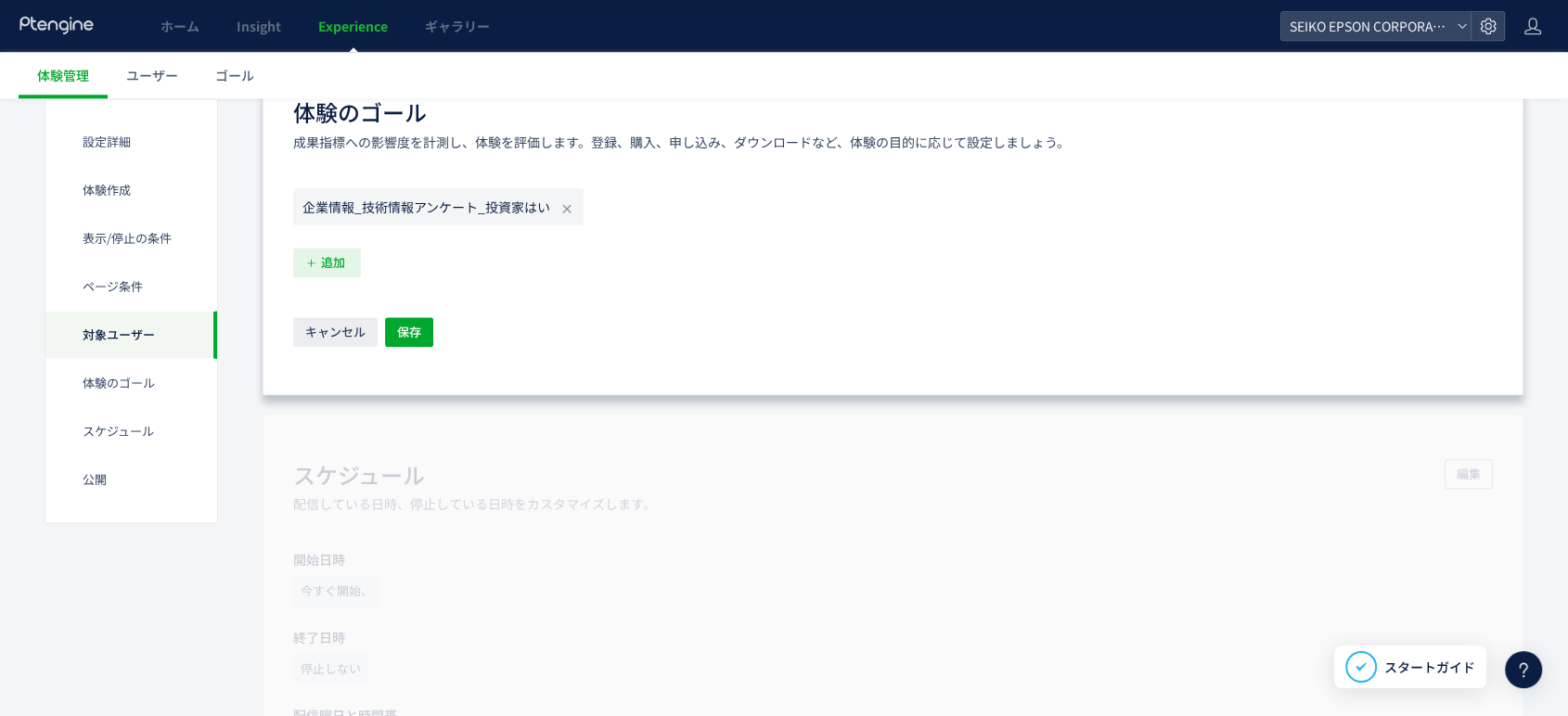 click on "追加" at bounding box center (333, 262) 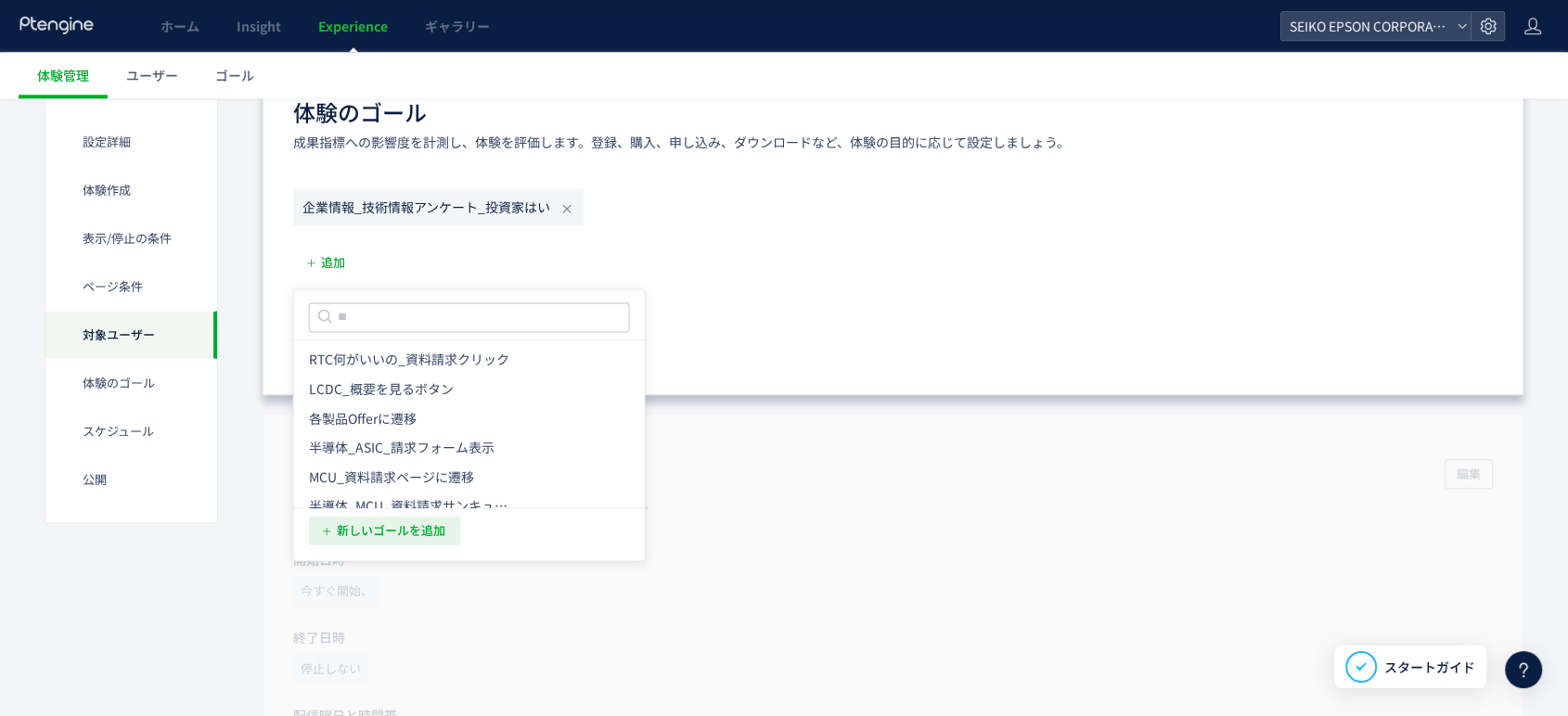 click on "新しいゴールを追加" at bounding box center (391, 531) 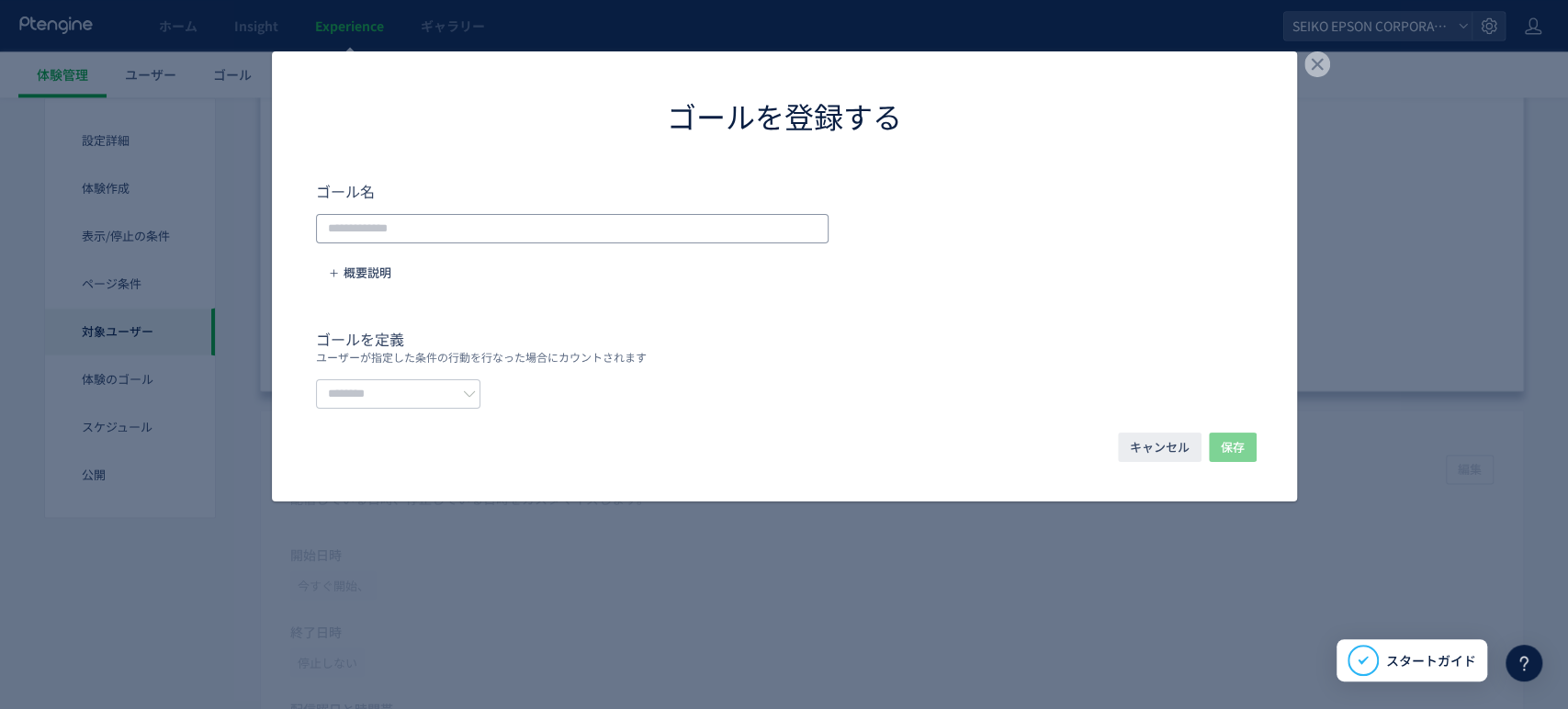 click 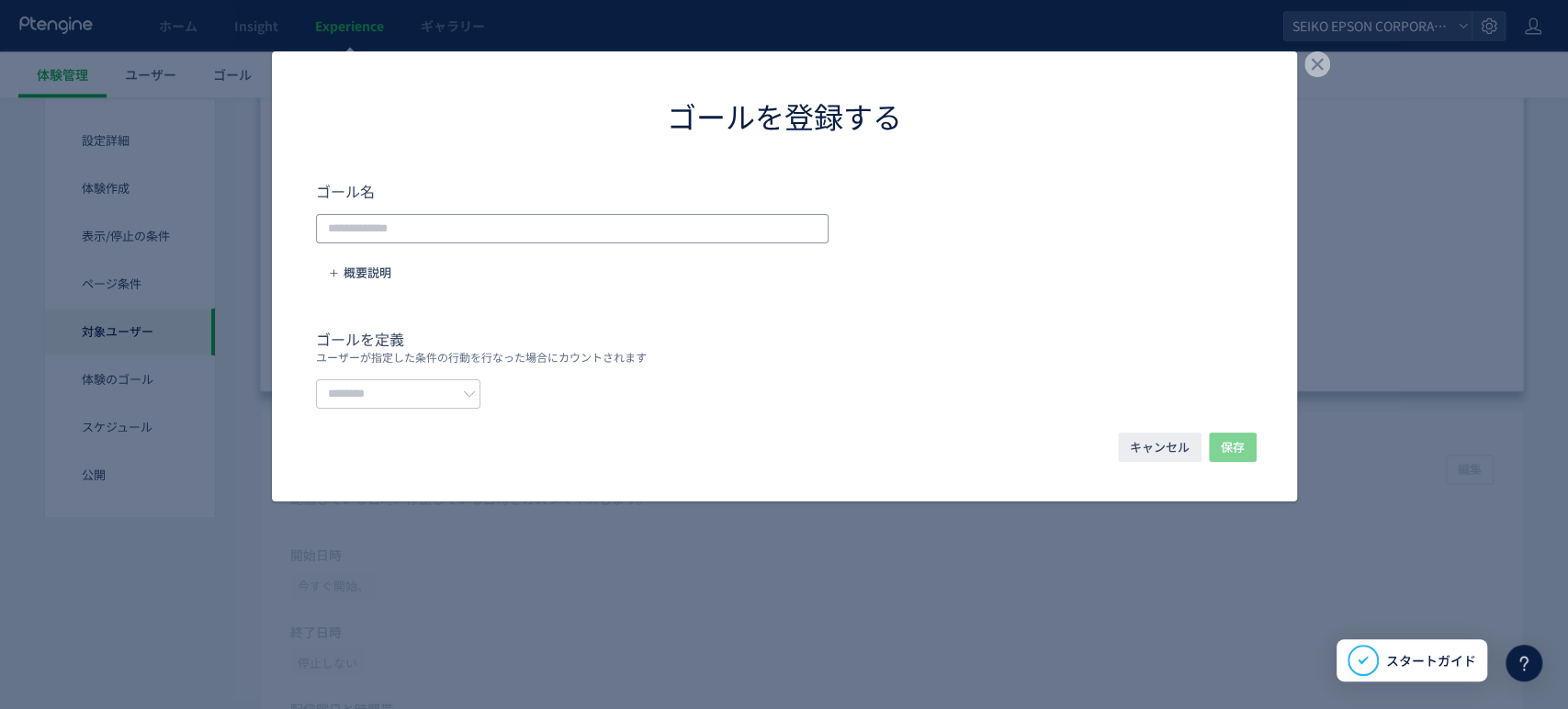 paste on "**********" 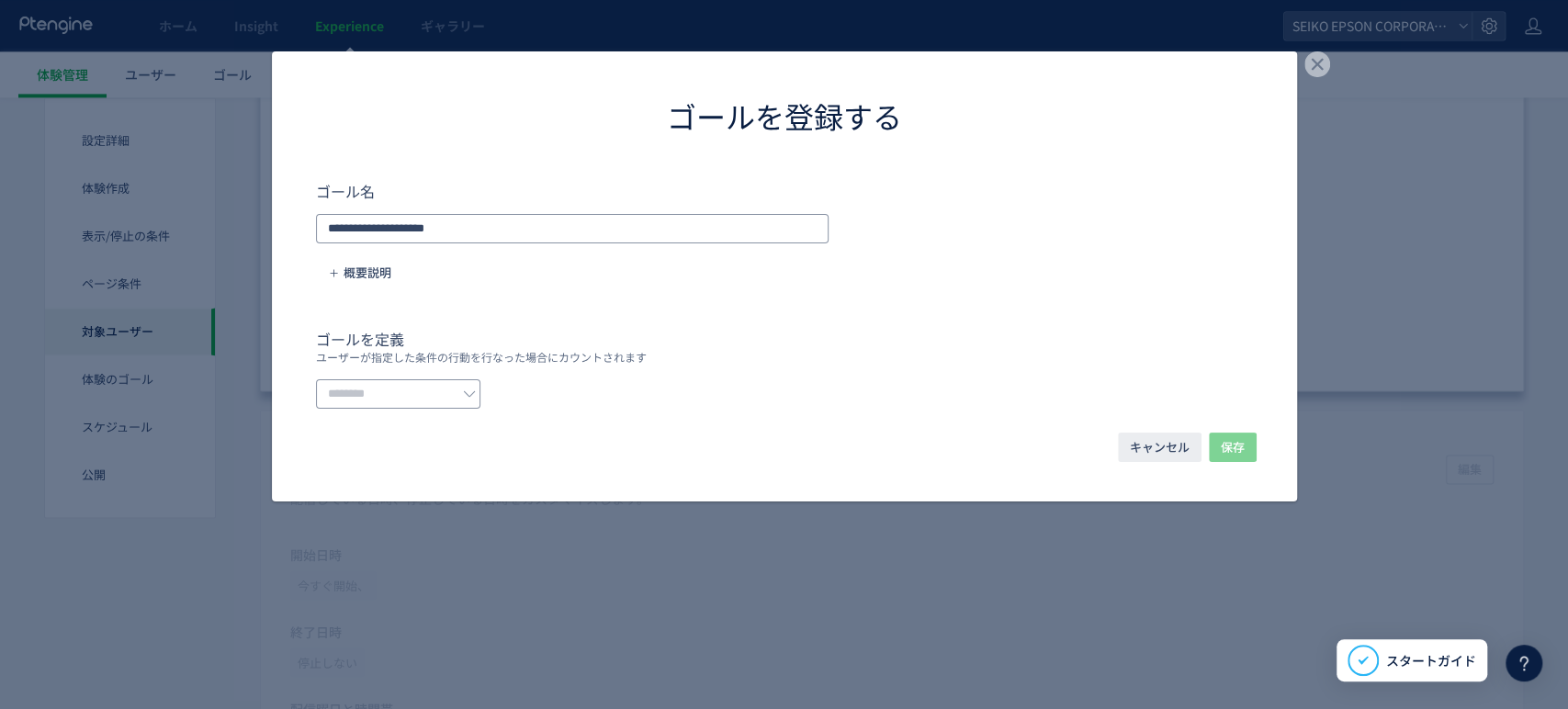 type on "**********" 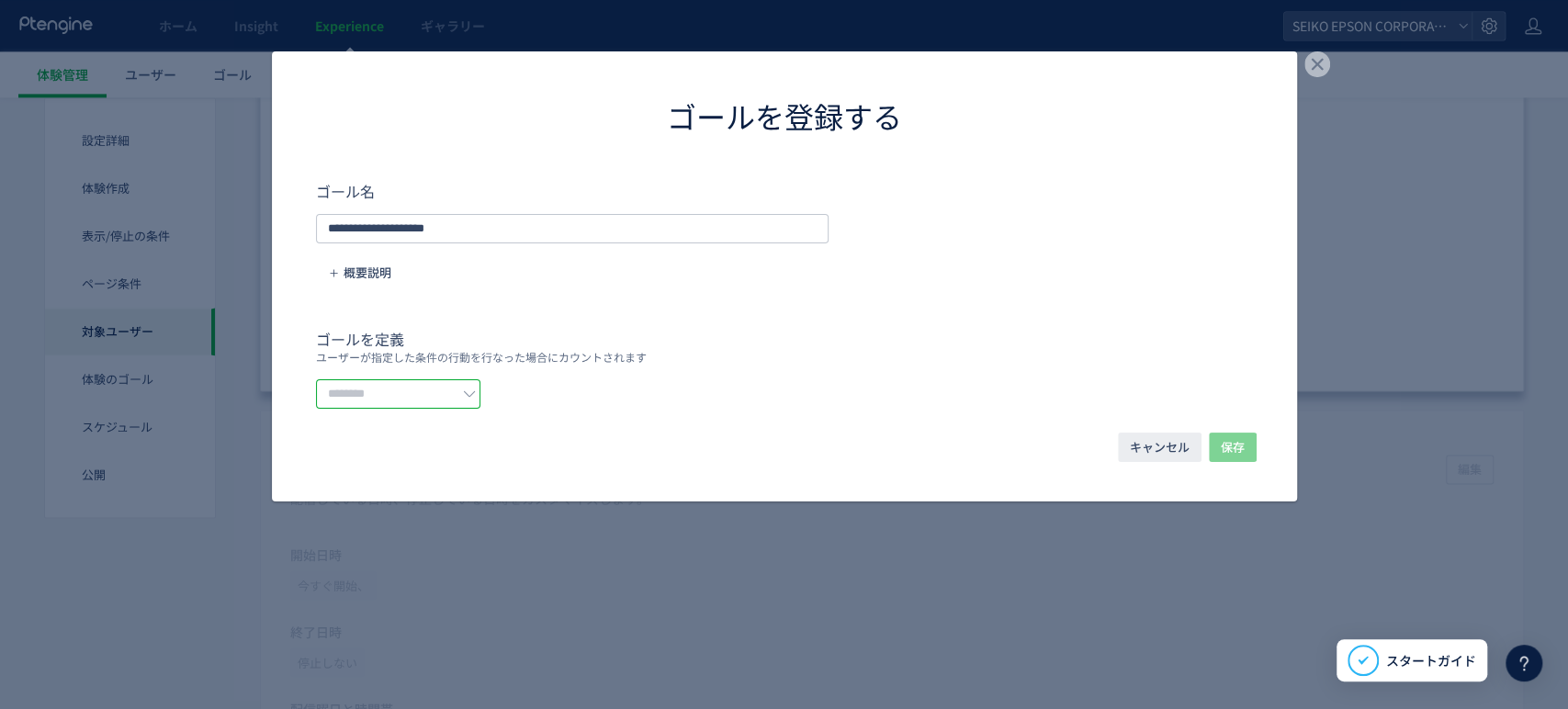 click 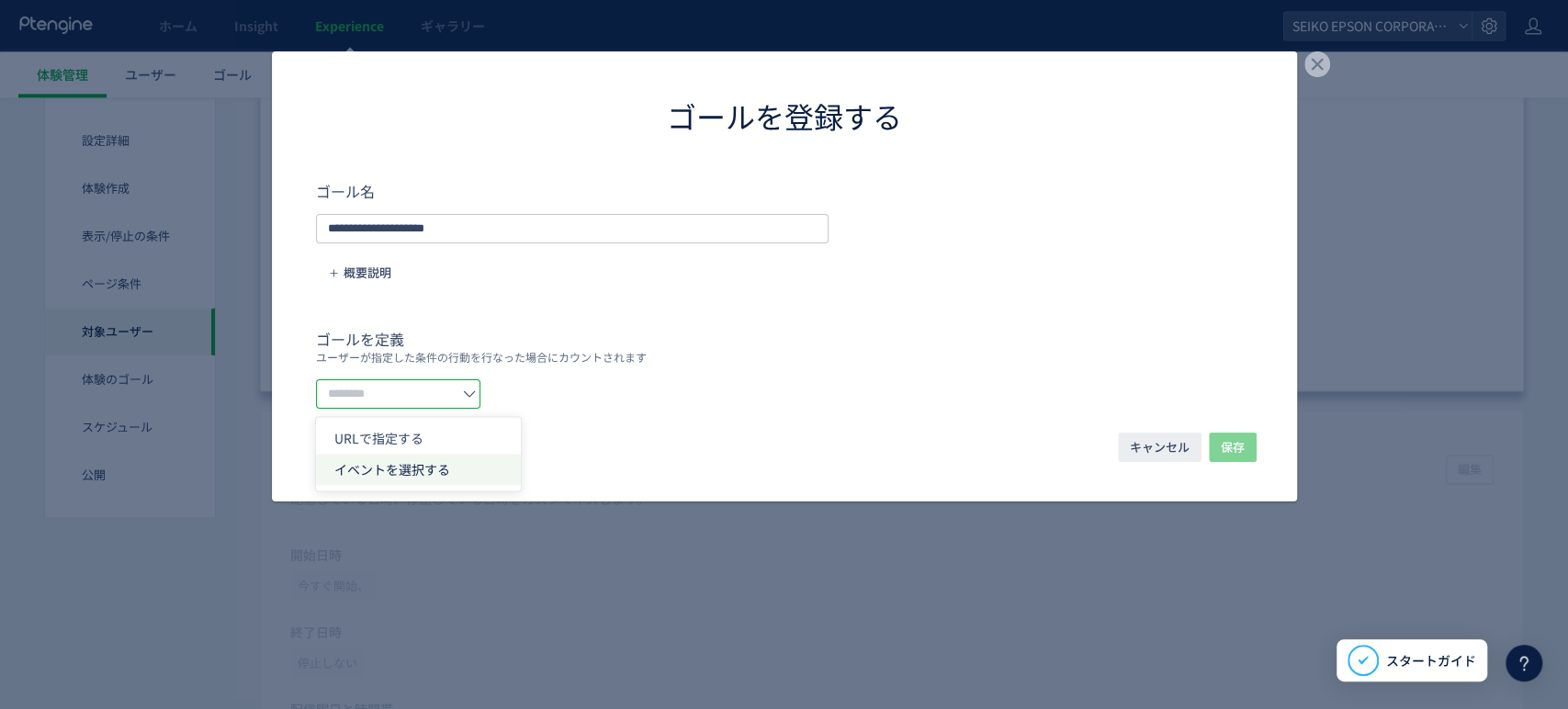 click on "イベントを選択する" 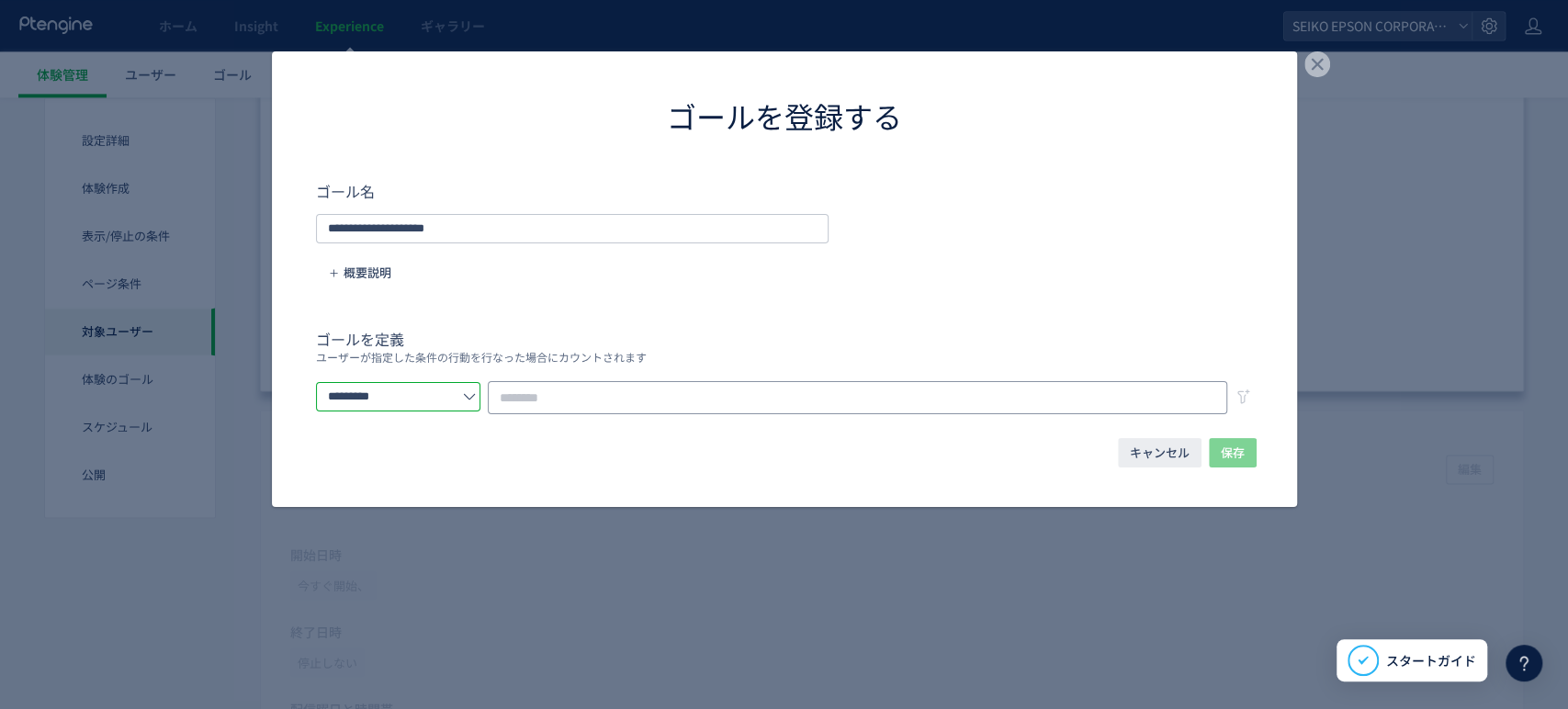 click 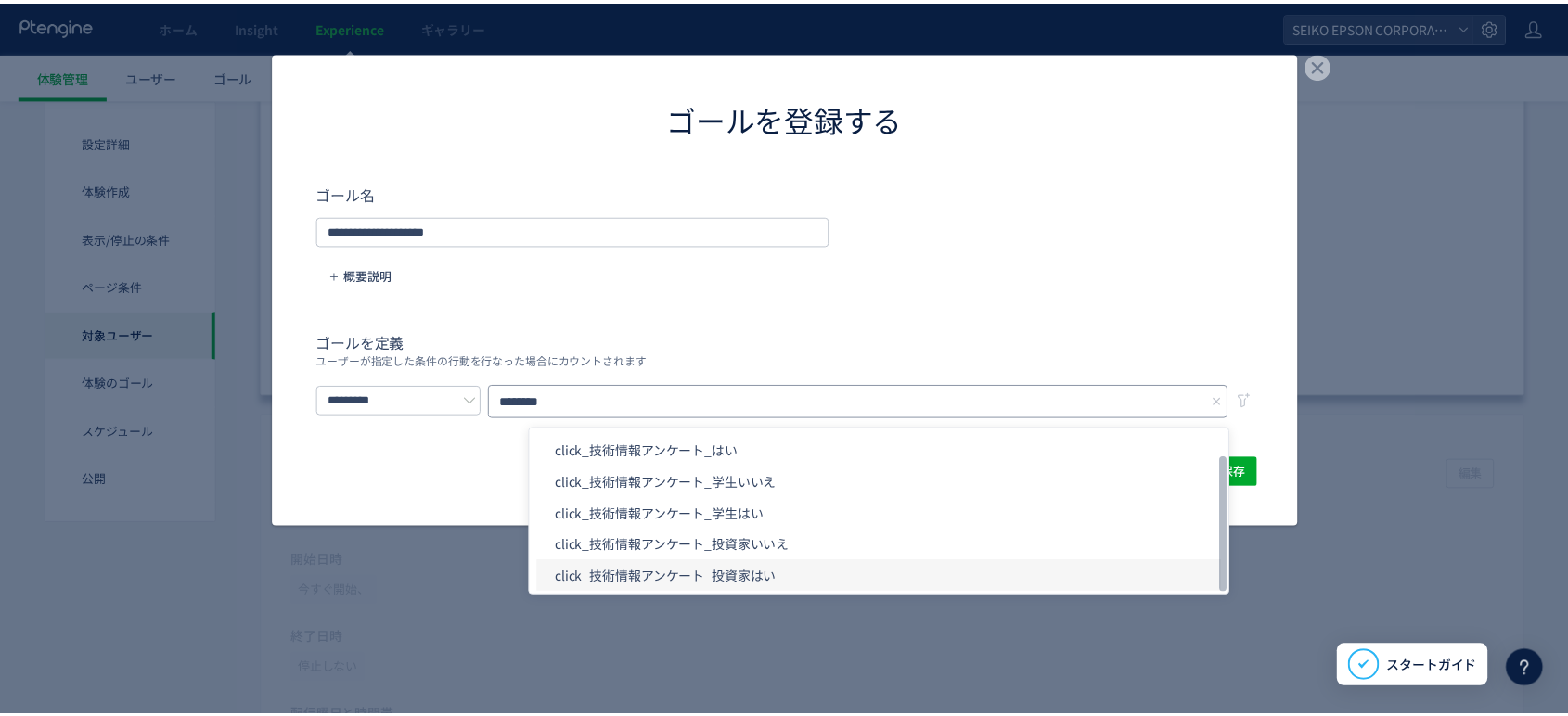 scroll, scrollTop: 37, scrollLeft: 0, axis: vertical 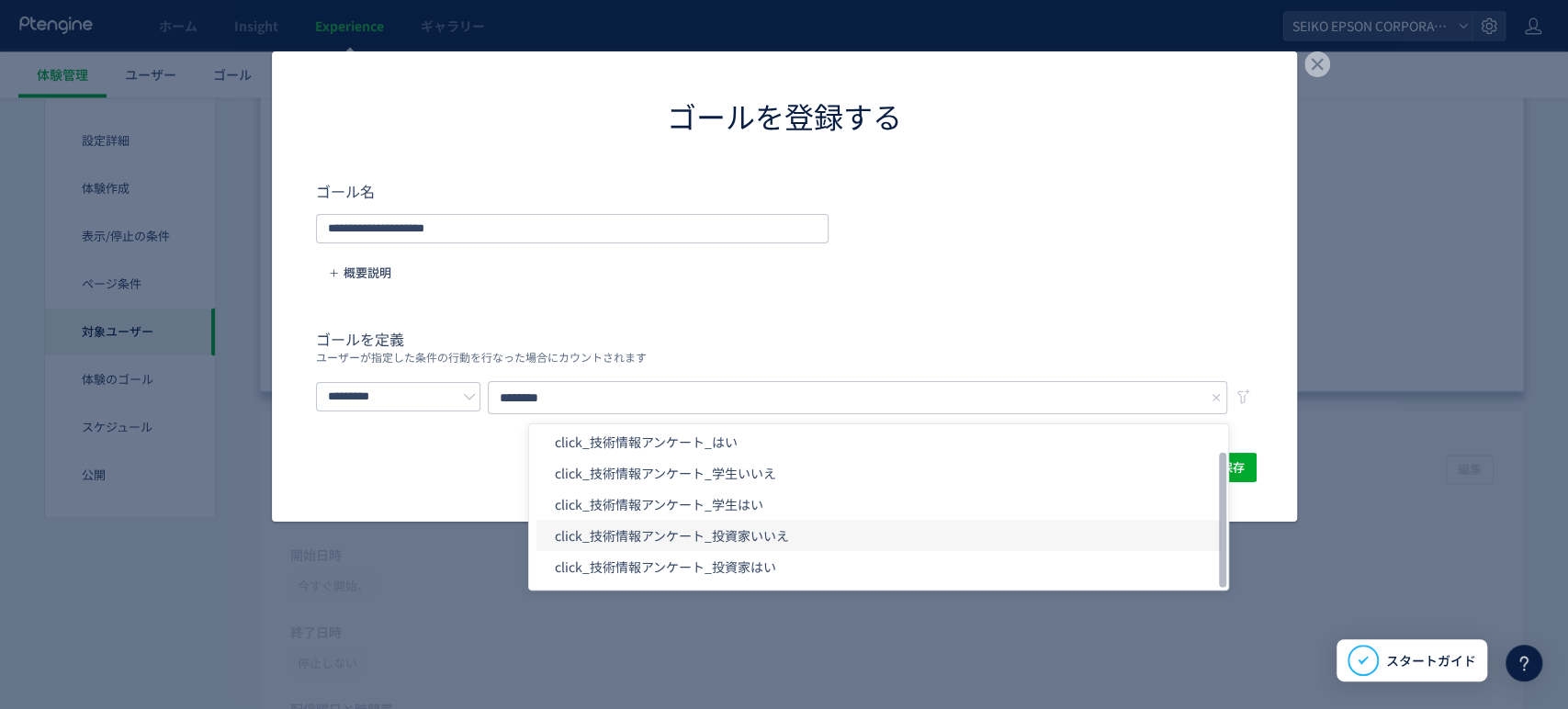 click on "click_技術情報アンケート_投資家いいえ" 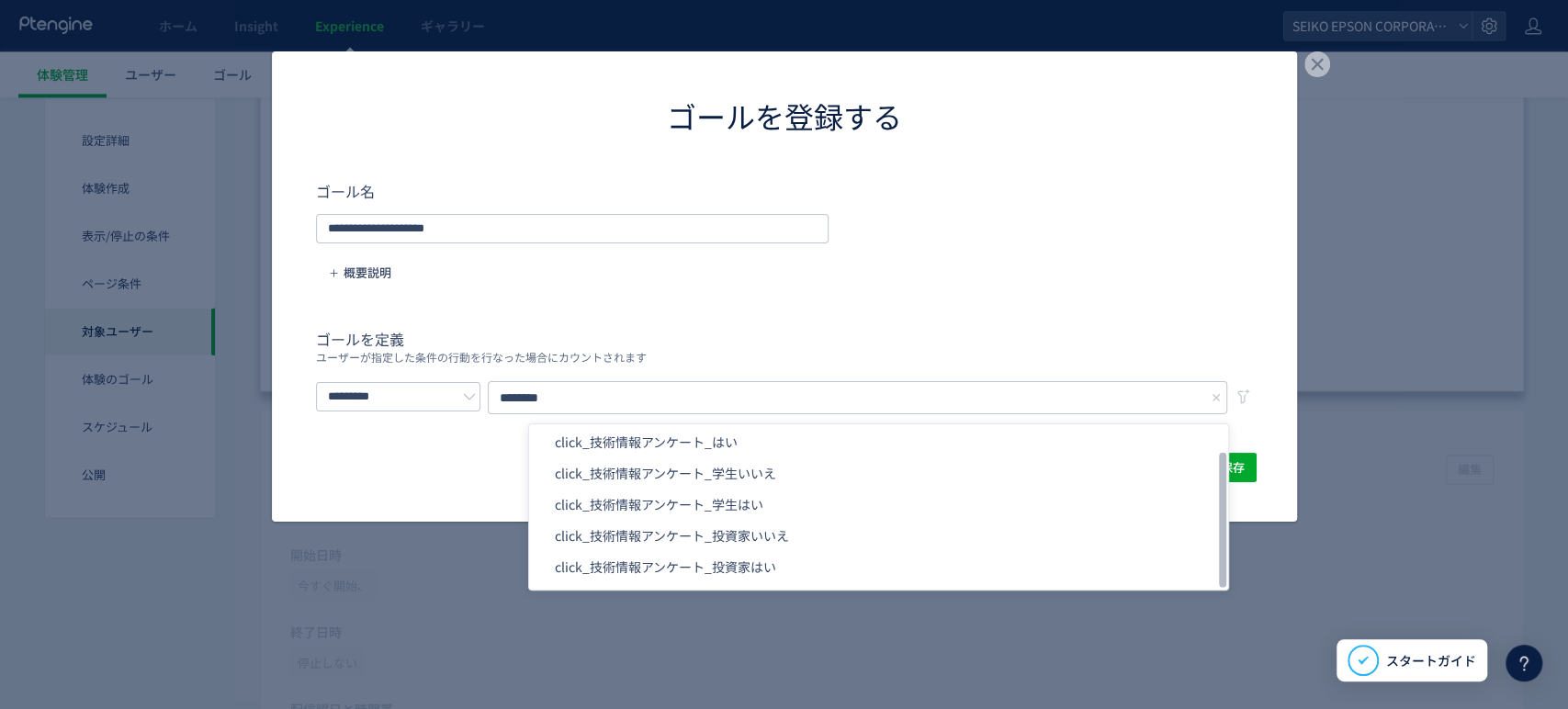 type on "**********" 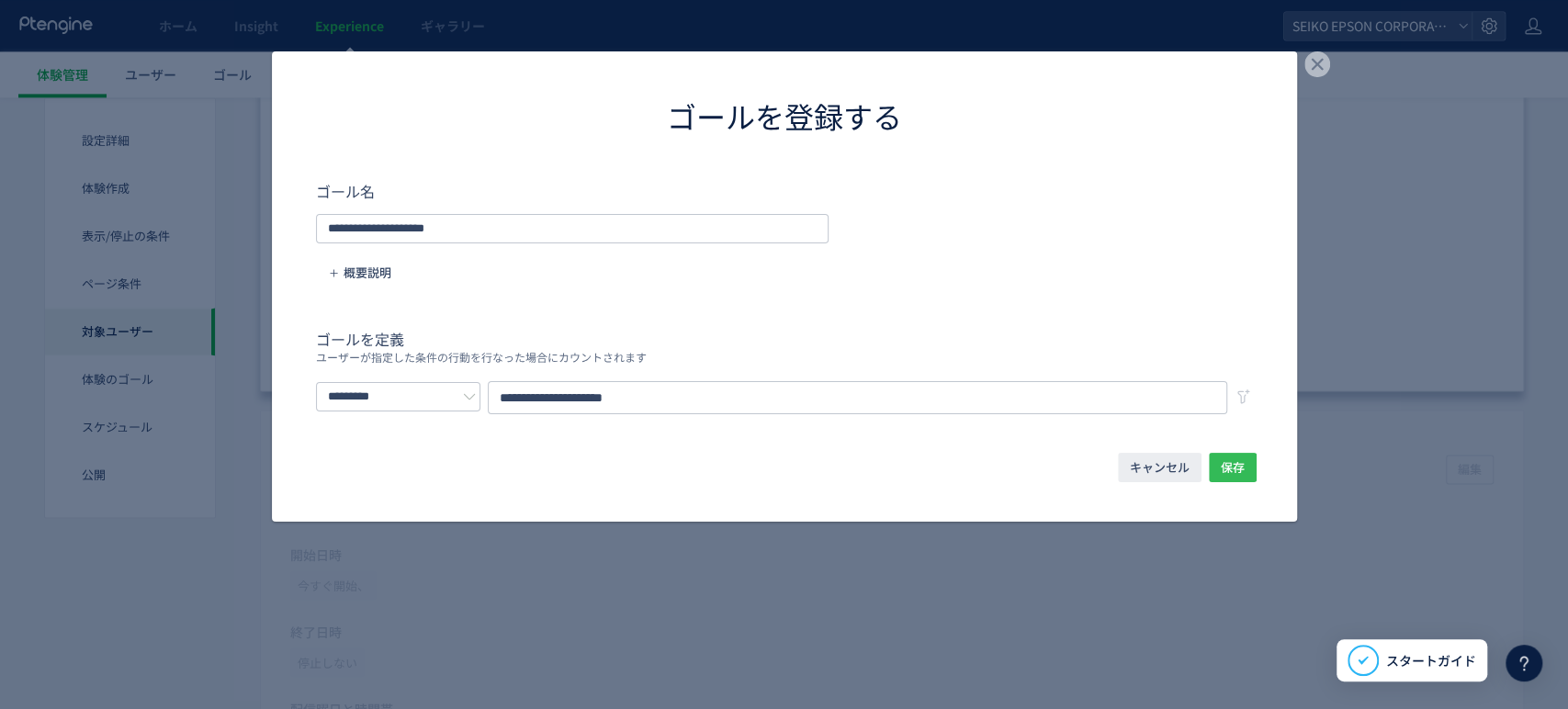 click on "保存" at bounding box center [1233, 467] 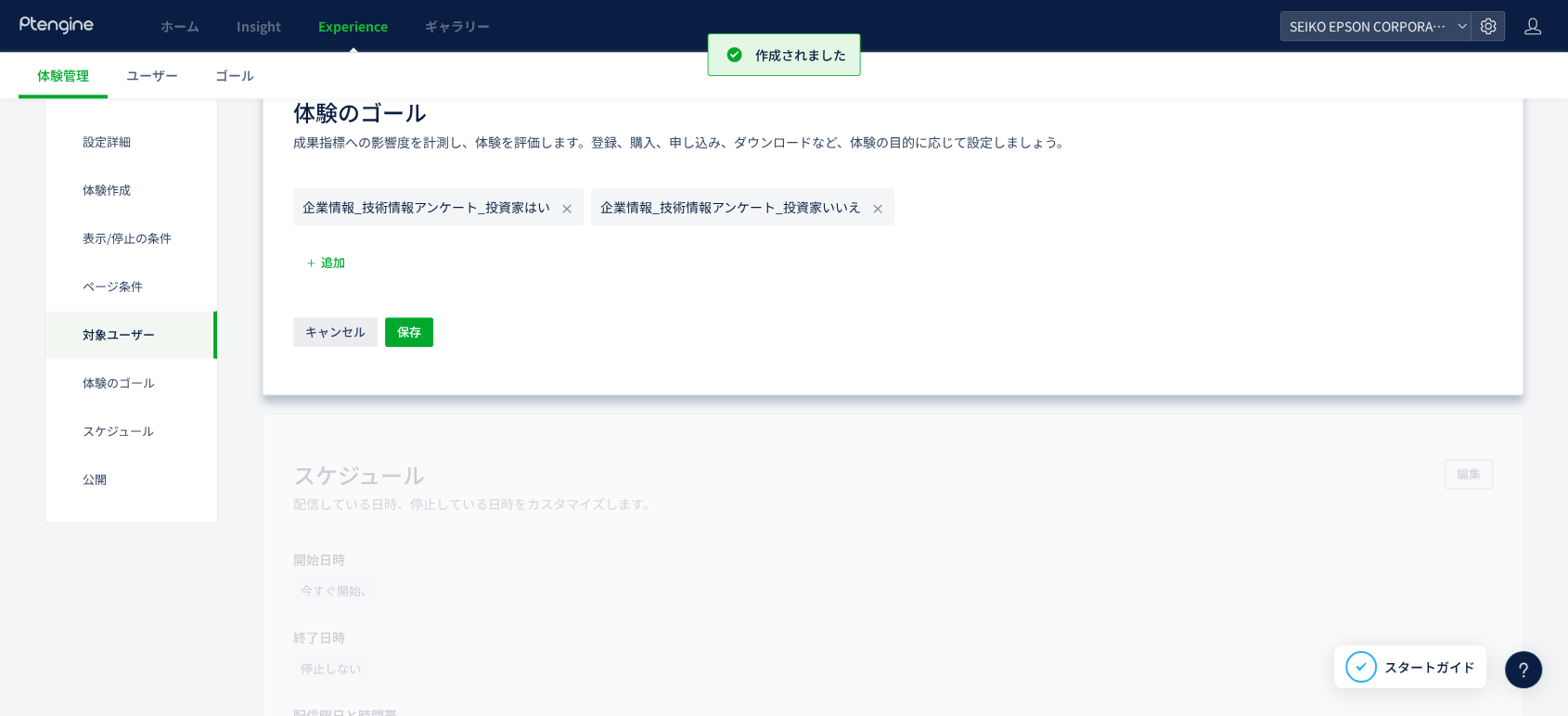click on "企業情報_技術情報アンケート_投資家はい" at bounding box center (426, 207) 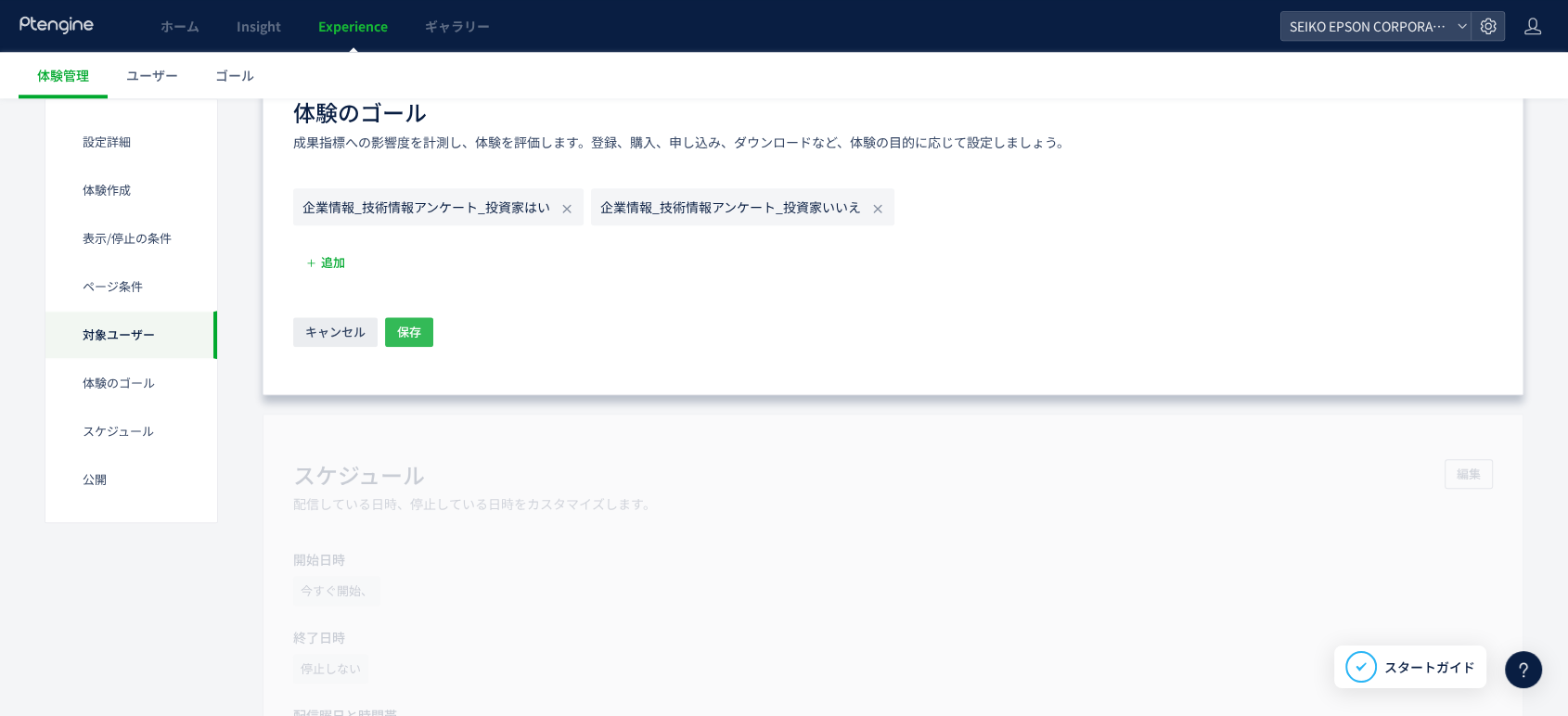 click on "保存" at bounding box center [409, 332] 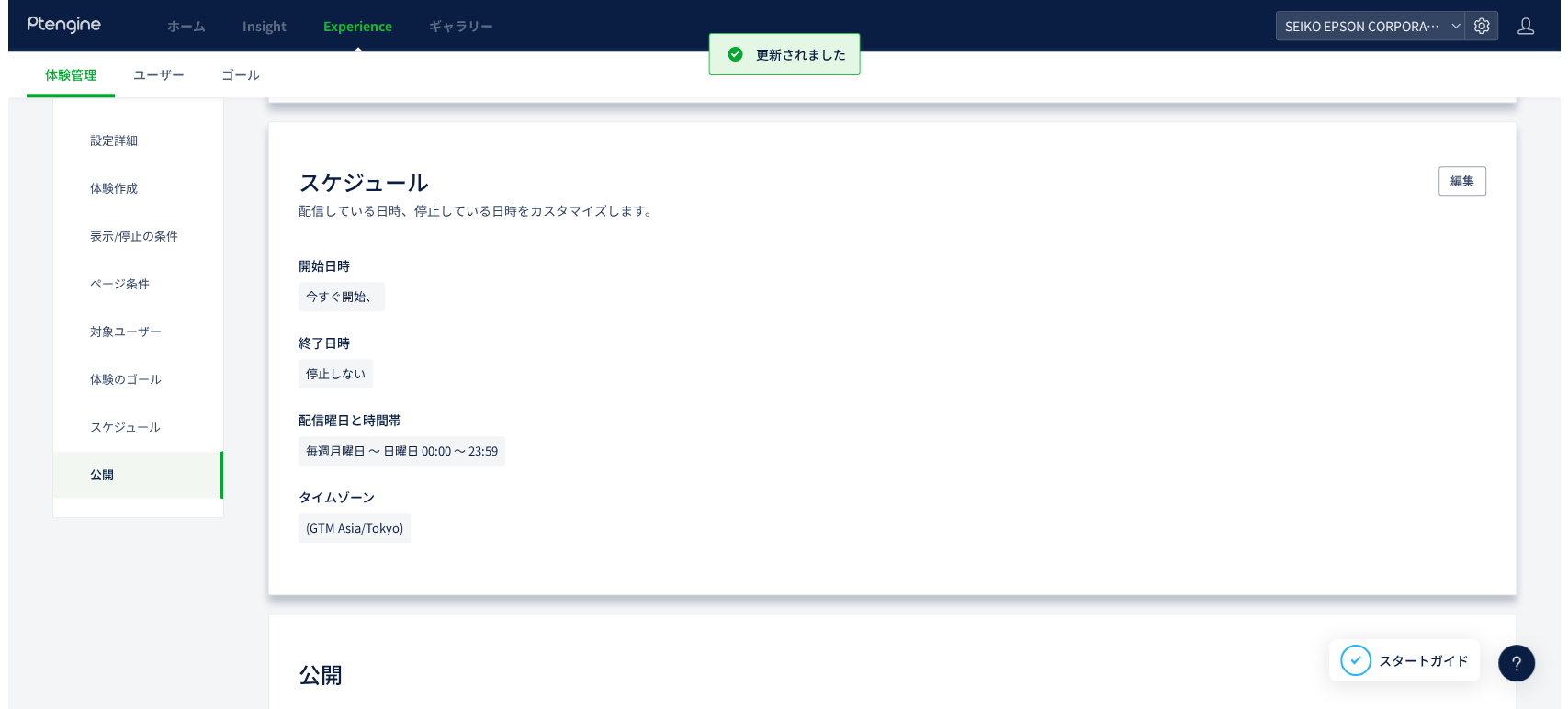scroll, scrollTop: 2263, scrollLeft: 0, axis: vertical 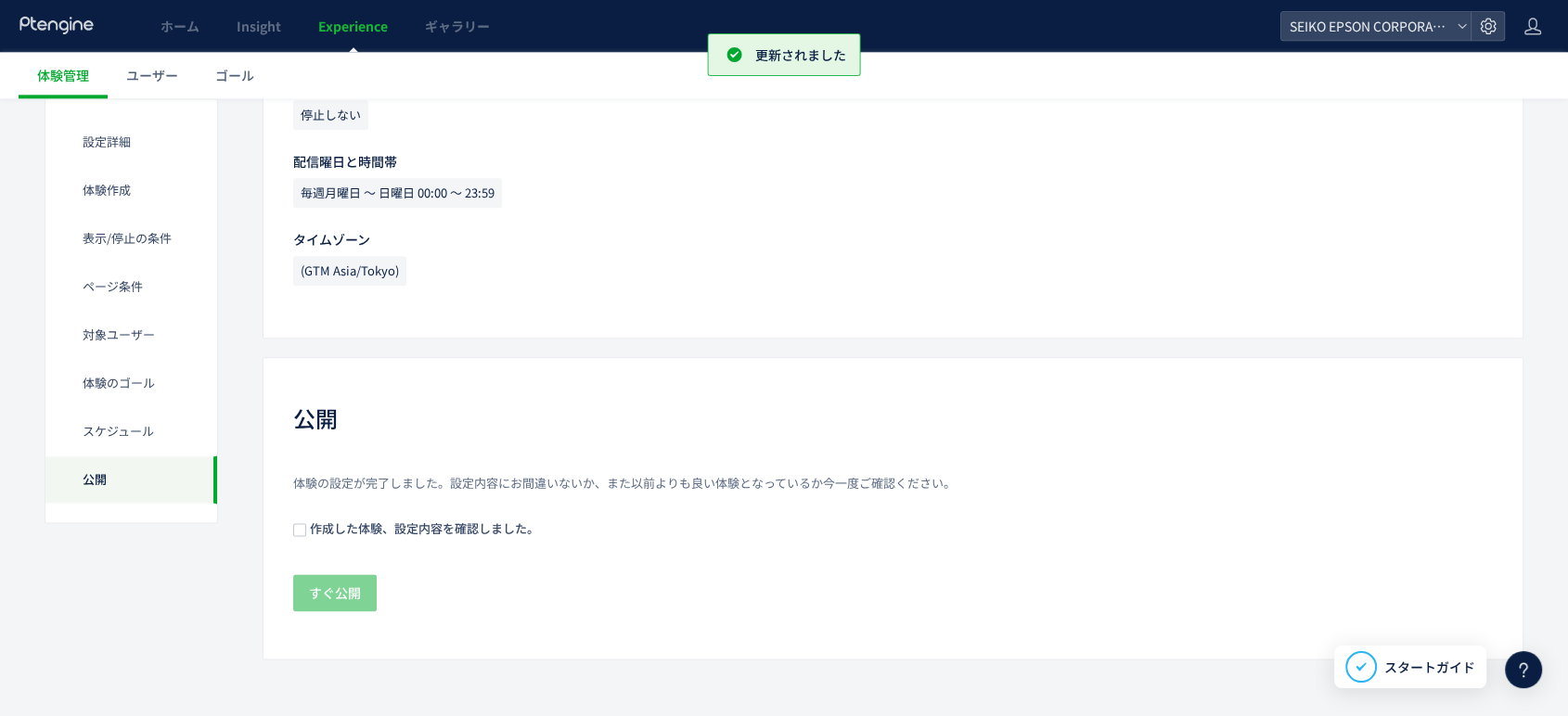 click on "作成した体験、設定内容を確認しました。" at bounding box center (422, 528) 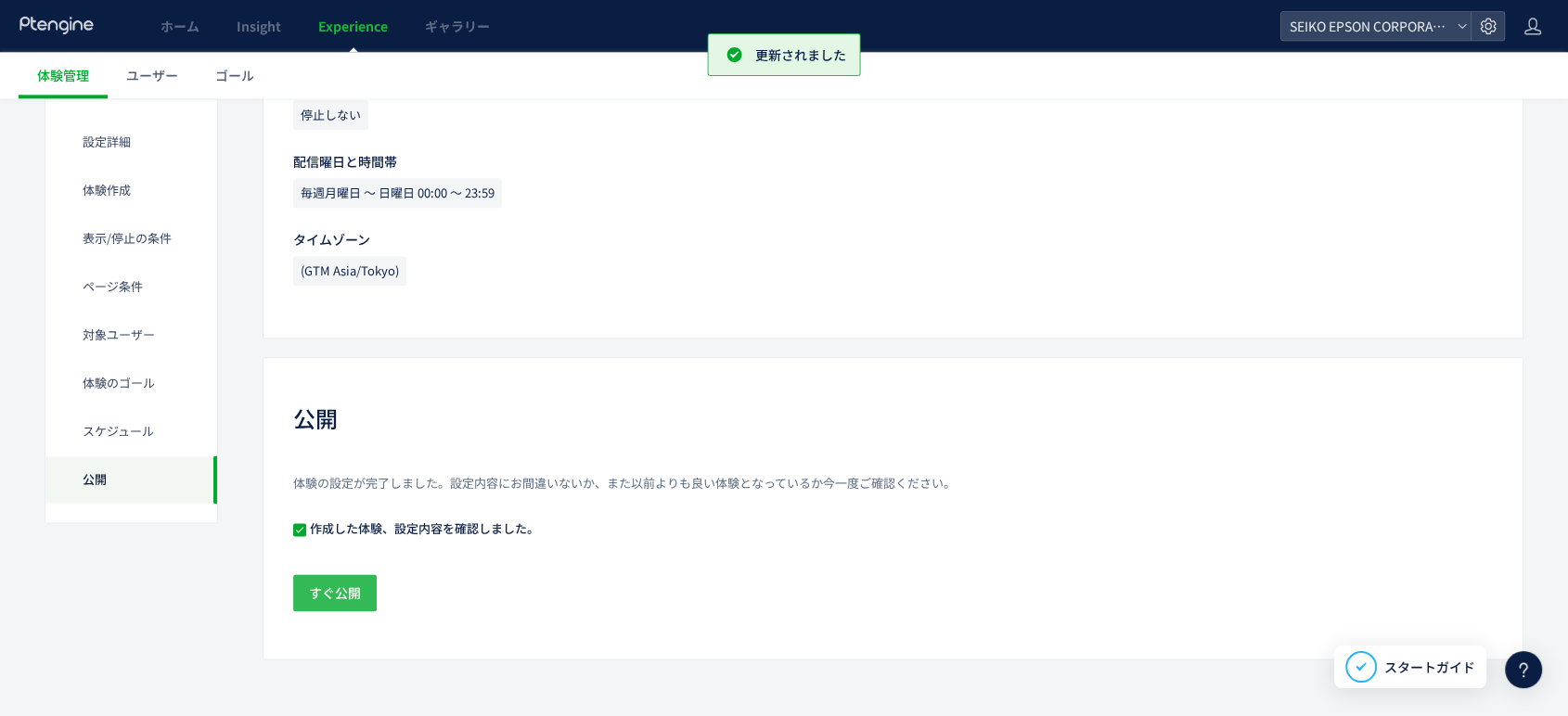 click on "すぐ公開" at bounding box center (335, 593) 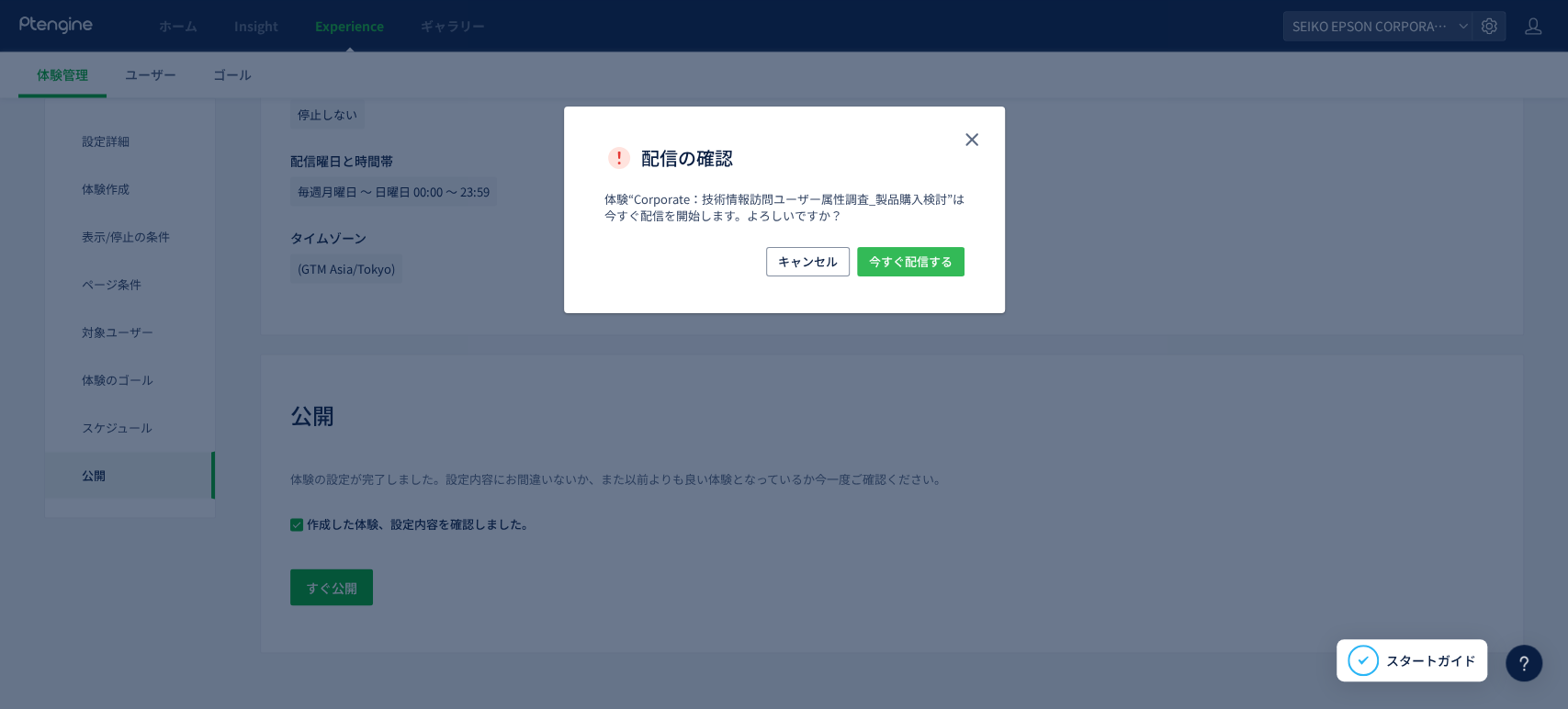 click on "今すぐ配信する" at bounding box center [910, 262] 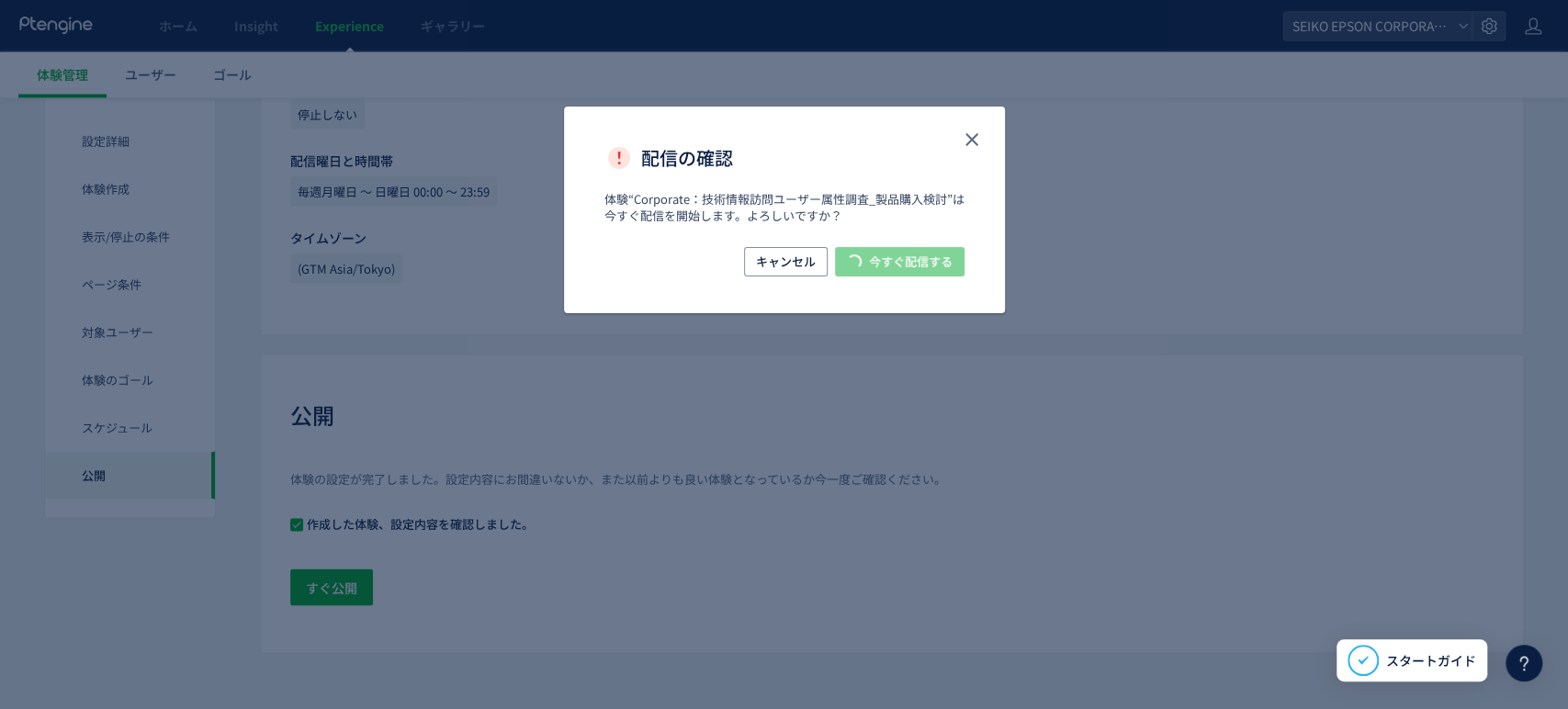 scroll, scrollTop: 0, scrollLeft: 0, axis: both 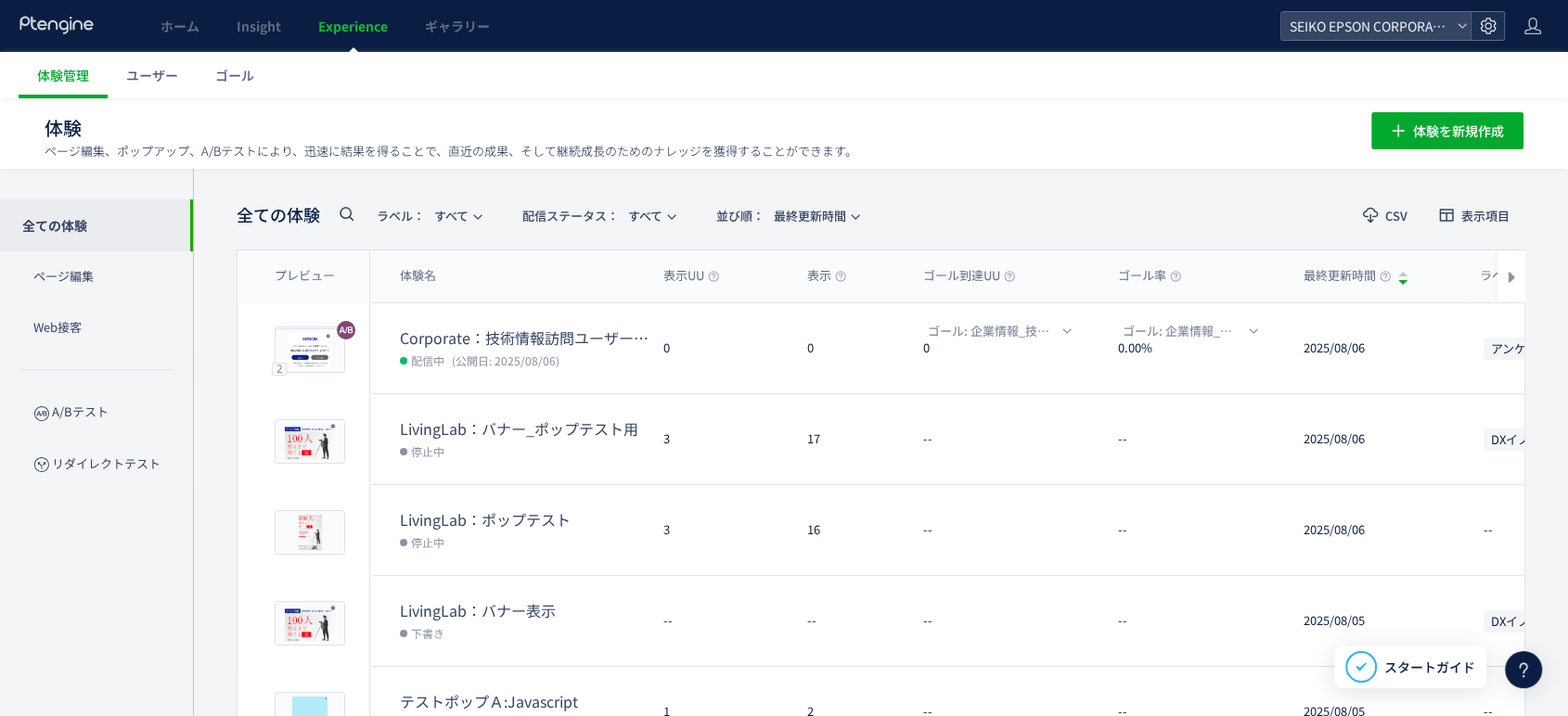 click 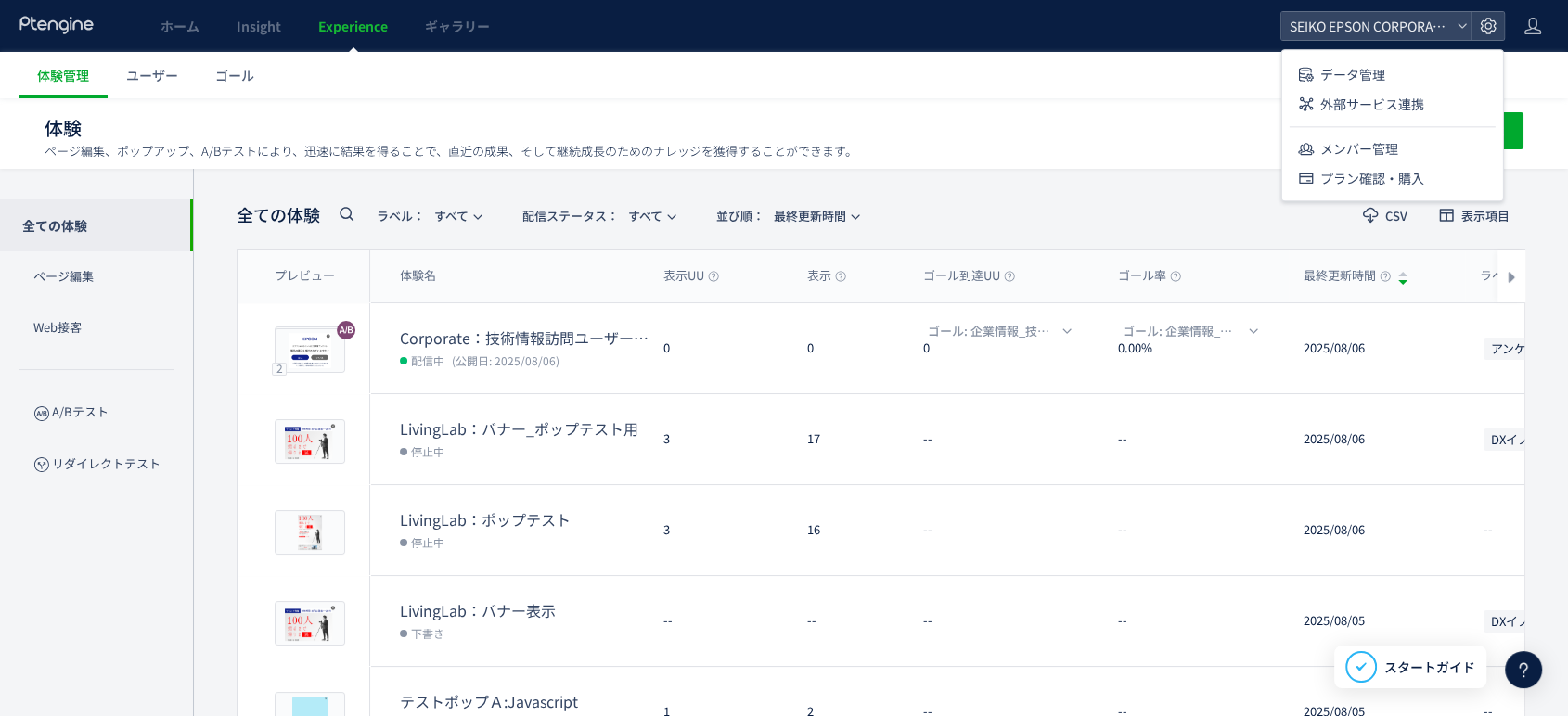 click on "体験   ページ編集、ポップアップ、A/Bテストにより、迅速に結果を得ることで、直近の成果、そして継続成長のためのナレッジを獲得することができます。" 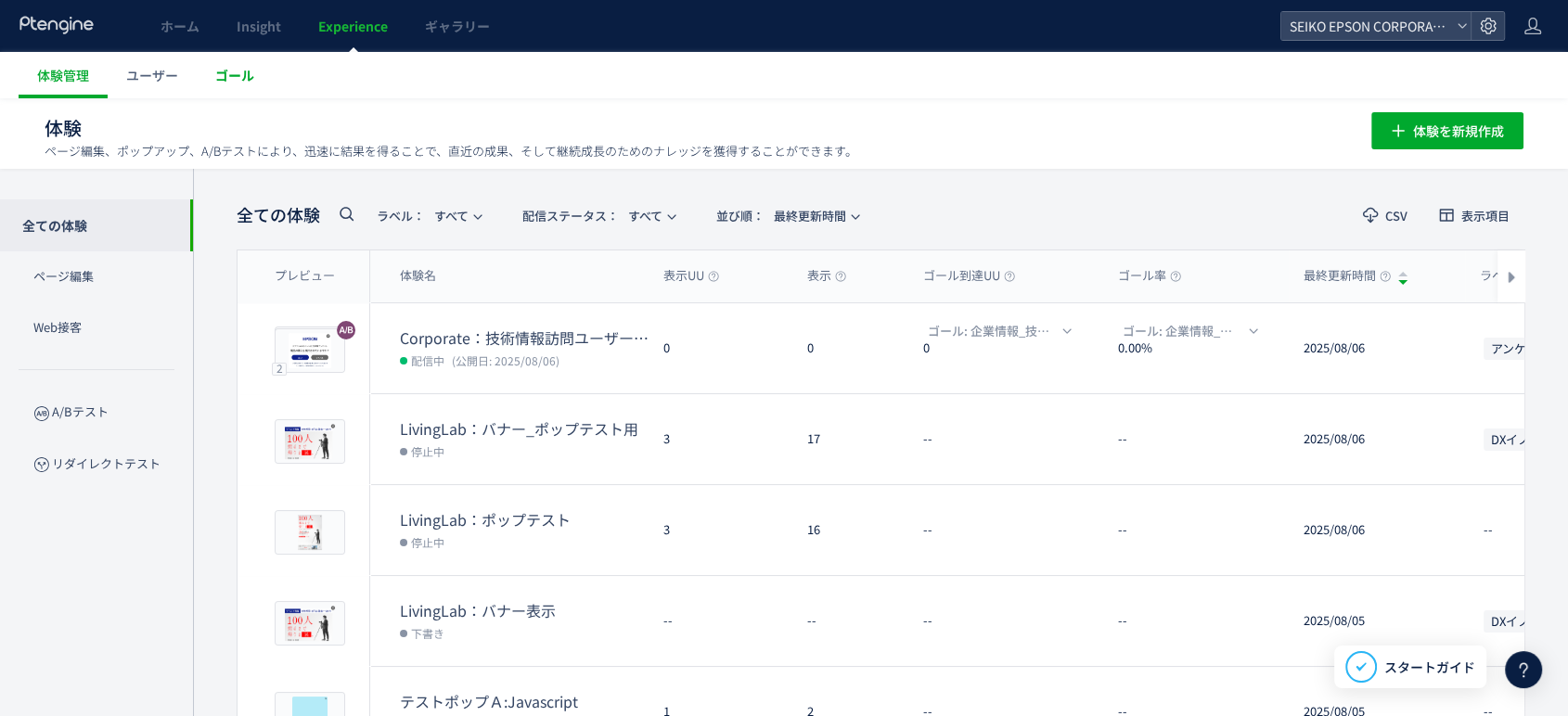 click on "ゴール" at bounding box center (235, 75) 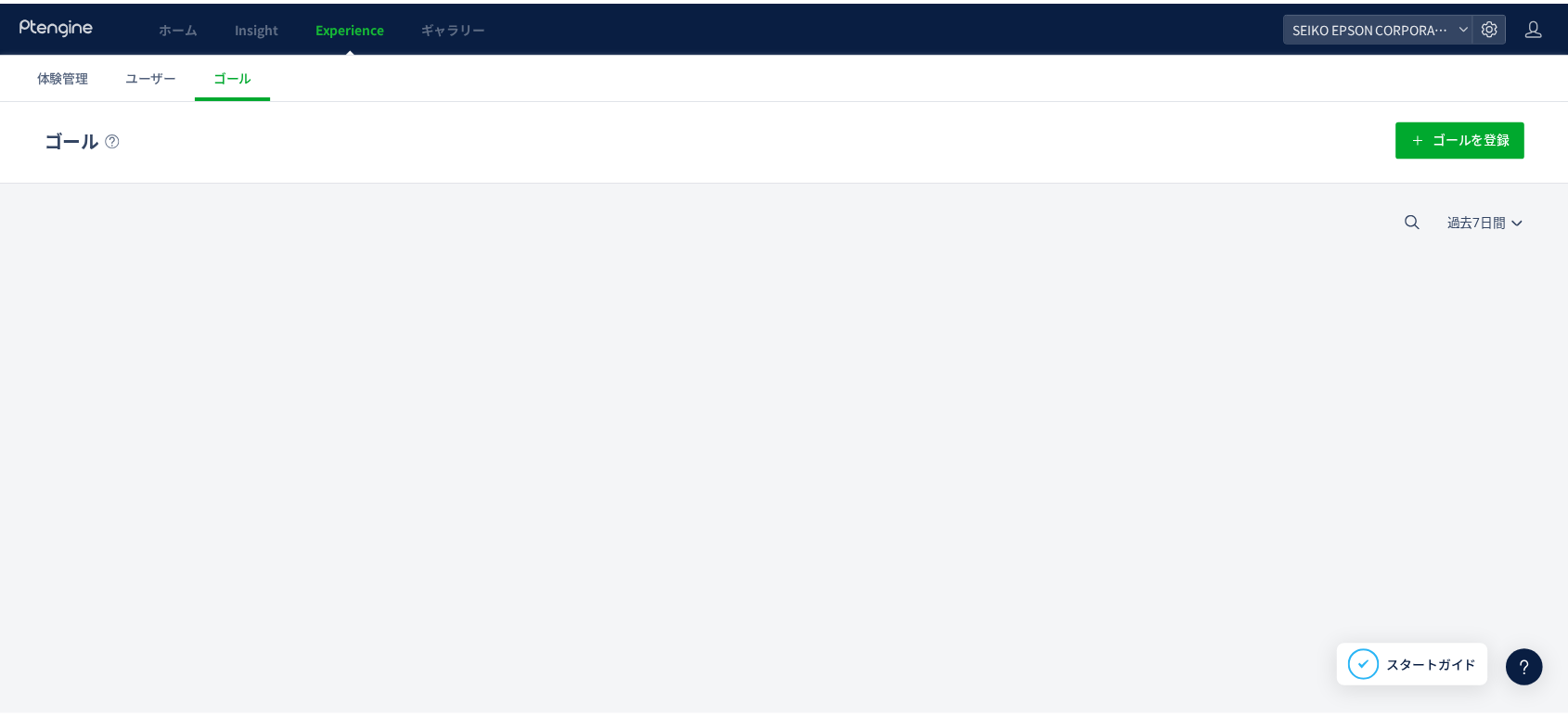 scroll, scrollTop: 0, scrollLeft: 0, axis: both 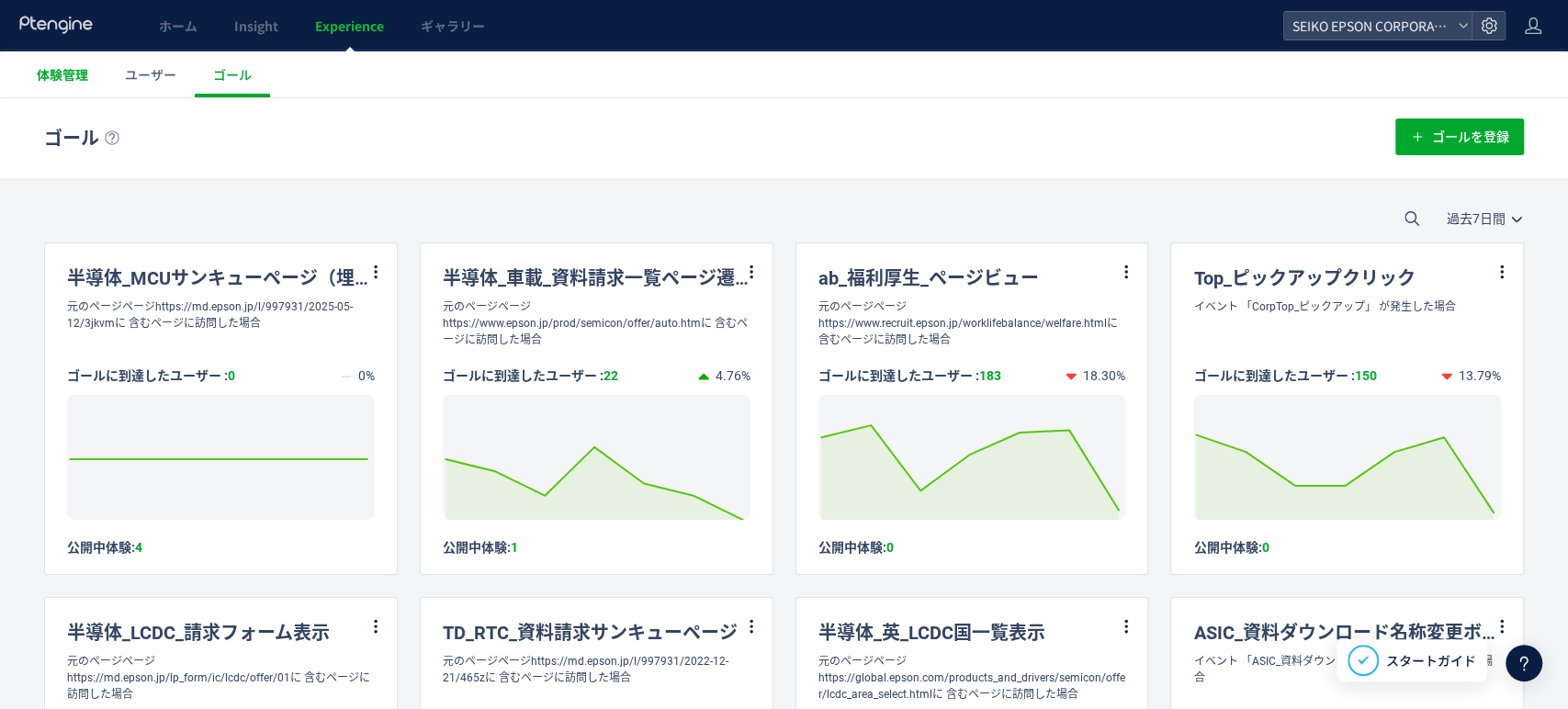 click on "体験管理" at bounding box center (62, 74) 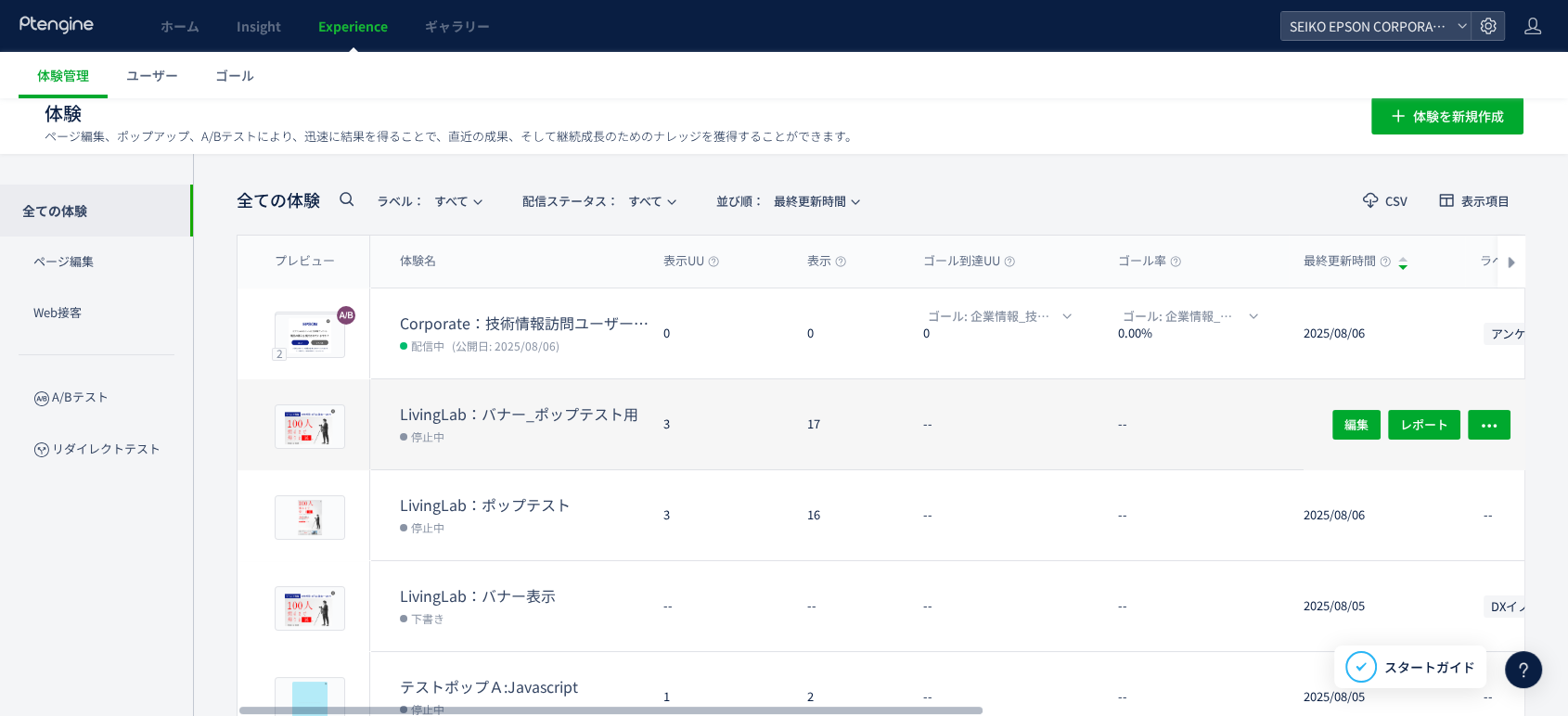 scroll, scrollTop: 0, scrollLeft: 0, axis: both 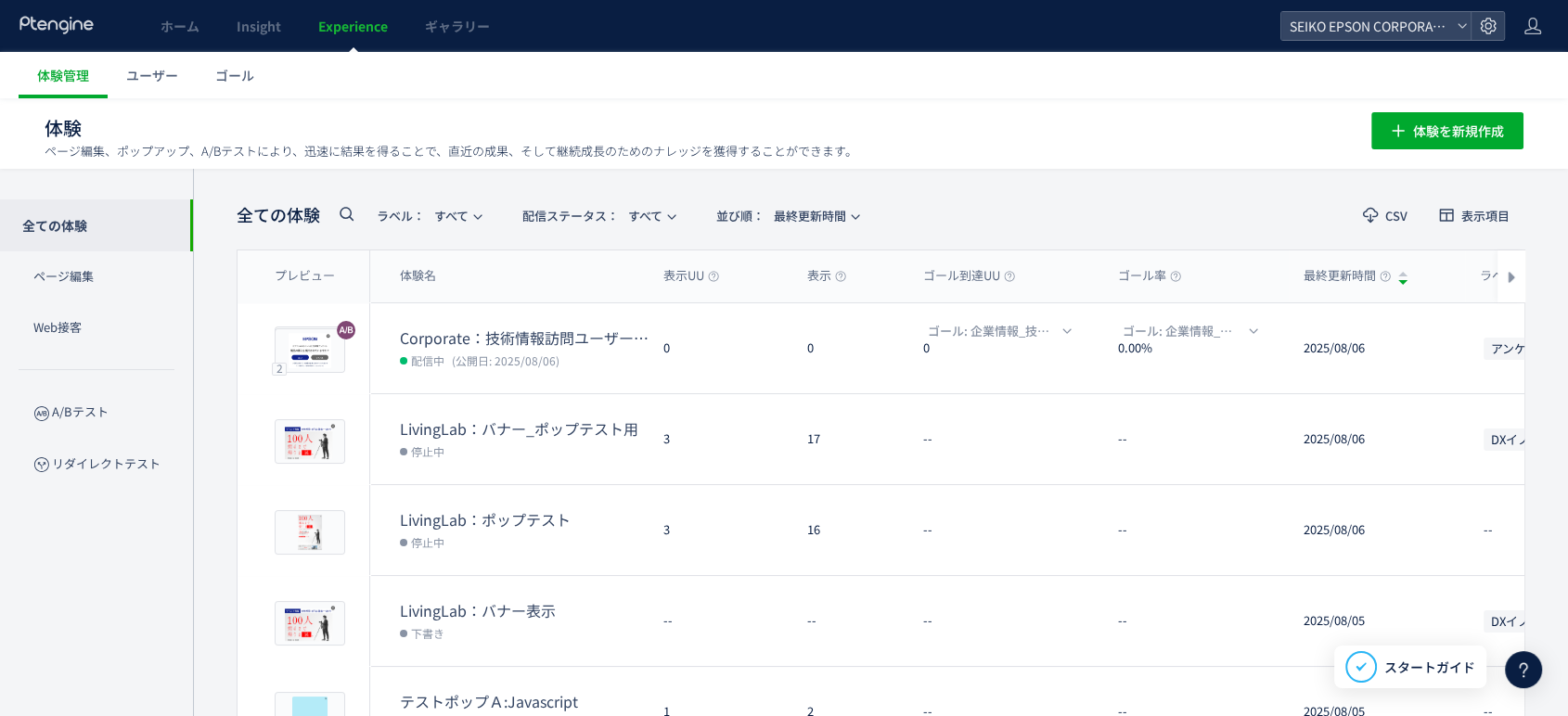 click 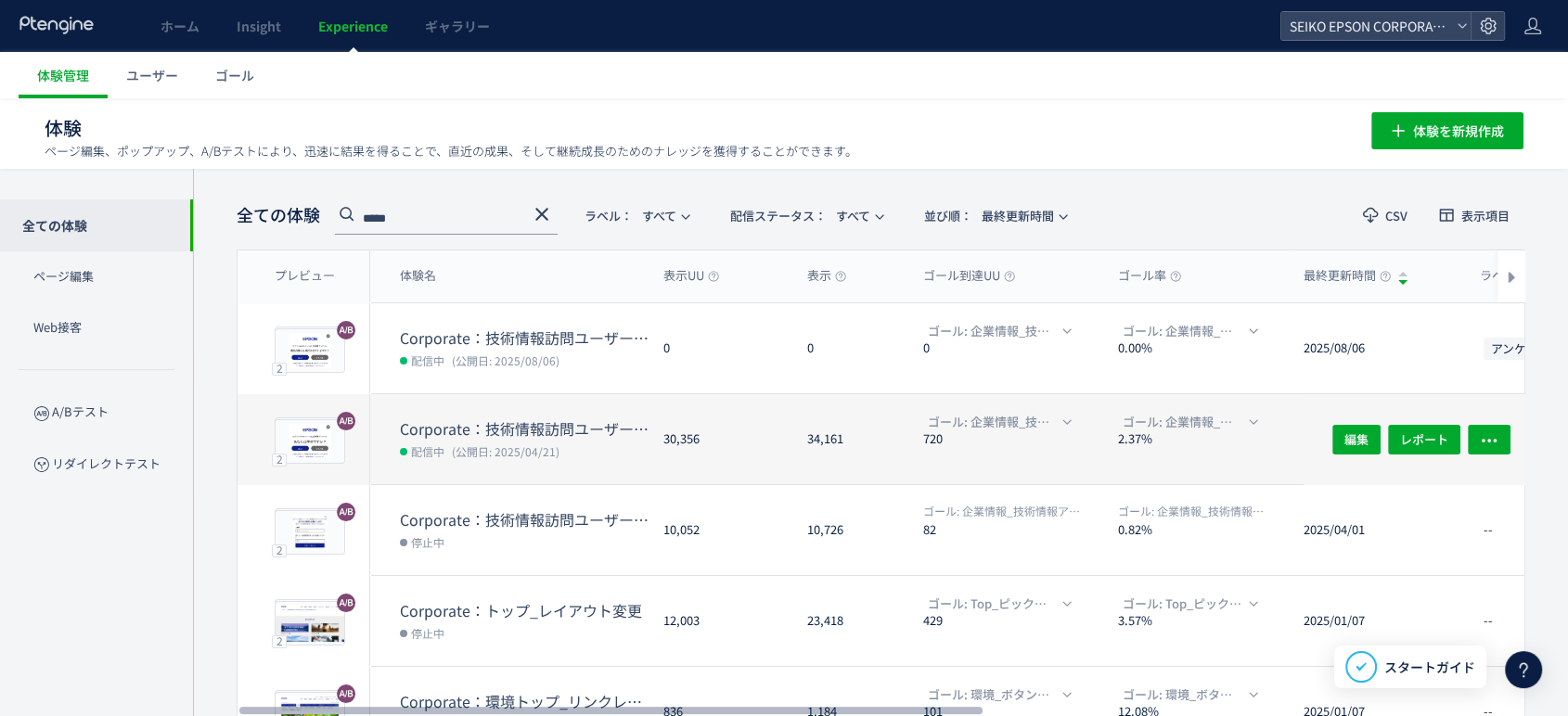 type on "*****" 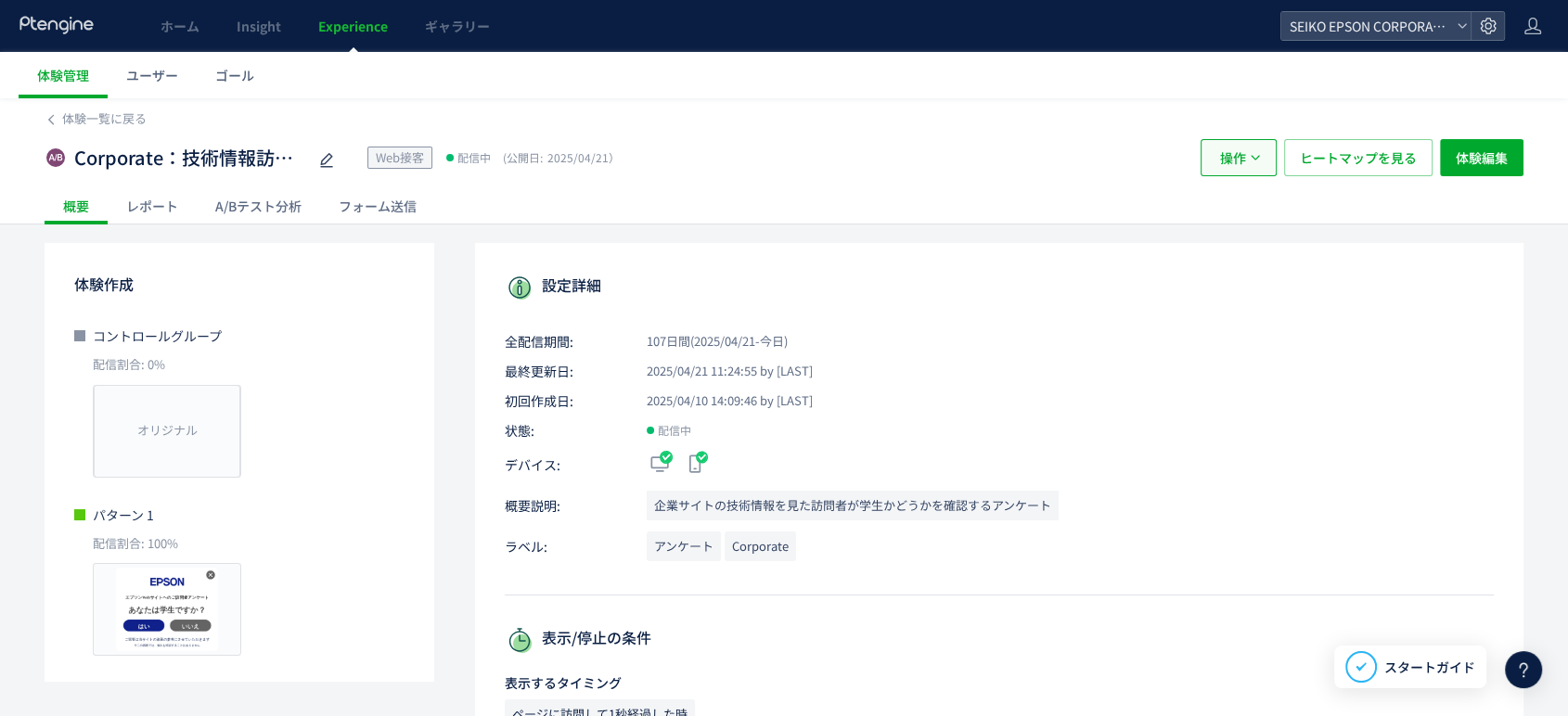 click 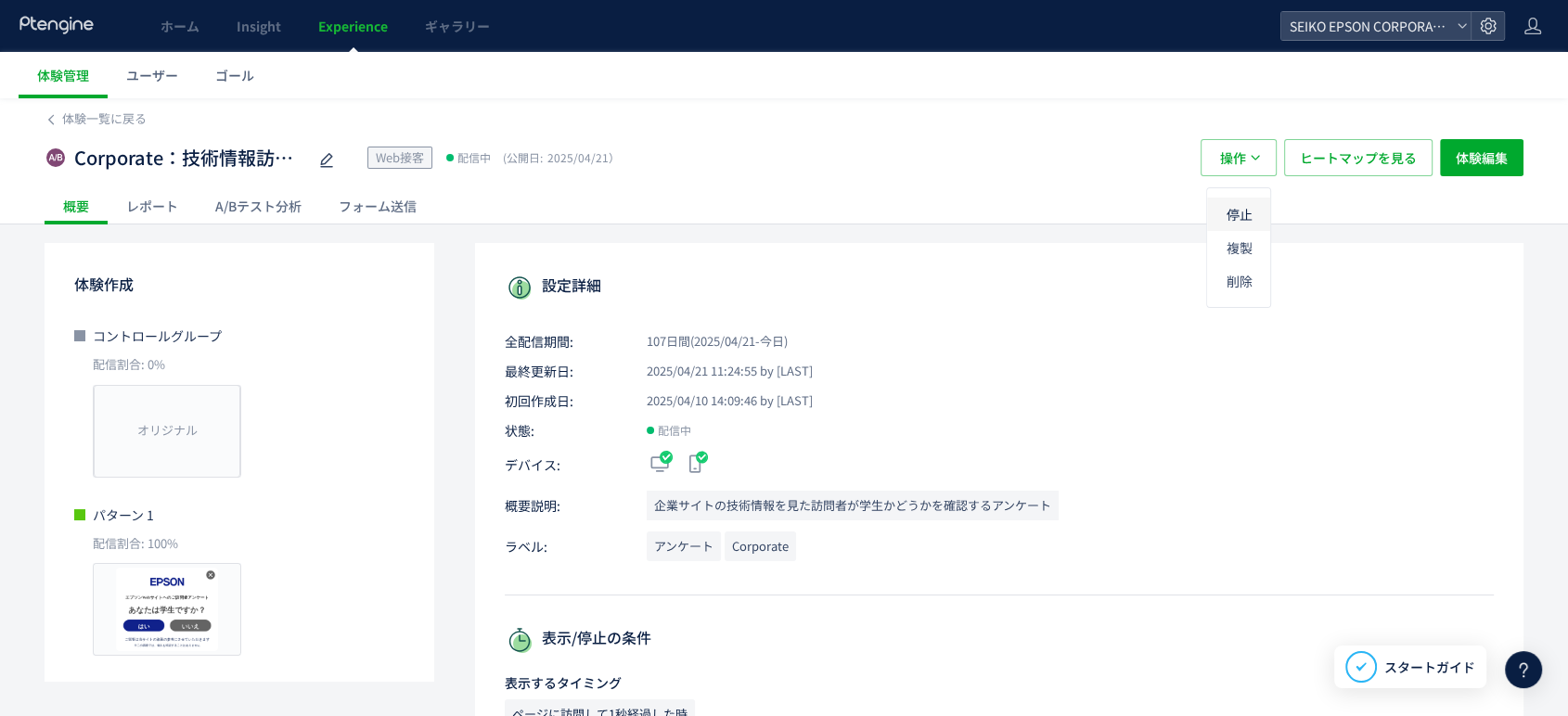 click on "停止" 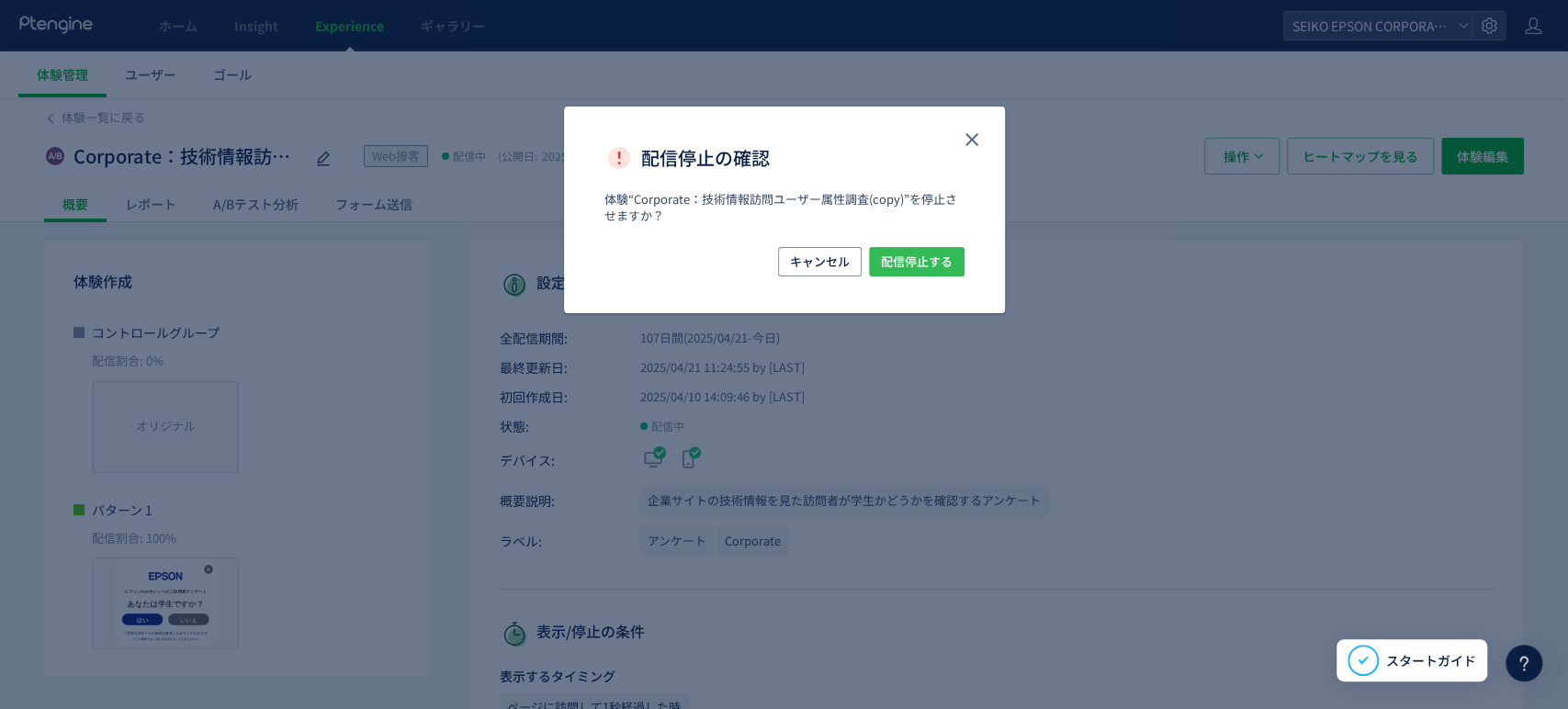click on "配信停止する" at bounding box center (917, 262) 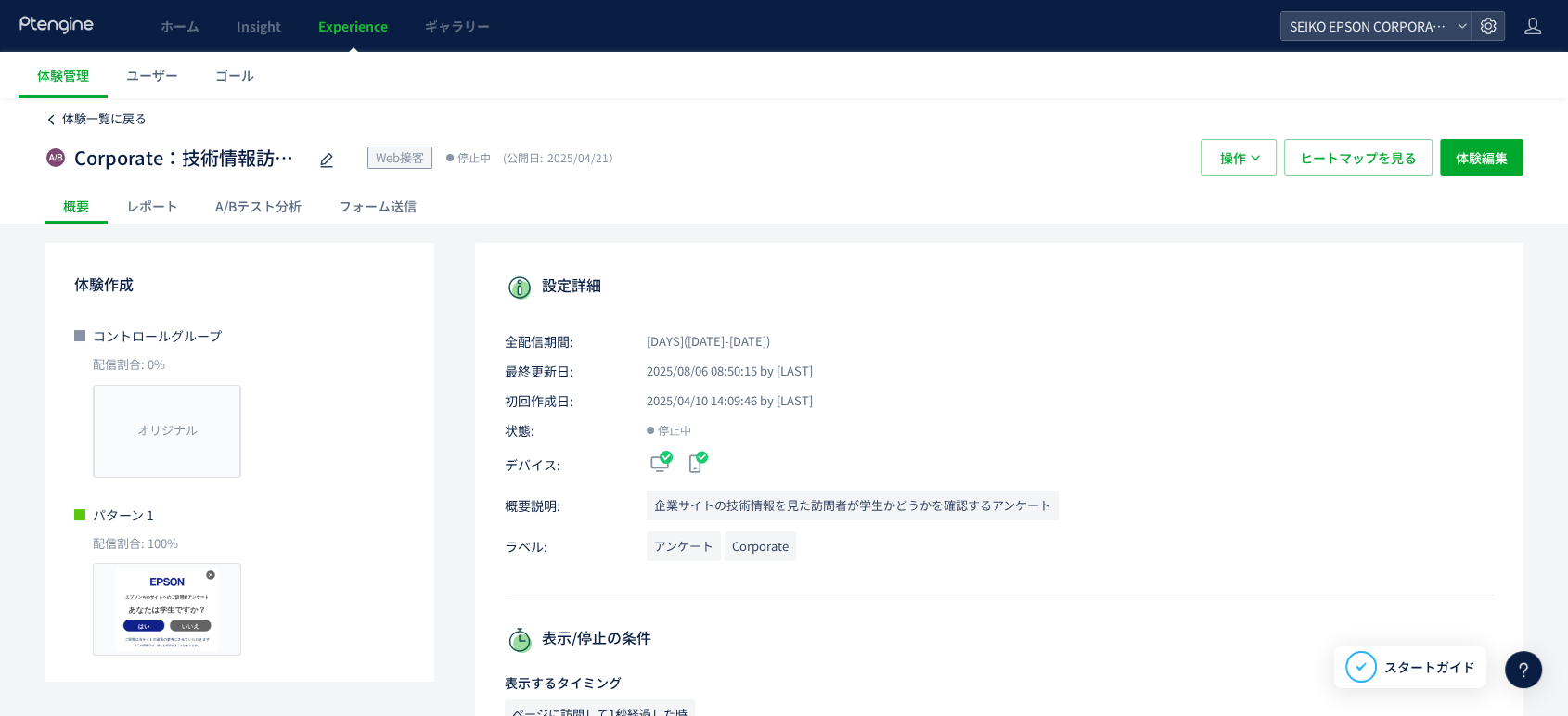 click on "体験一覧に戻る" 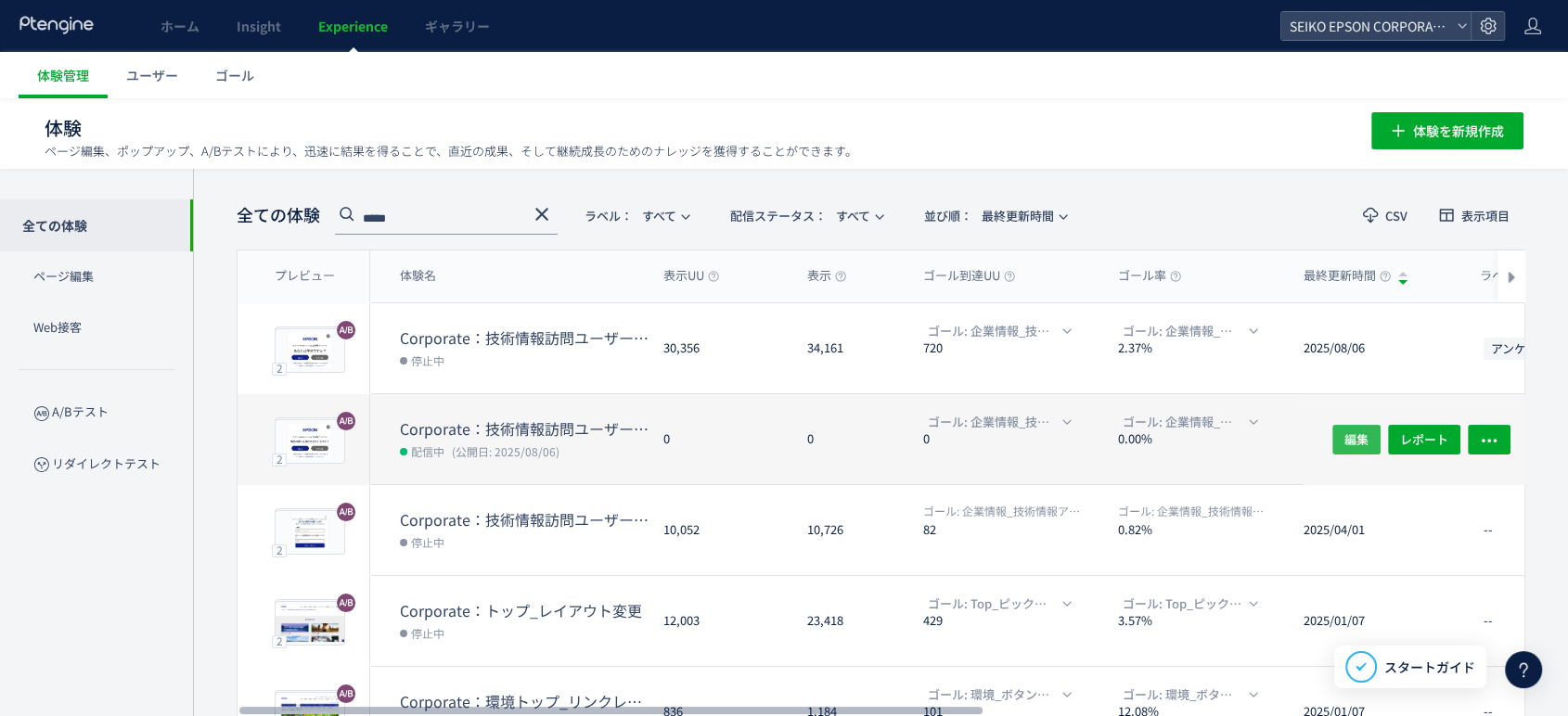 click on "編集" at bounding box center [1356, 439] 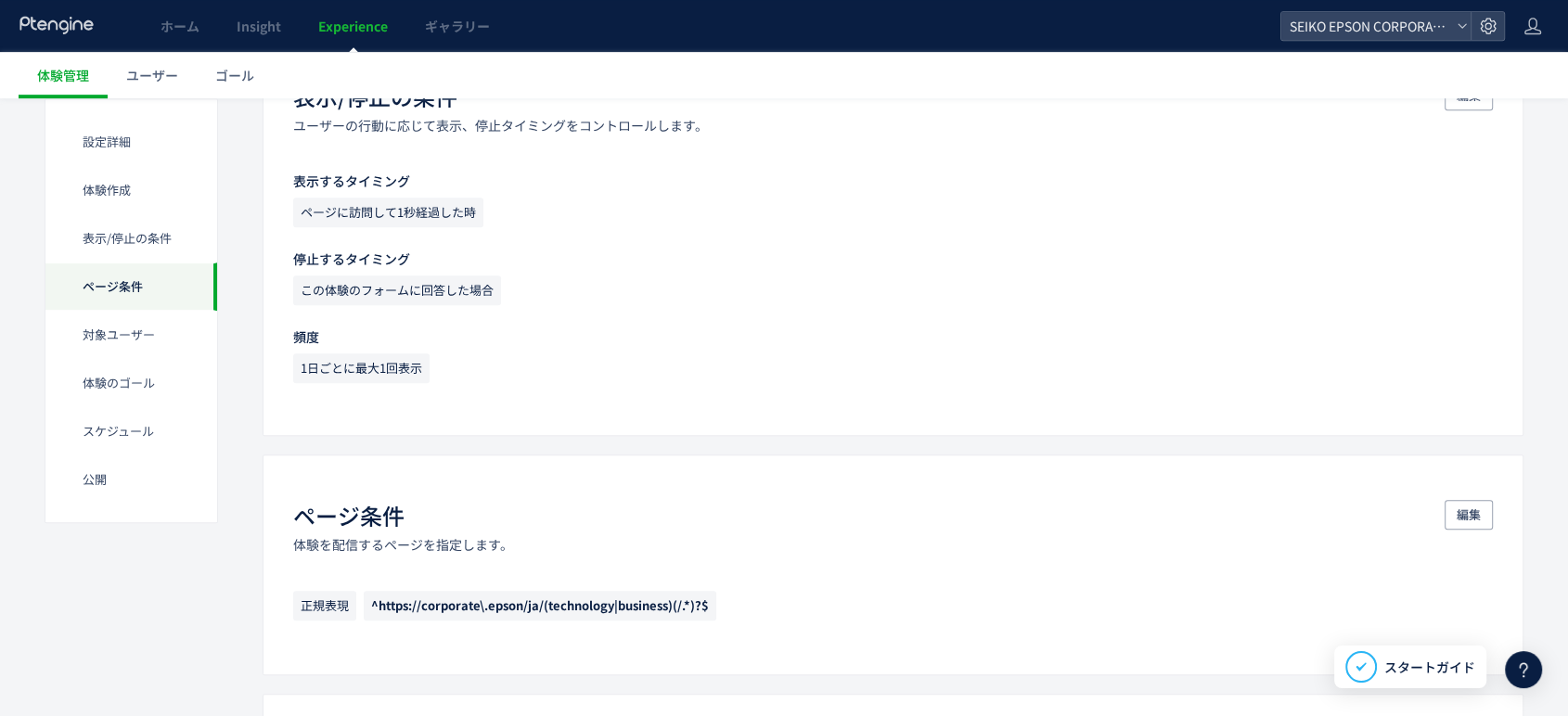 scroll, scrollTop: 515, scrollLeft: 0, axis: vertical 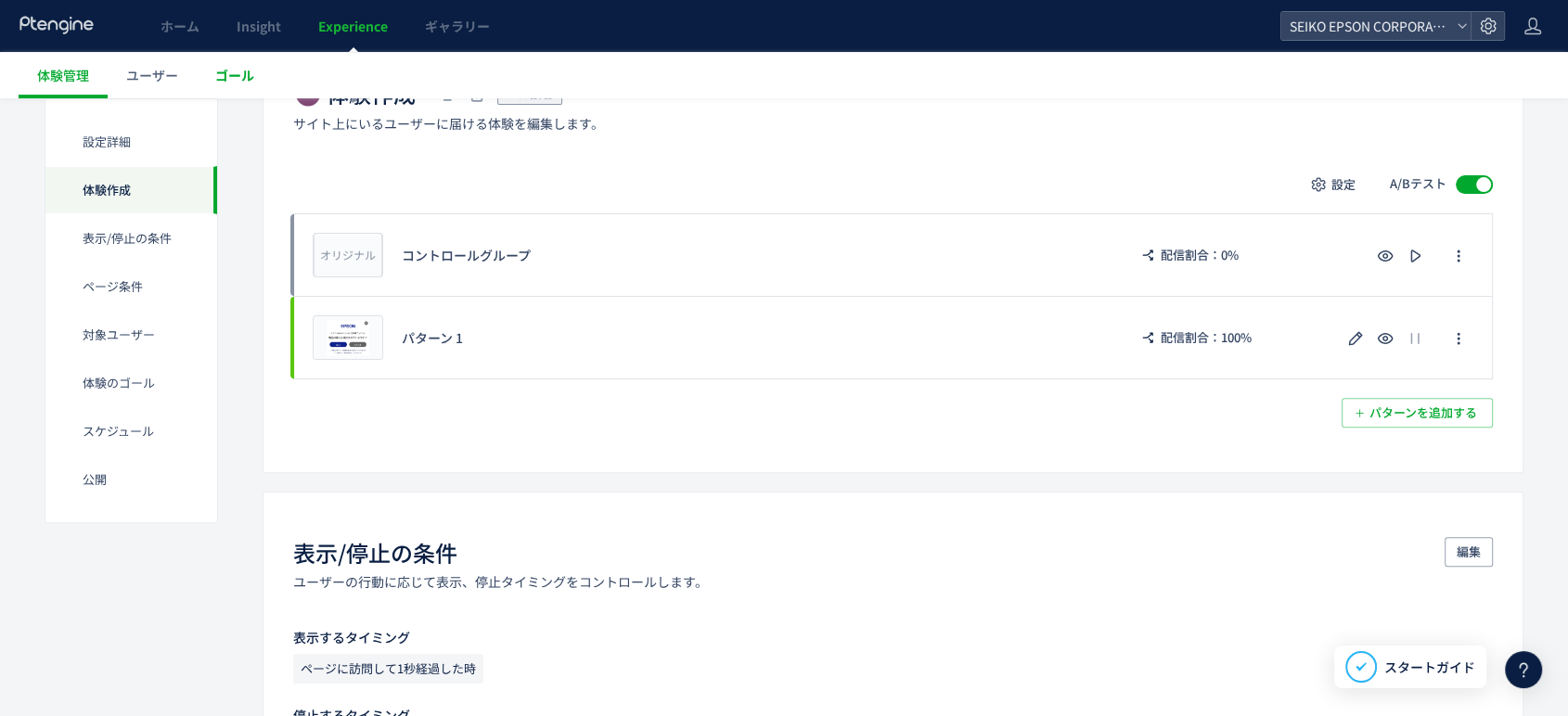 click on "ゴール" at bounding box center (235, 75) 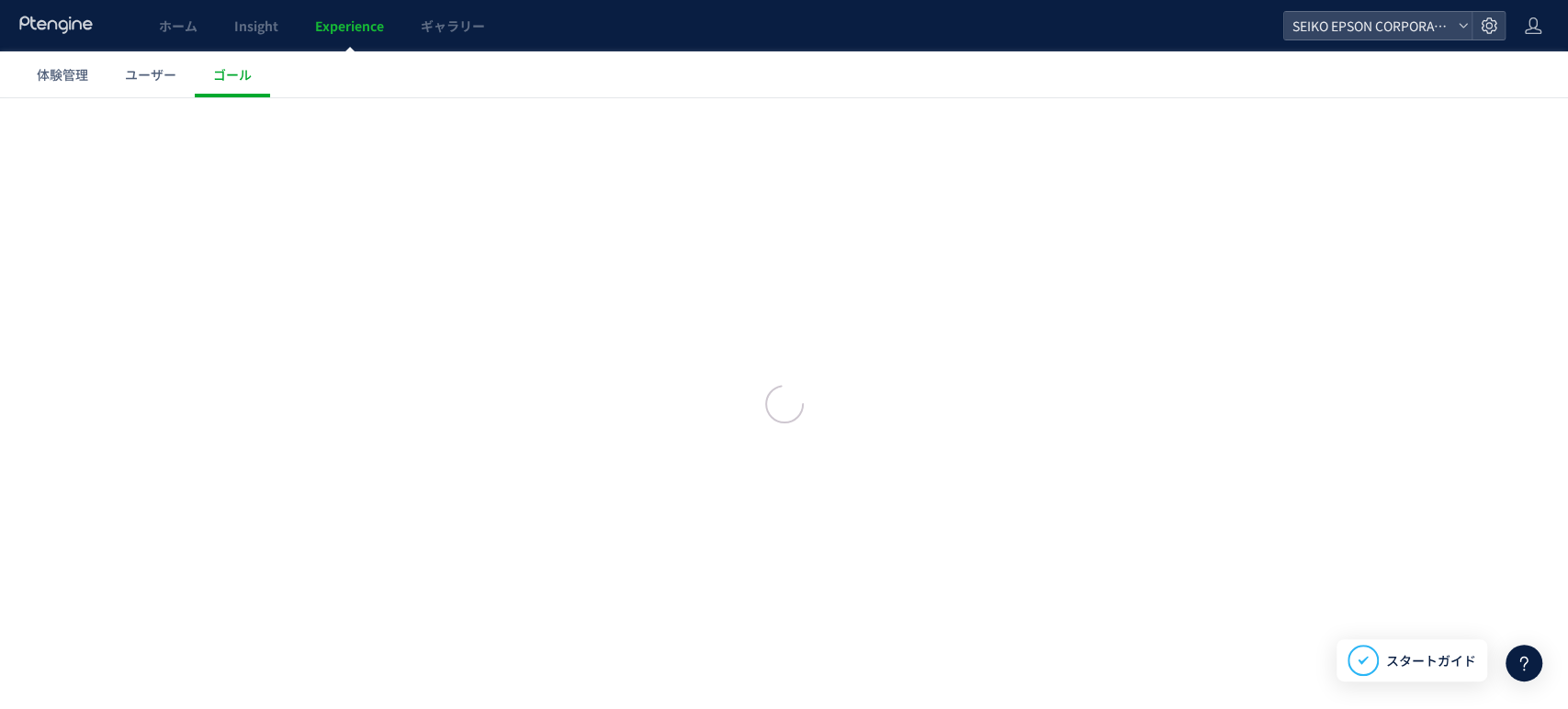 scroll, scrollTop: 0, scrollLeft: 0, axis: both 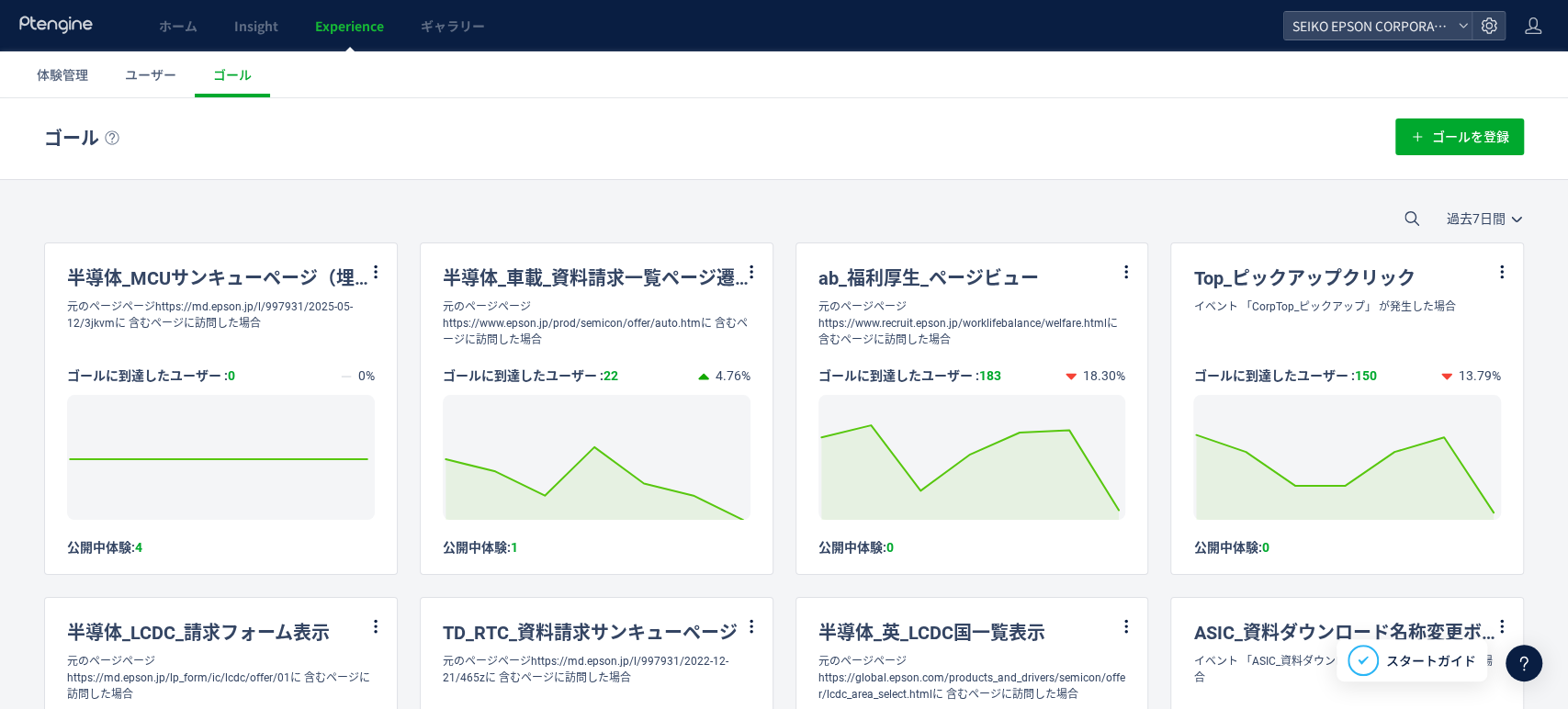 click on "過去7日間  今日 過去7日間 過去30日間" at bounding box center (1470, 219) 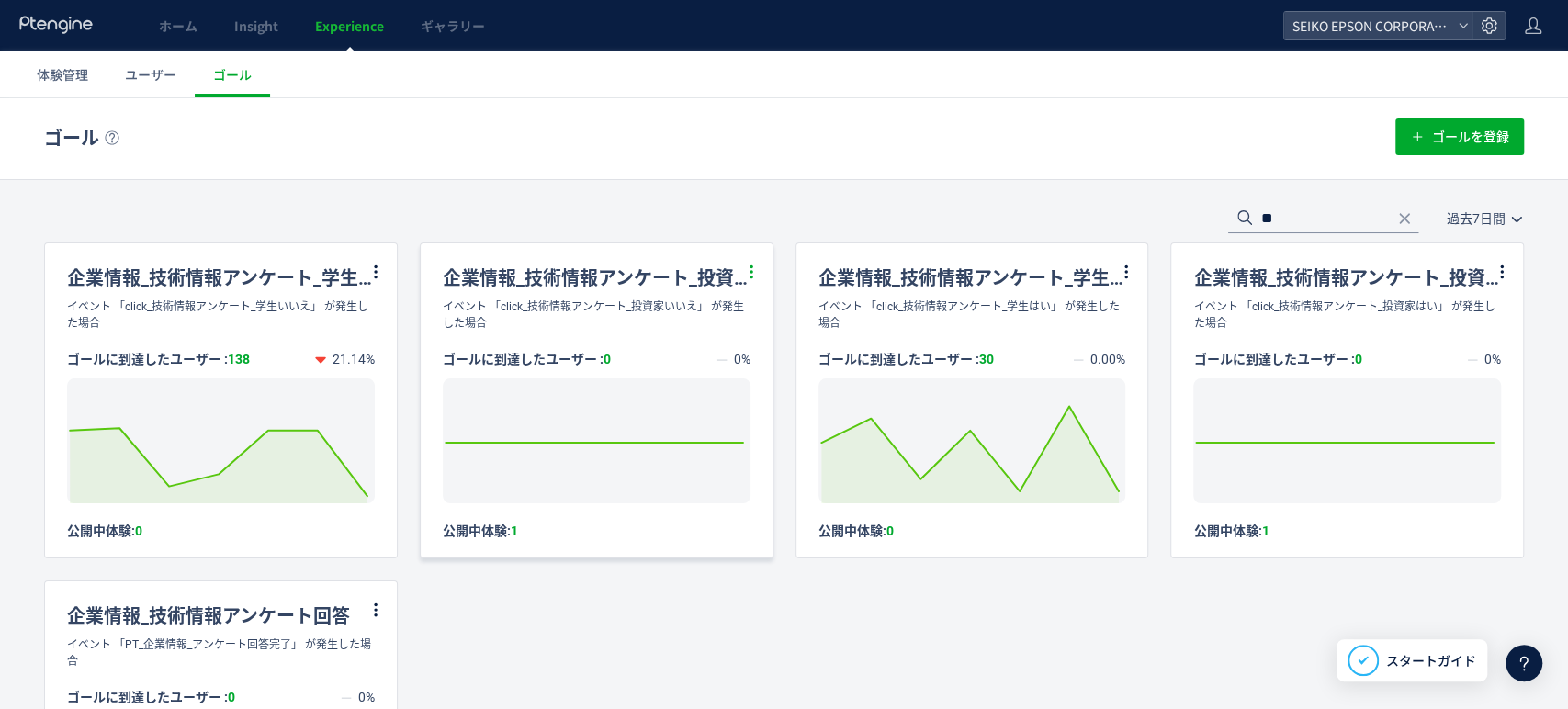 type on "**" 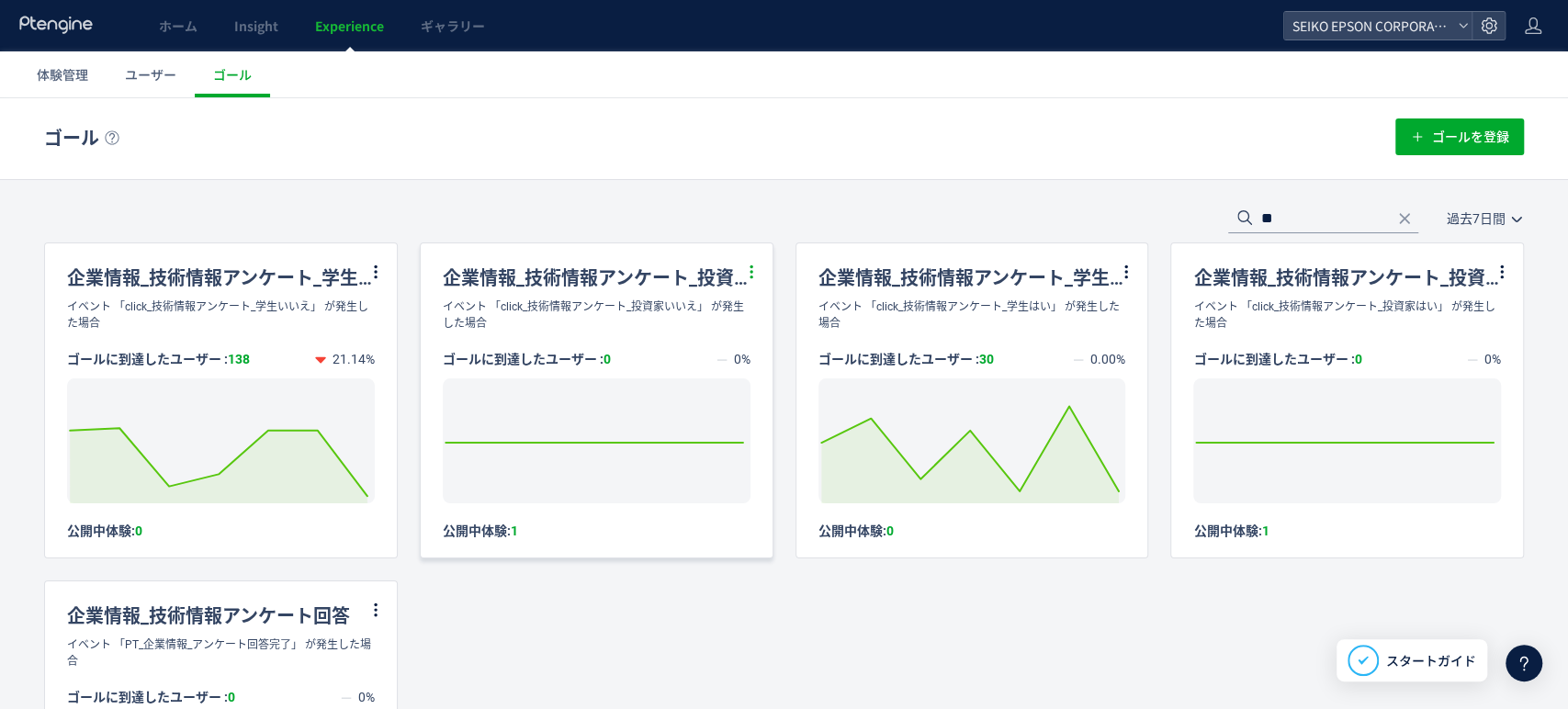 click 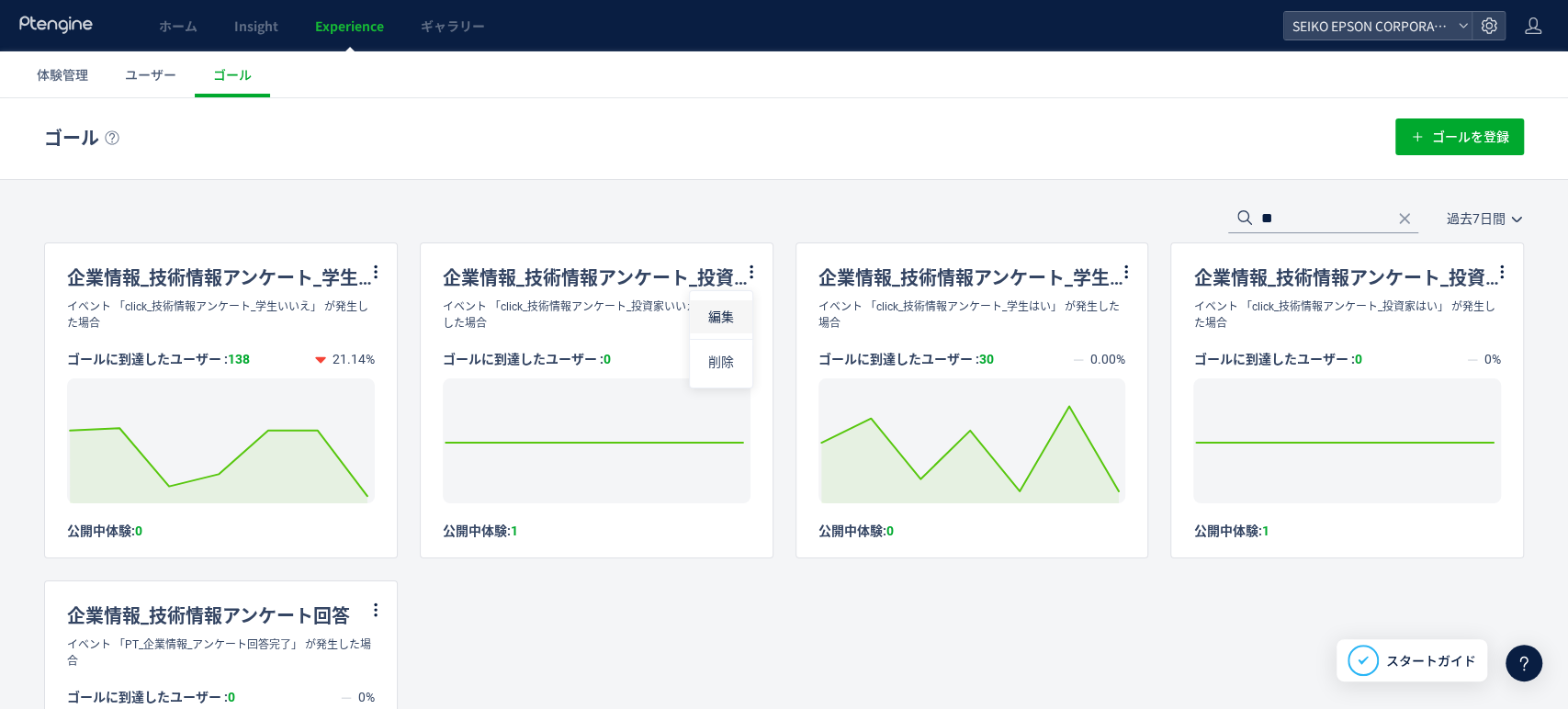 click on "編集" at bounding box center (721, 317) 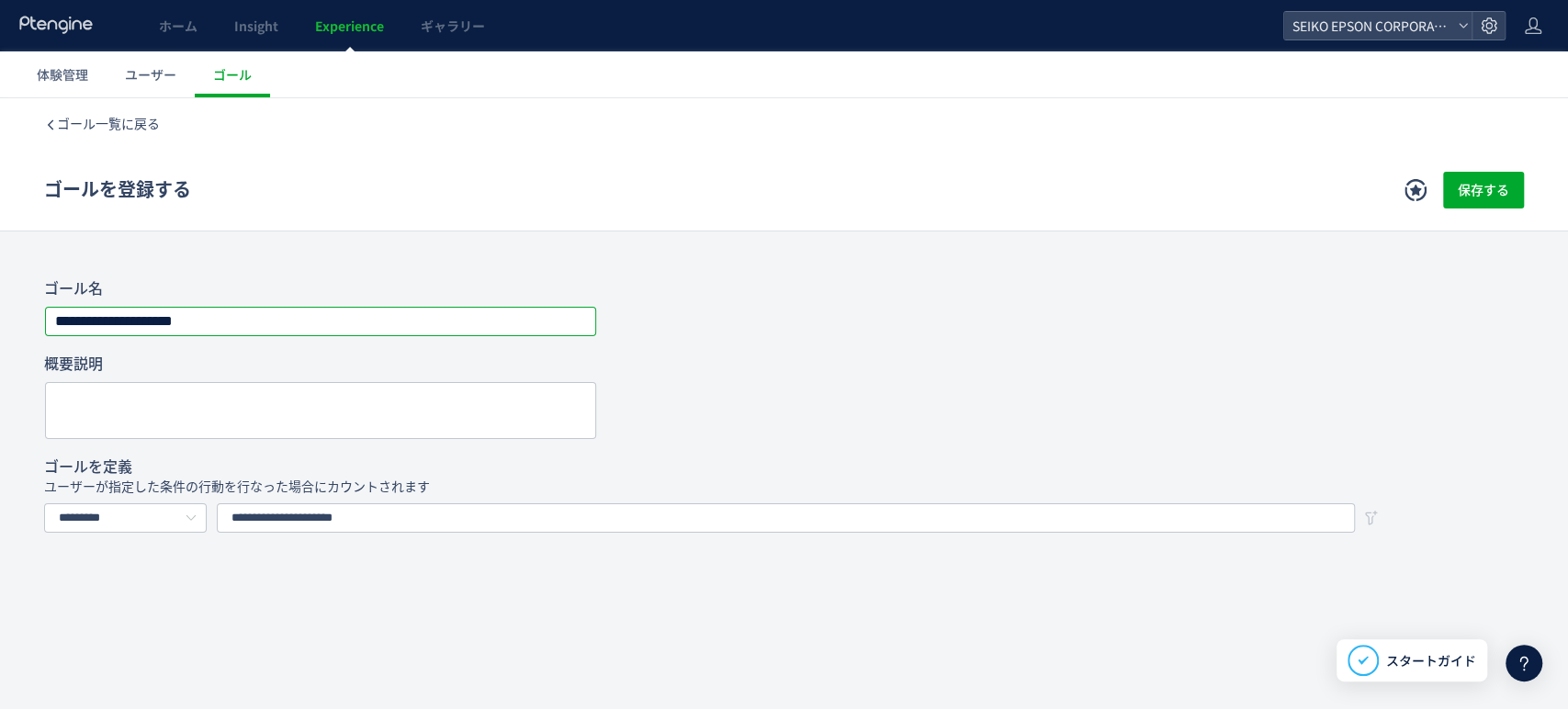 click on "**********" at bounding box center [321, 321] 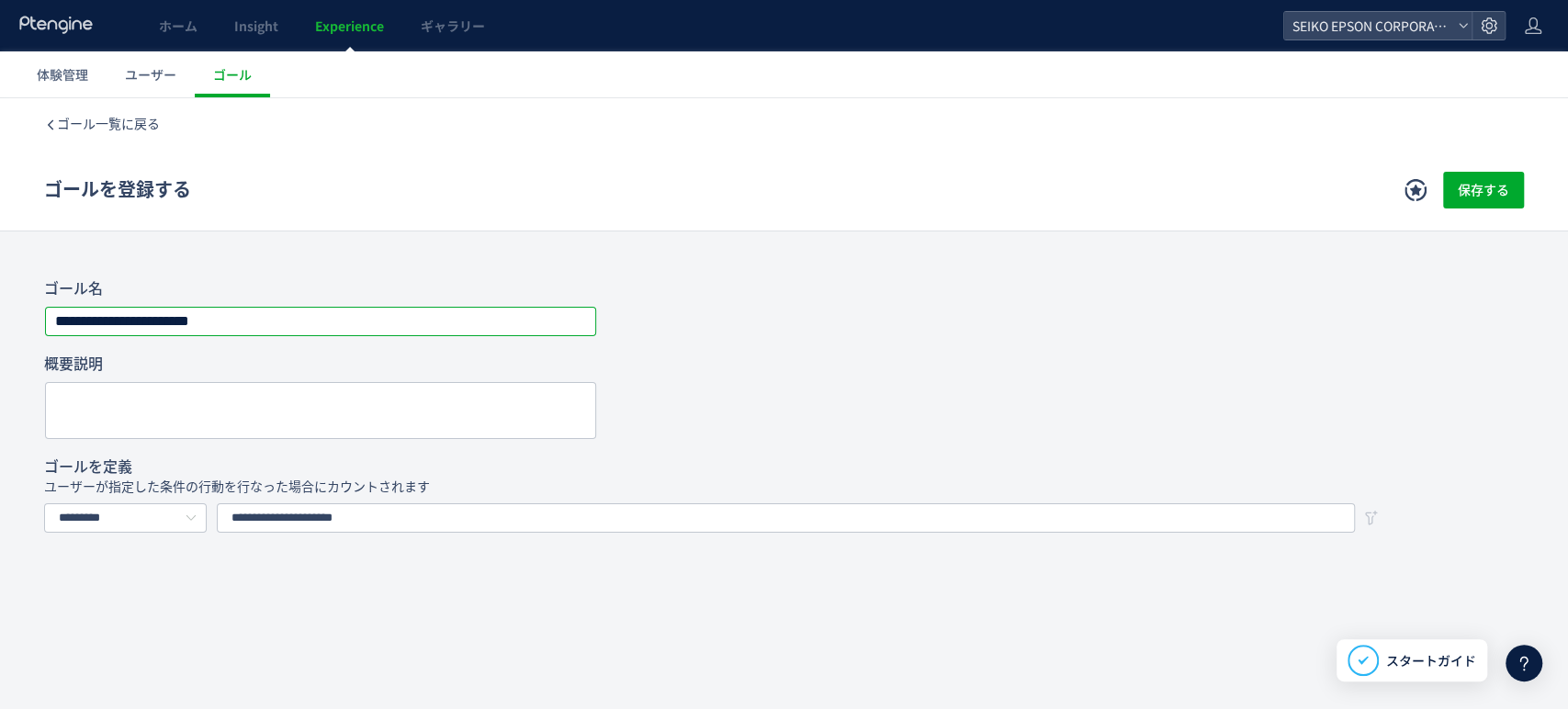 click on "**********" at bounding box center [321, 321] 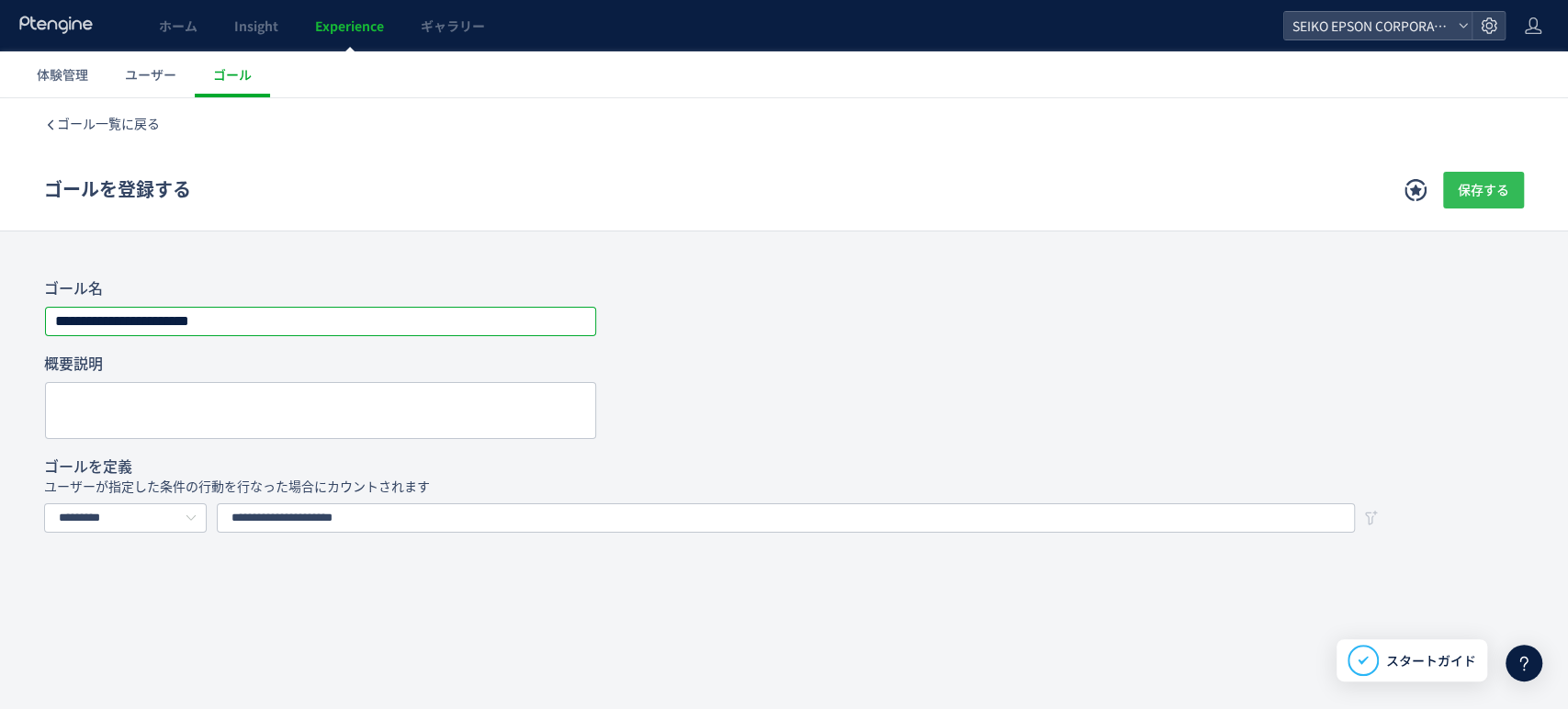 type on "**********" 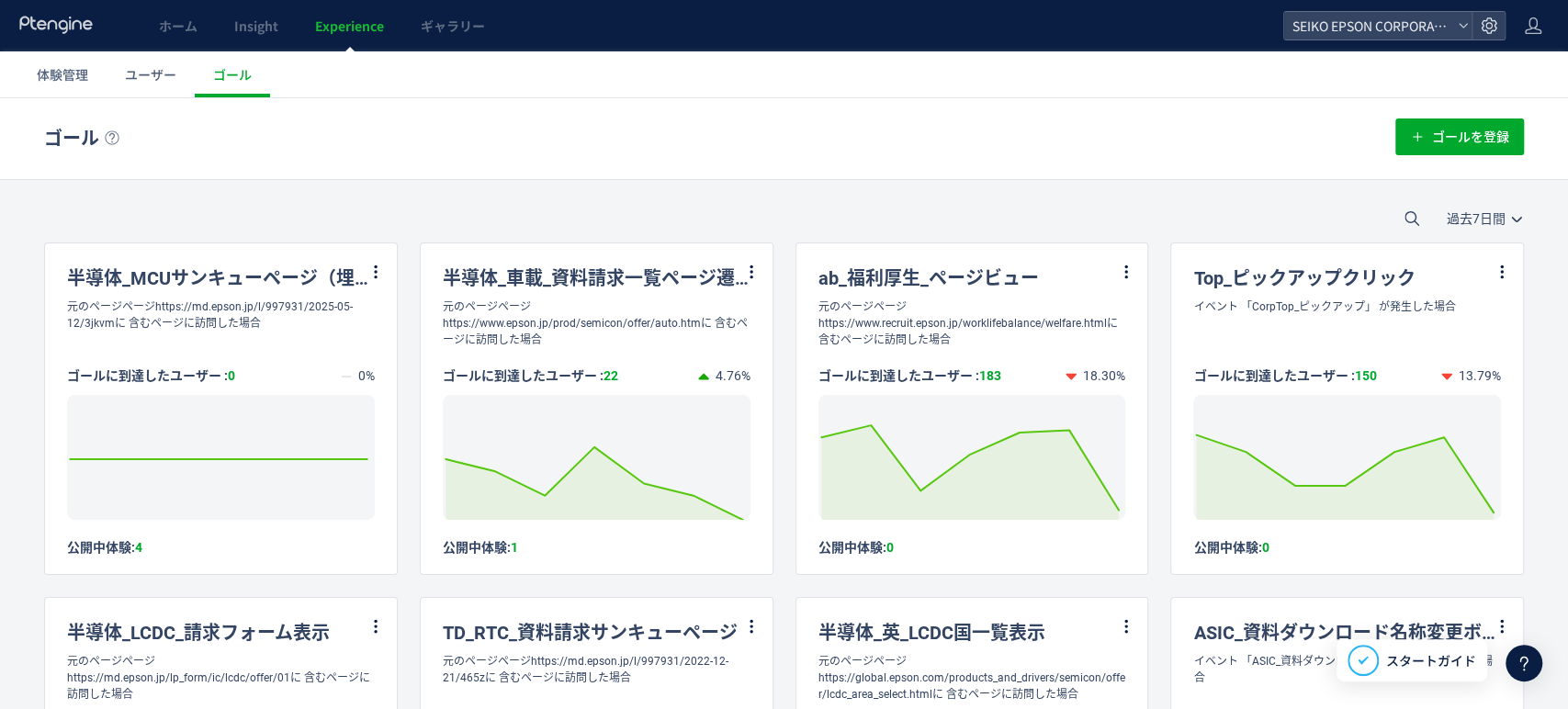 click 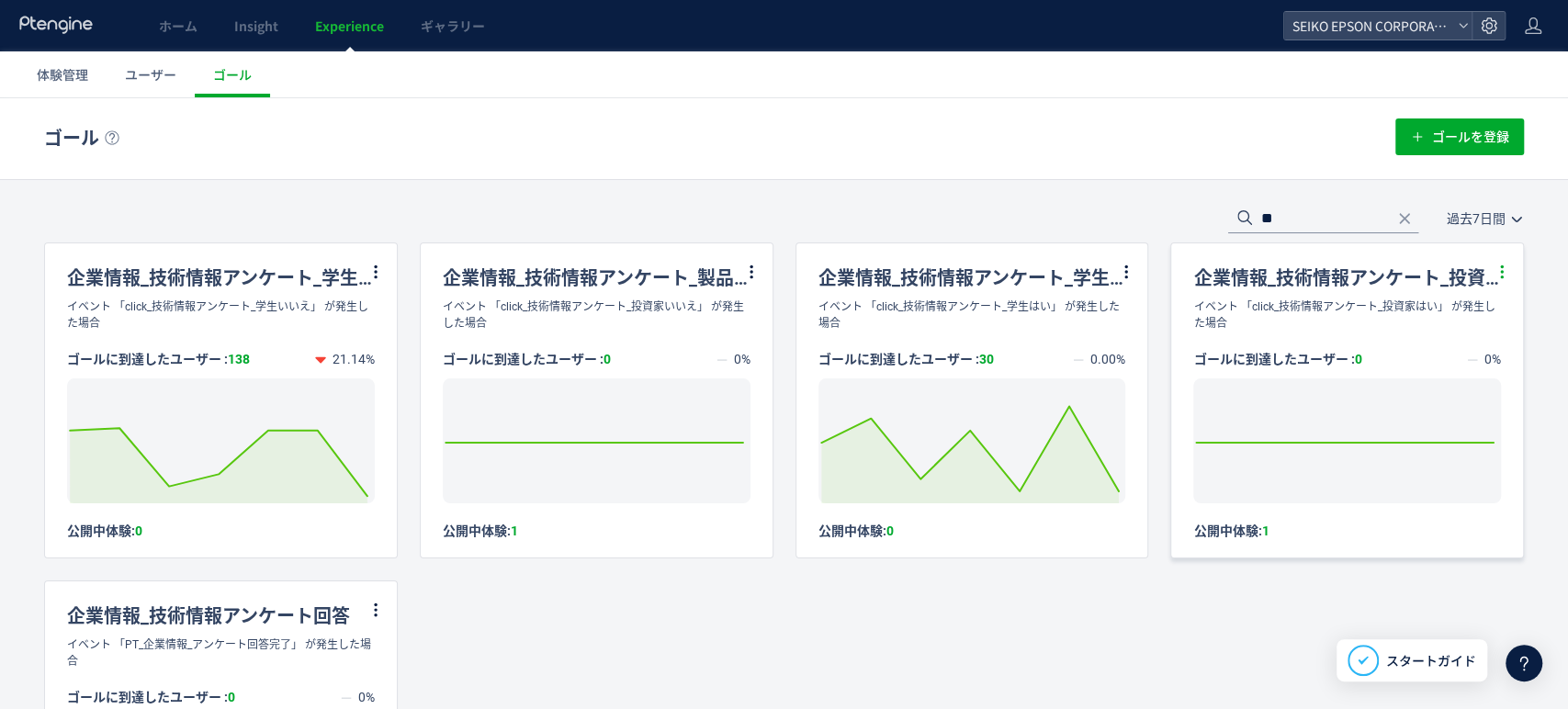 type on "**" 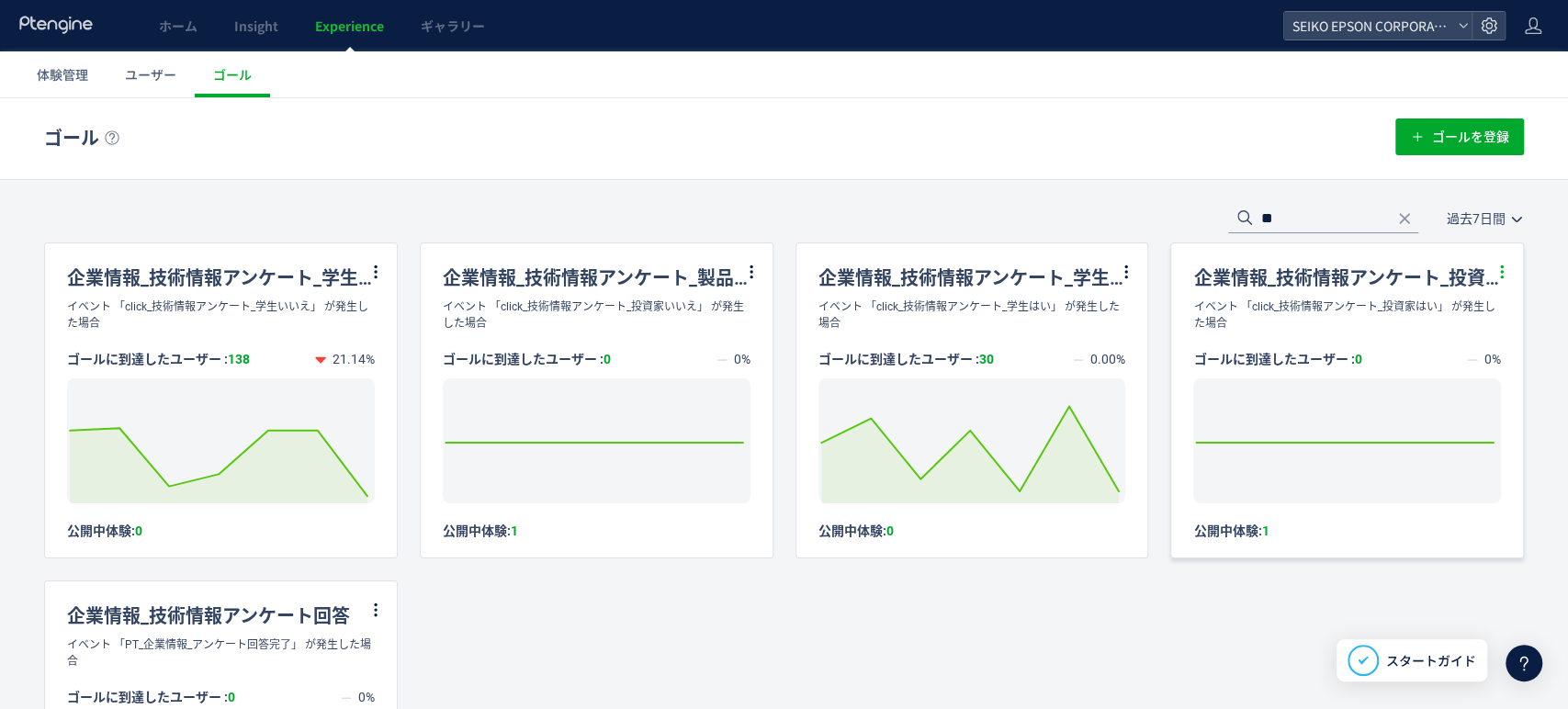 click 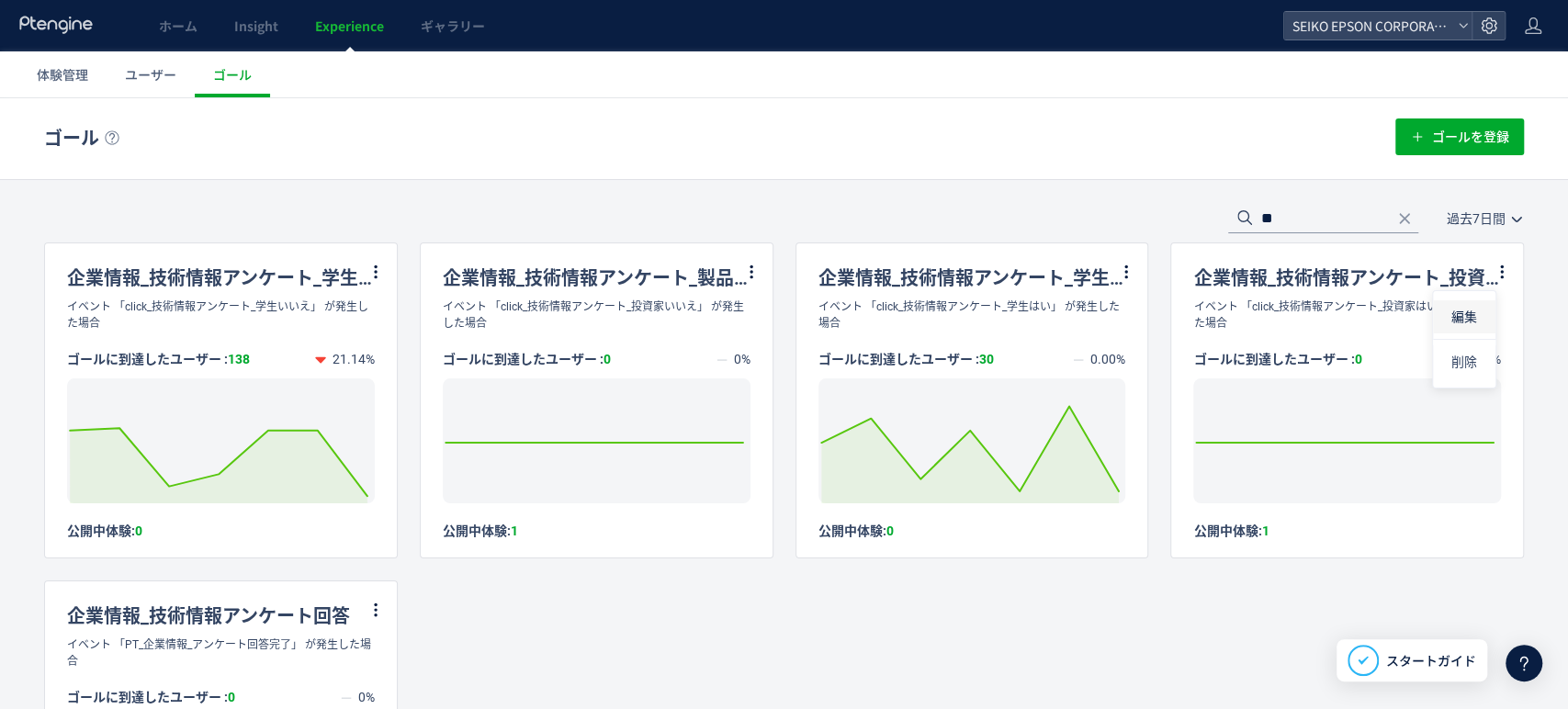 click on "編集" at bounding box center (1464, 317) 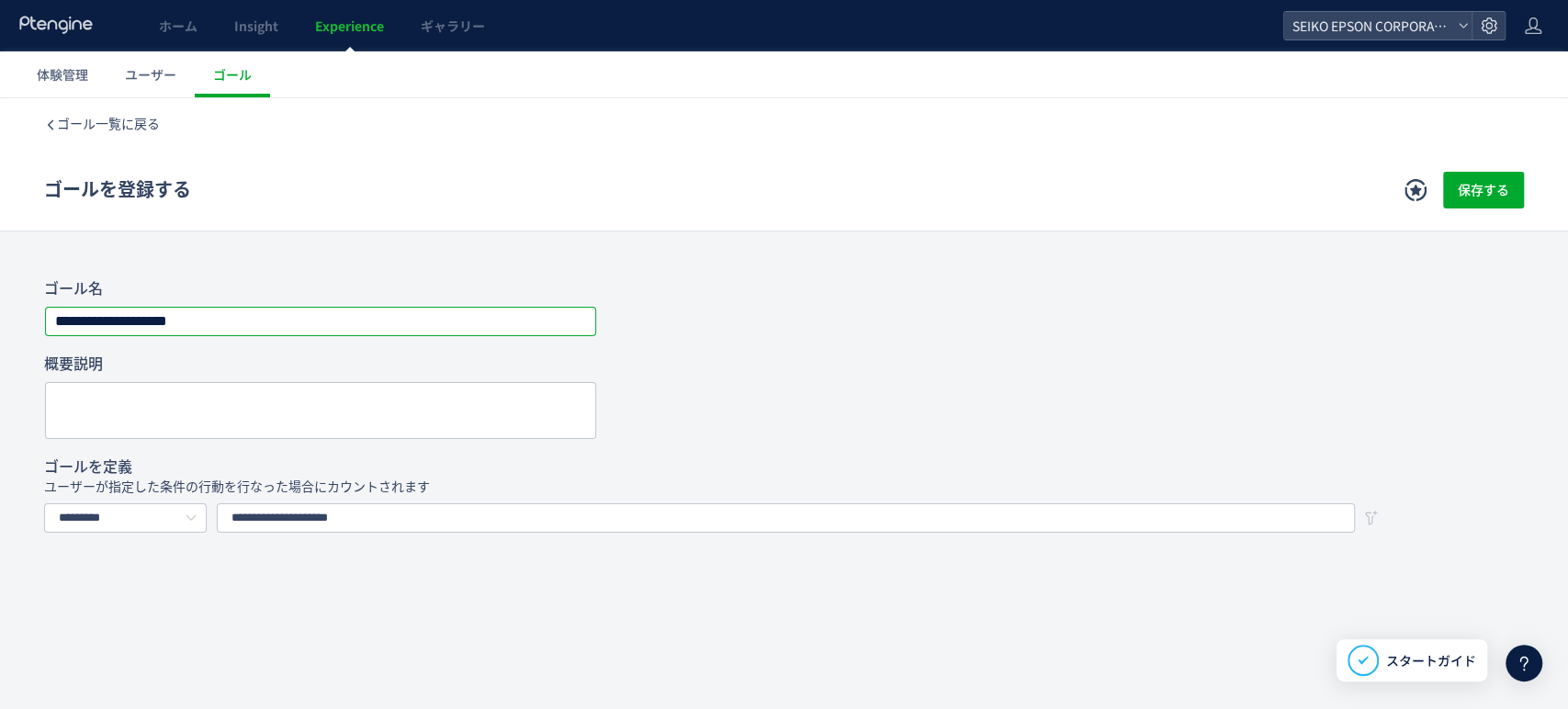 drag, startPoint x: 303, startPoint y: 324, endPoint x: 260, endPoint y: 323, distance: 43.011626 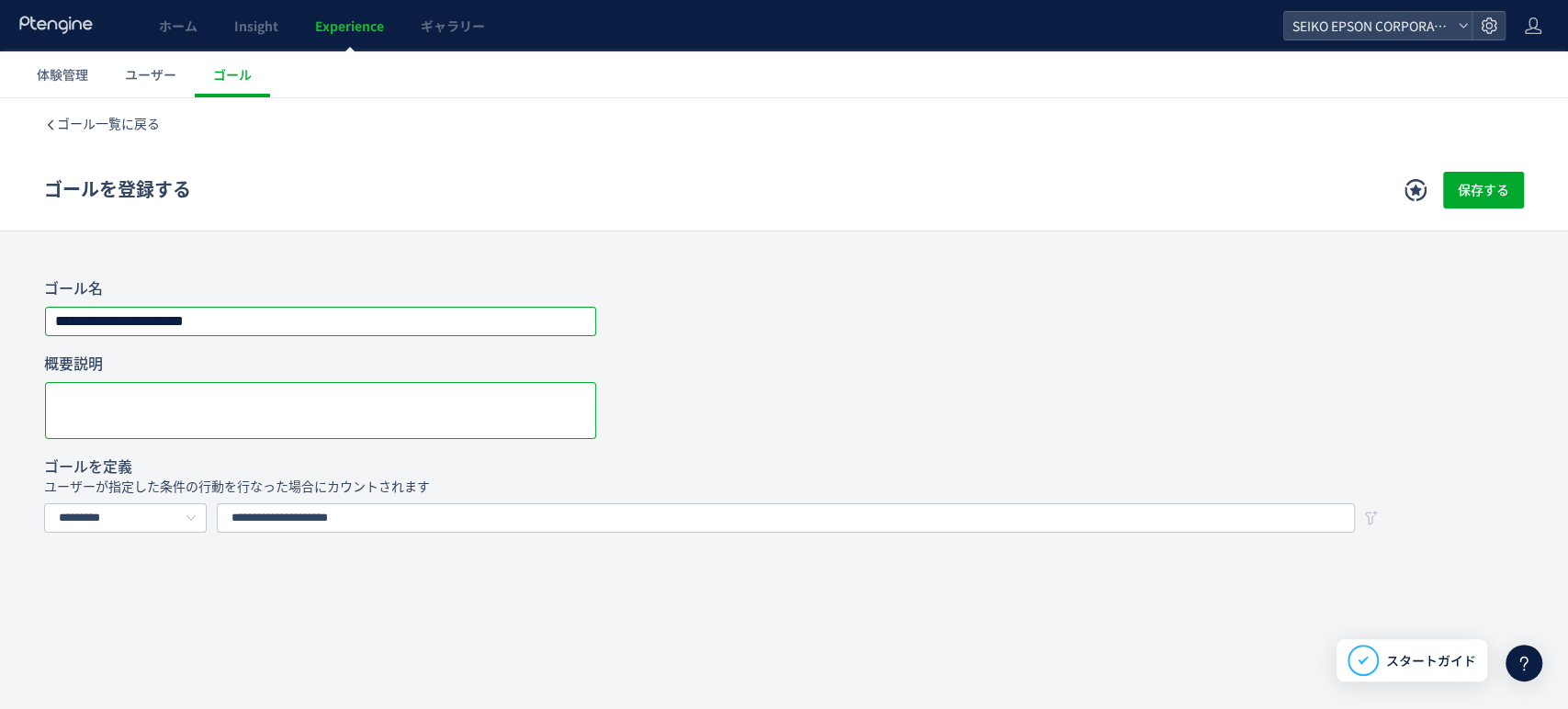 type on "**********" 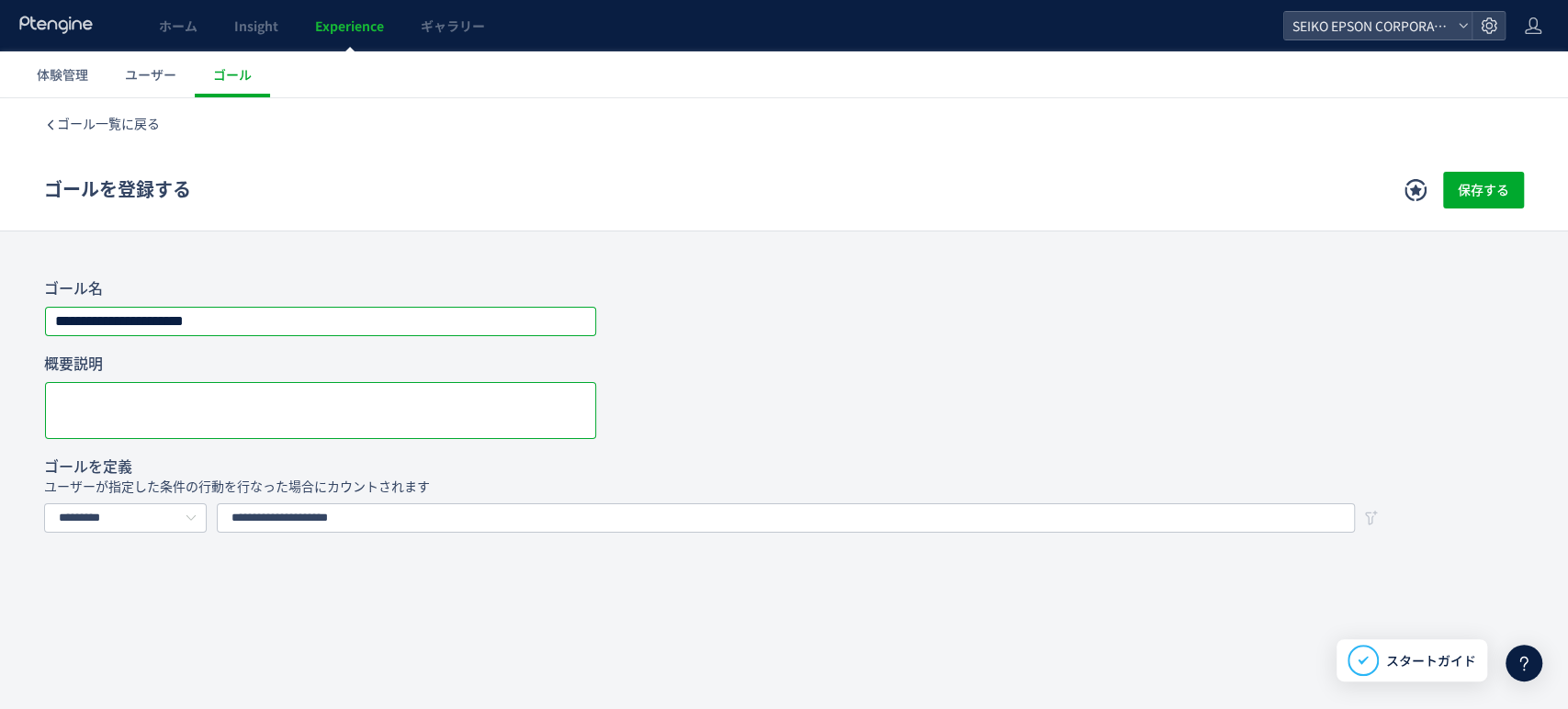 click at bounding box center (321, 415) 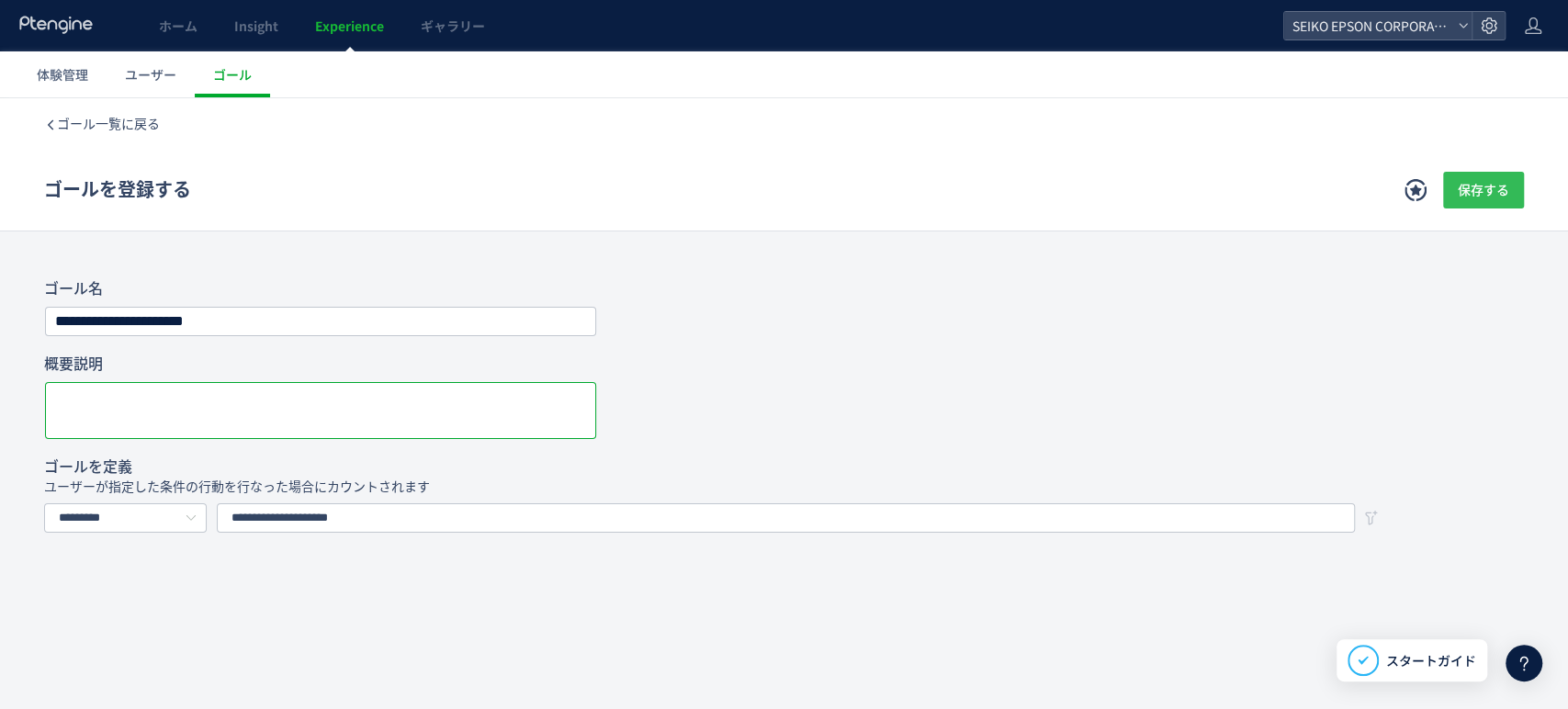 click on "保存する" at bounding box center [1483, 190] 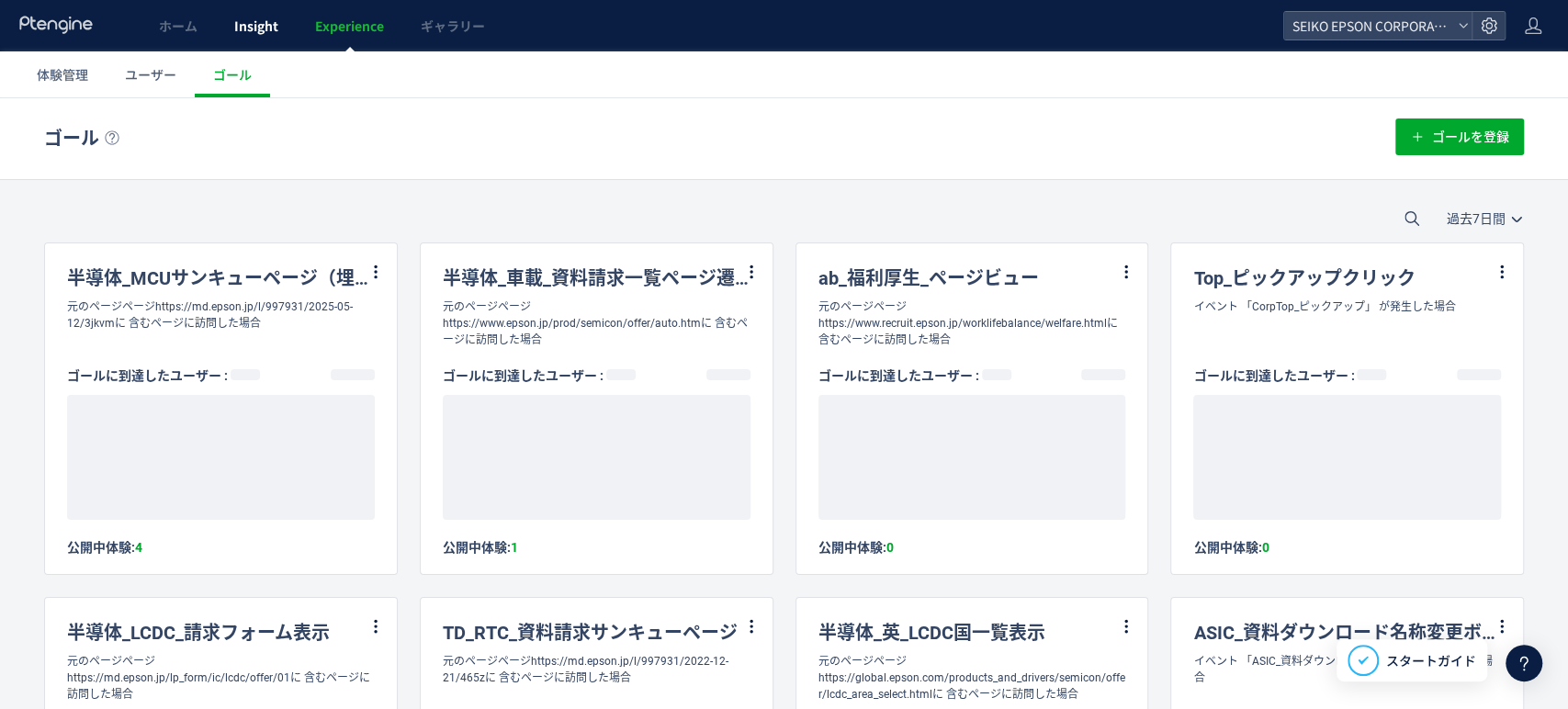 click on "Insight" 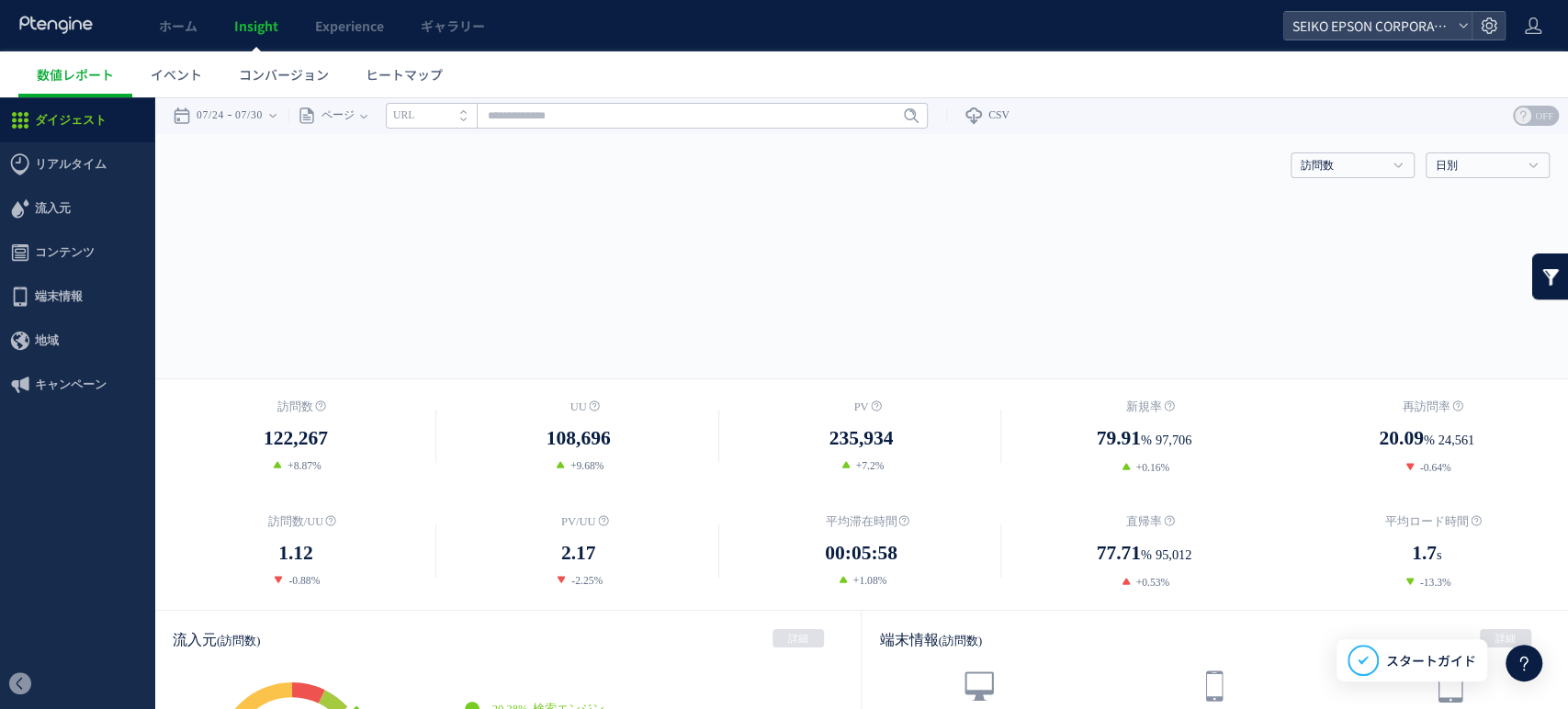 scroll, scrollTop: 0, scrollLeft: 0, axis: both 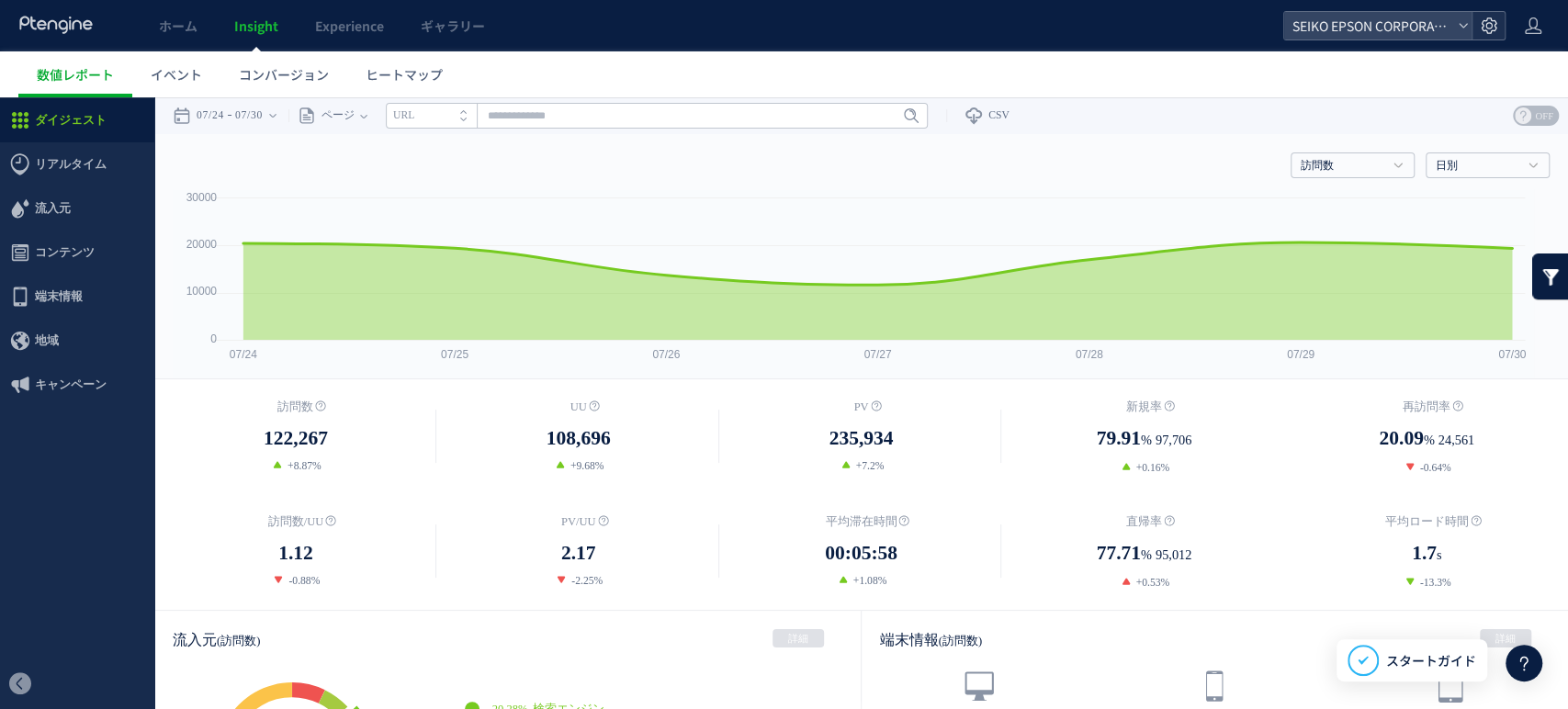 click 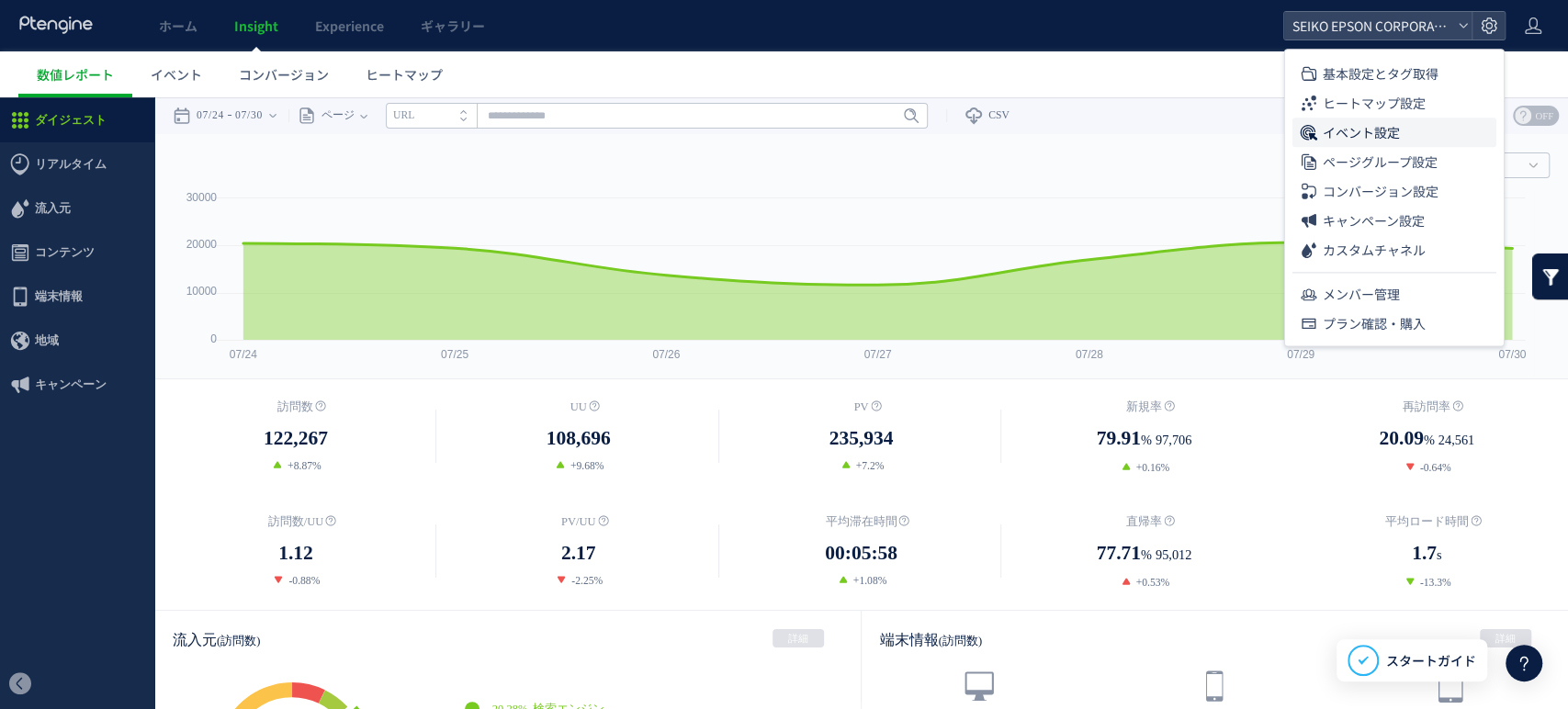 click on "イベント設定" 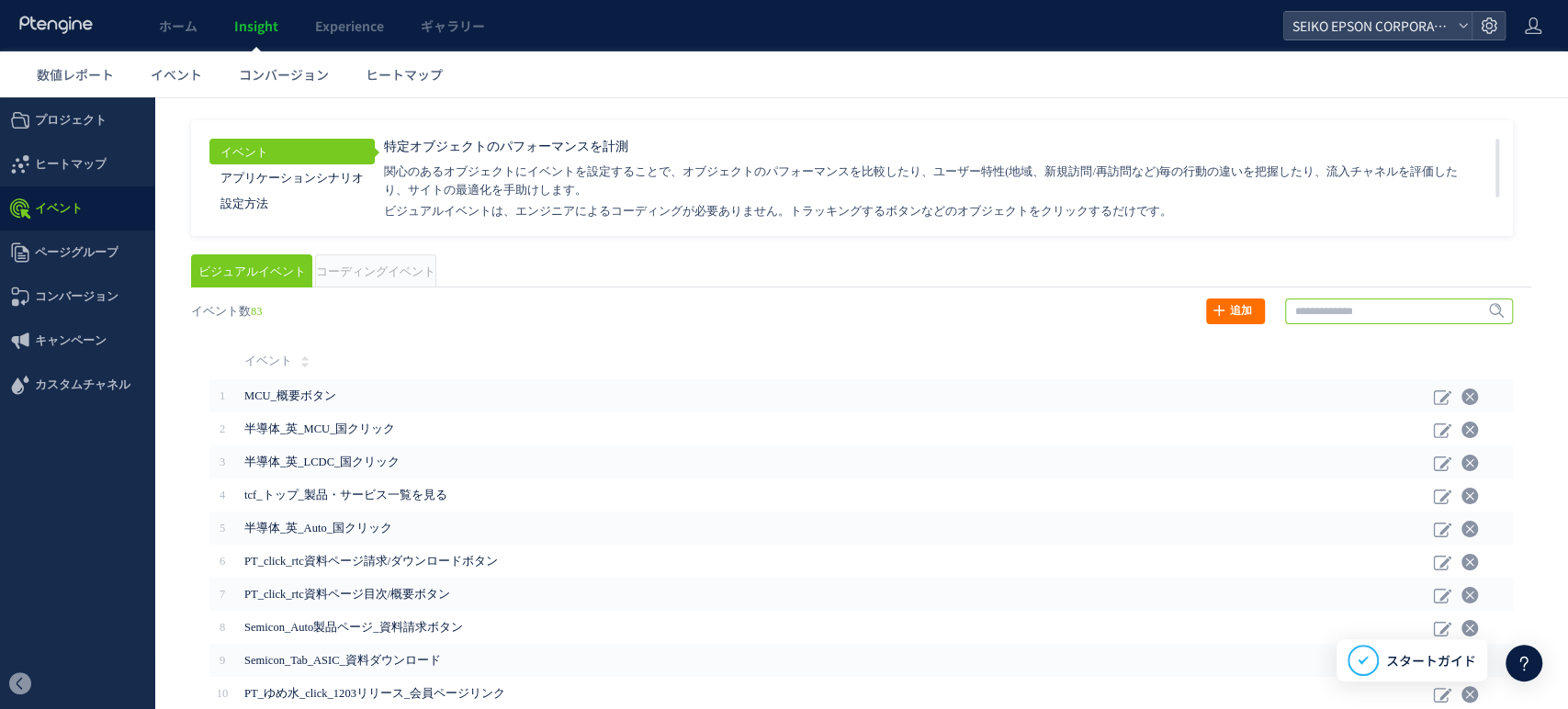 click at bounding box center [1399, 311] 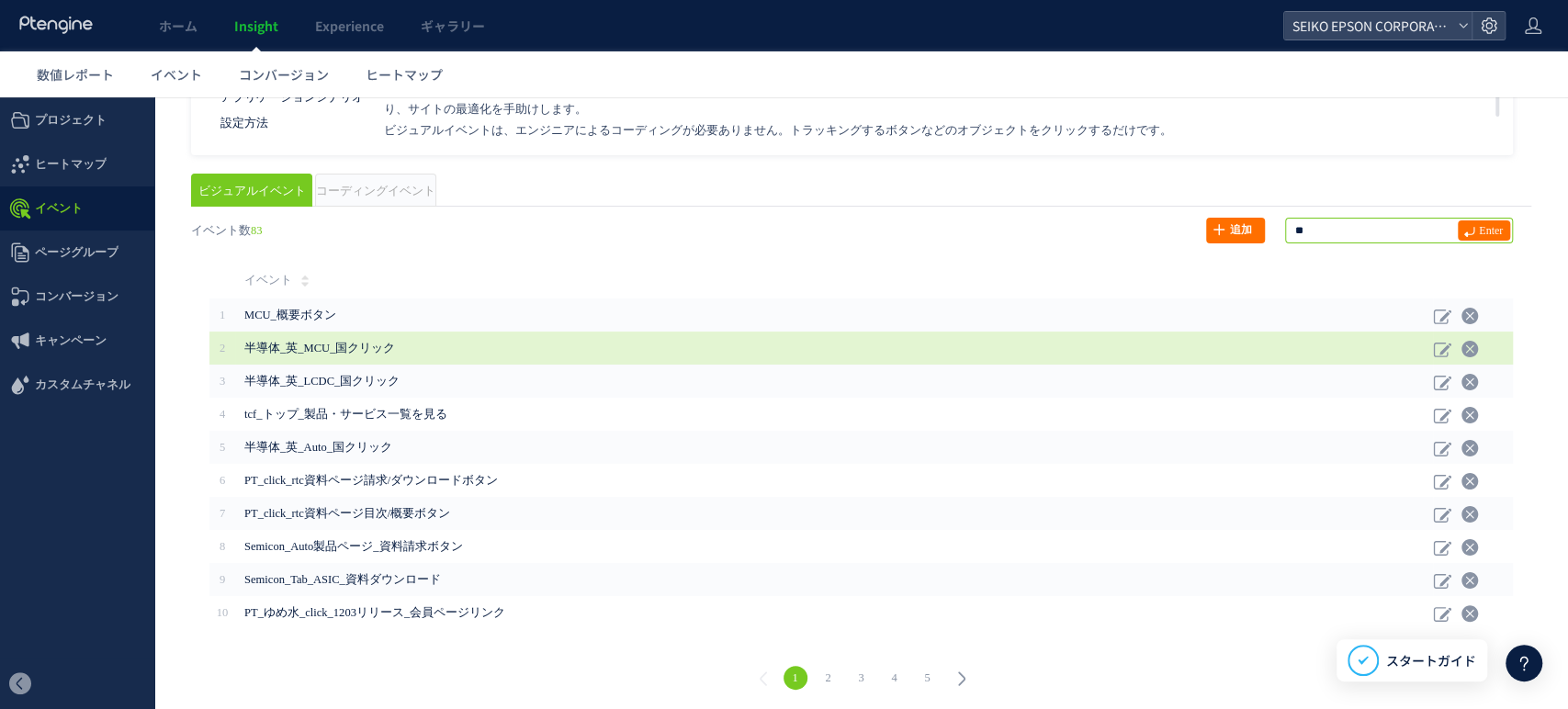 scroll, scrollTop: 84, scrollLeft: 0, axis: vertical 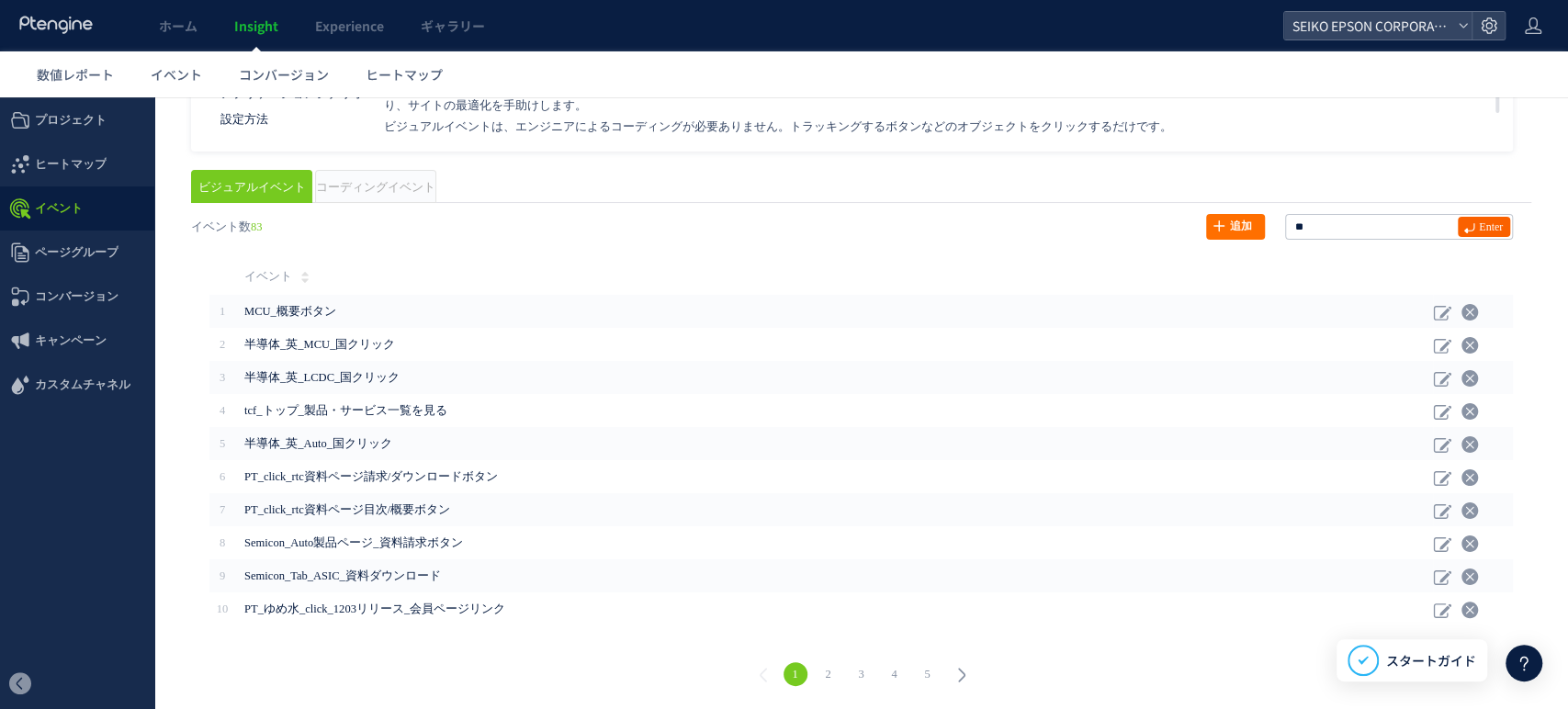 click on "Enter" at bounding box center [1491, 227] 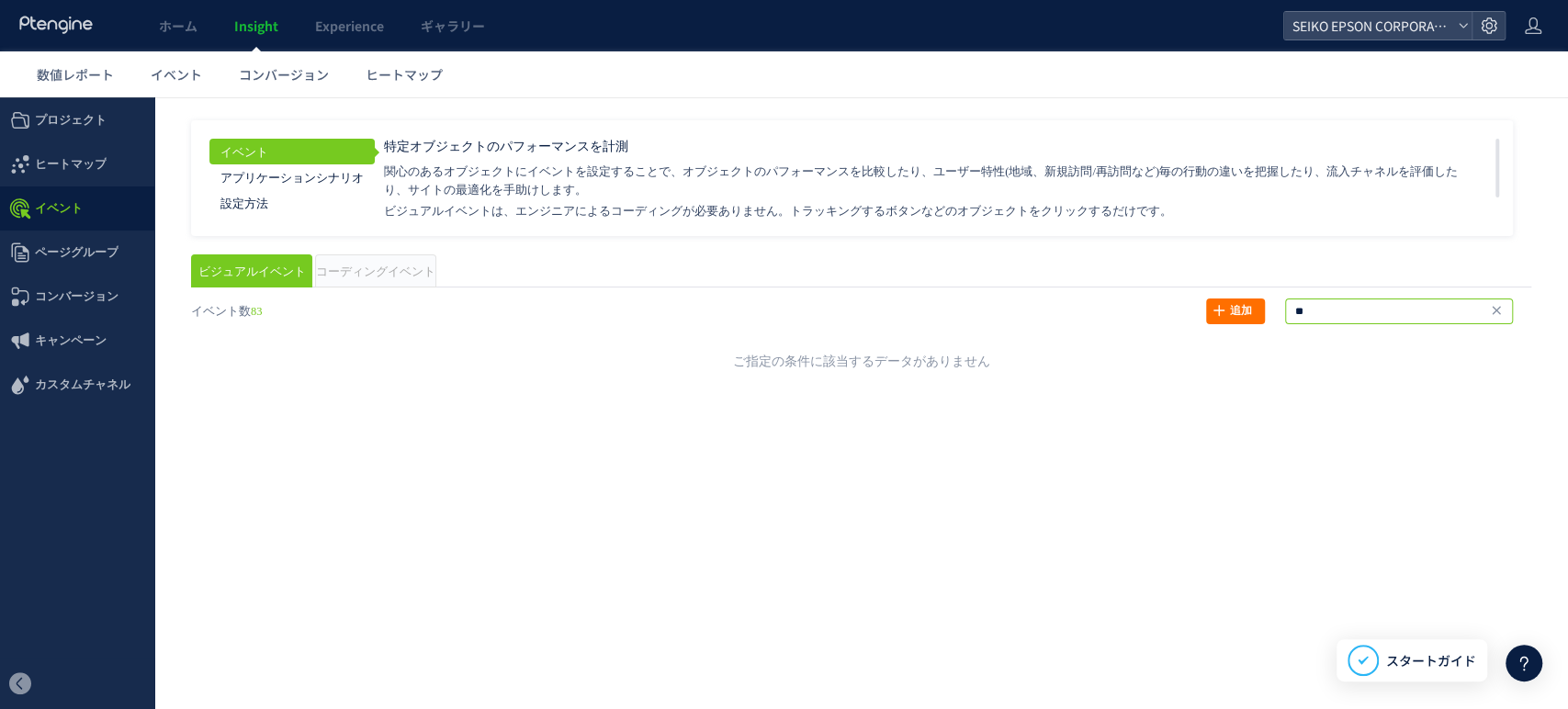 click on "**" at bounding box center (1399, 311) 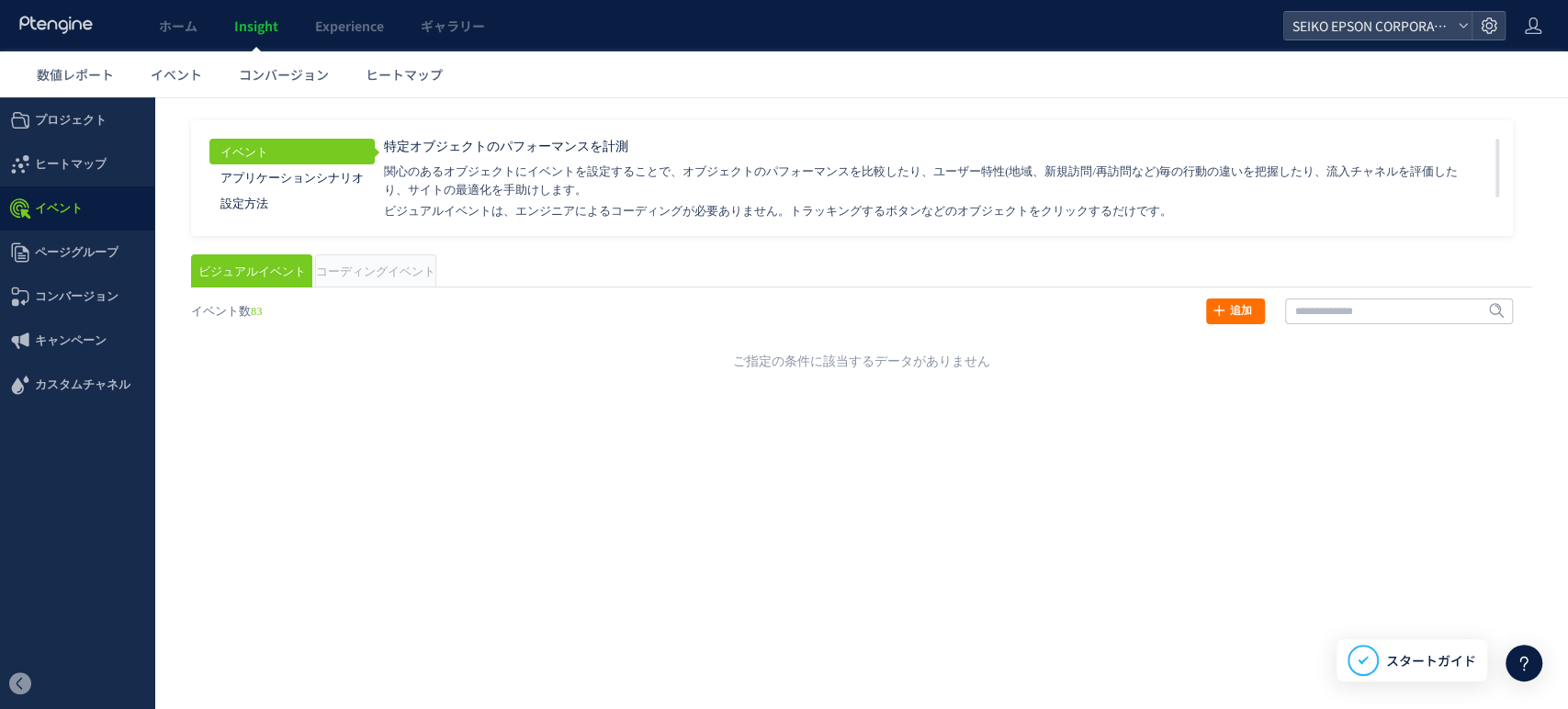 click on "戻る
デフォルト設定では本日のデータを表示しています。
カレンダーでご覧になりたい期間を指定することができます。
07/24
07/30
今日 昨日 先週 先月 過去7日間(今日含む) 過去30日間(今日含む) OK Cancel
ページ
ページグループ
パラメーター除去後
URL" at bounding box center (861, 263) 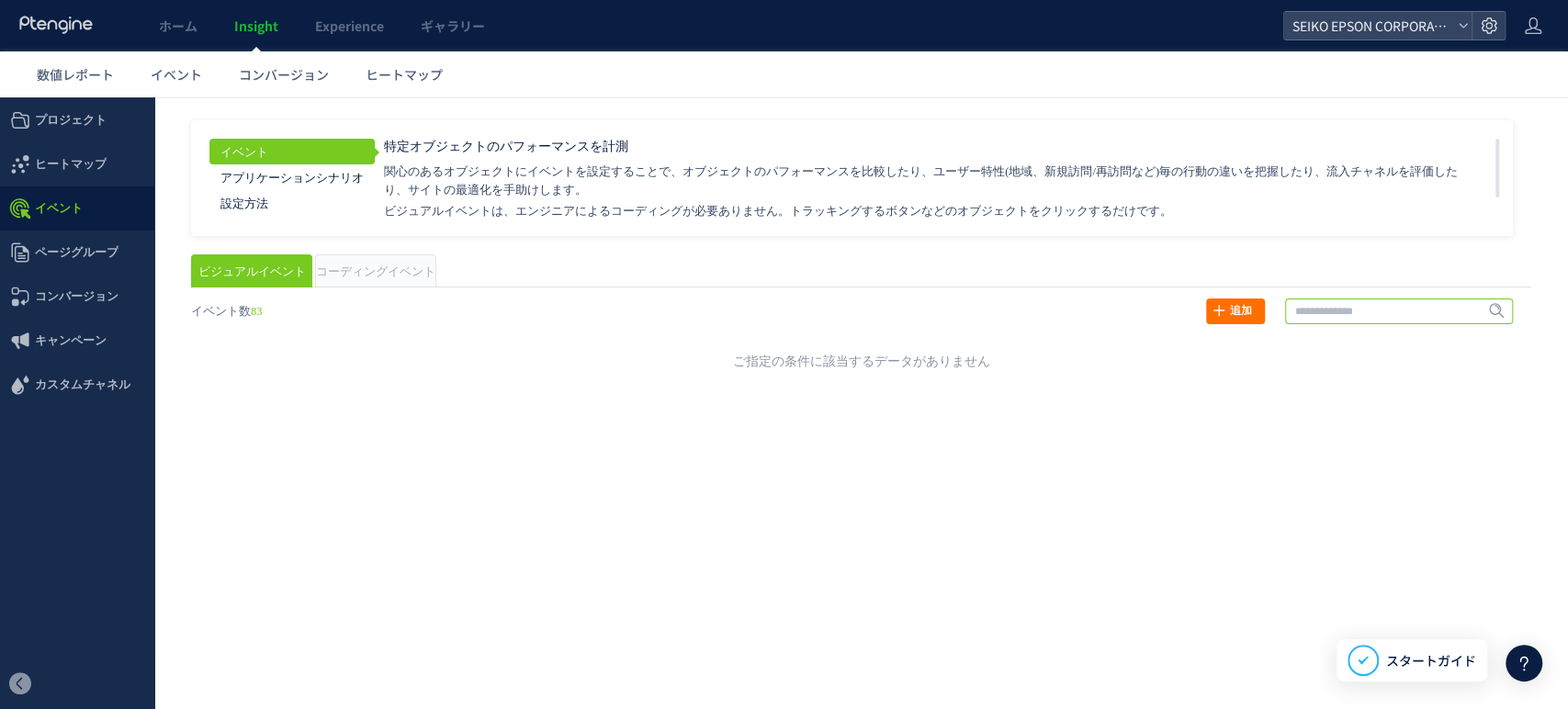 click at bounding box center (1399, 311) 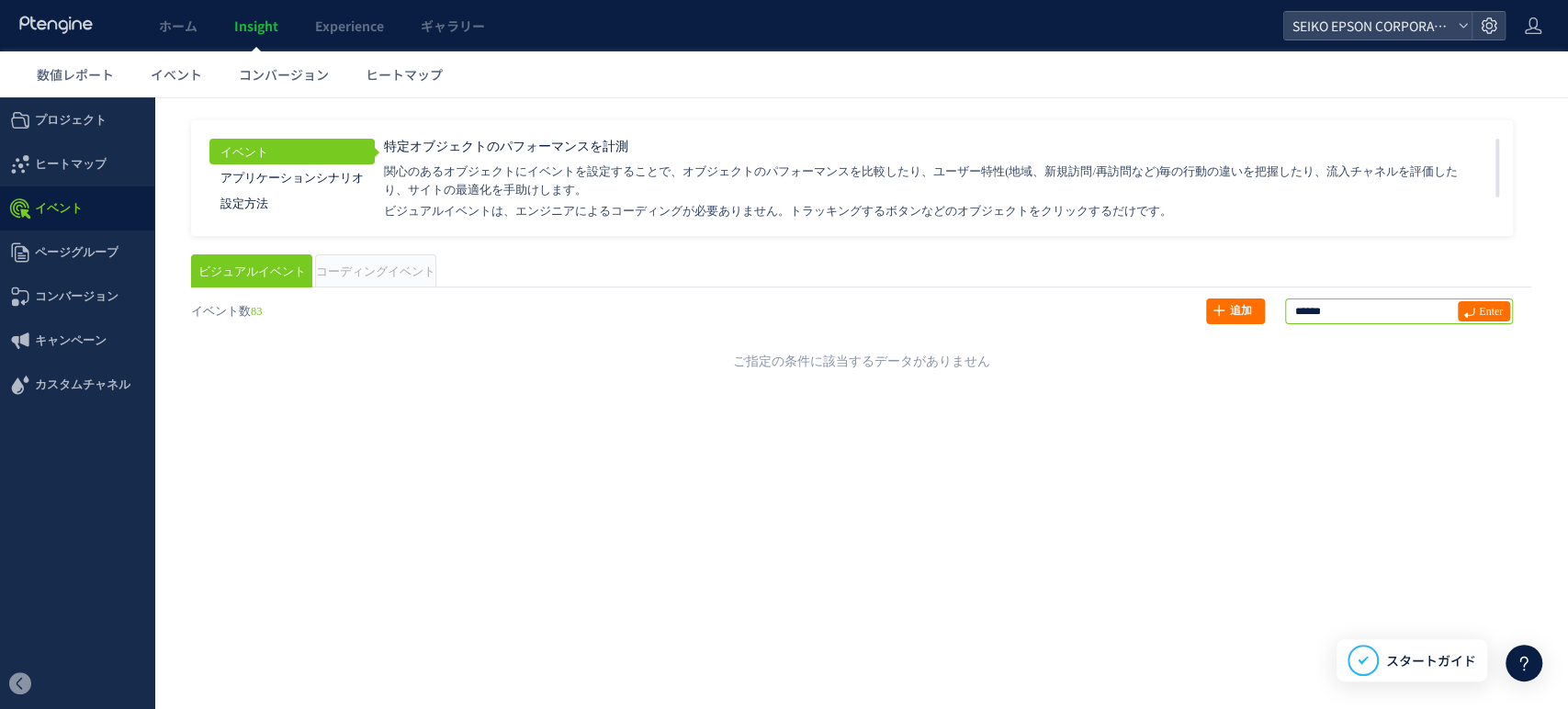 type on "******" 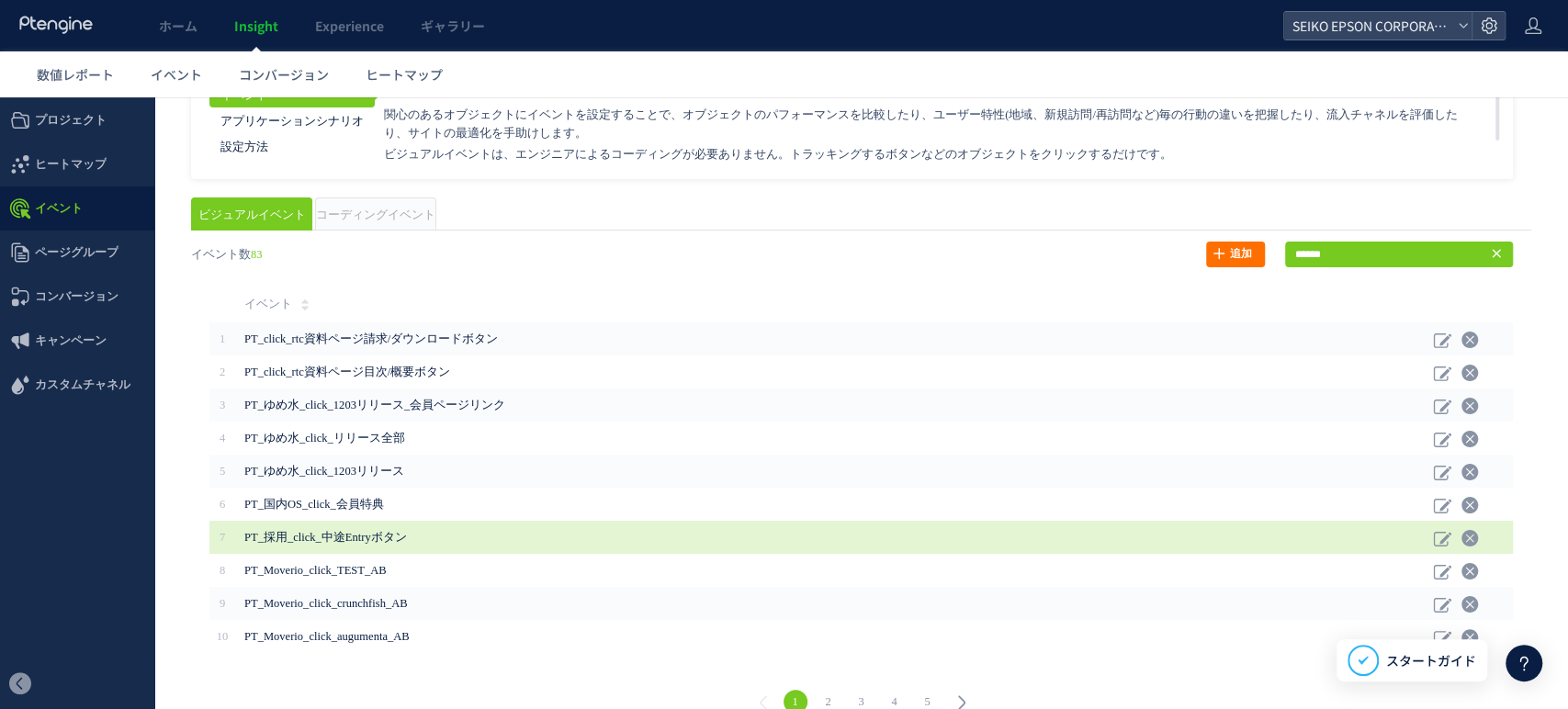 scroll, scrollTop: 84, scrollLeft: 0, axis: vertical 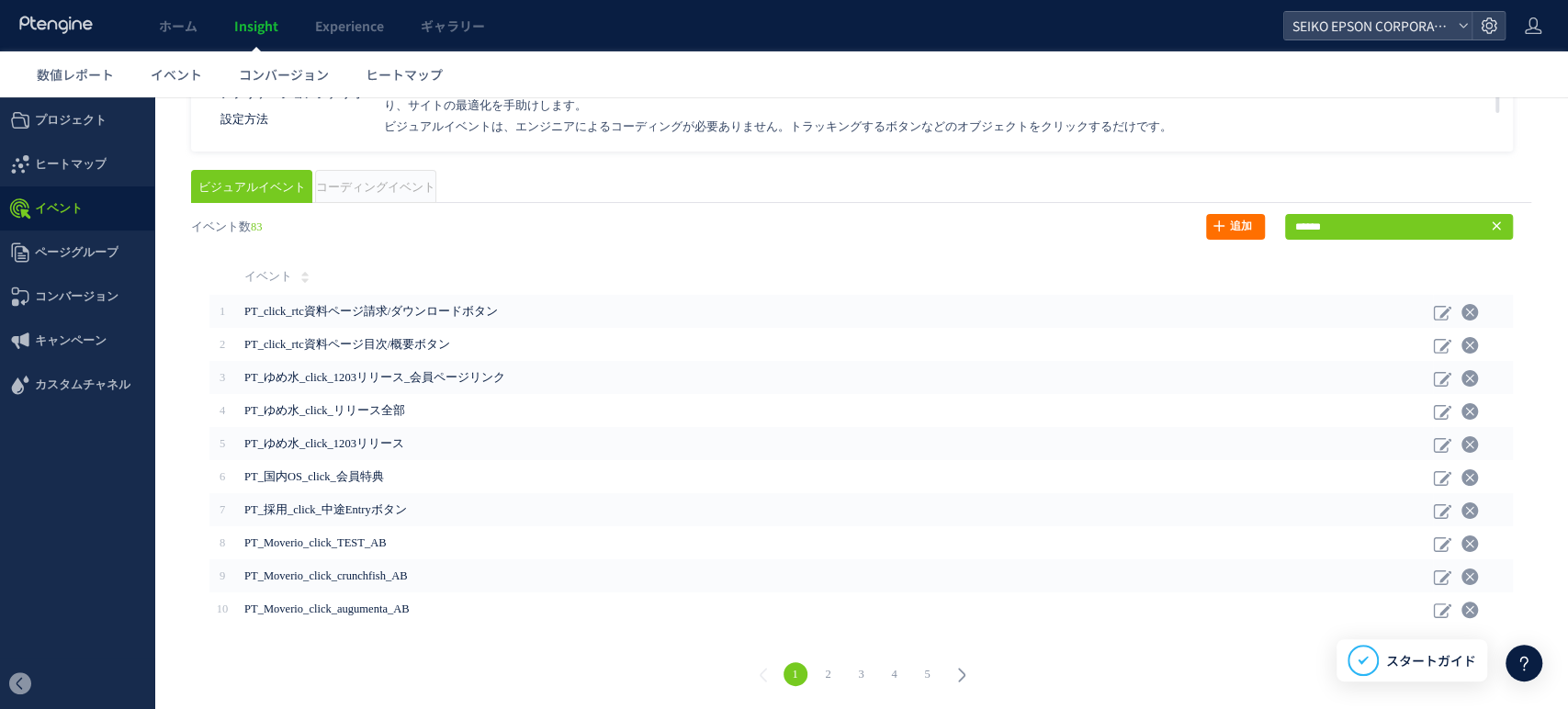 click on "2" at bounding box center (829, 674) 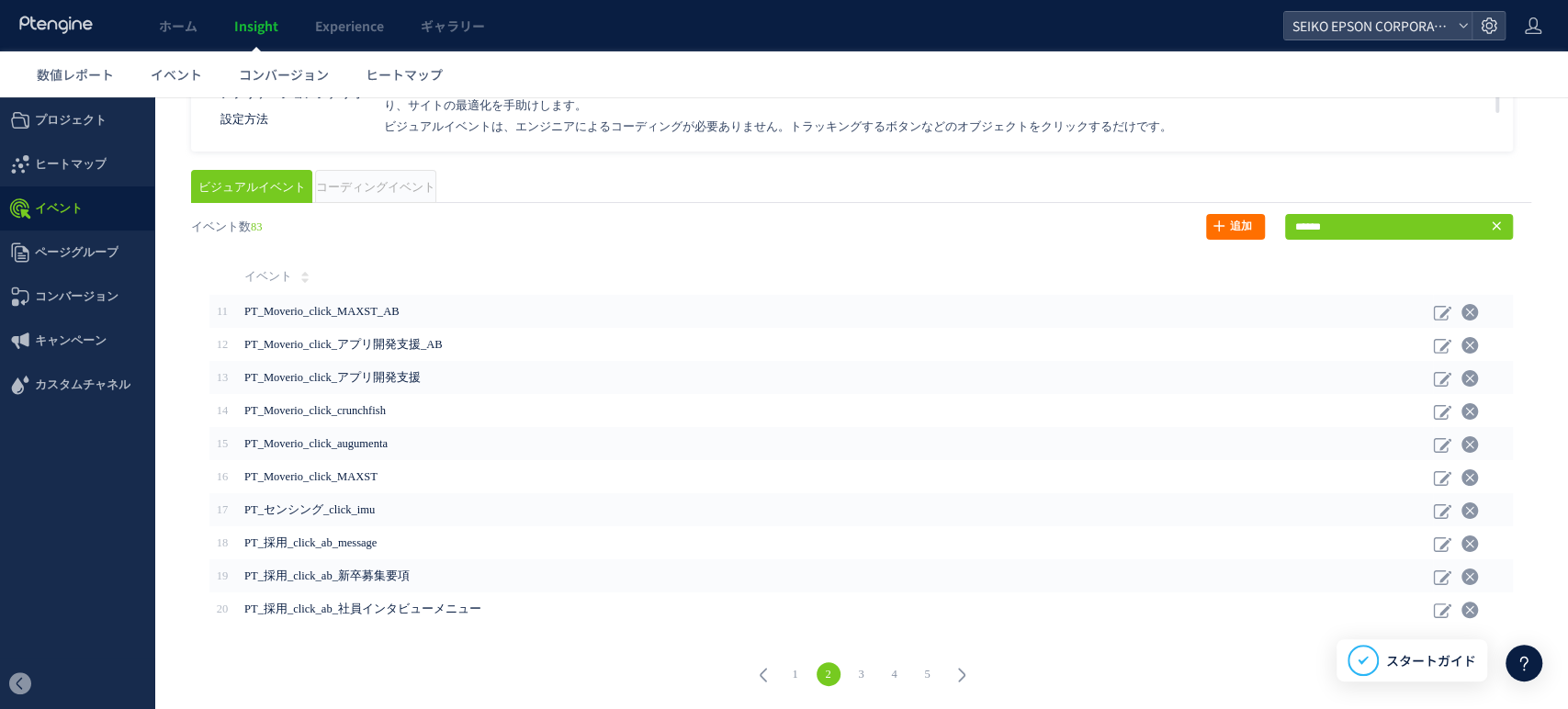 click on "3" at bounding box center (862, 674) 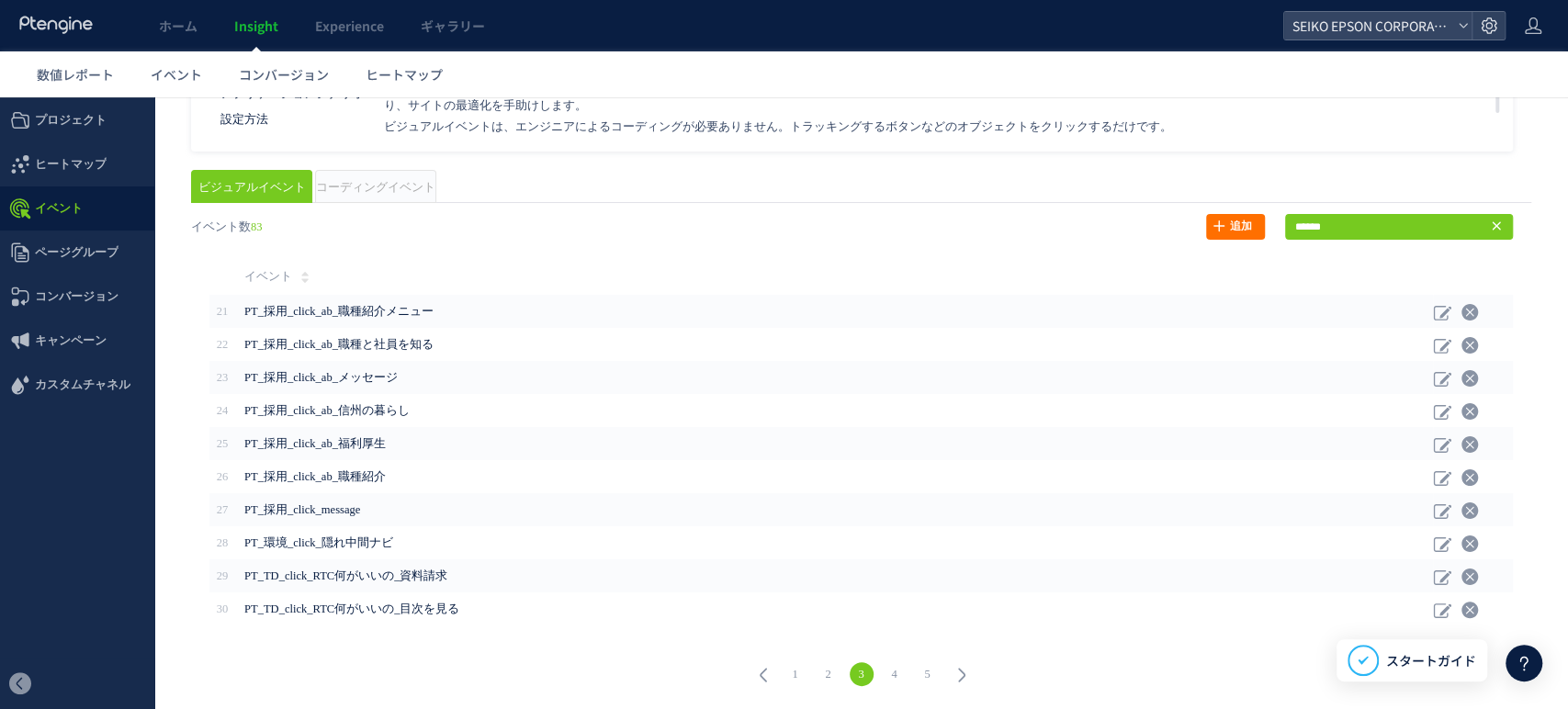 click on "3" at bounding box center [862, 674] 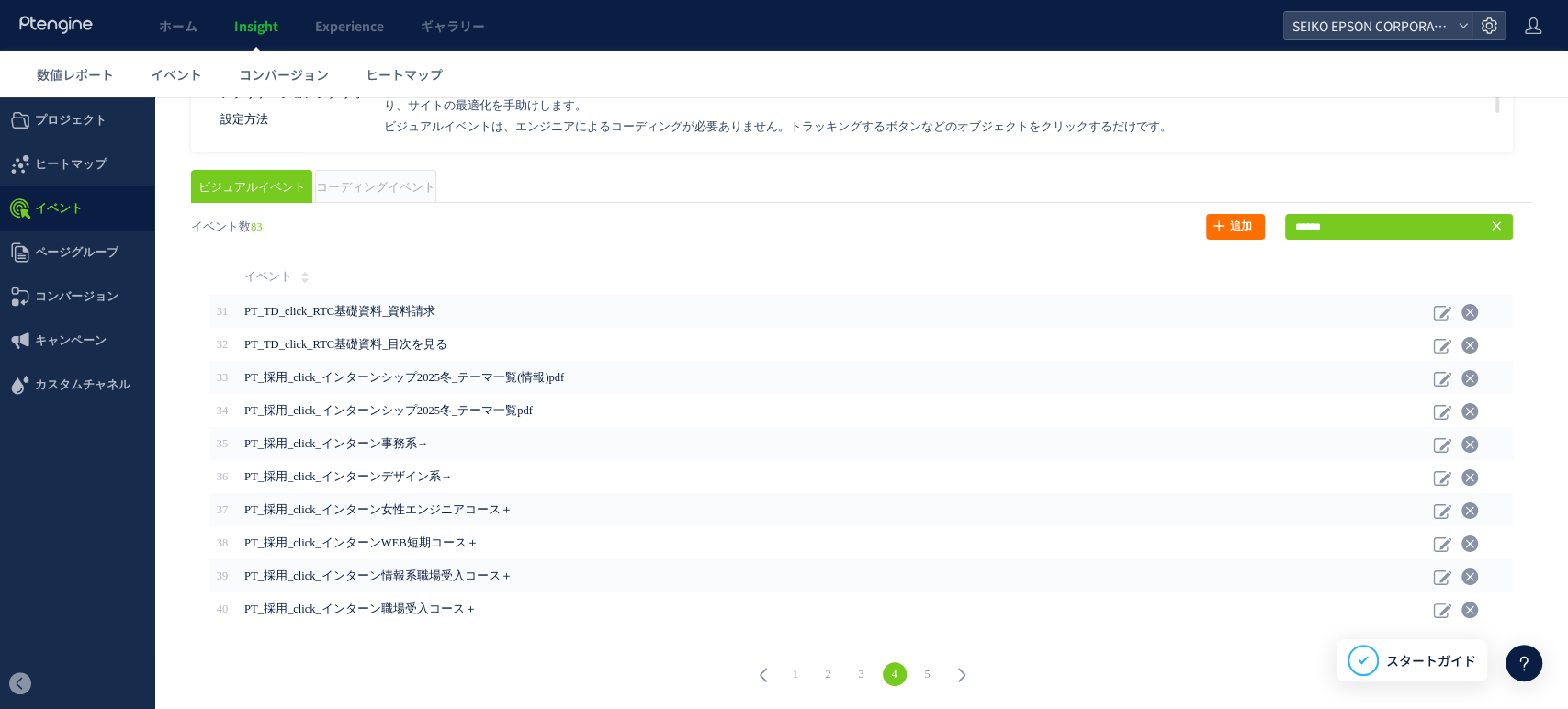 click on "5" at bounding box center [928, 674] 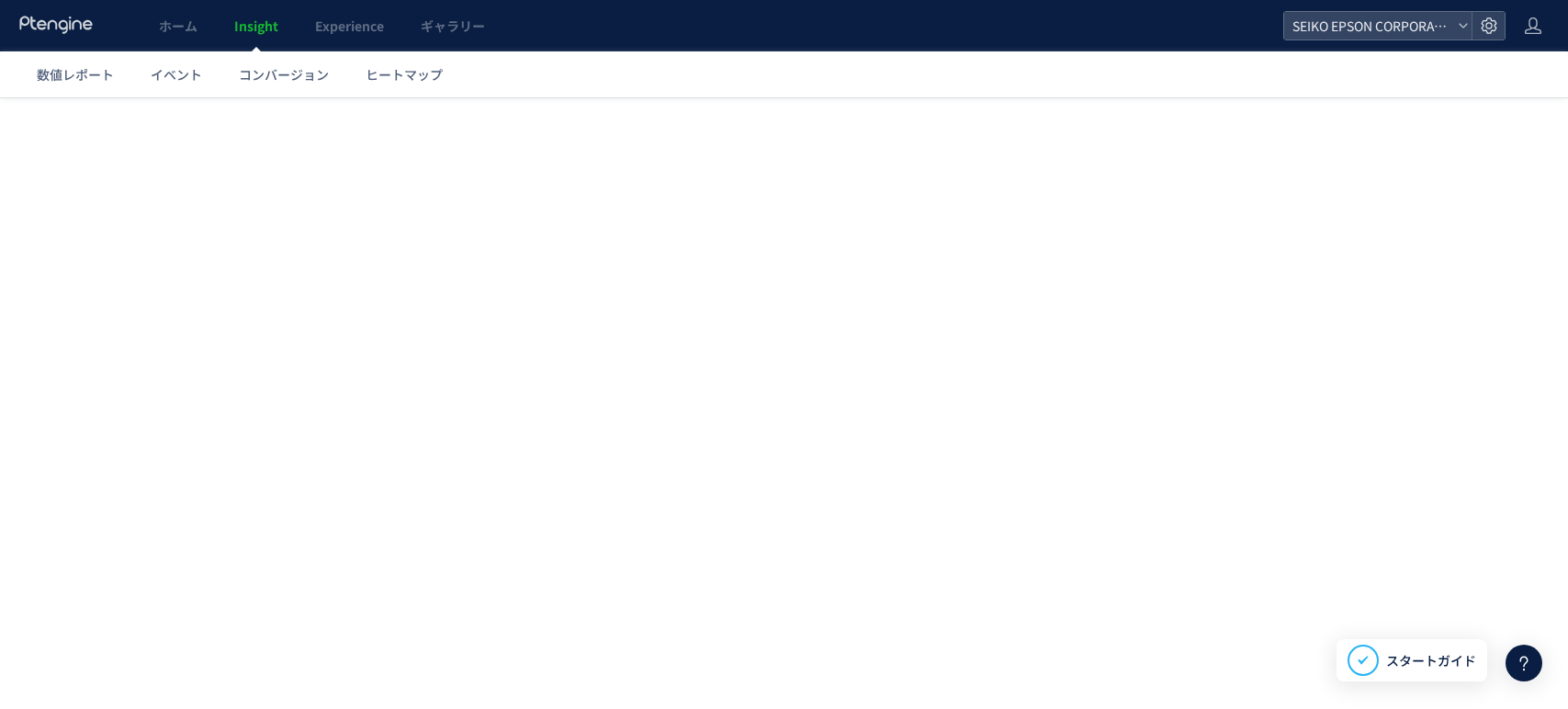 scroll, scrollTop: 0, scrollLeft: 0, axis: both 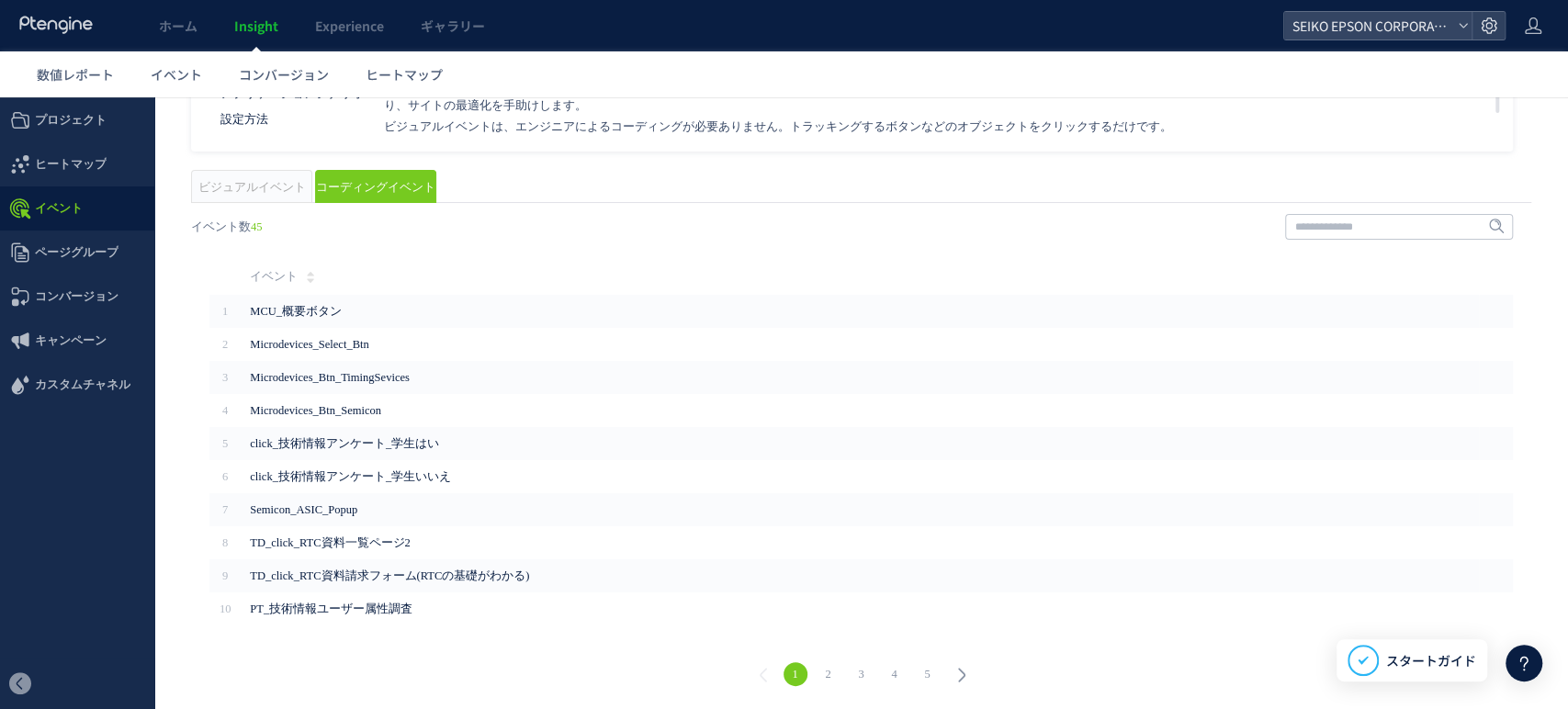 click on "2" at bounding box center (829, 674) 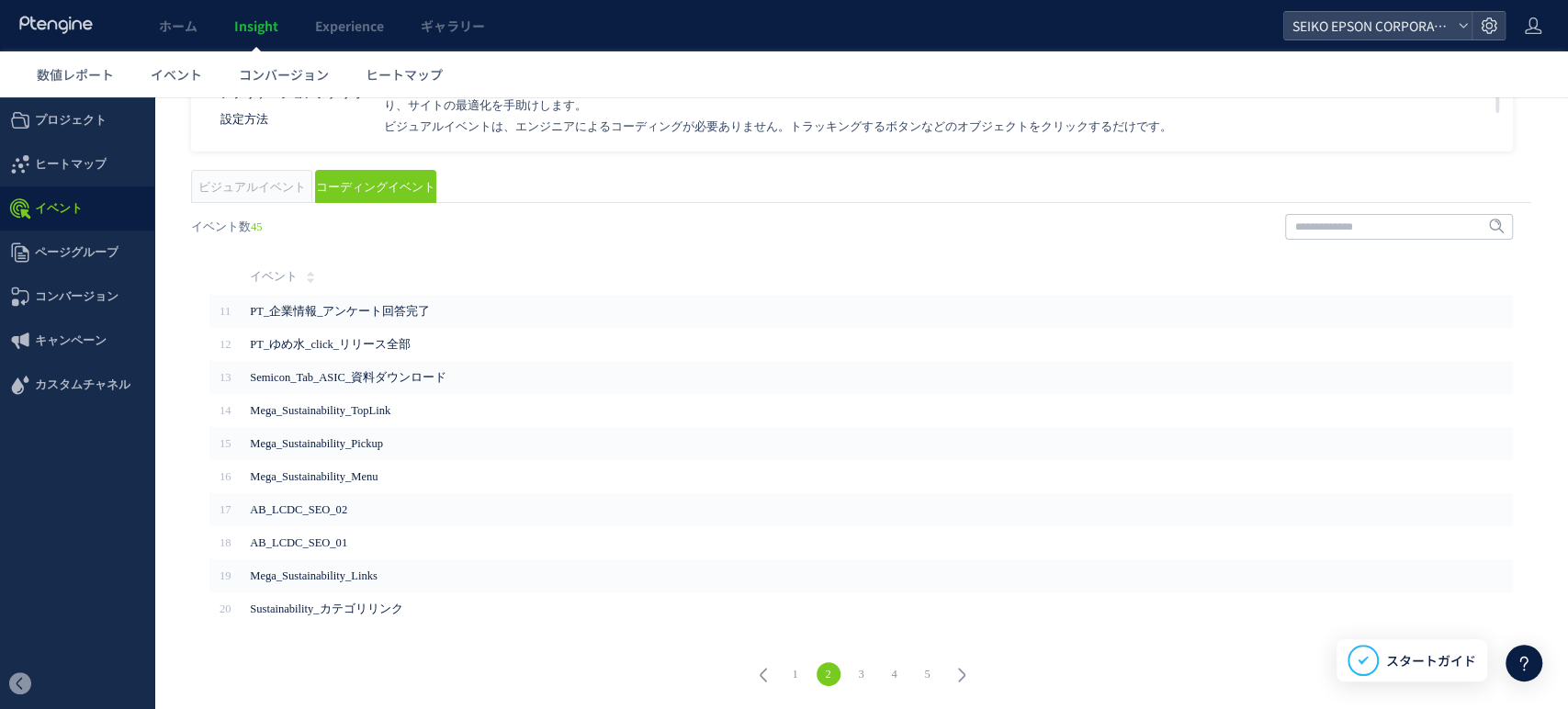 click on "3" at bounding box center (862, 674) 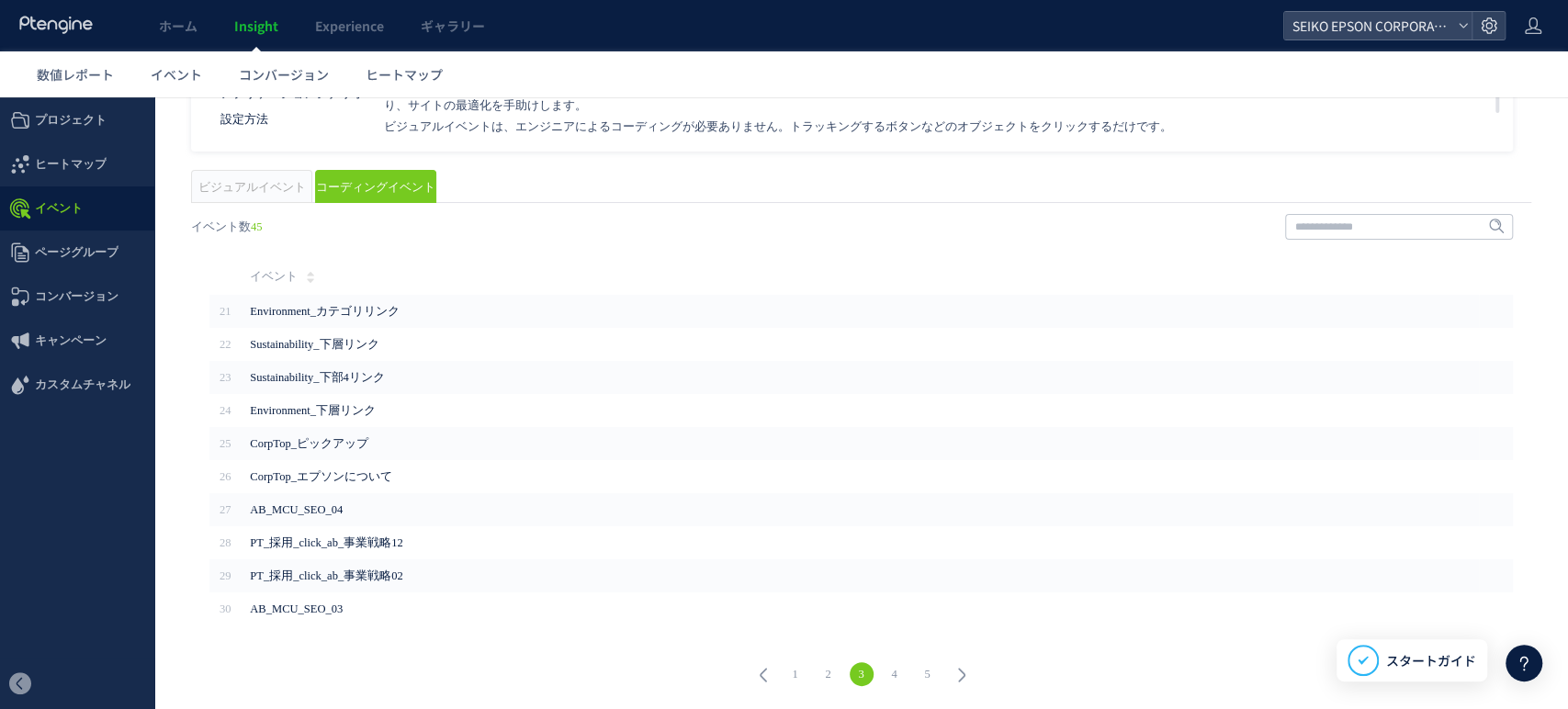click on "4" at bounding box center (895, 674) 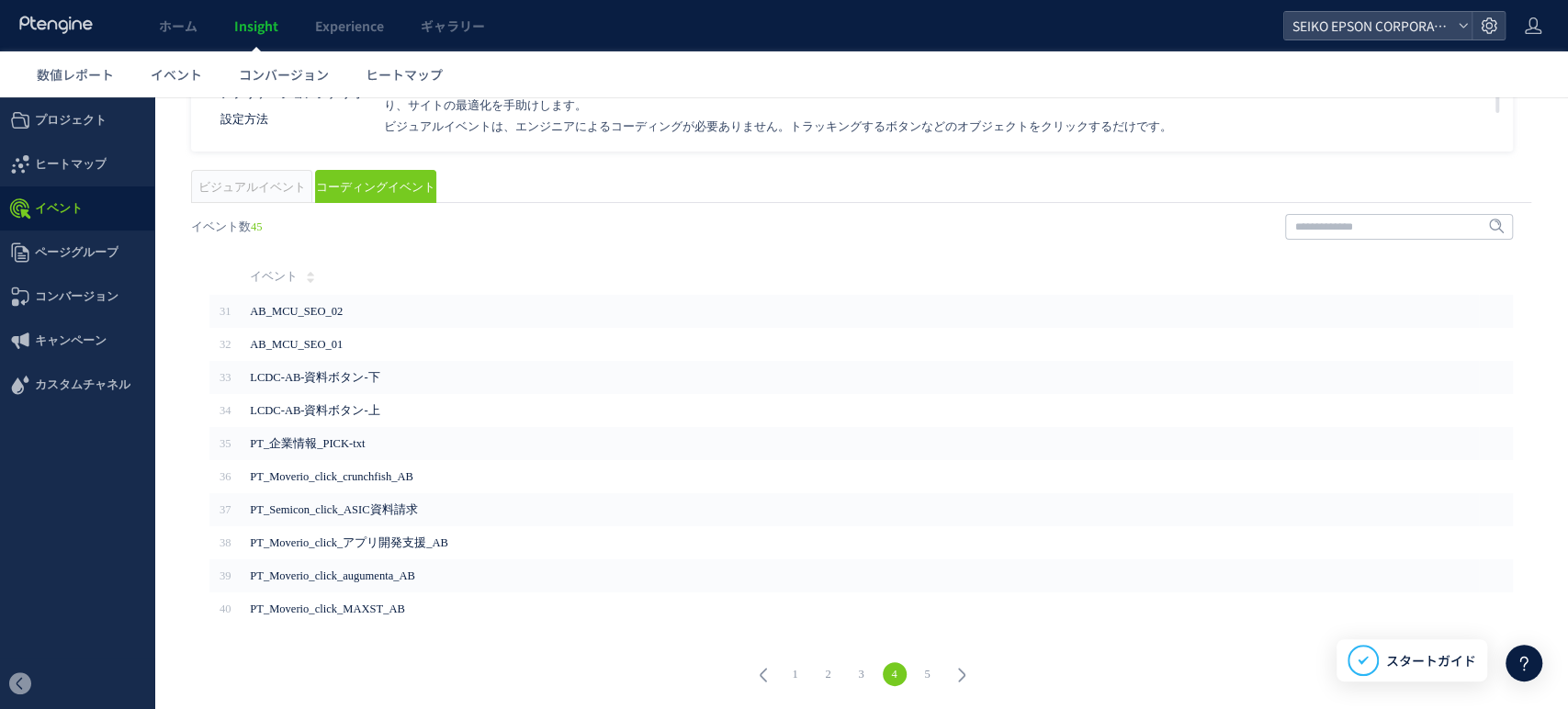 click on "5" at bounding box center [928, 674] 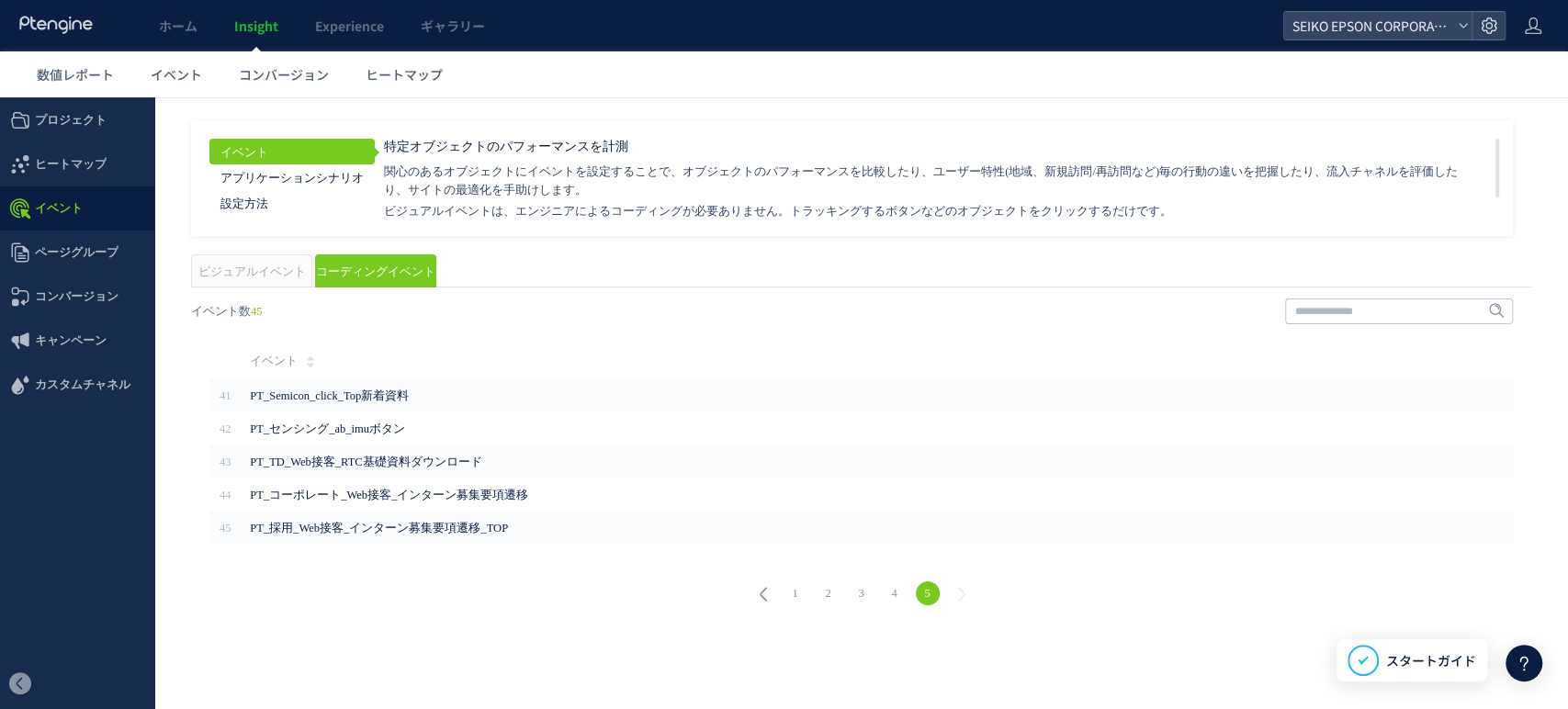 scroll, scrollTop: 0, scrollLeft: 0, axis: both 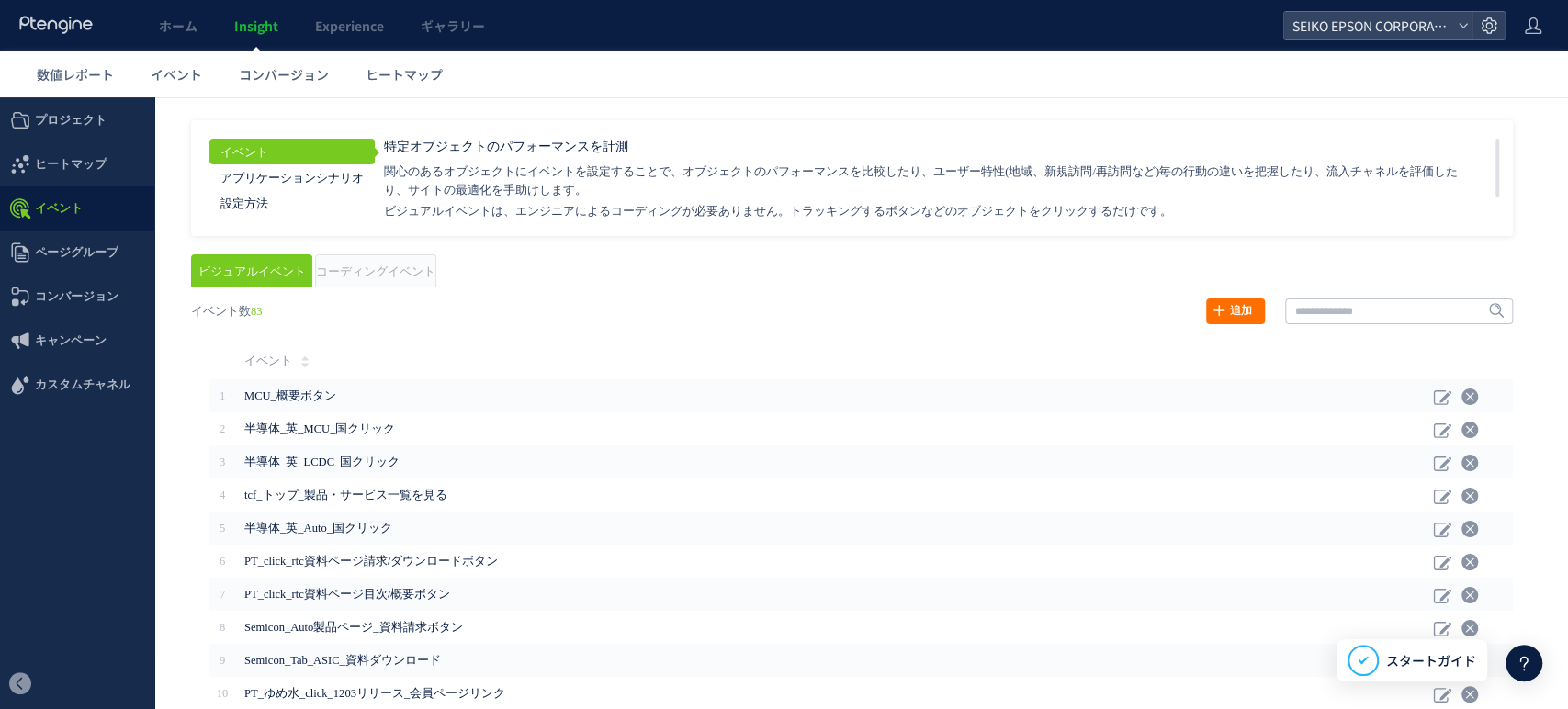 click on "コーディングイベント" at bounding box center (376, 272) 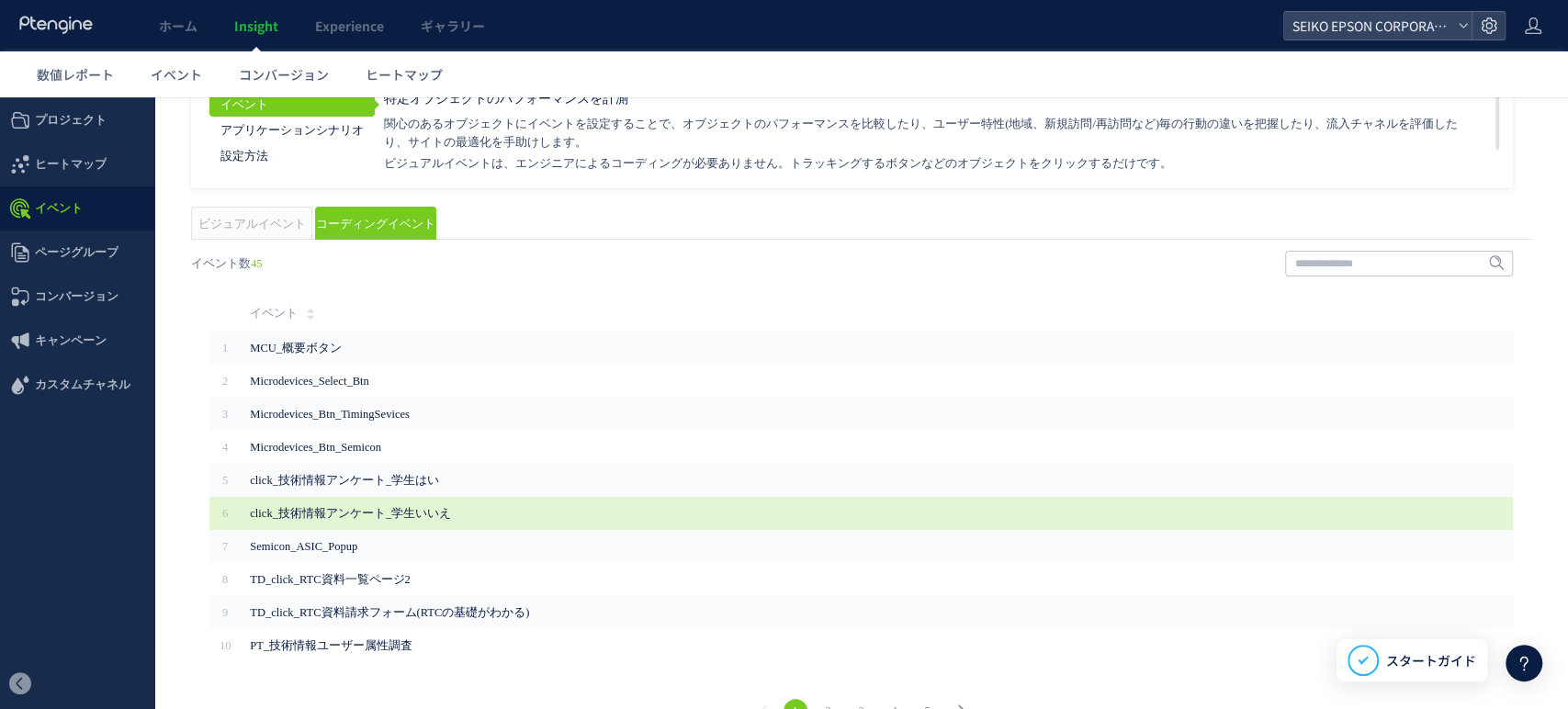 scroll, scrollTop: 84, scrollLeft: 0, axis: vertical 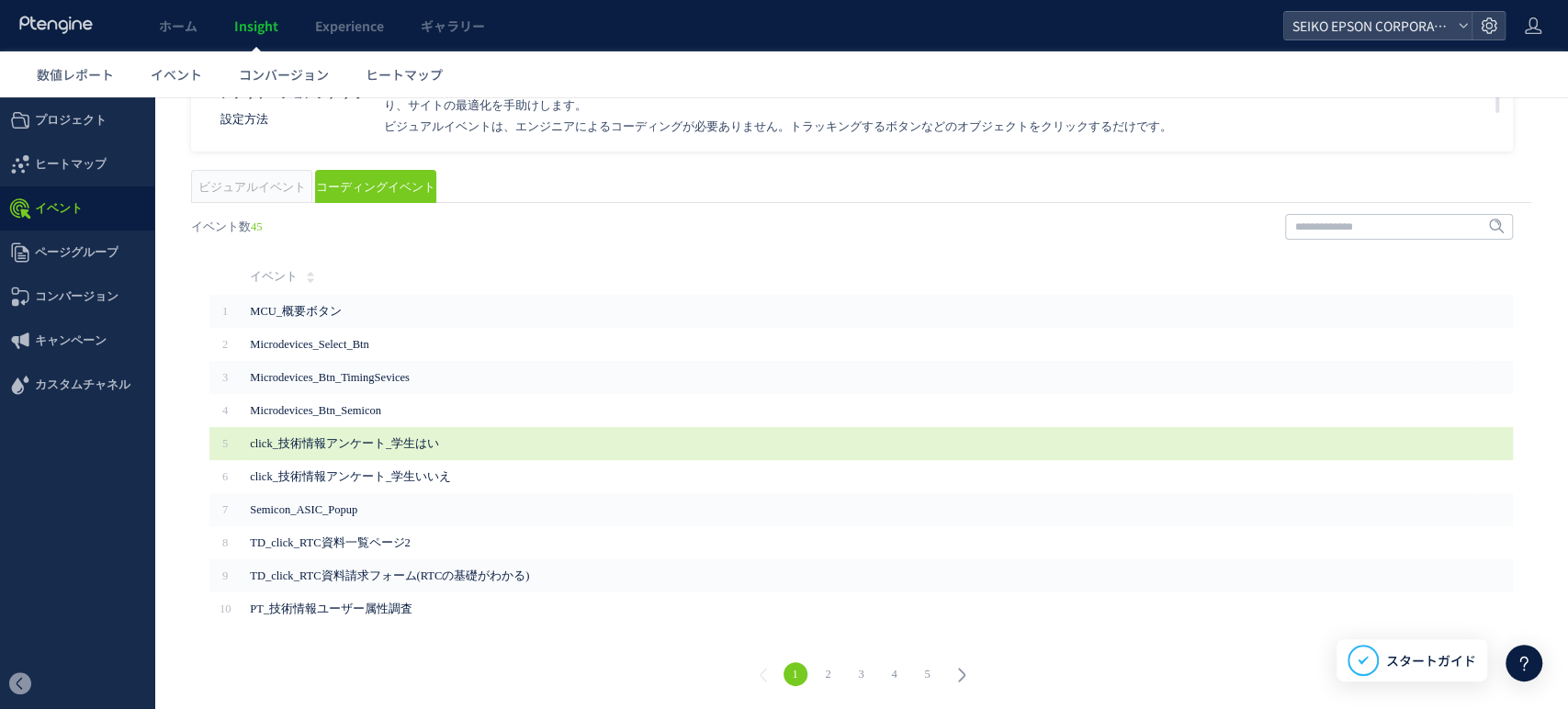 click on "click_技術情報アンケート_学生はい" at bounding box center [860, 444] 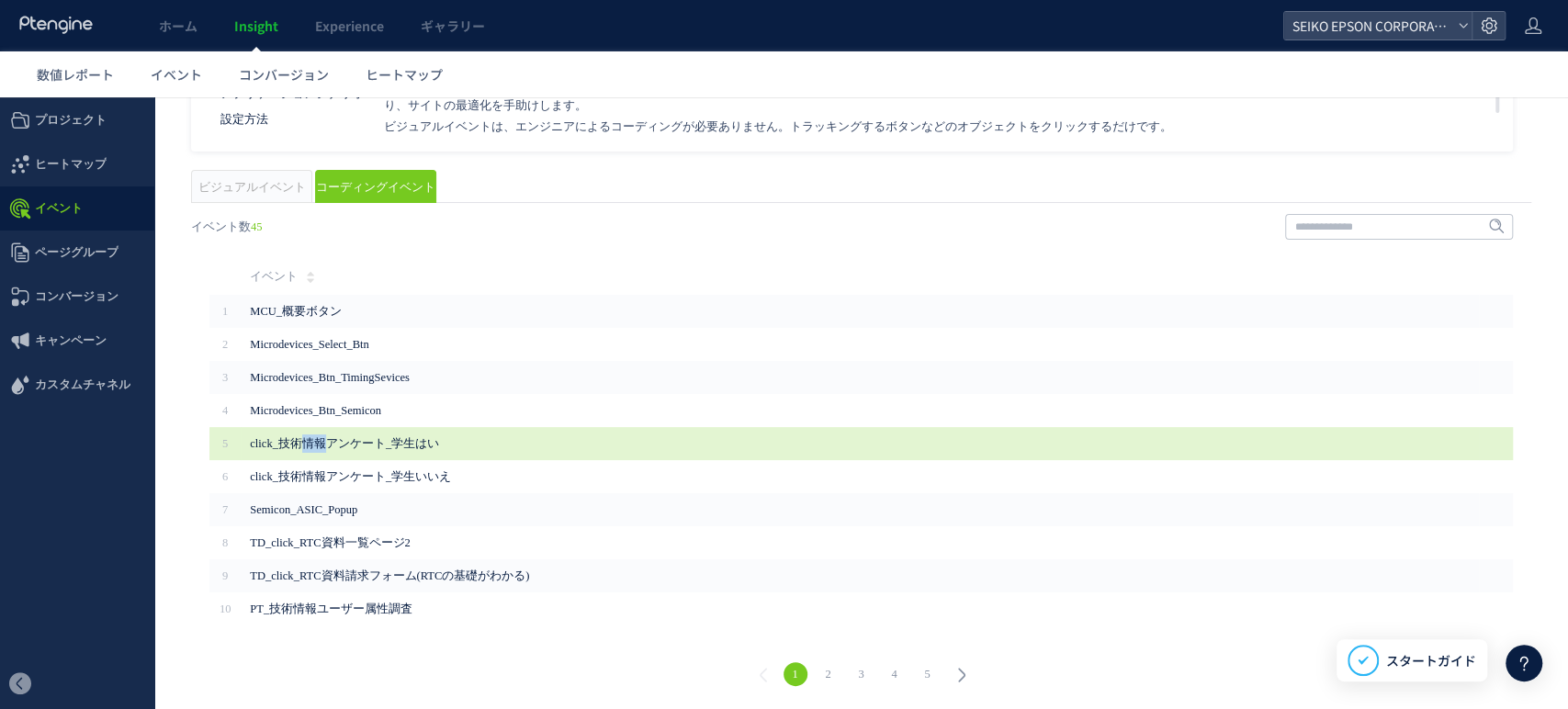 click on "click_技術情報アンケート_学生はい" at bounding box center [860, 444] 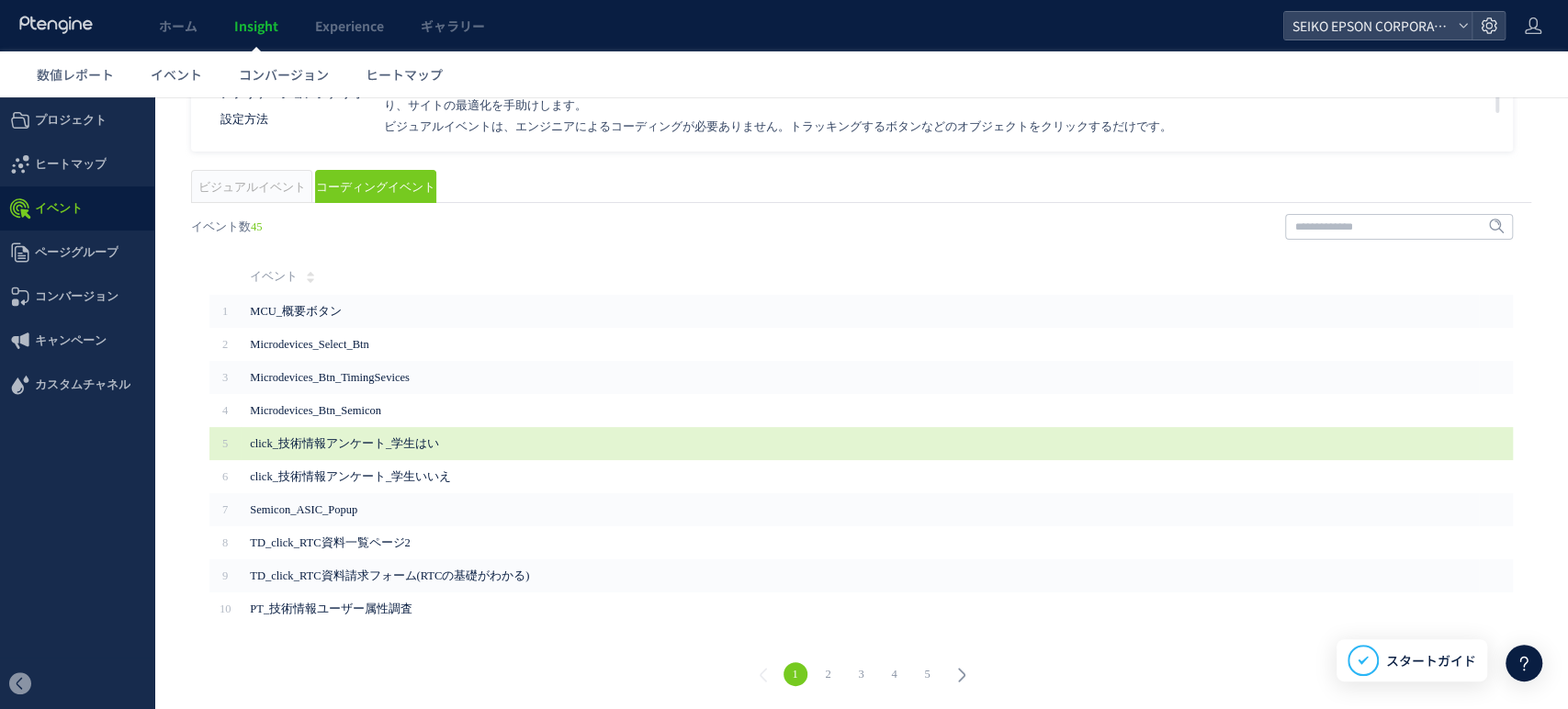 click on "click_技術情報アンケート_学生はい" at bounding box center [860, 444] 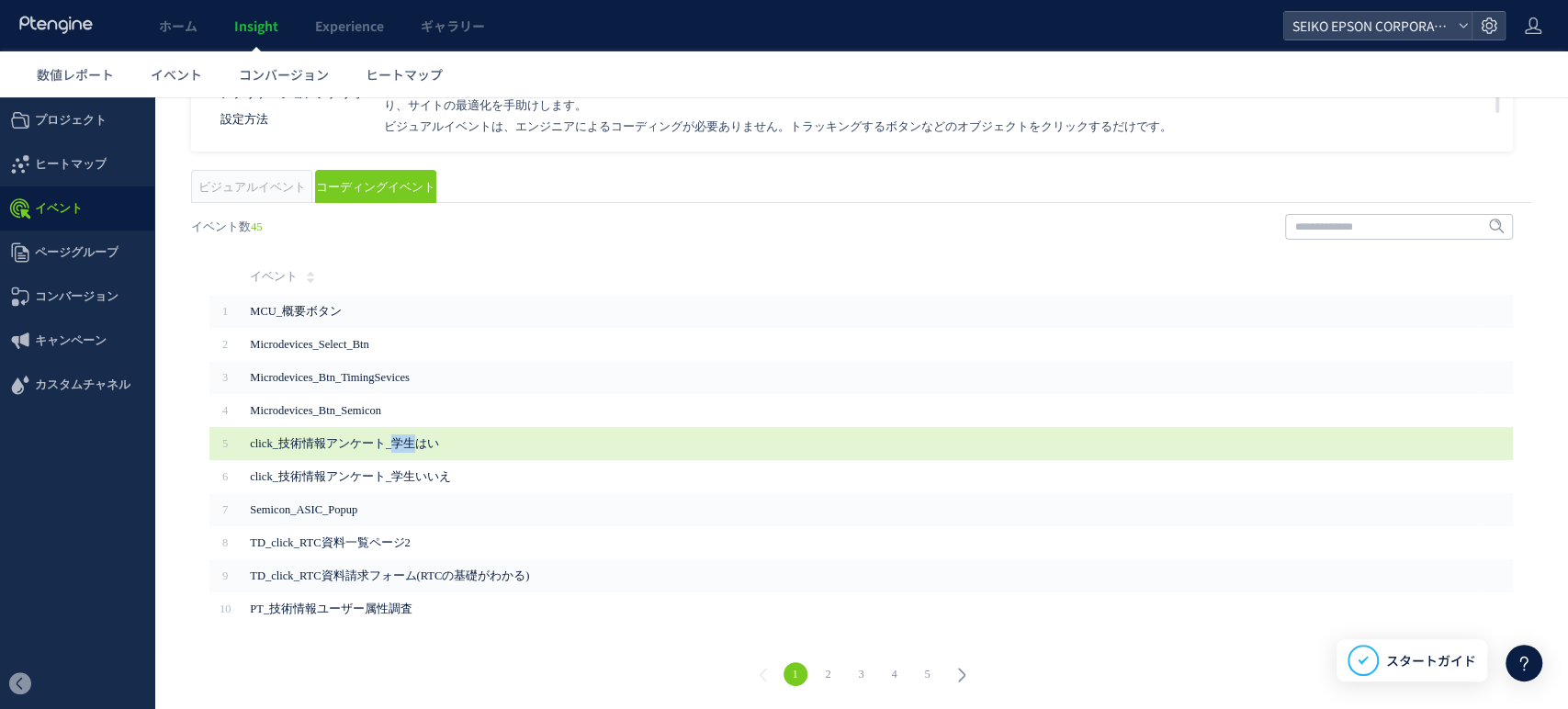 click on "click_技術情報アンケート_学生はい" at bounding box center (860, 444) 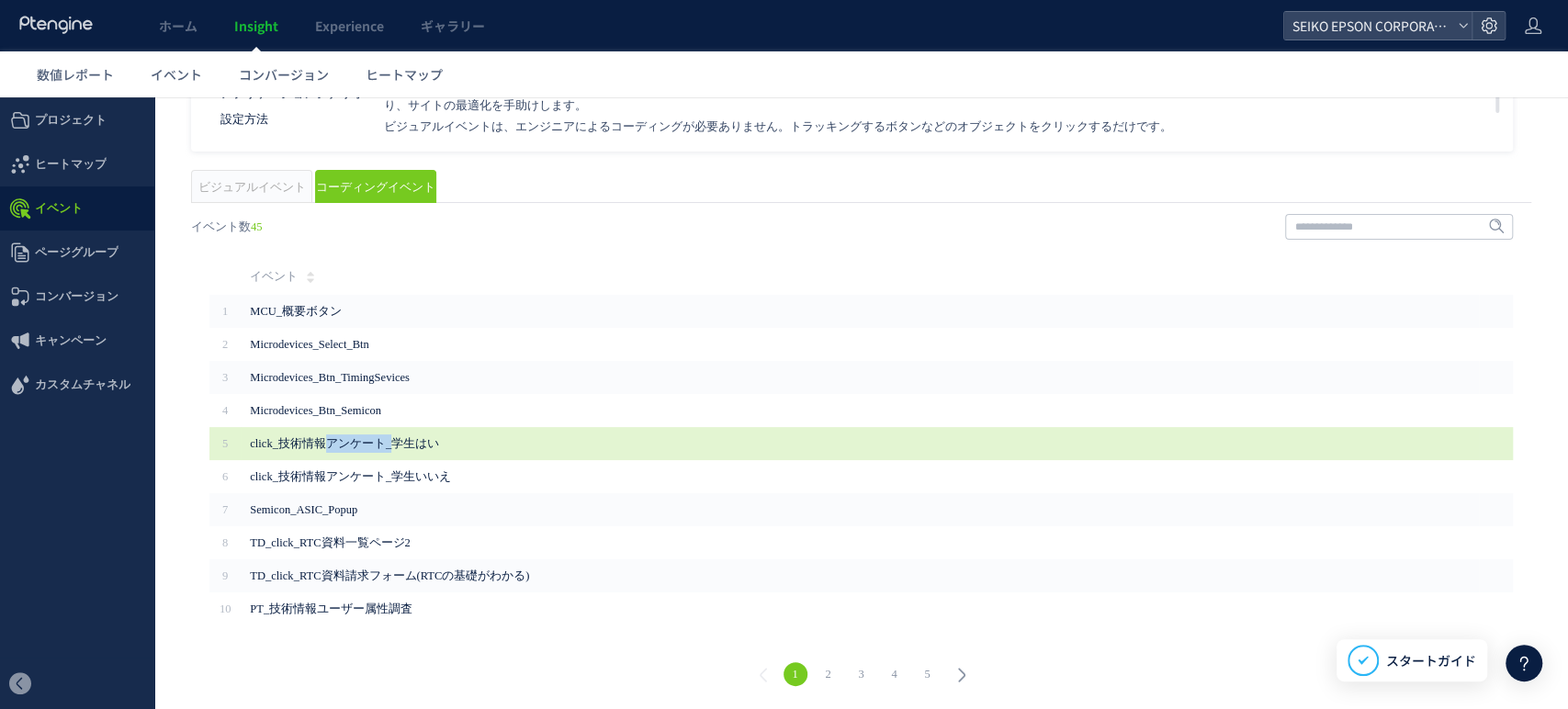 click on "click_技術情報アンケート_学生はい" at bounding box center (860, 444) 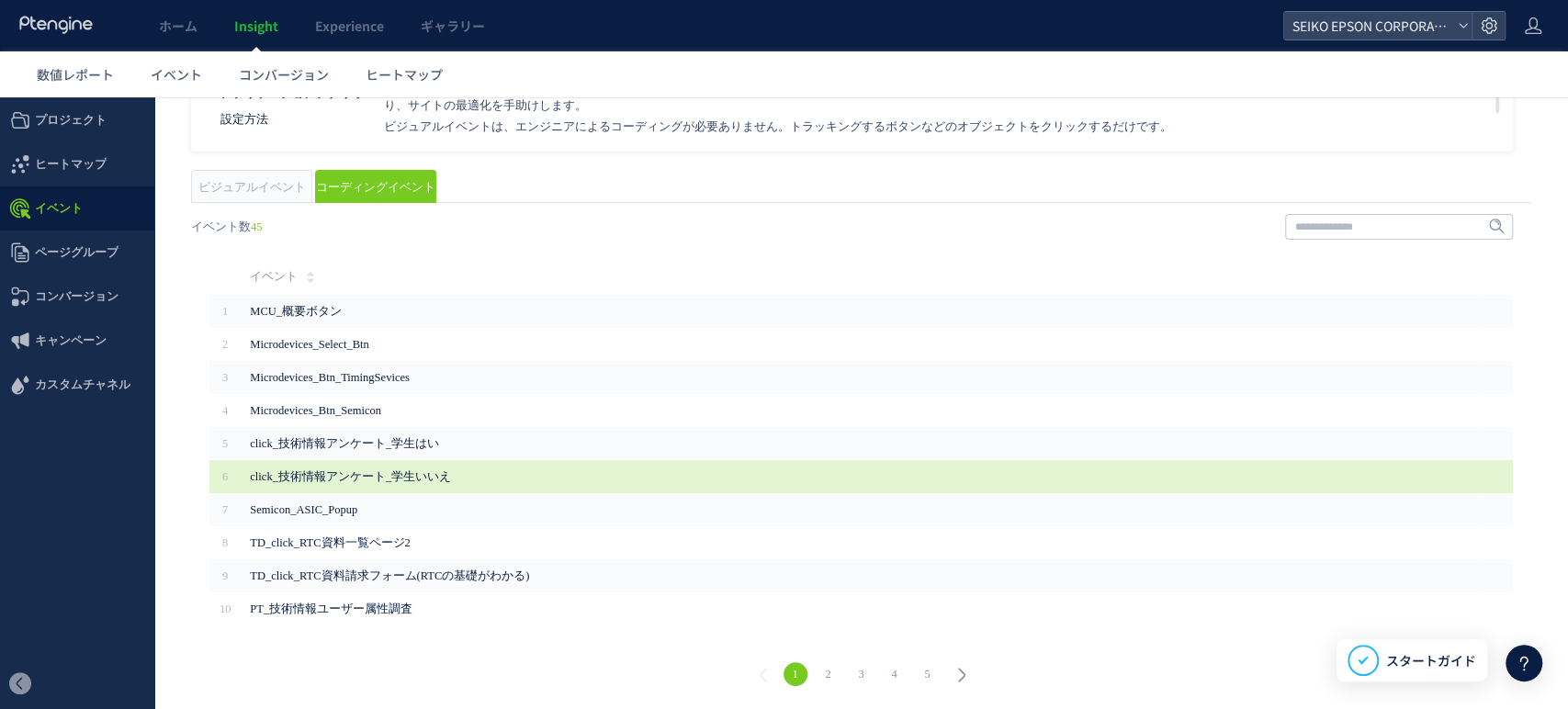 click on "click_技術情報アンケート_学生いいえ" at bounding box center [709, 477] 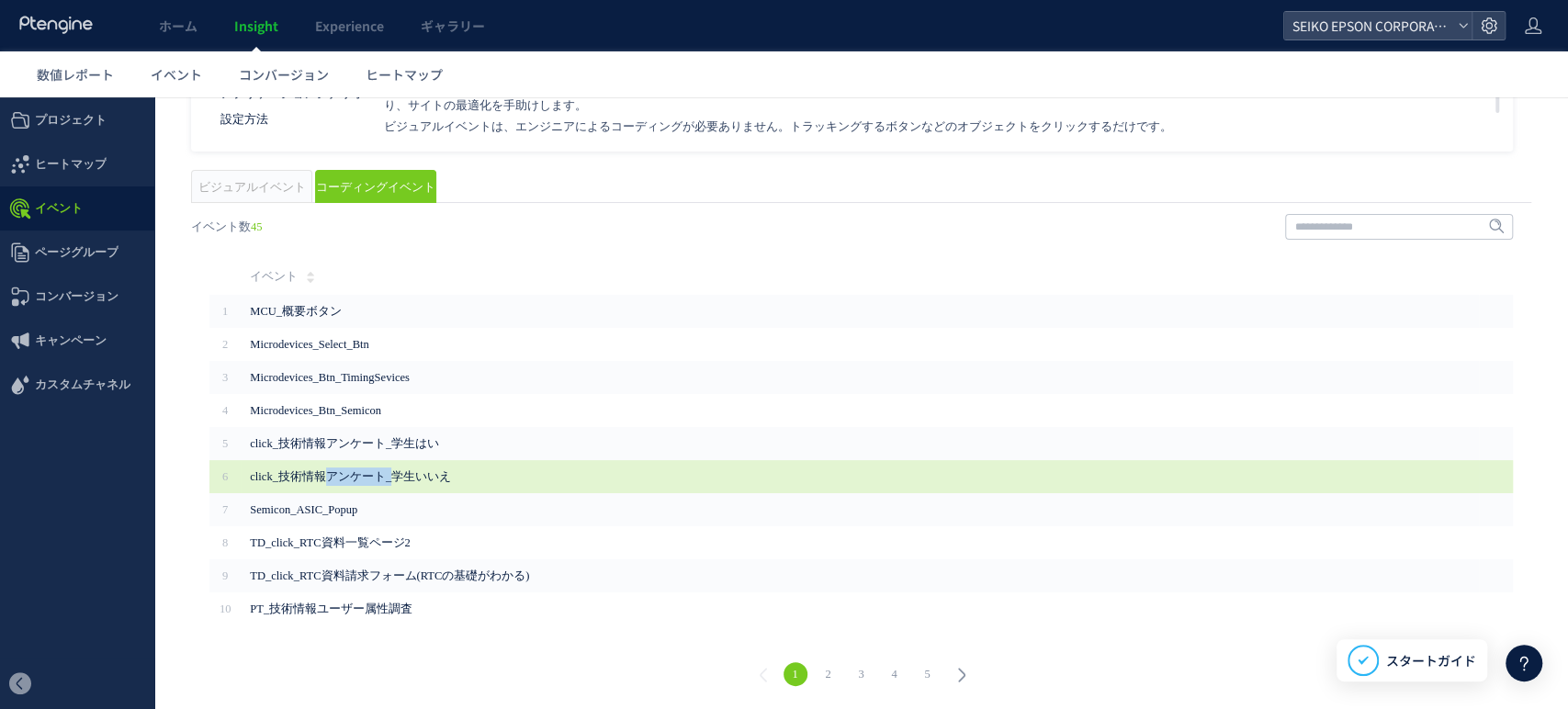 click on "click_技術情報アンケート_学生いいえ" at bounding box center [709, 477] 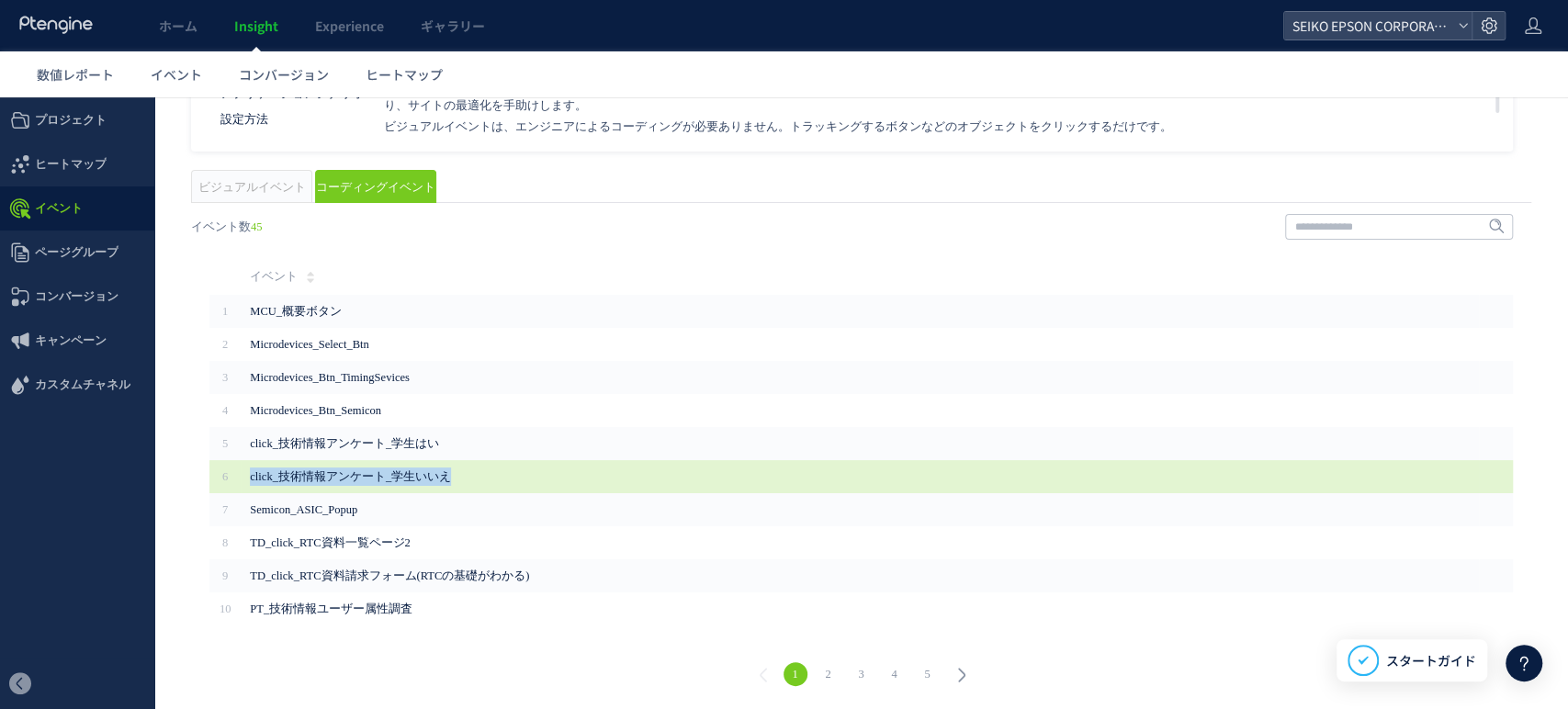 click on "click_技術情報アンケート_学生いいえ" at bounding box center [709, 477] 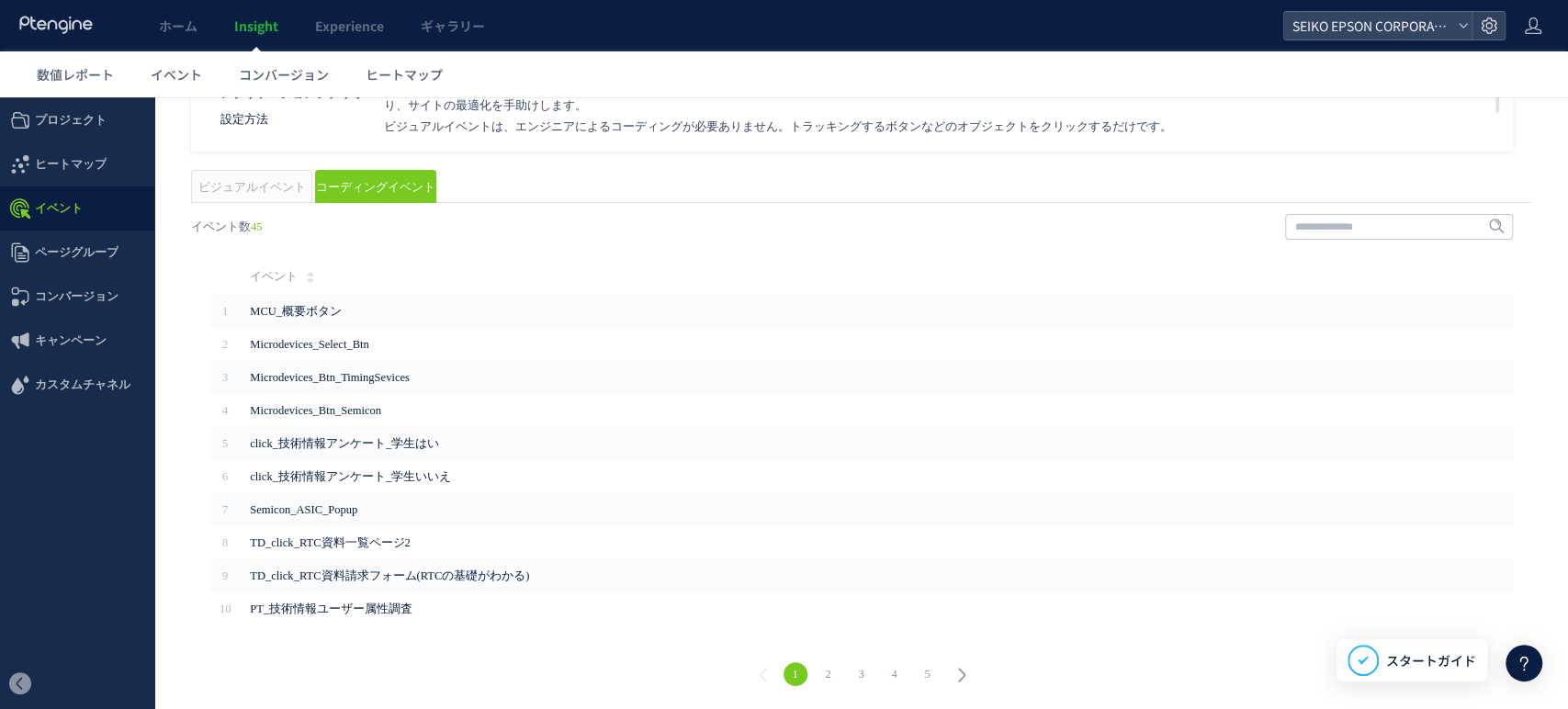 click on "ビジュアルイベント
コーディングイベント" at bounding box center [861, 186] 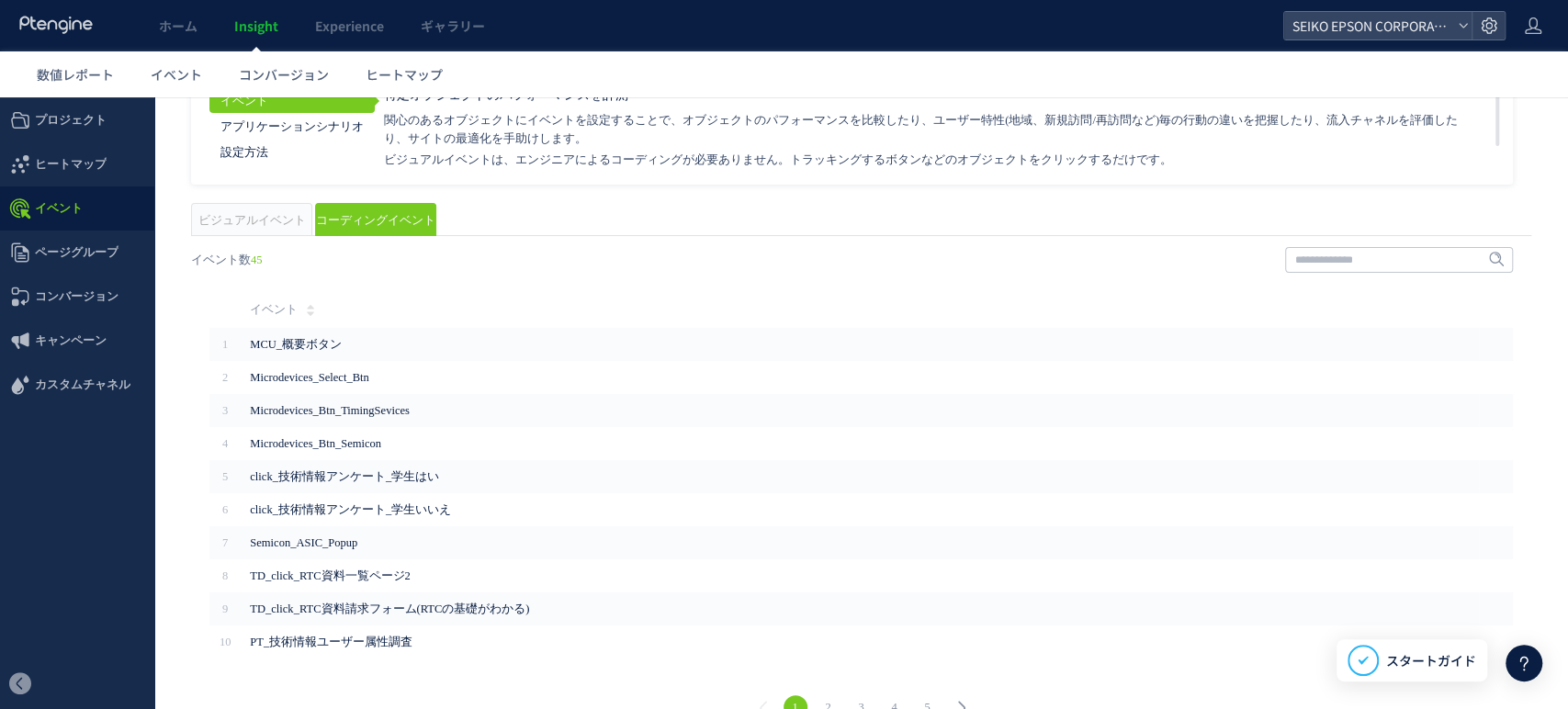 scroll, scrollTop: 0, scrollLeft: 0, axis: both 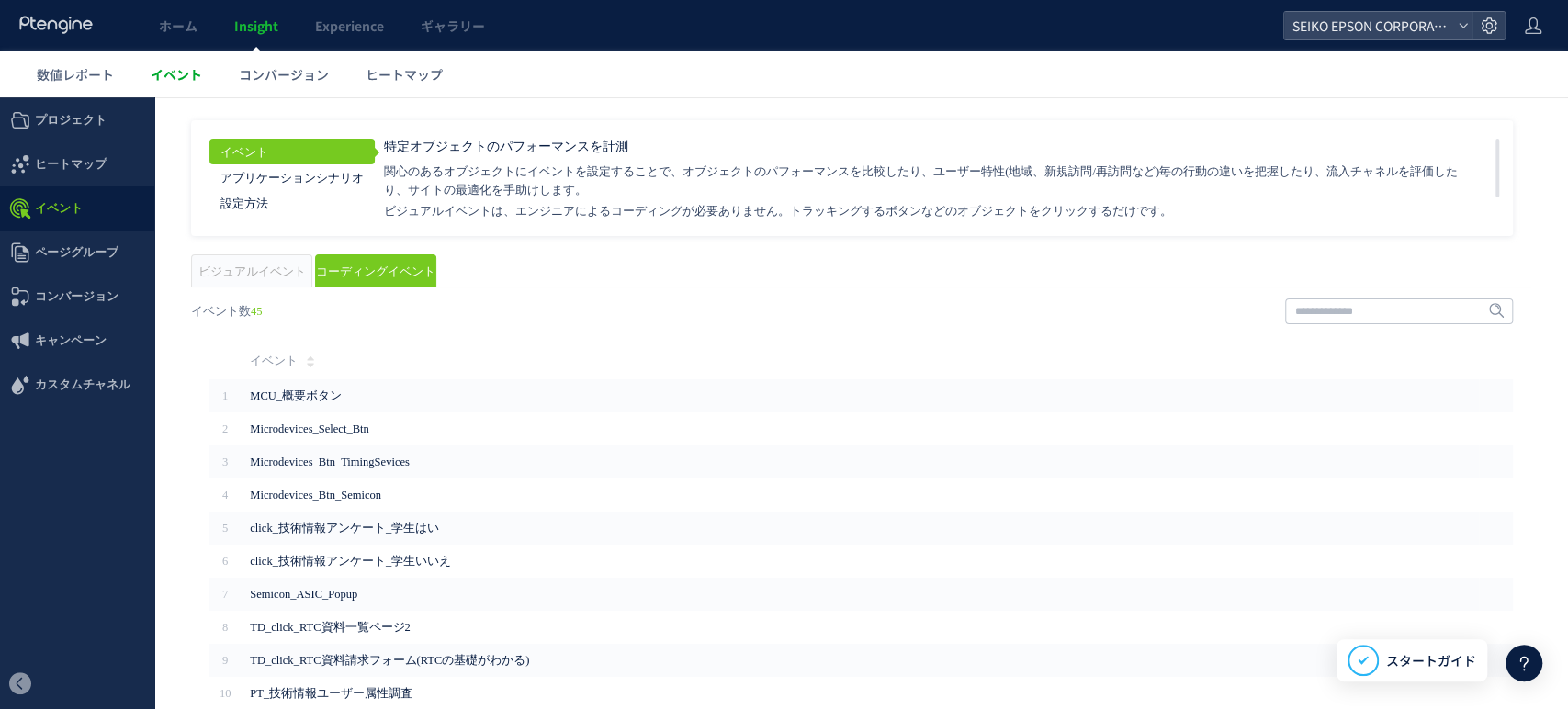 click on "イベント" at bounding box center (176, 74) 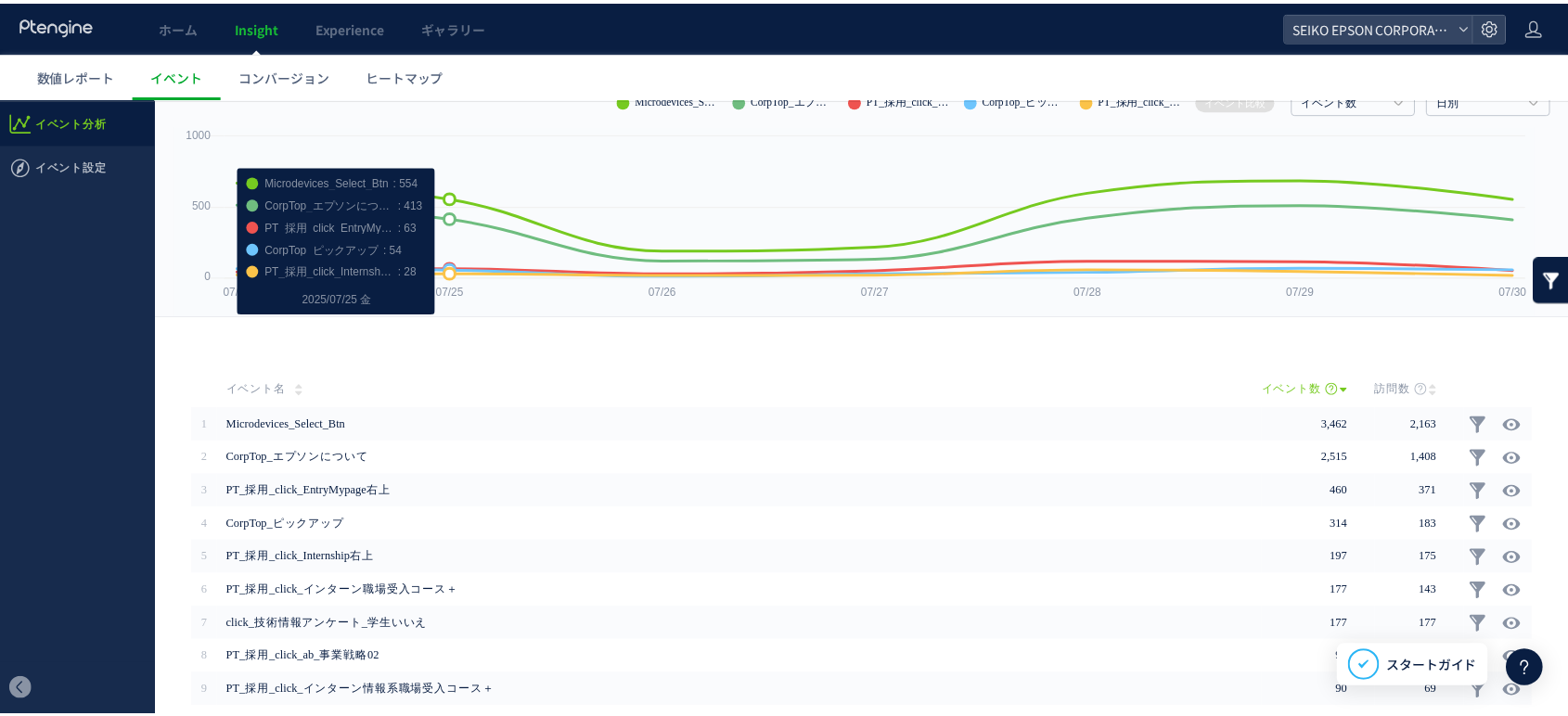 scroll, scrollTop: 0, scrollLeft: 0, axis: both 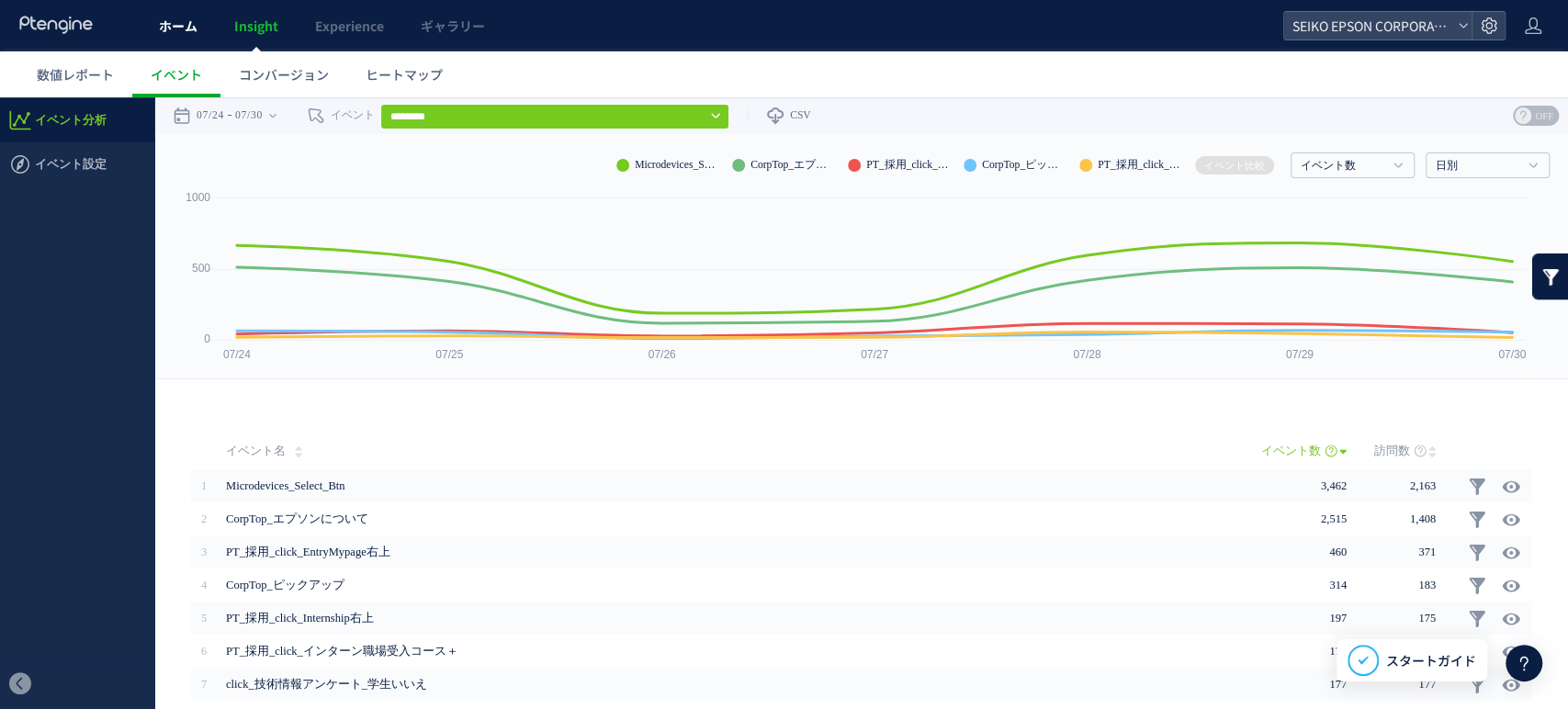 click on "ホーム" at bounding box center [178, 26] 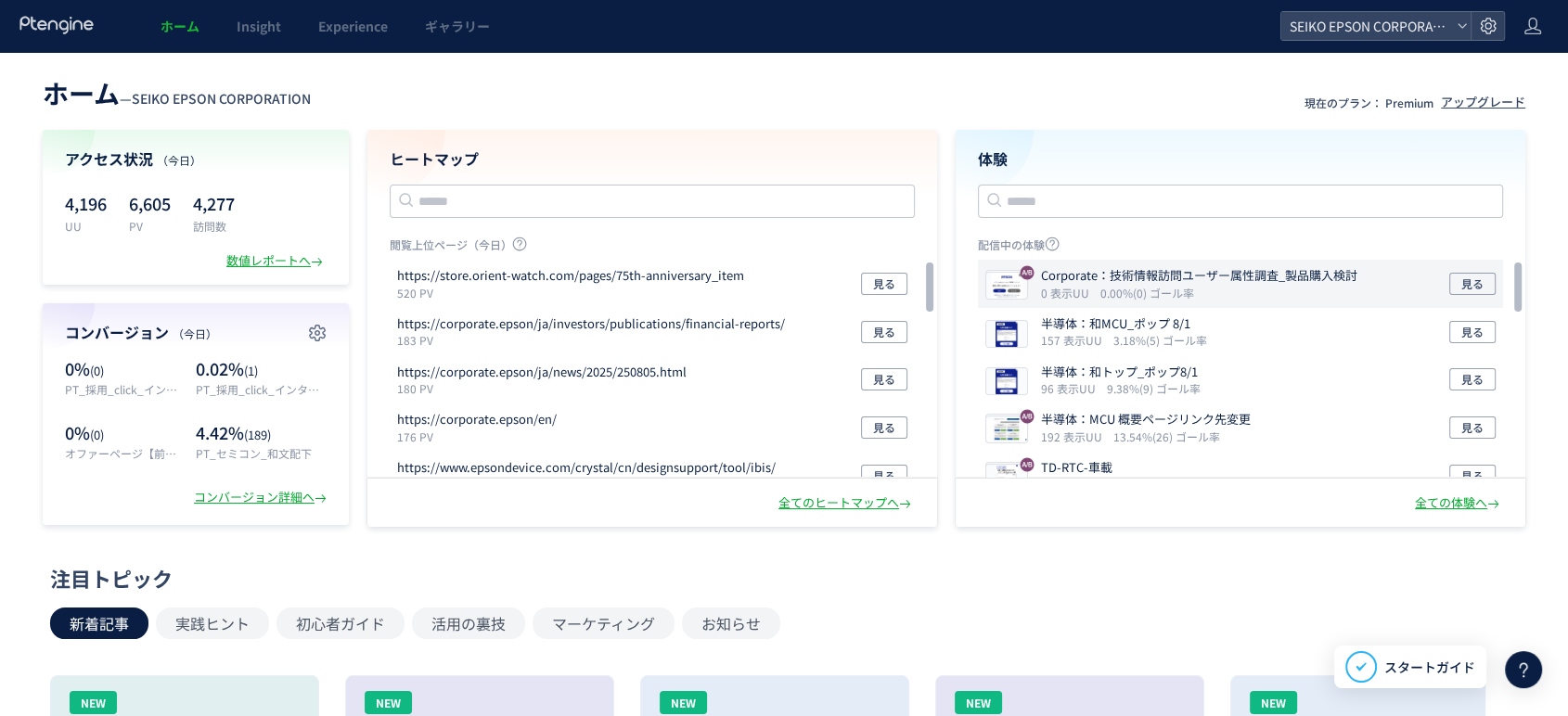 click on "Corporate：技術情報訪問ユーザー属性調査_製品購入検討" at bounding box center [1199, 275] 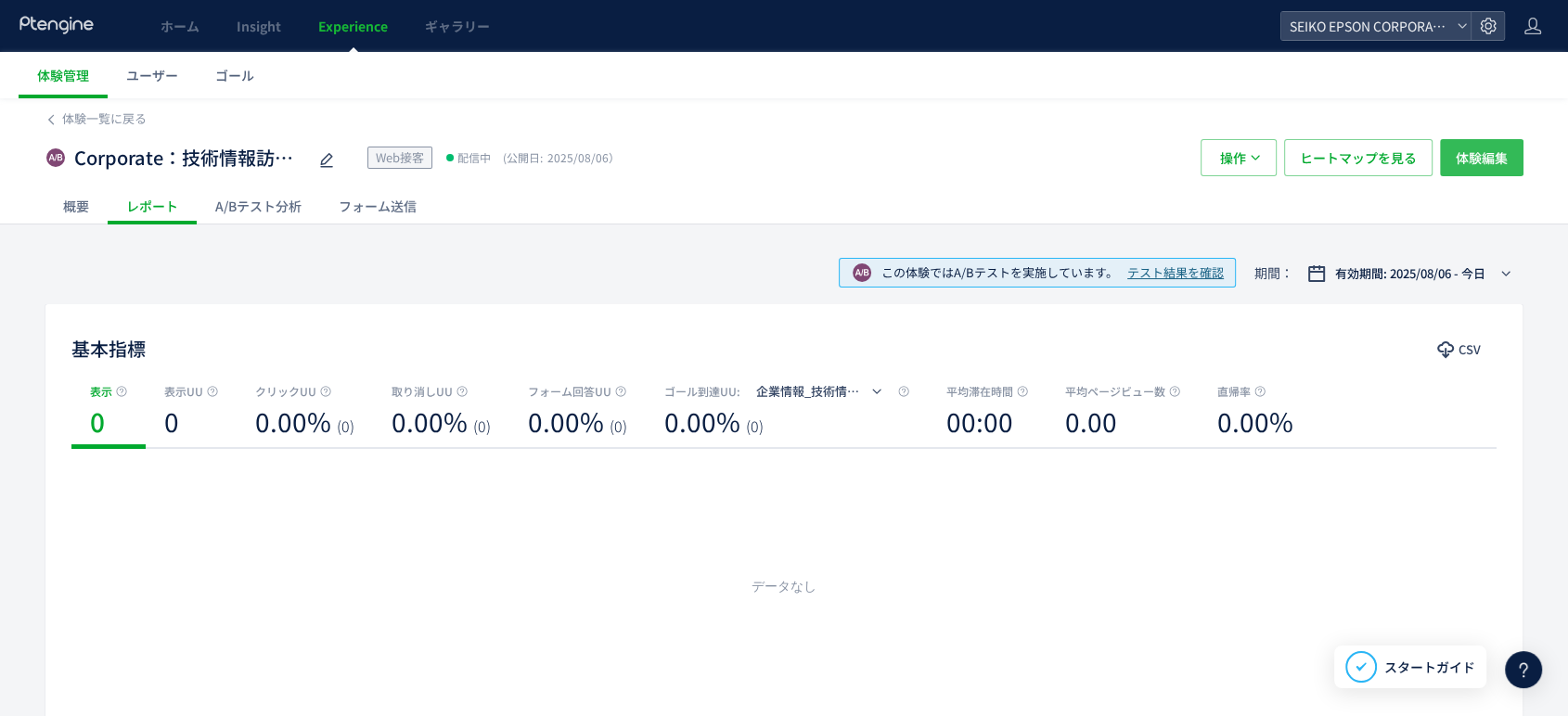 click on "体験編集" at bounding box center (1482, 158) 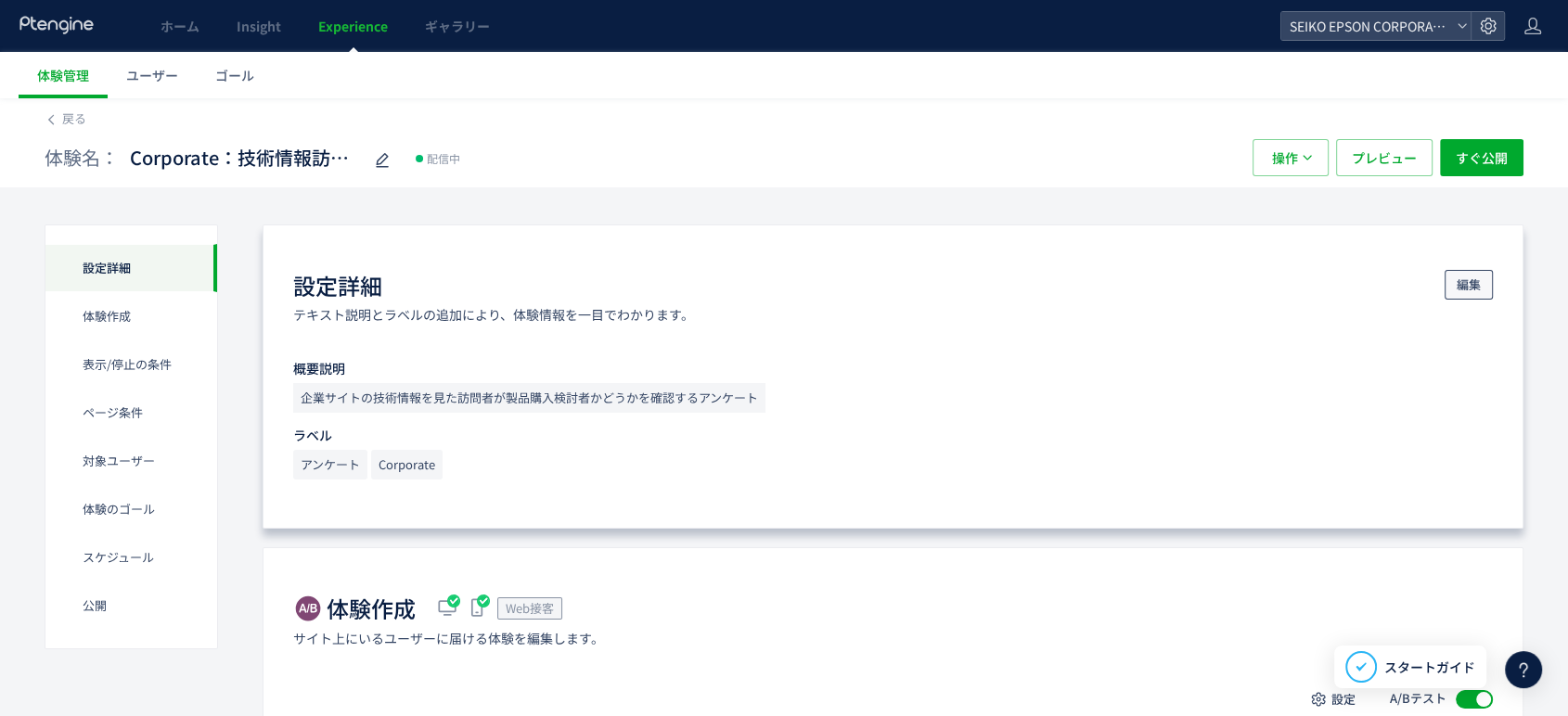 click on "編集" at bounding box center [1469, 285] 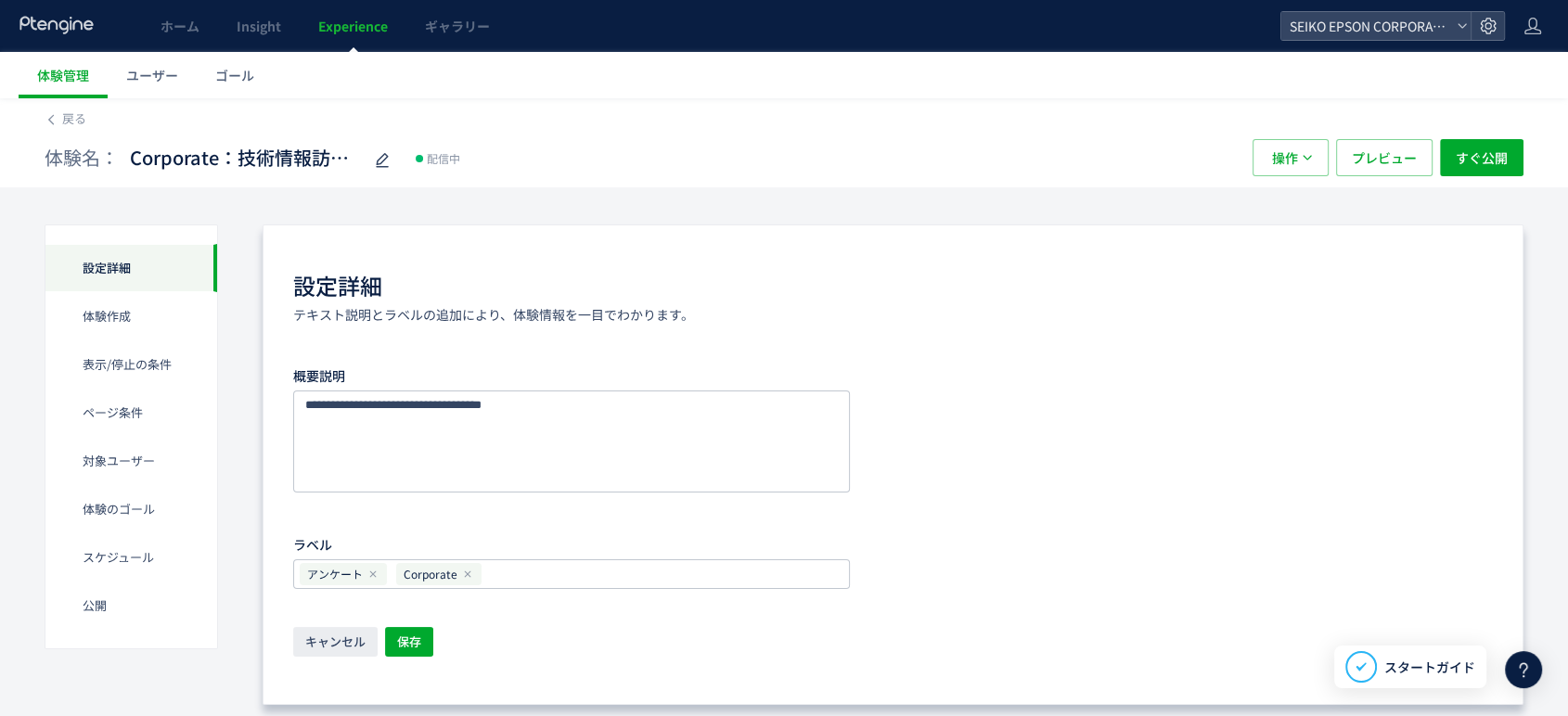 click on "概要説明
ラベル アンケート Corporate" 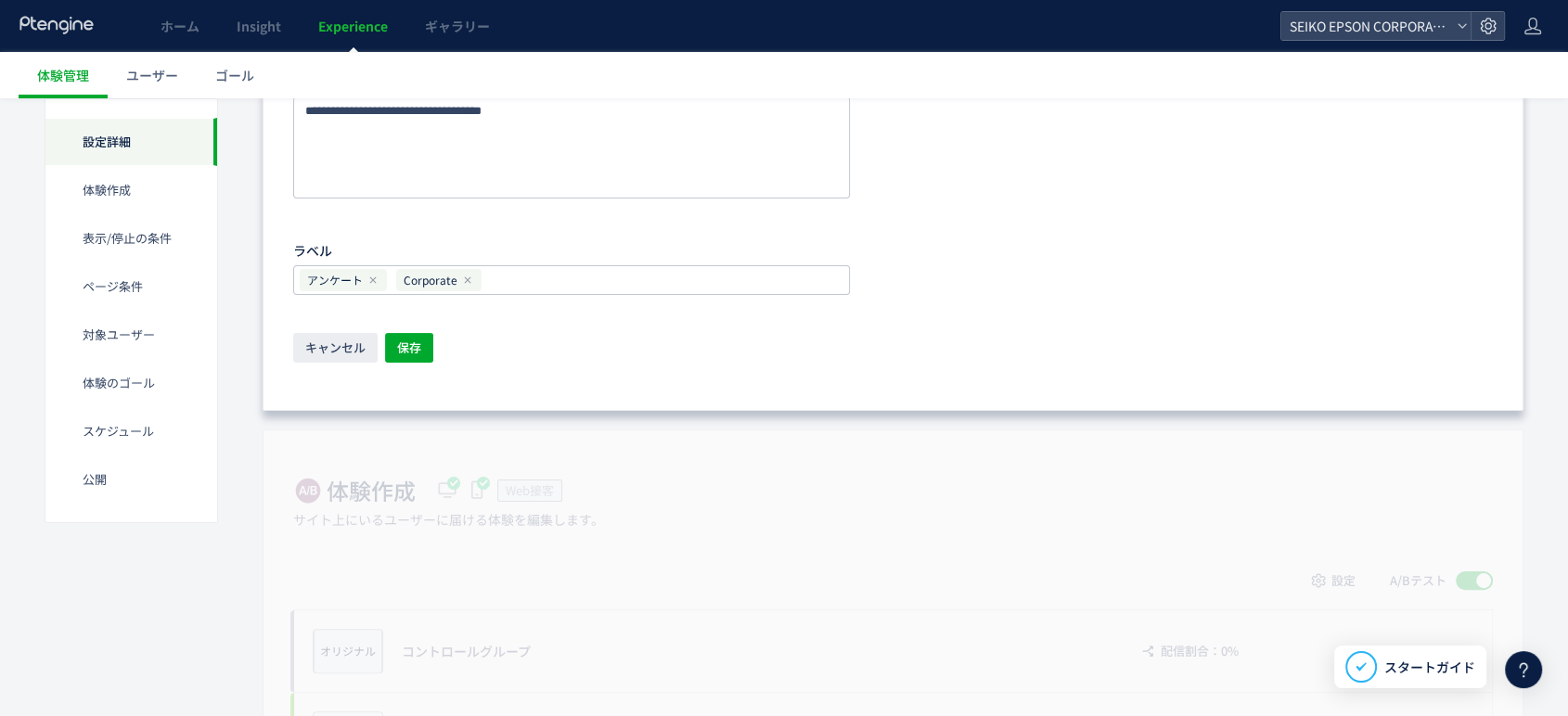 scroll, scrollTop: 515, scrollLeft: 0, axis: vertical 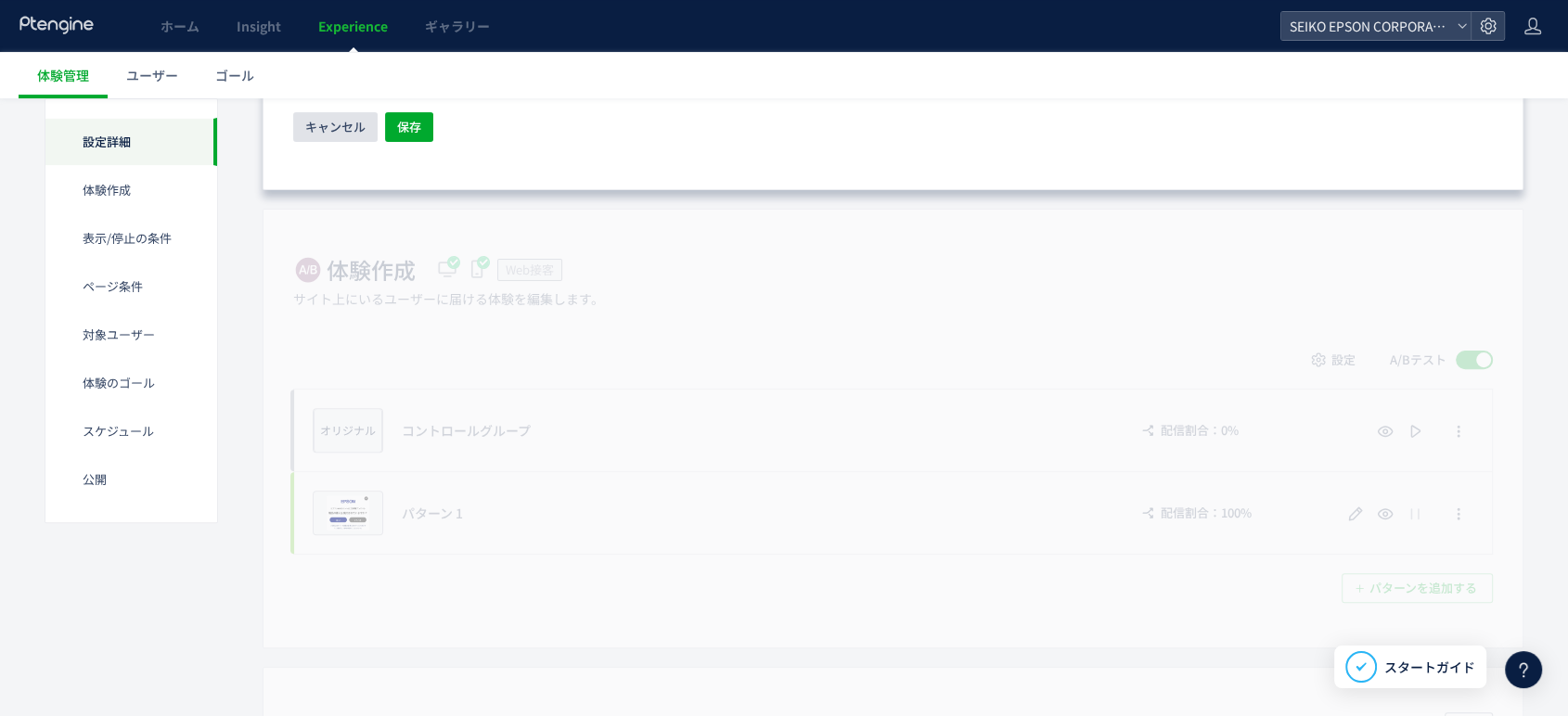 click on "キャンセル" at bounding box center (335, 127) 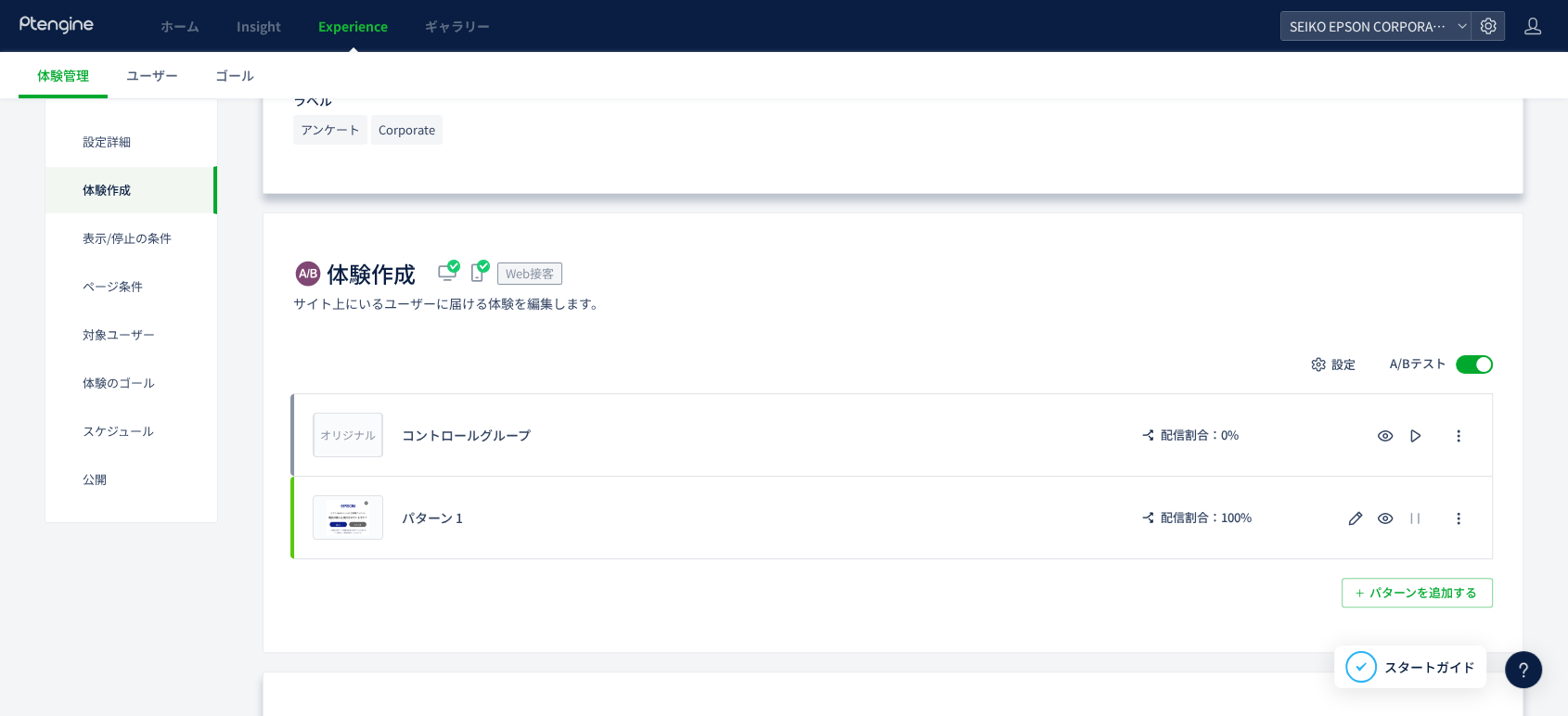 scroll, scrollTop: 515, scrollLeft: 0, axis: vertical 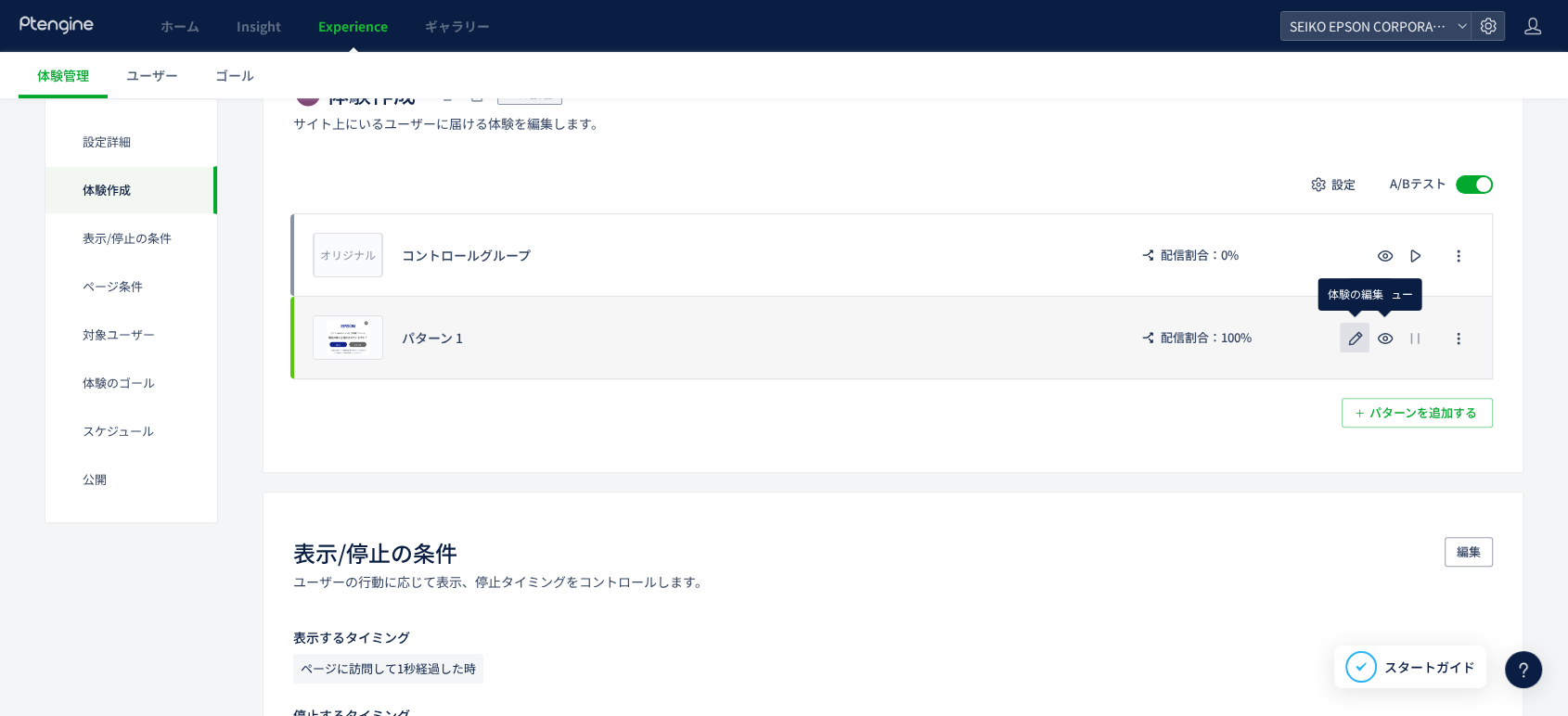 click 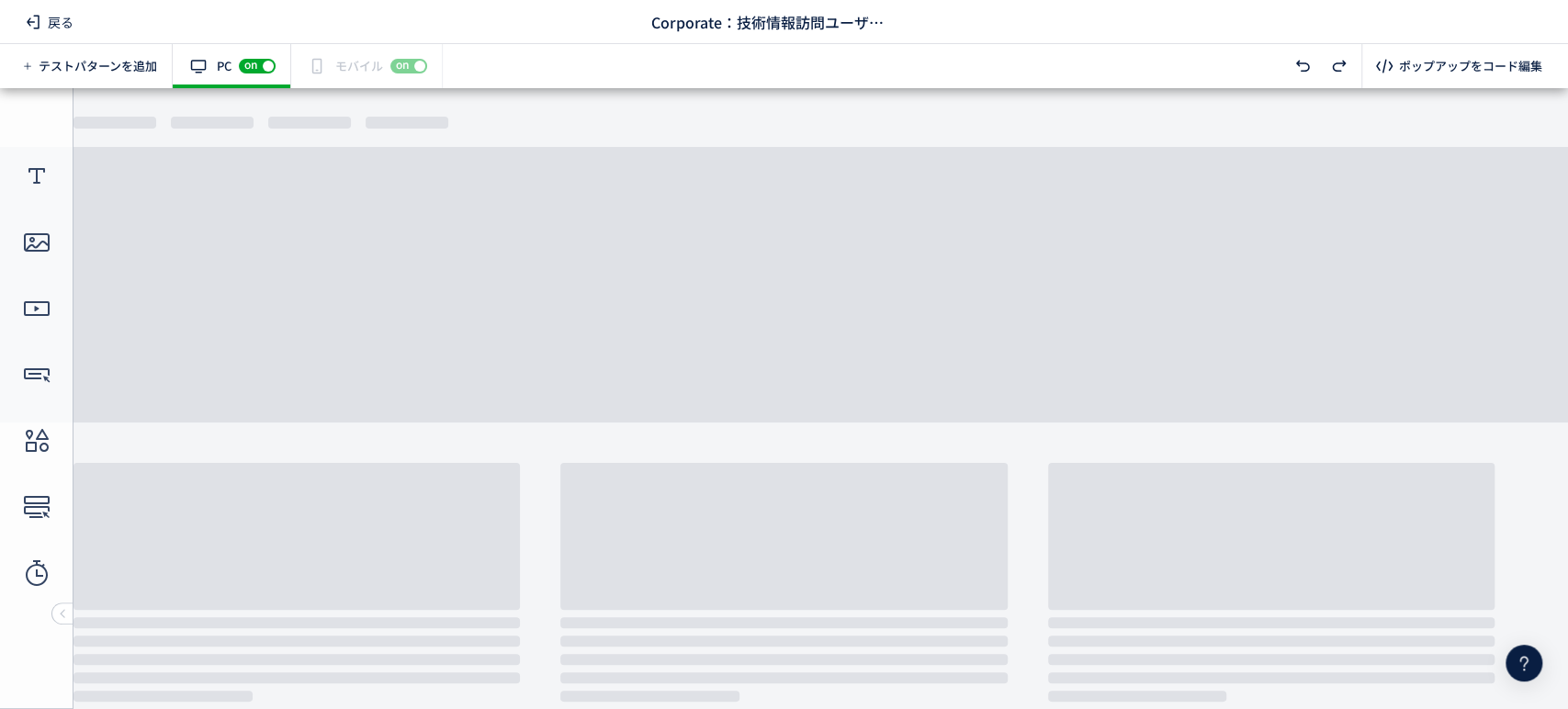scroll, scrollTop: 0, scrollLeft: 0, axis: both 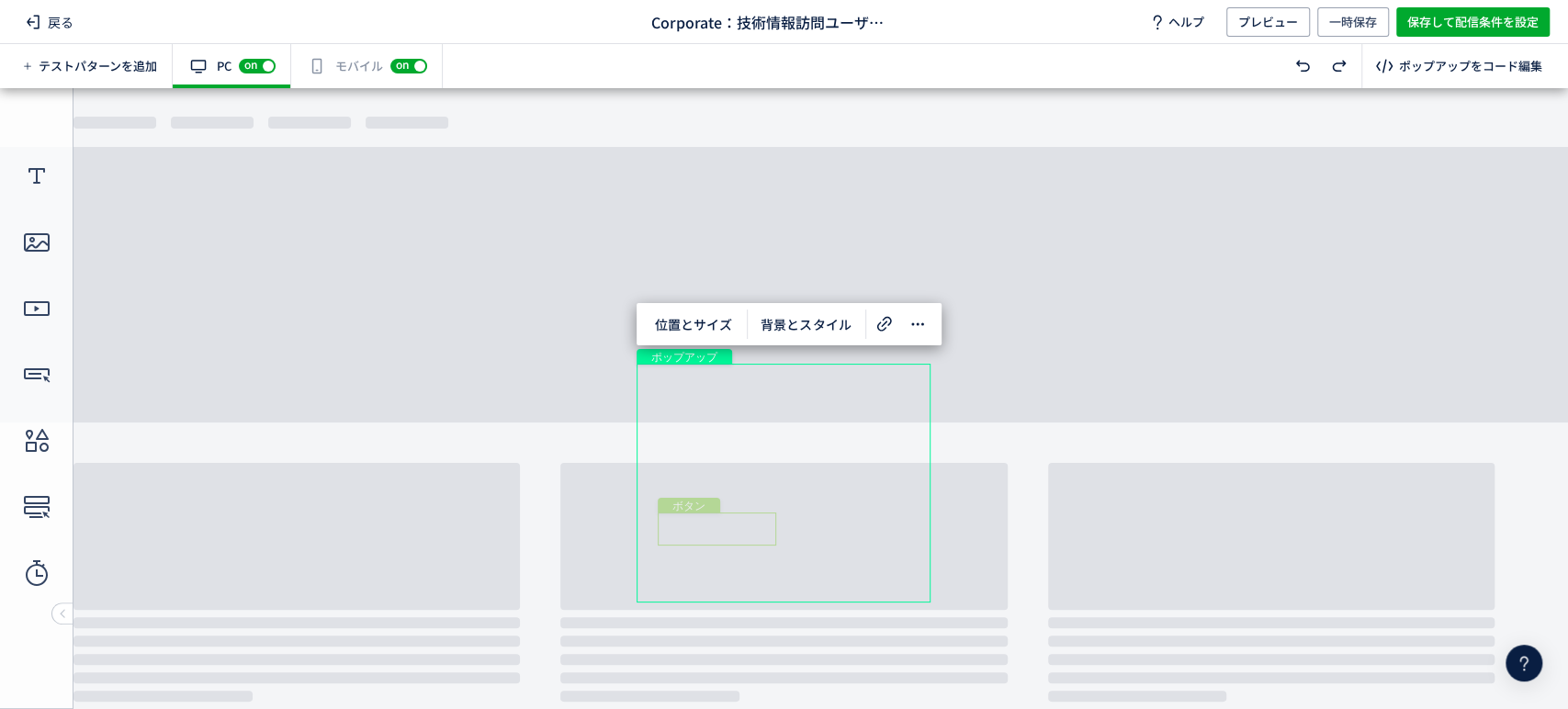 click on "ボタン" at bounding box center [716, 529] 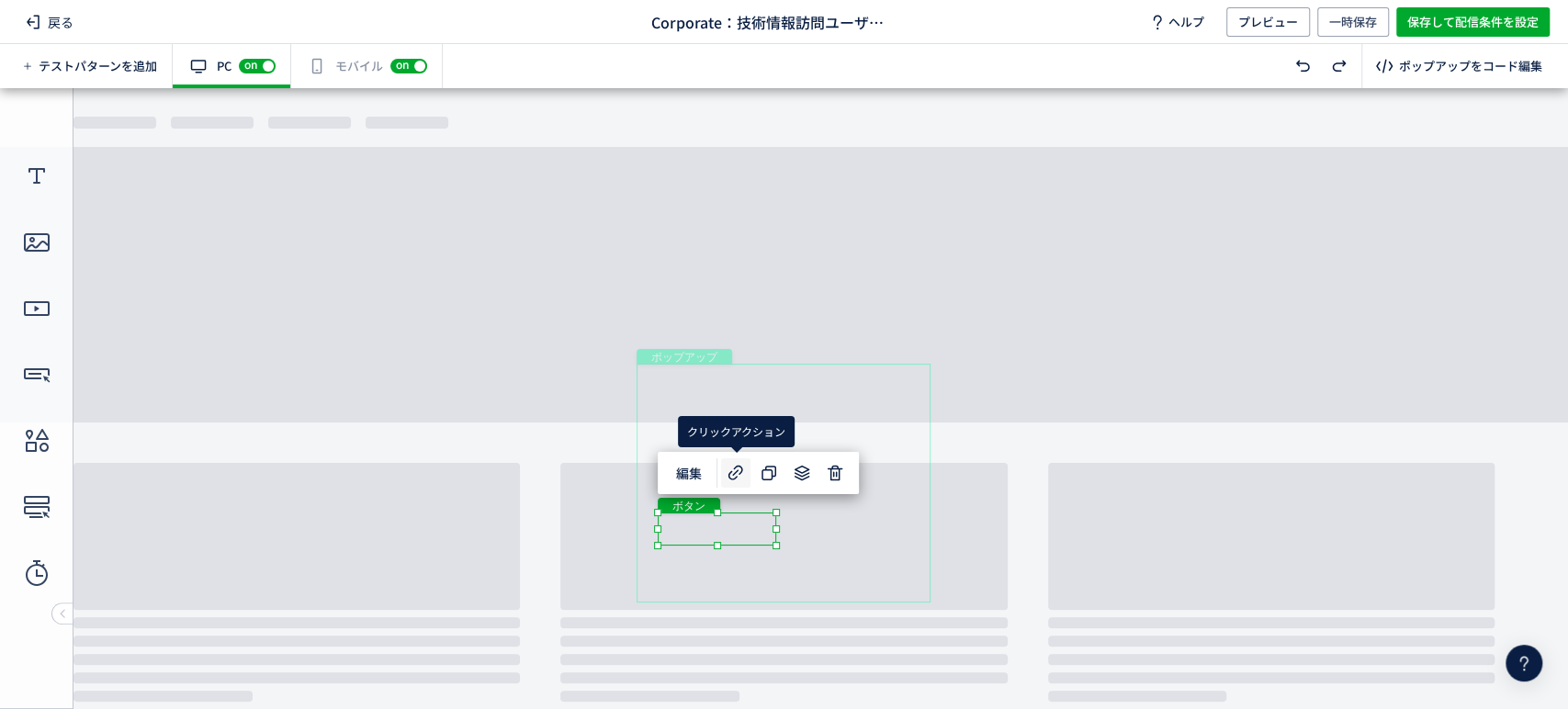 click 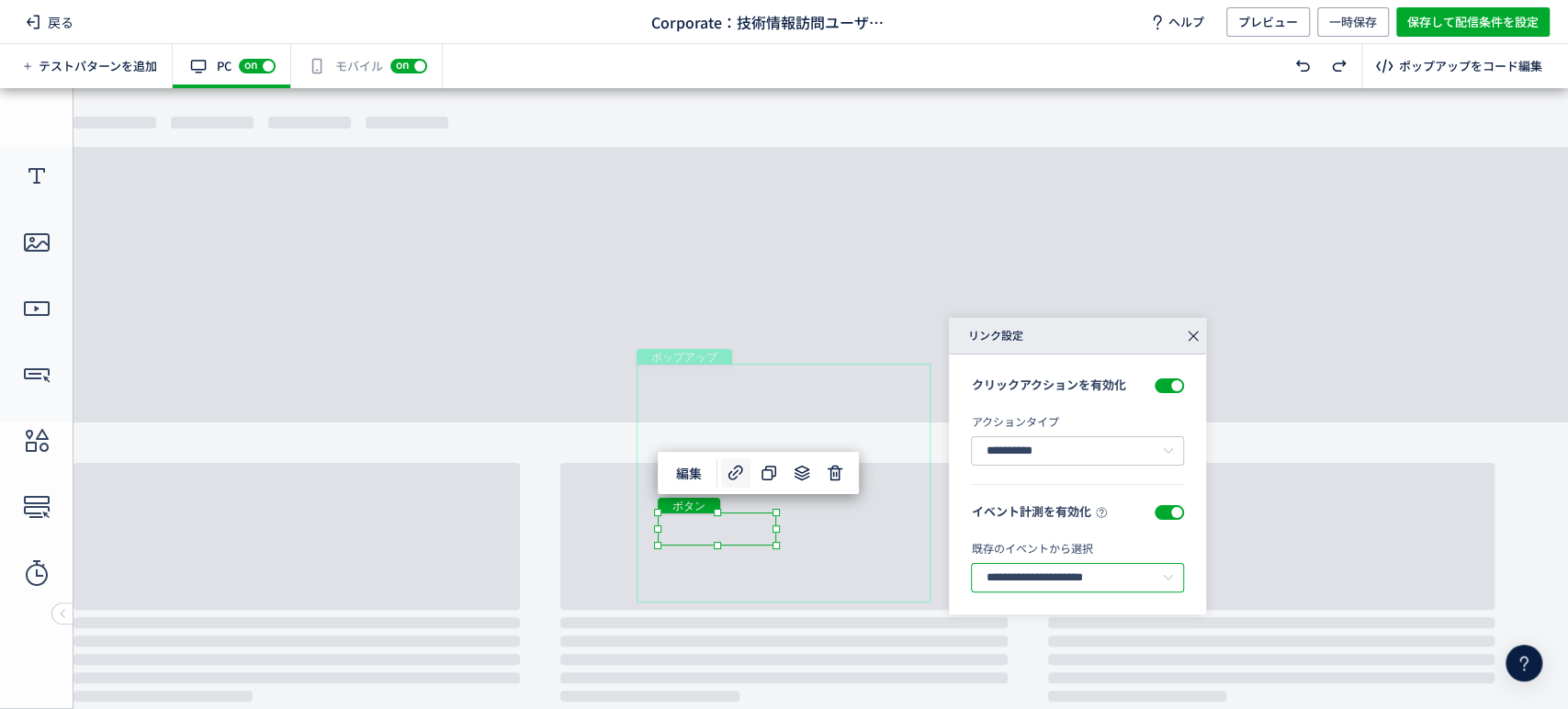 click on "**********" at bounding box center (1077, 578) 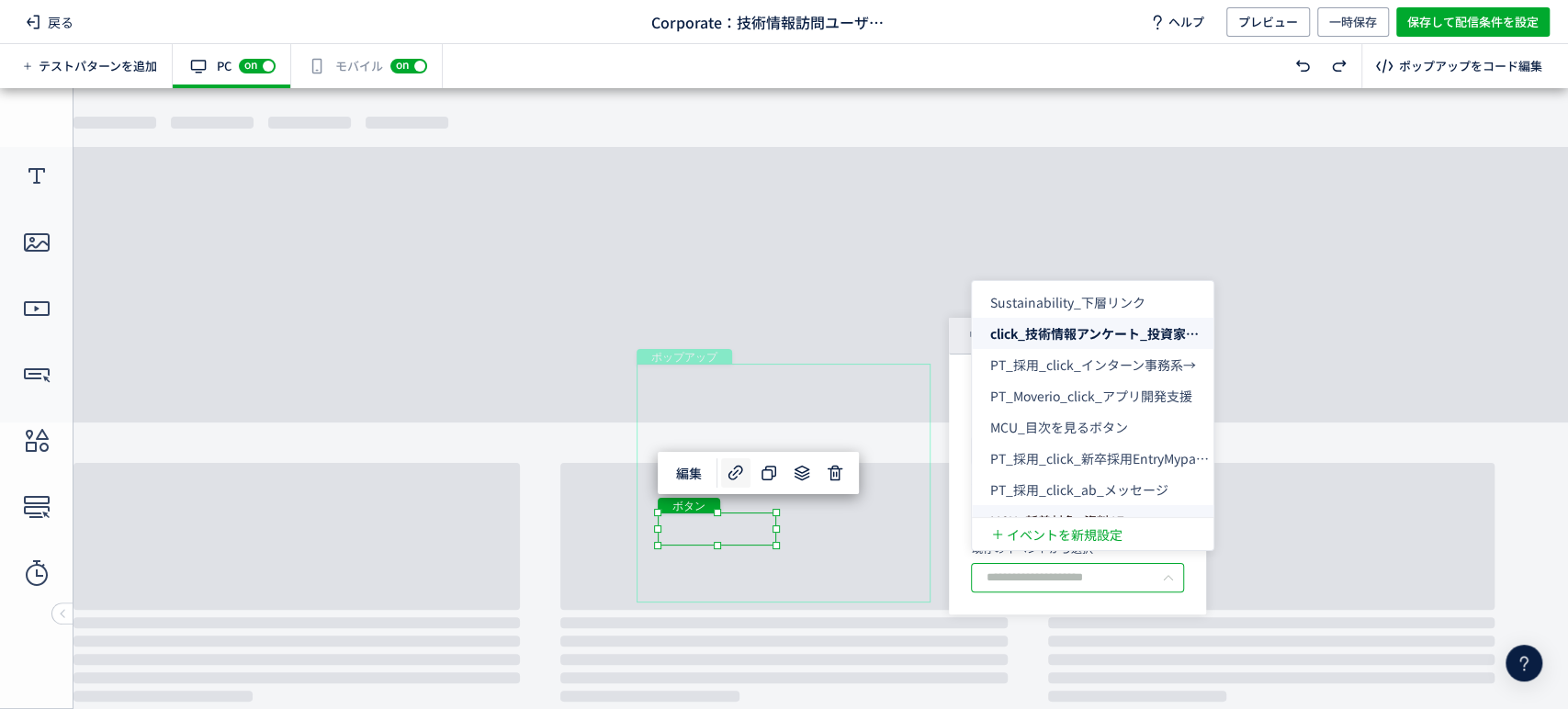 click on "イベント計測を有効化
既存のイベントから選択" at bounding box center [1077, 558] 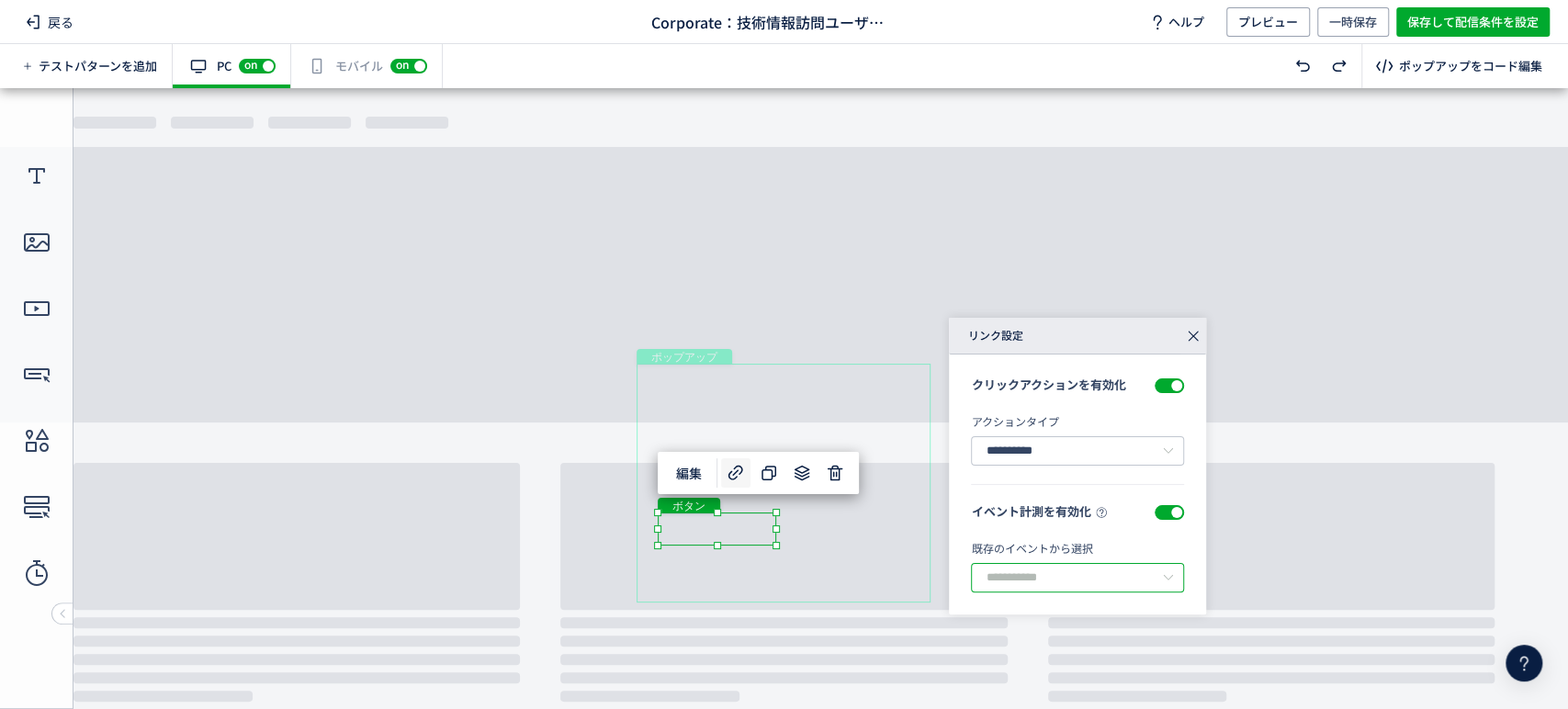 click at bounding box center [1077, 578] 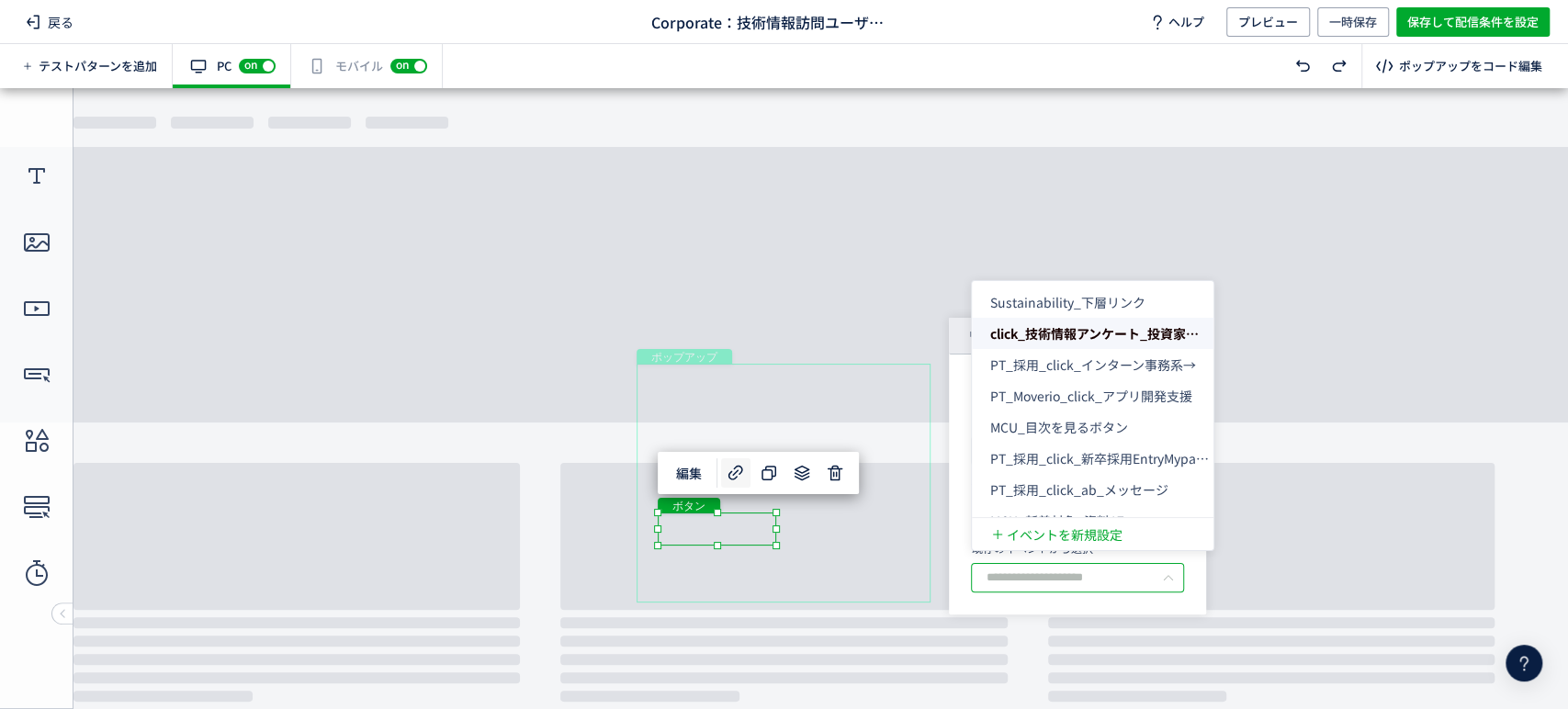 drag, startPoint x: 985, startPoint y: 577, endPoint x: 1109, endPoint y: 579, distance: 124.01613 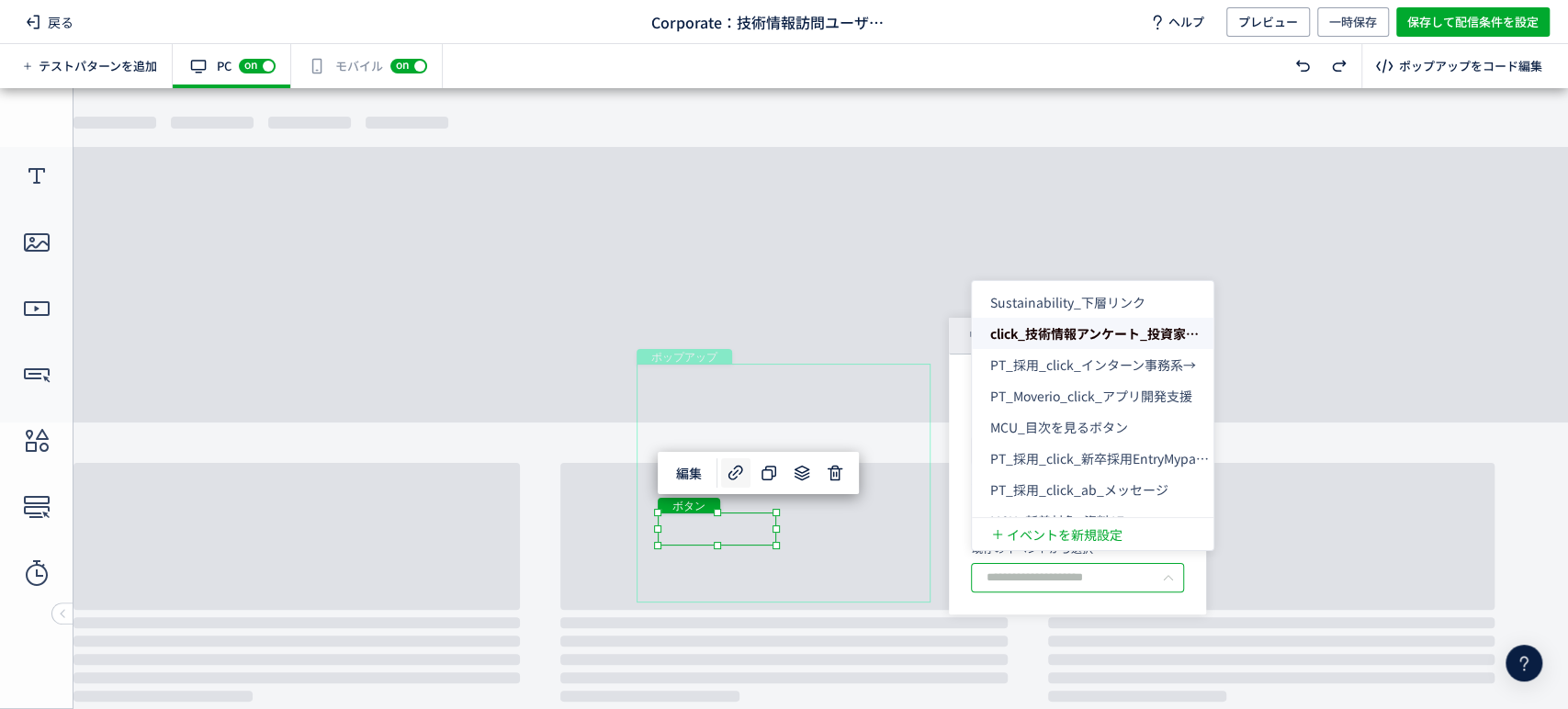 click at bounding box center (1077, 578) 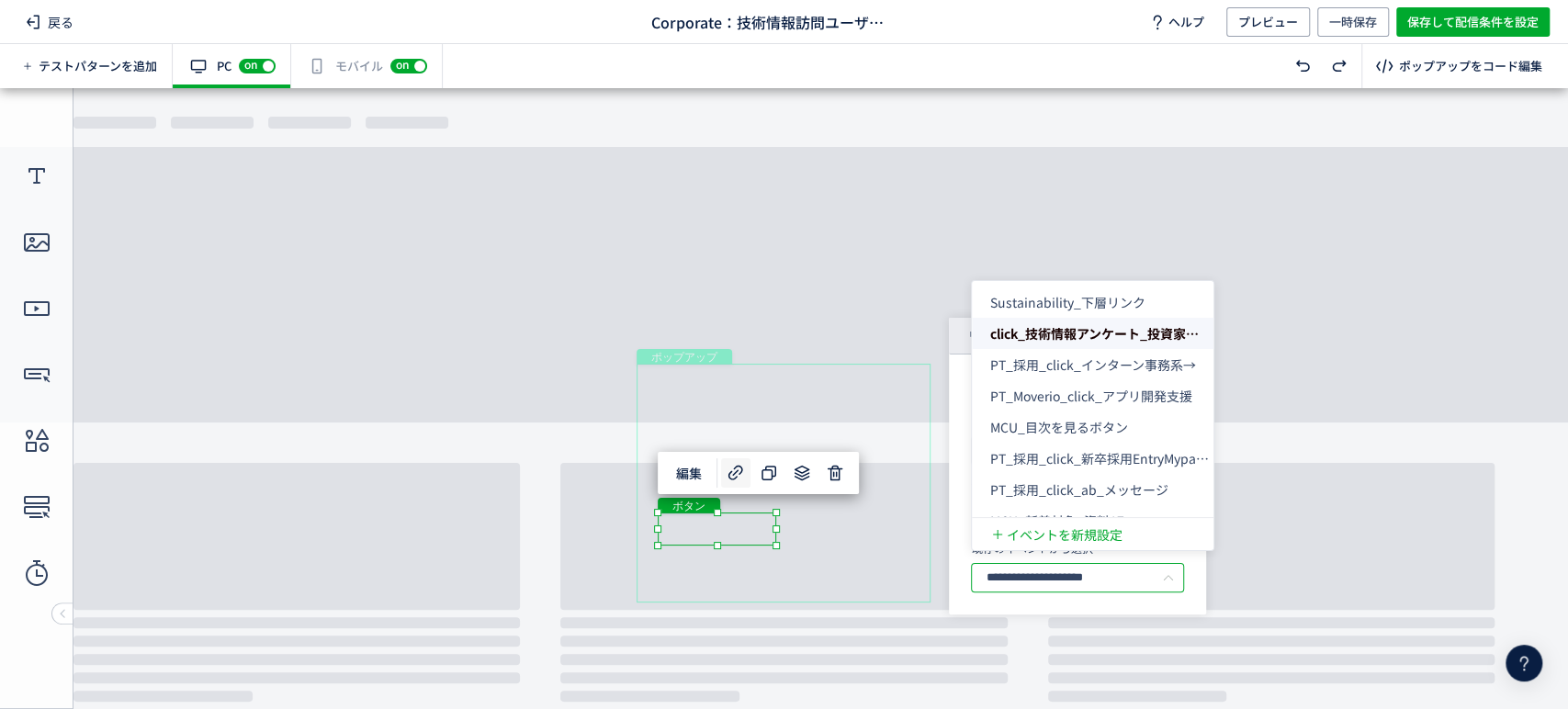 click on "**********" at bounding box center [1077, 578] 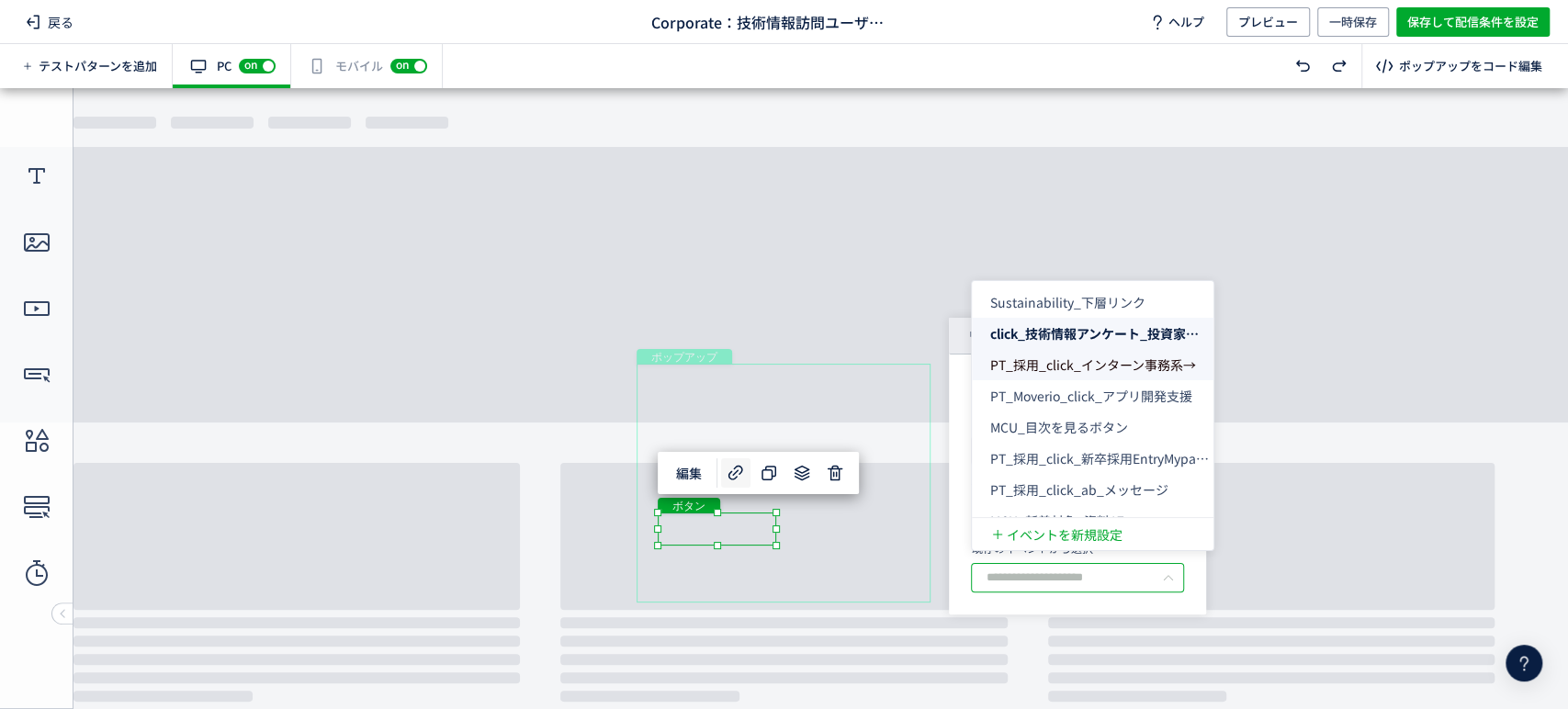 click on "イベント計測を有効化
既存のイベントから選択" at bounding box center [1077, 558] 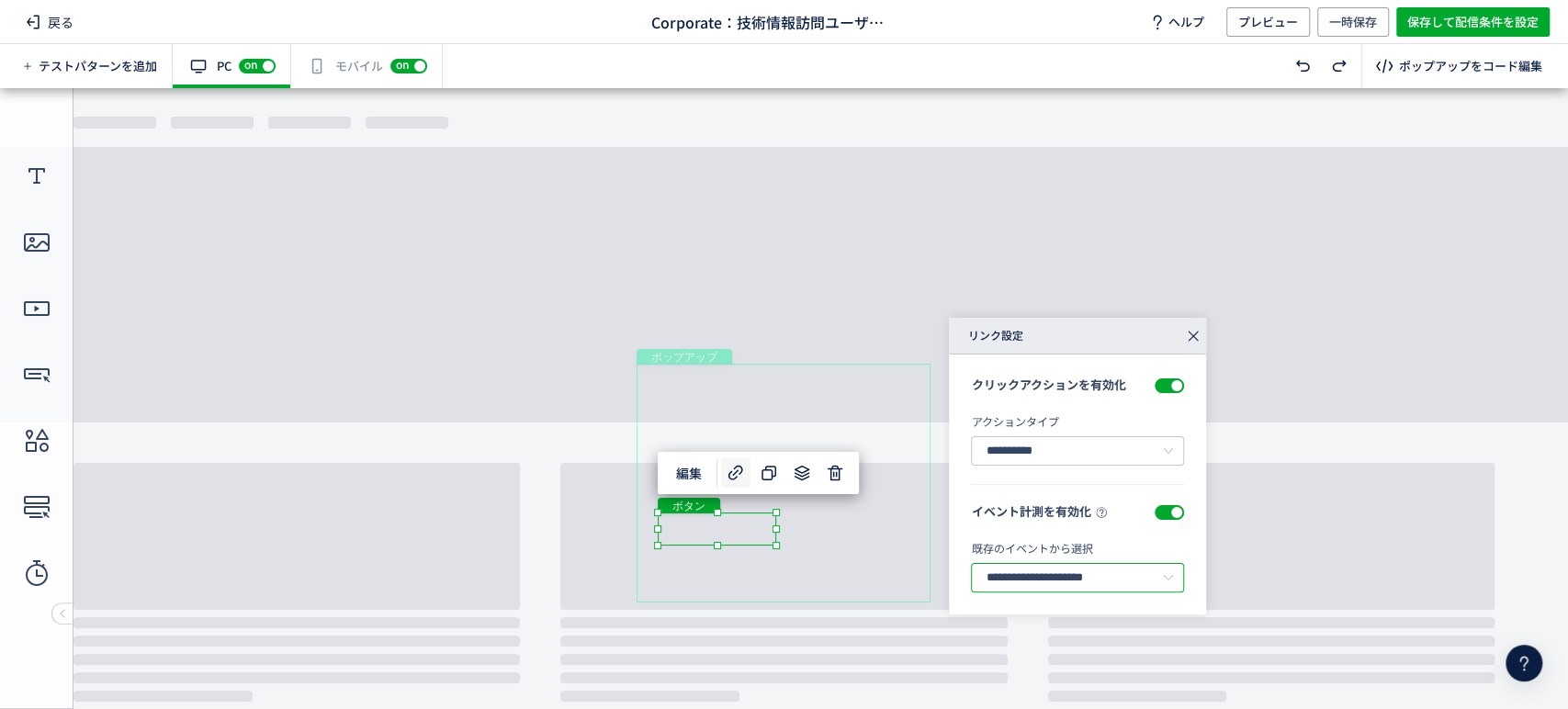click on "**********" at bounding box center [1077, 578] 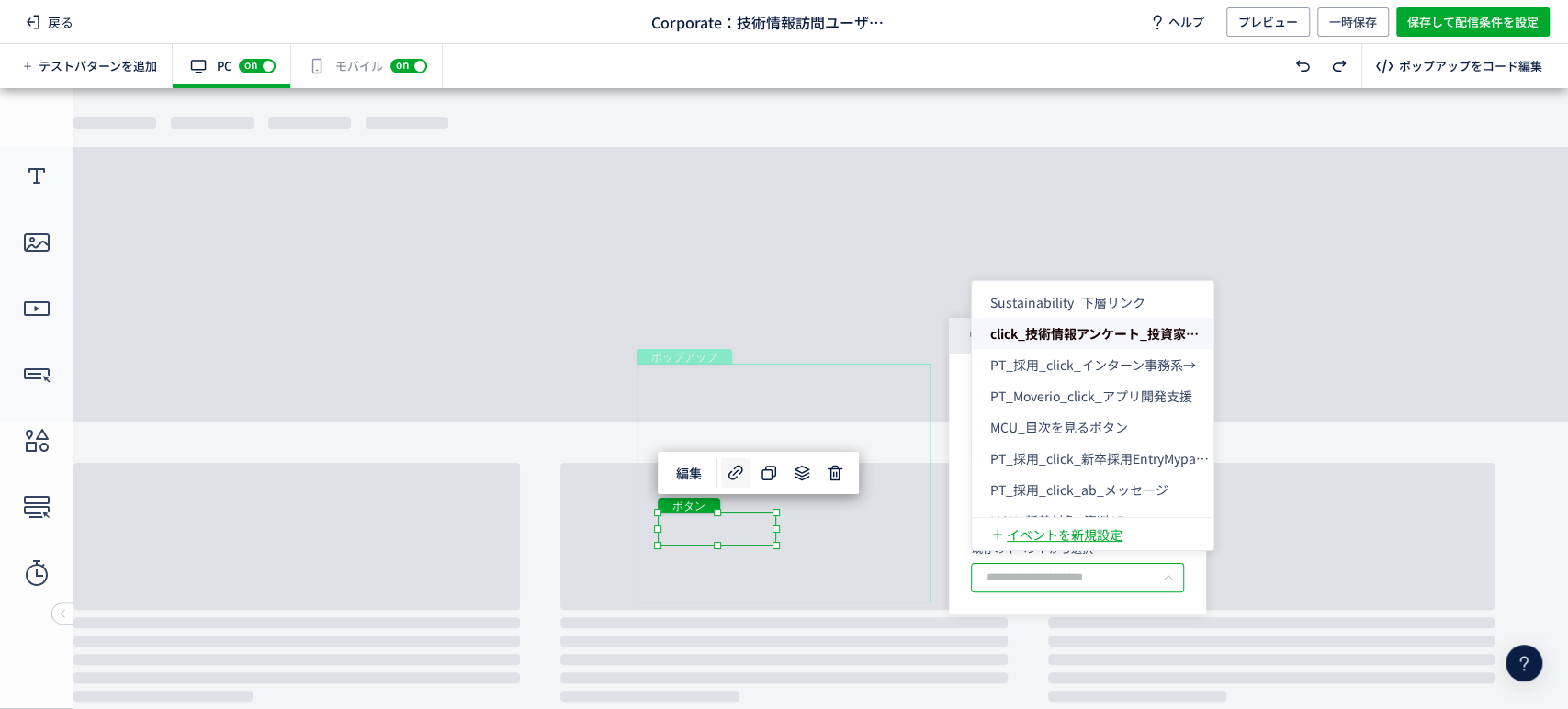 click on "イベントを新規設定" at bounding box center [1065, 535] 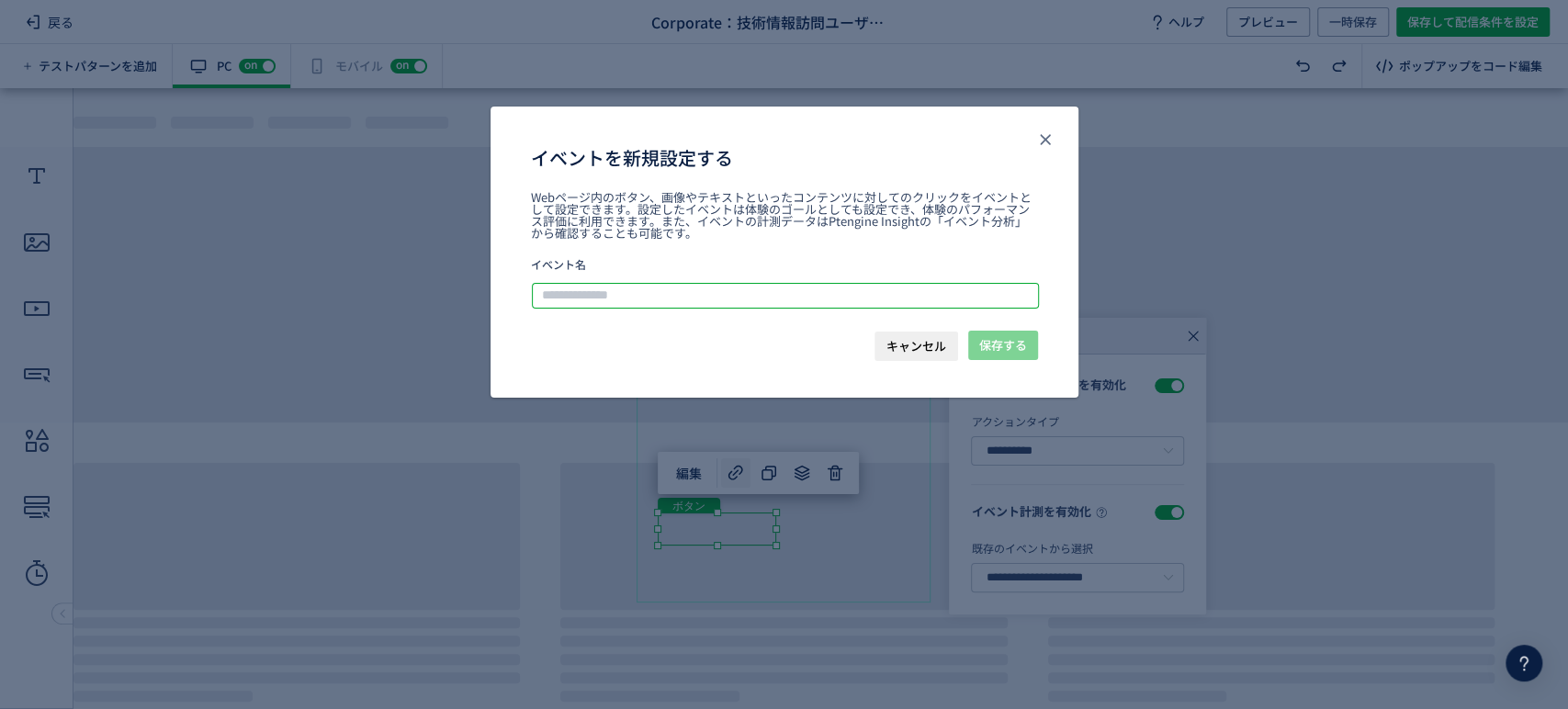click at bounding box center (785, 296) 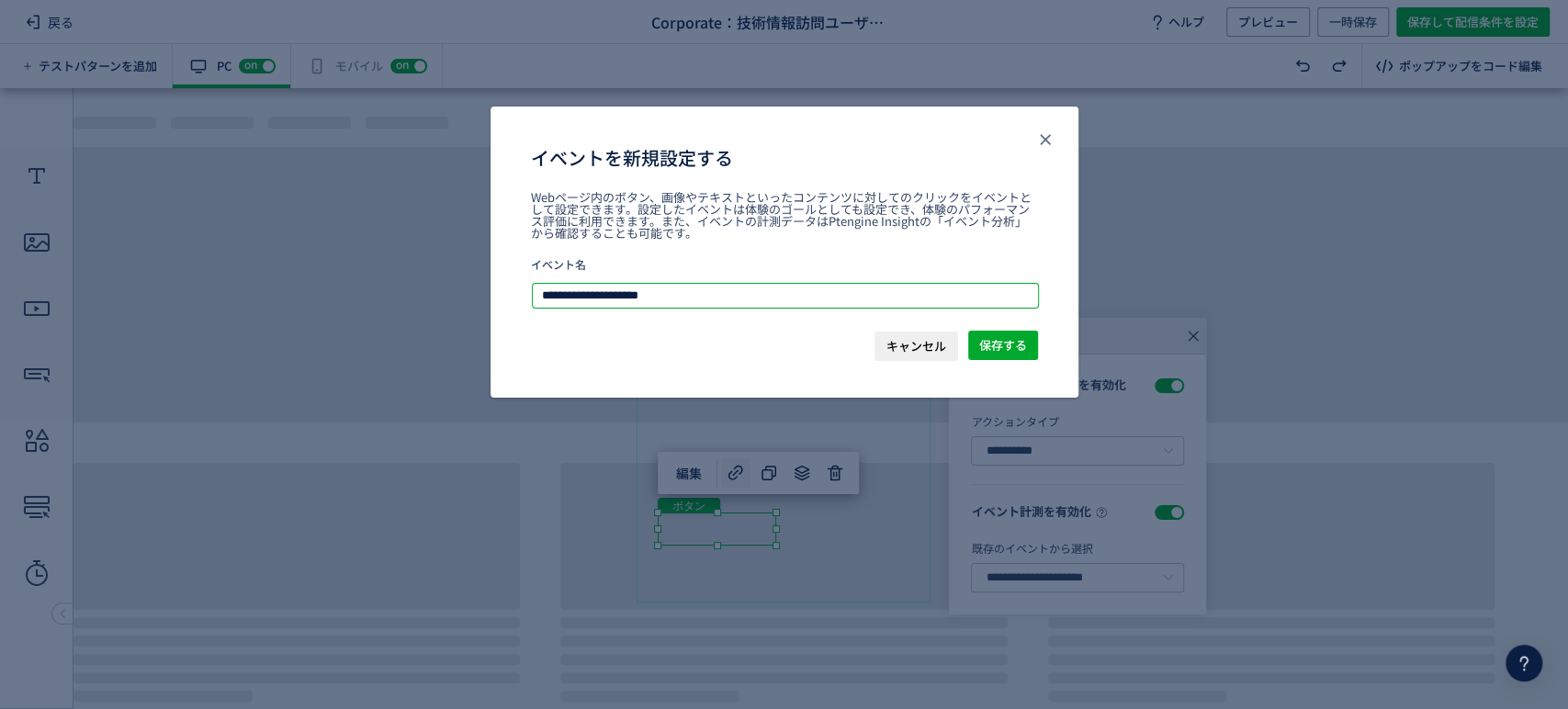 click on "**********" at bounding box center (785, 296) 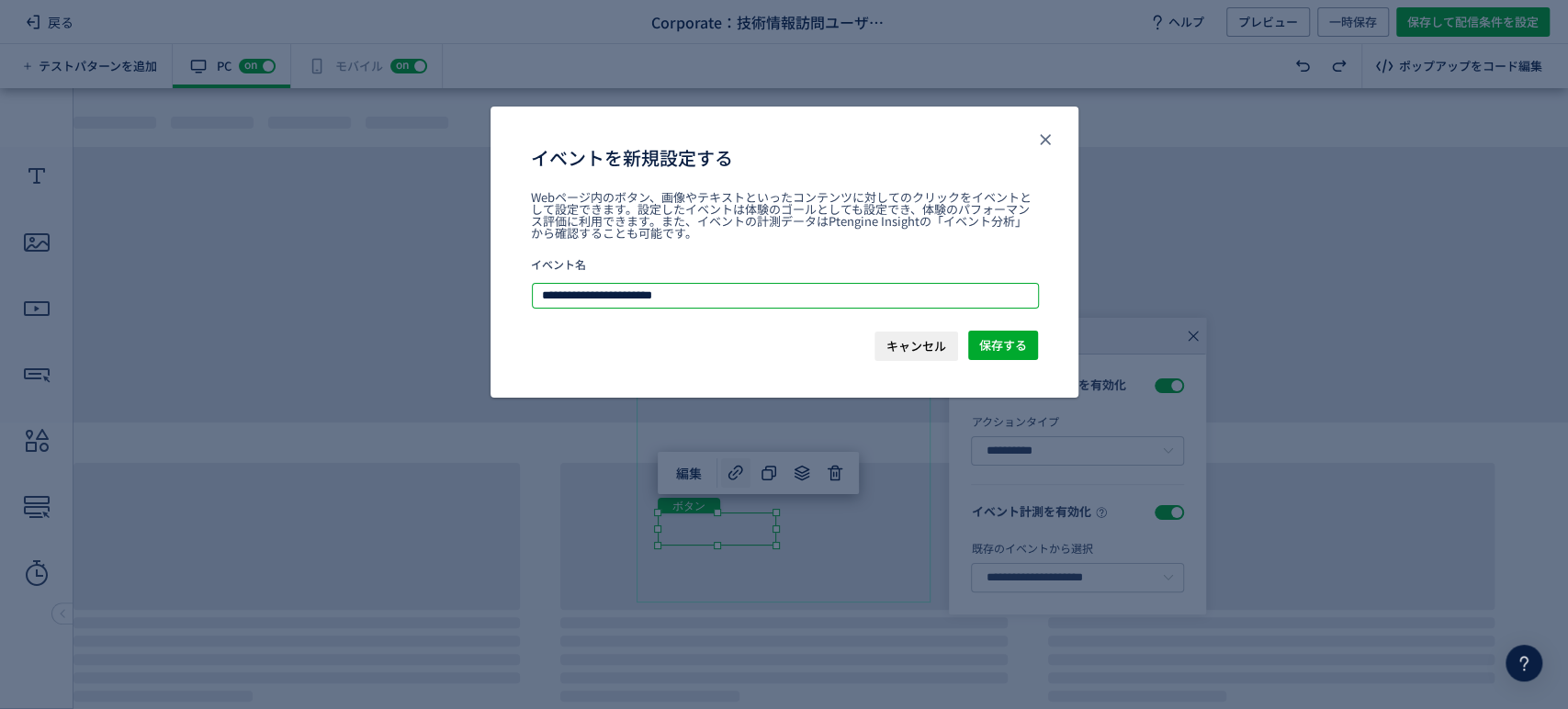 click on "**********" at bounding box center [785, 296] 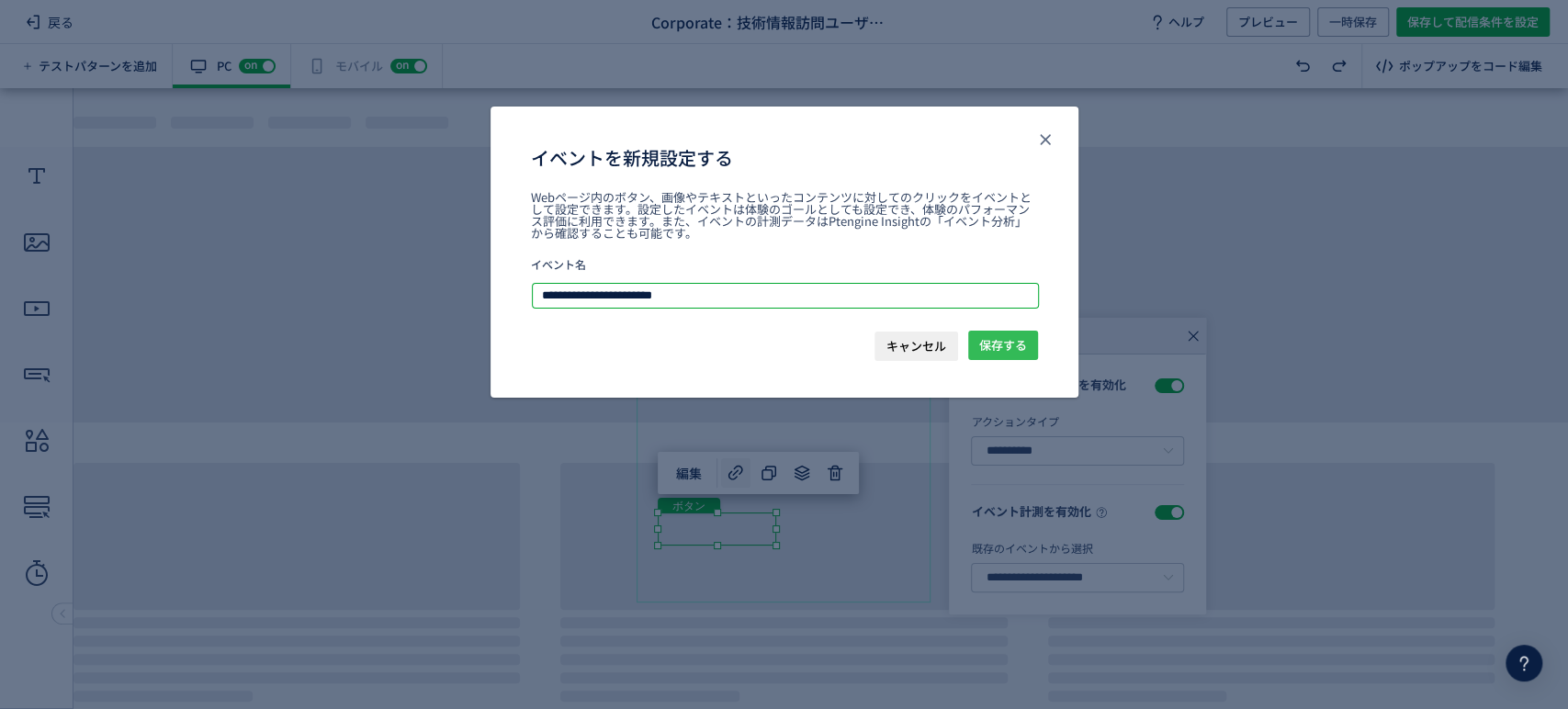 type on "**********" 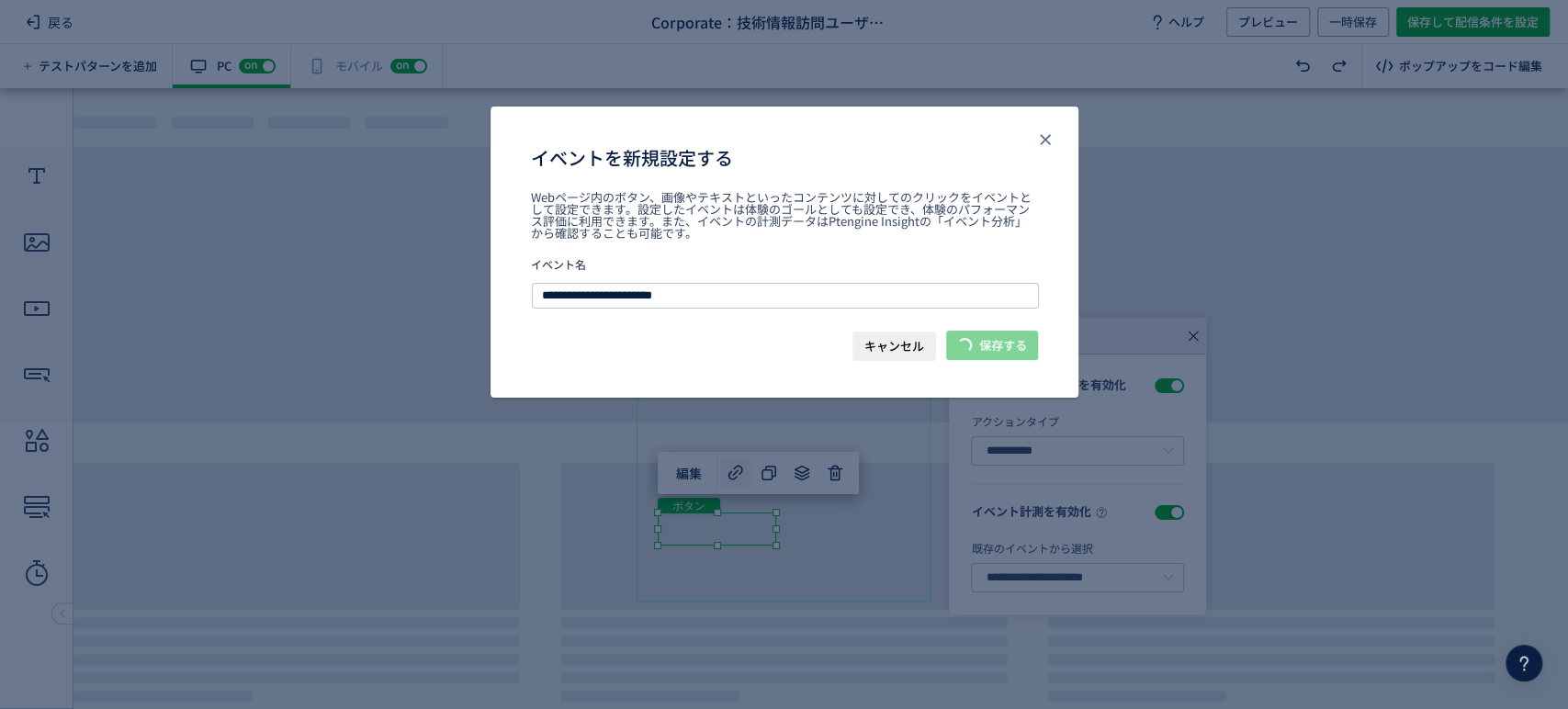 type on "**********" 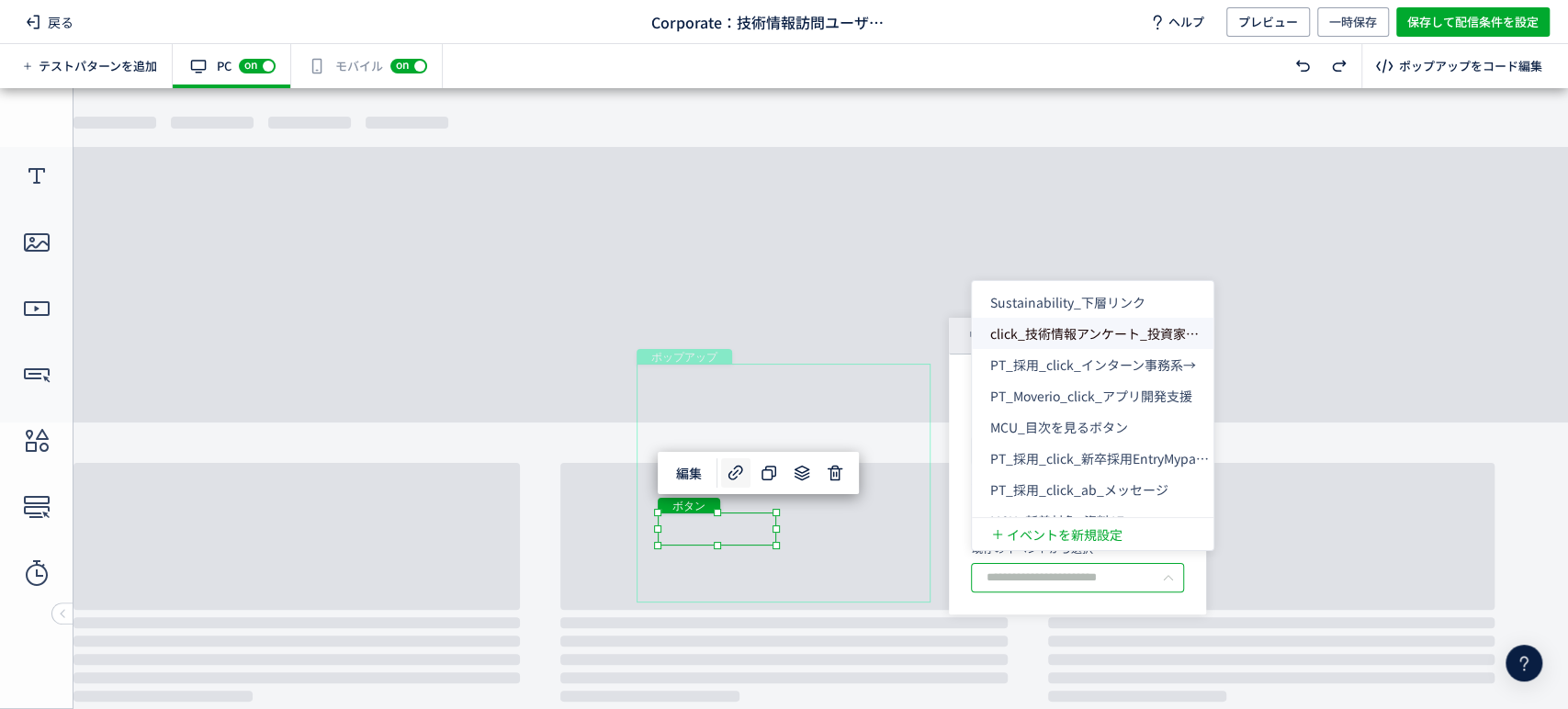 click at bounding box center [1077, 578] 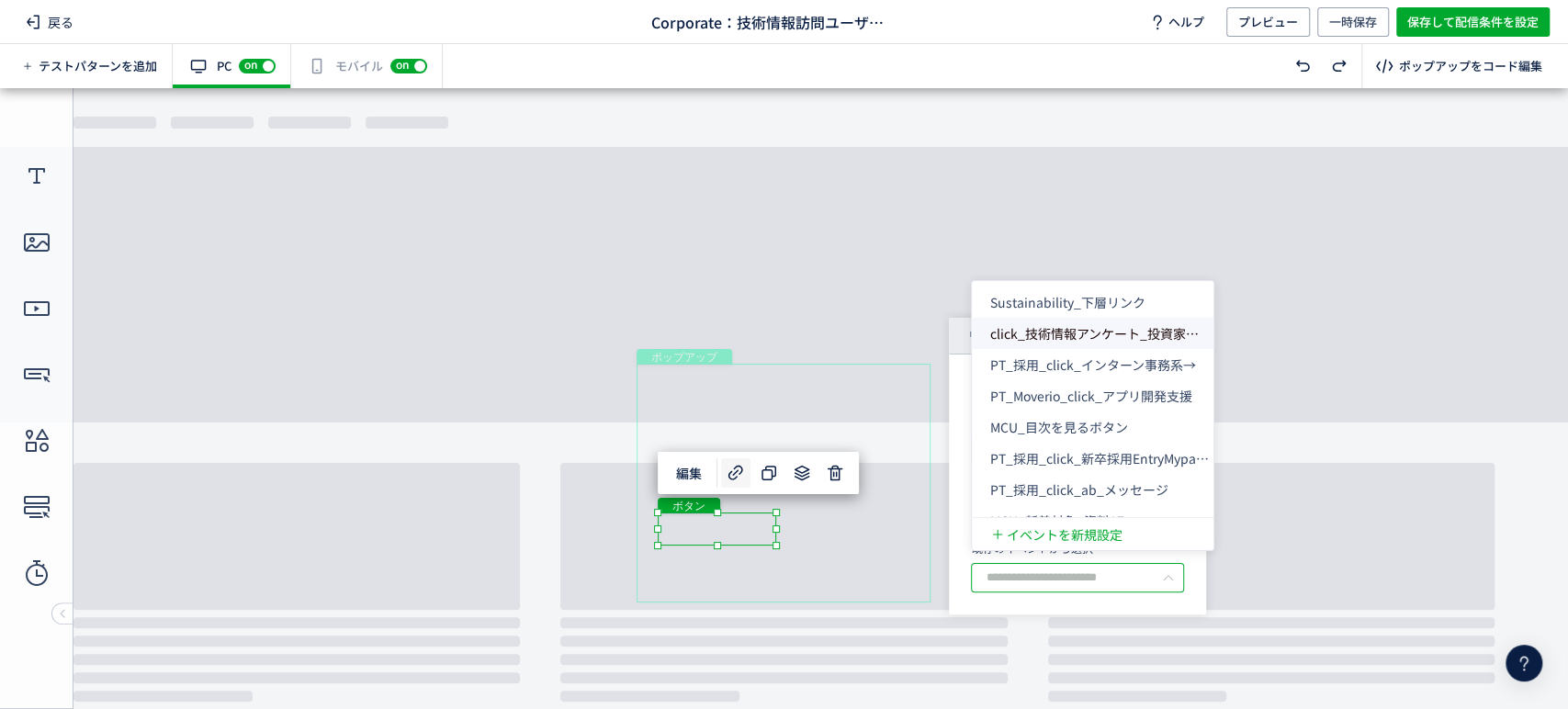 scroll, scrollTop: 2923, scrollLeft: 0, axis: vertical 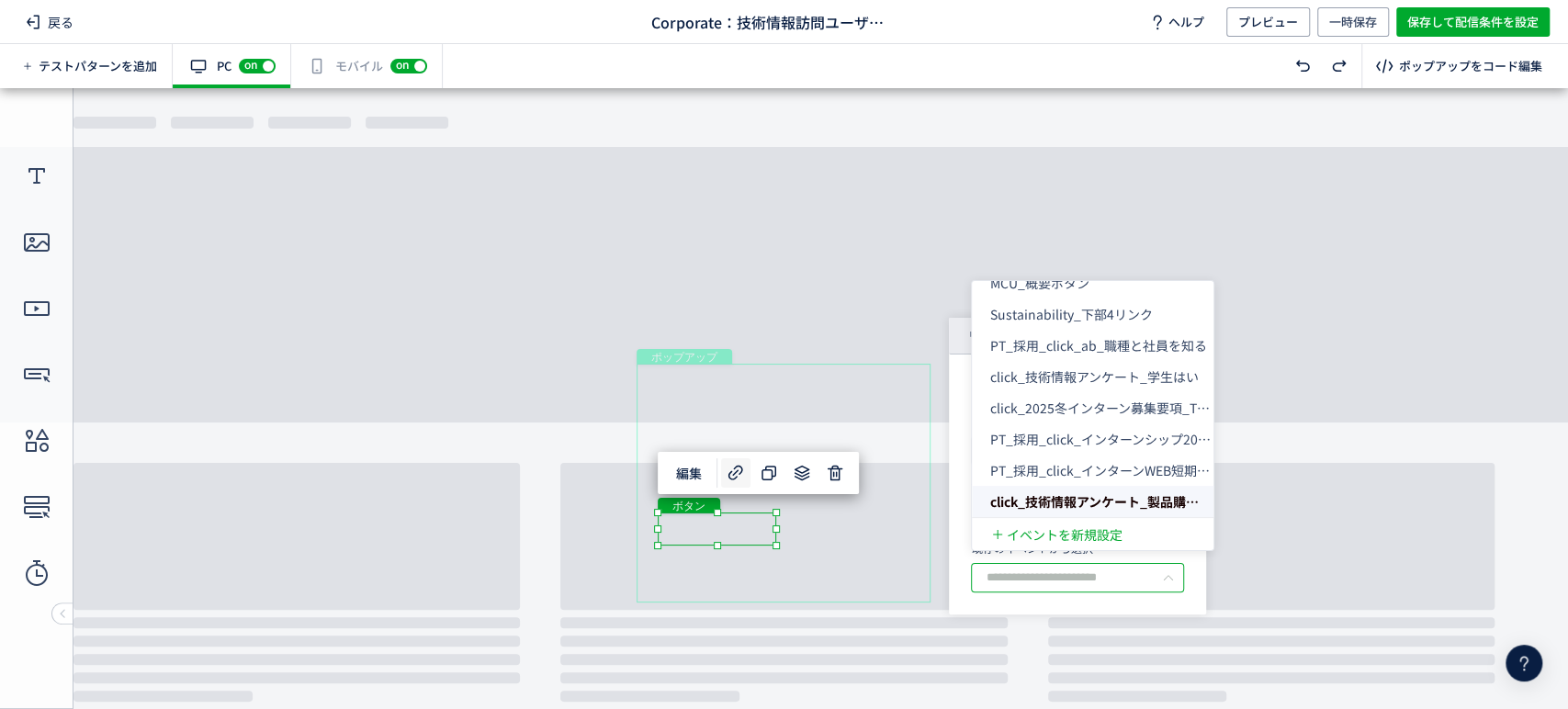 click on "イベント計測を有効化
既存のイベントから選択" at bounding box center [1077, 558] 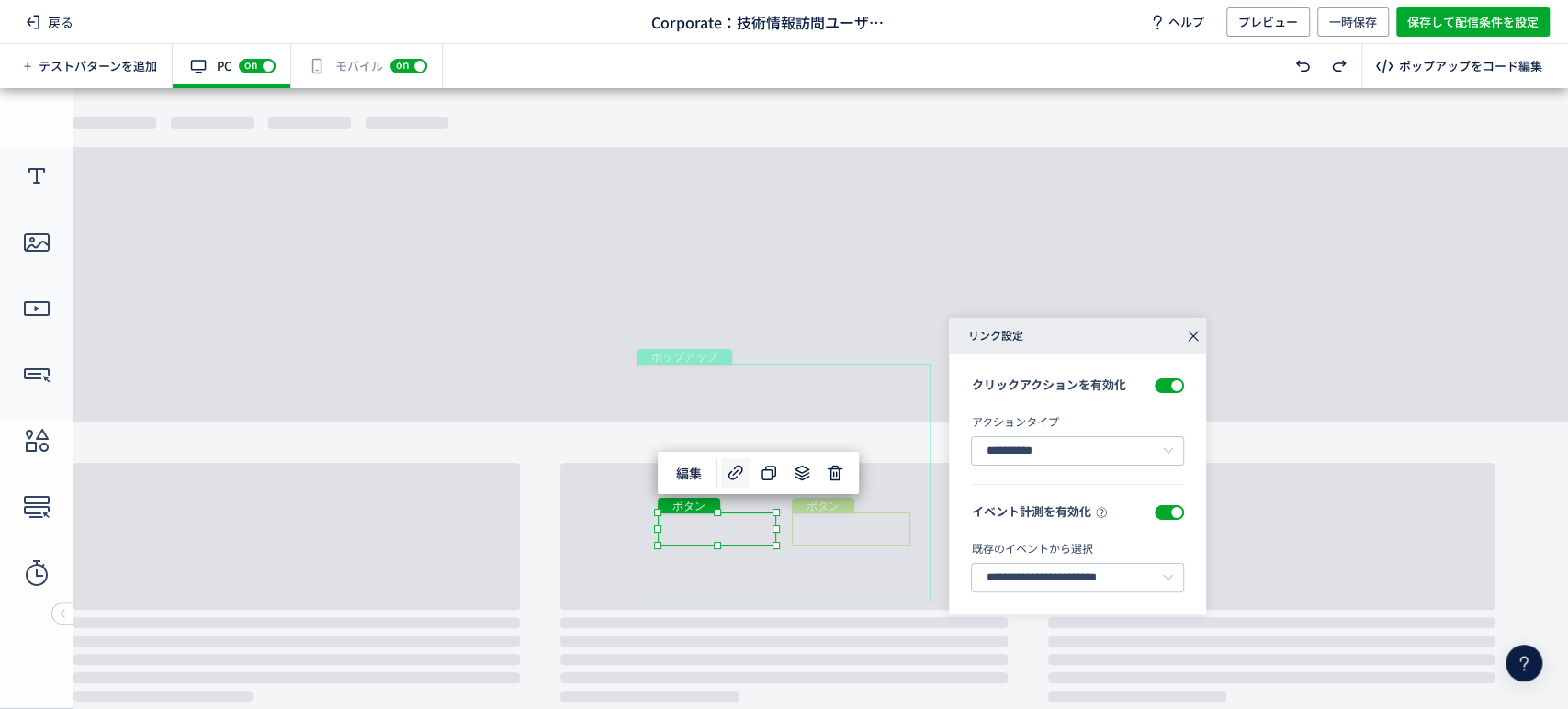 click on "ボタン" at bounding box center (851, 529) 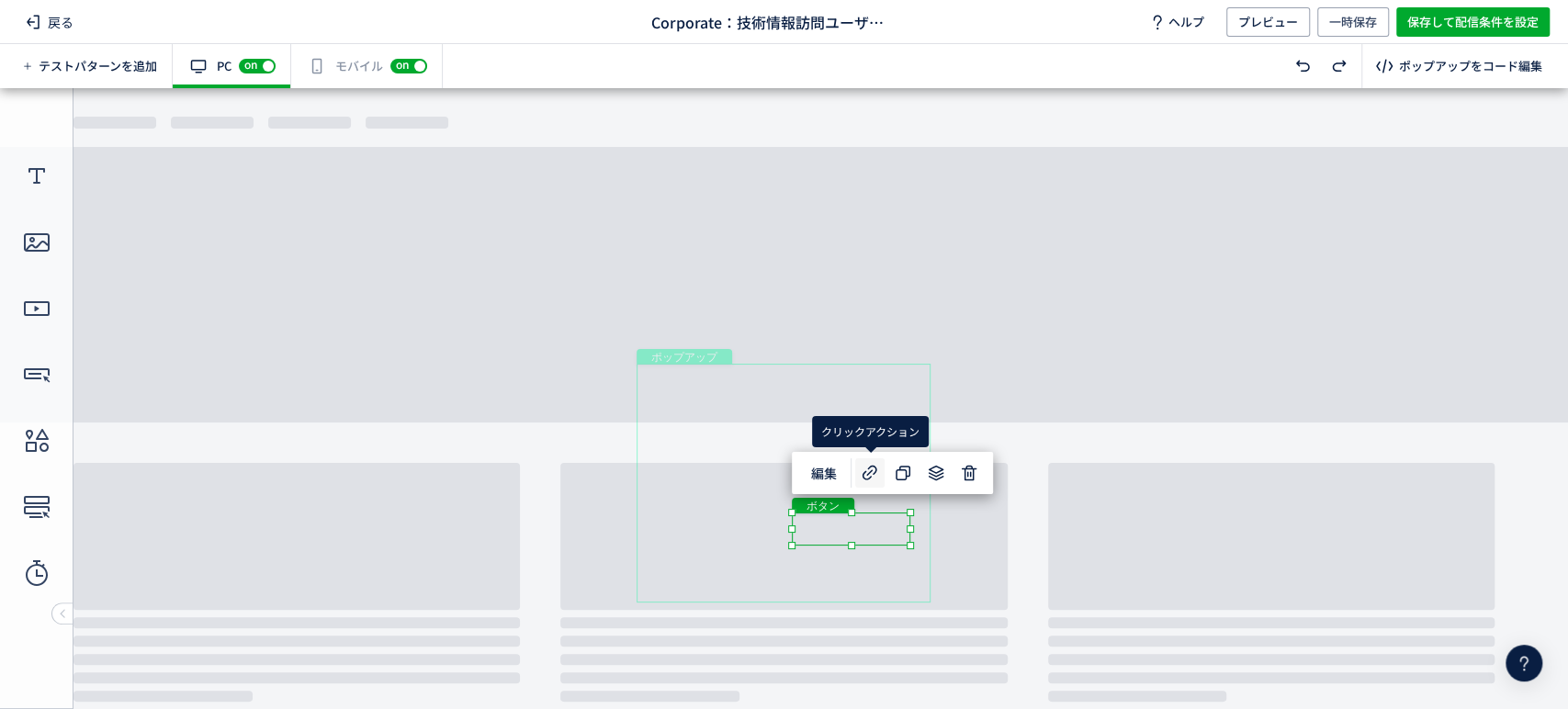 click 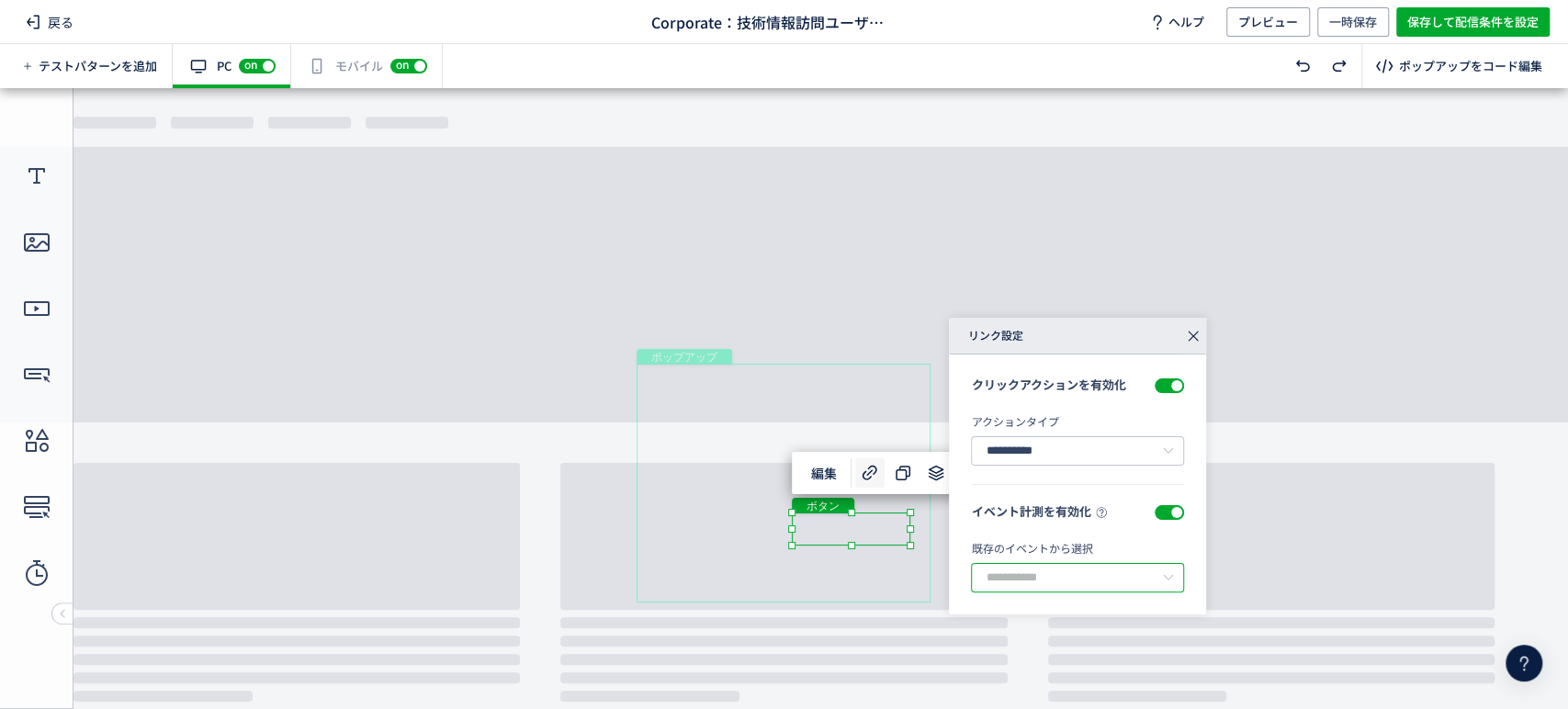 click at bounding box center (1077, 578) 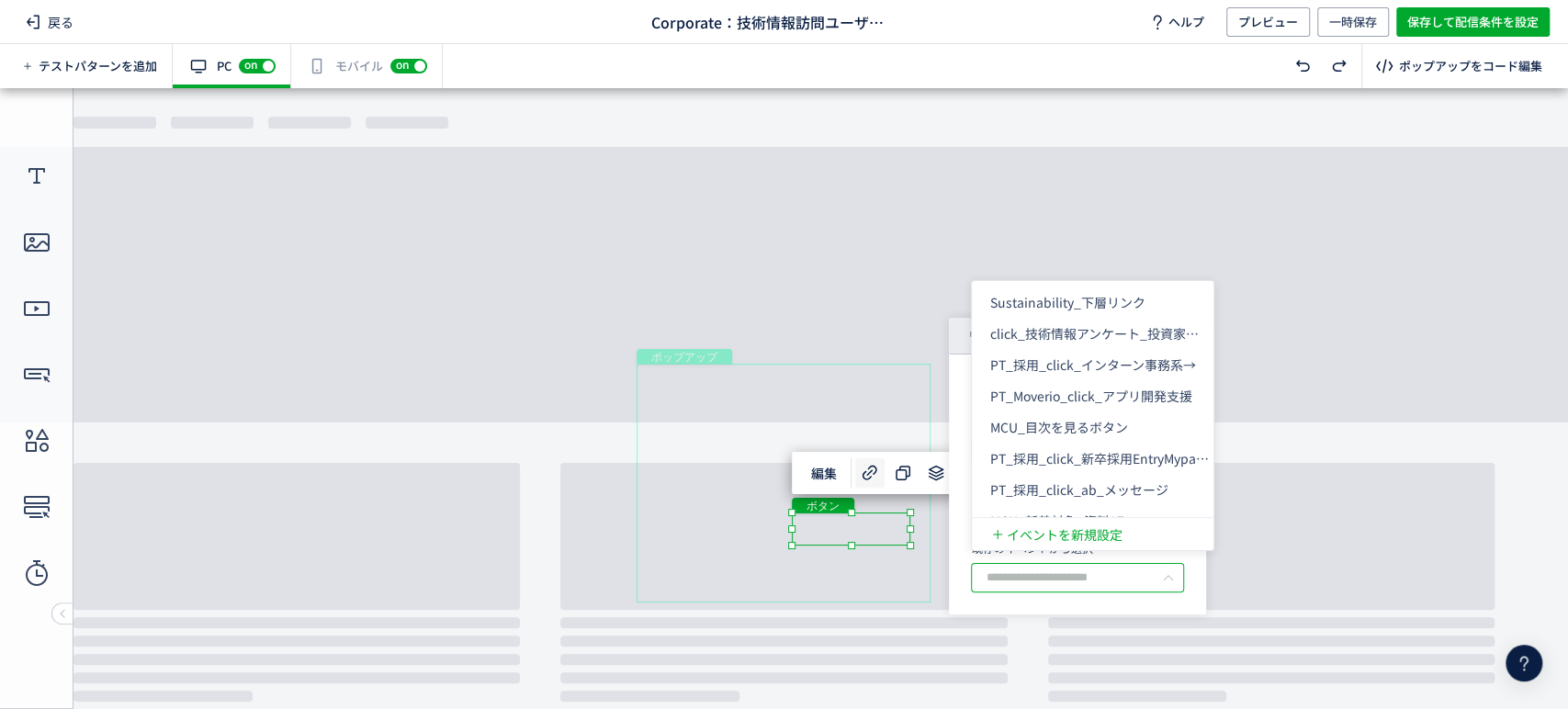 scroll, scrollTop: 3110, scrollLeft: 0, axis: vertical 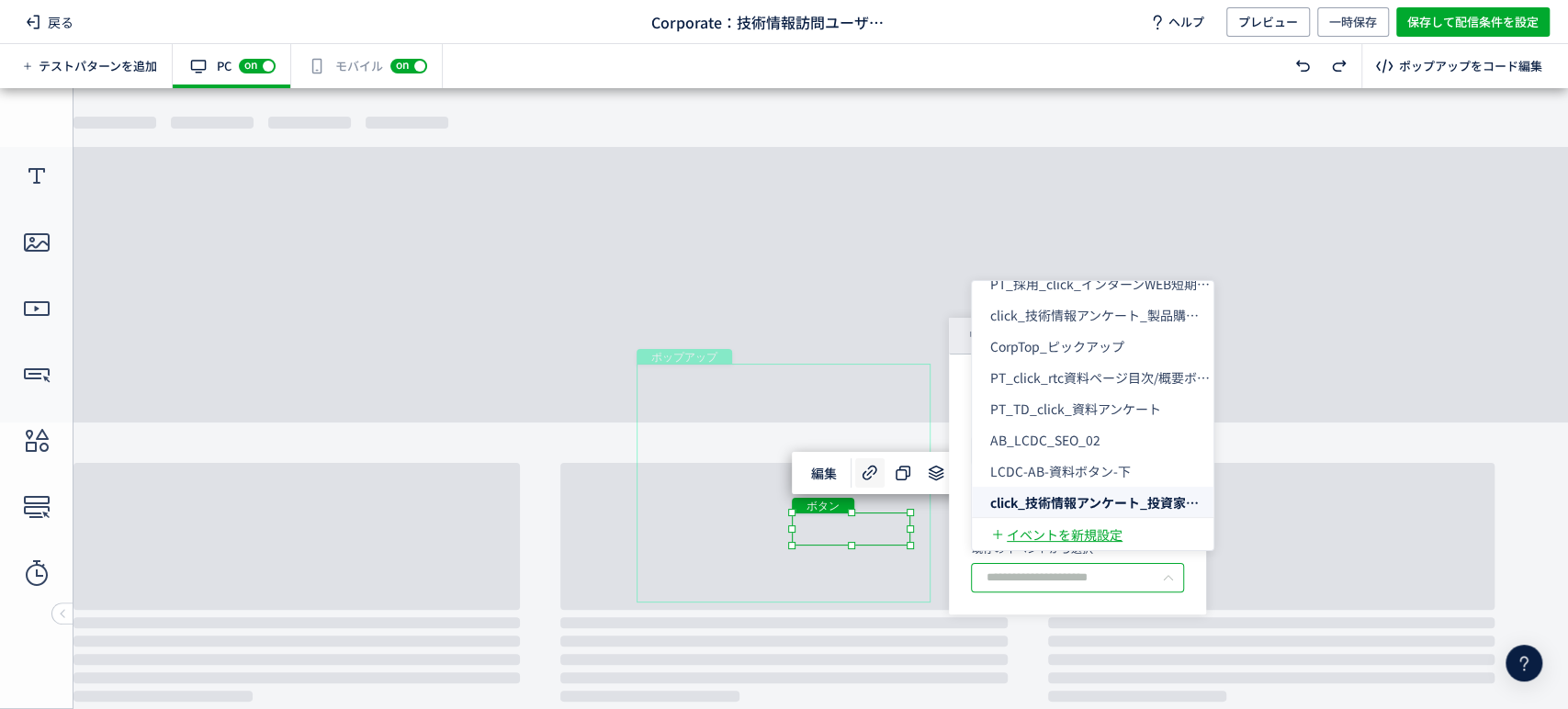 click on "イベントを新規設定" at bounding box center (1065, 535) 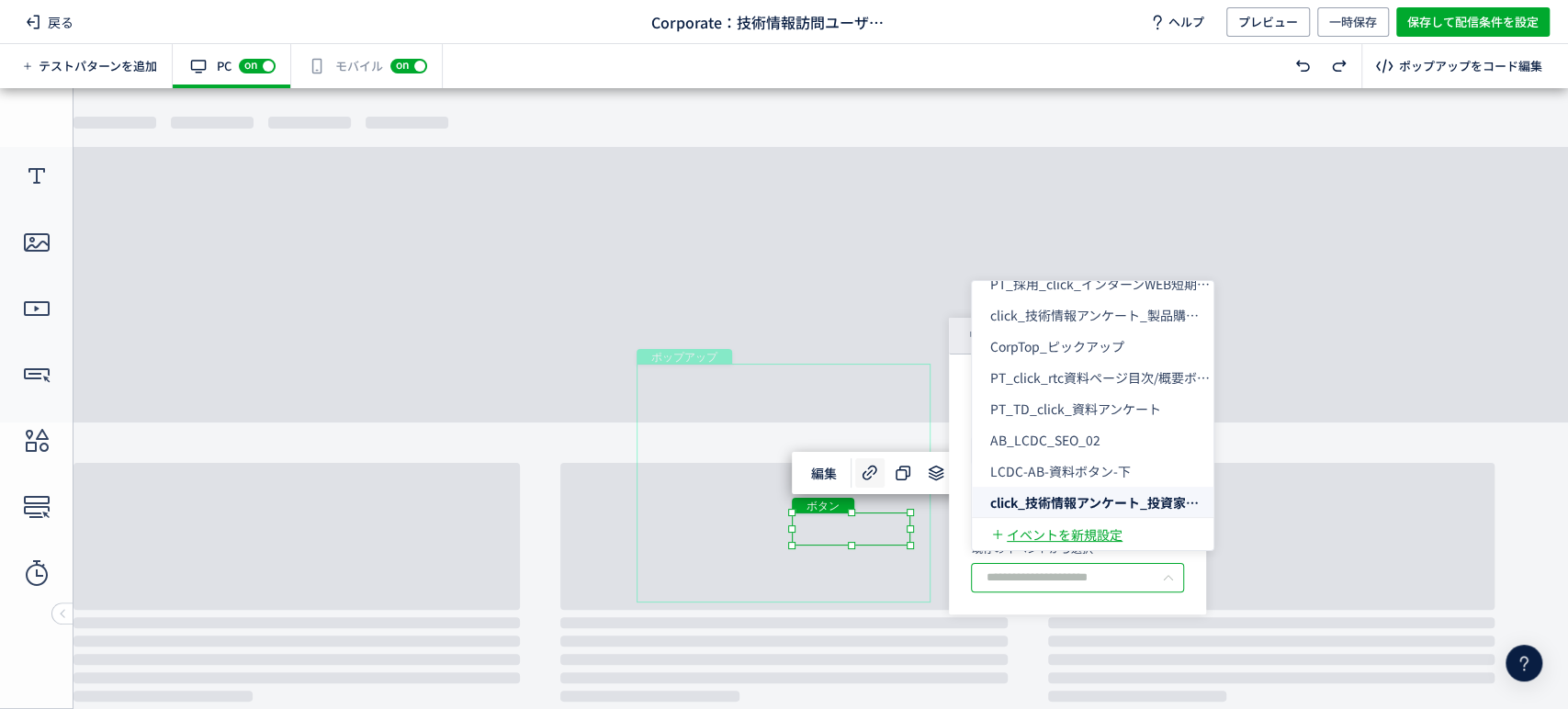 type on "**********" 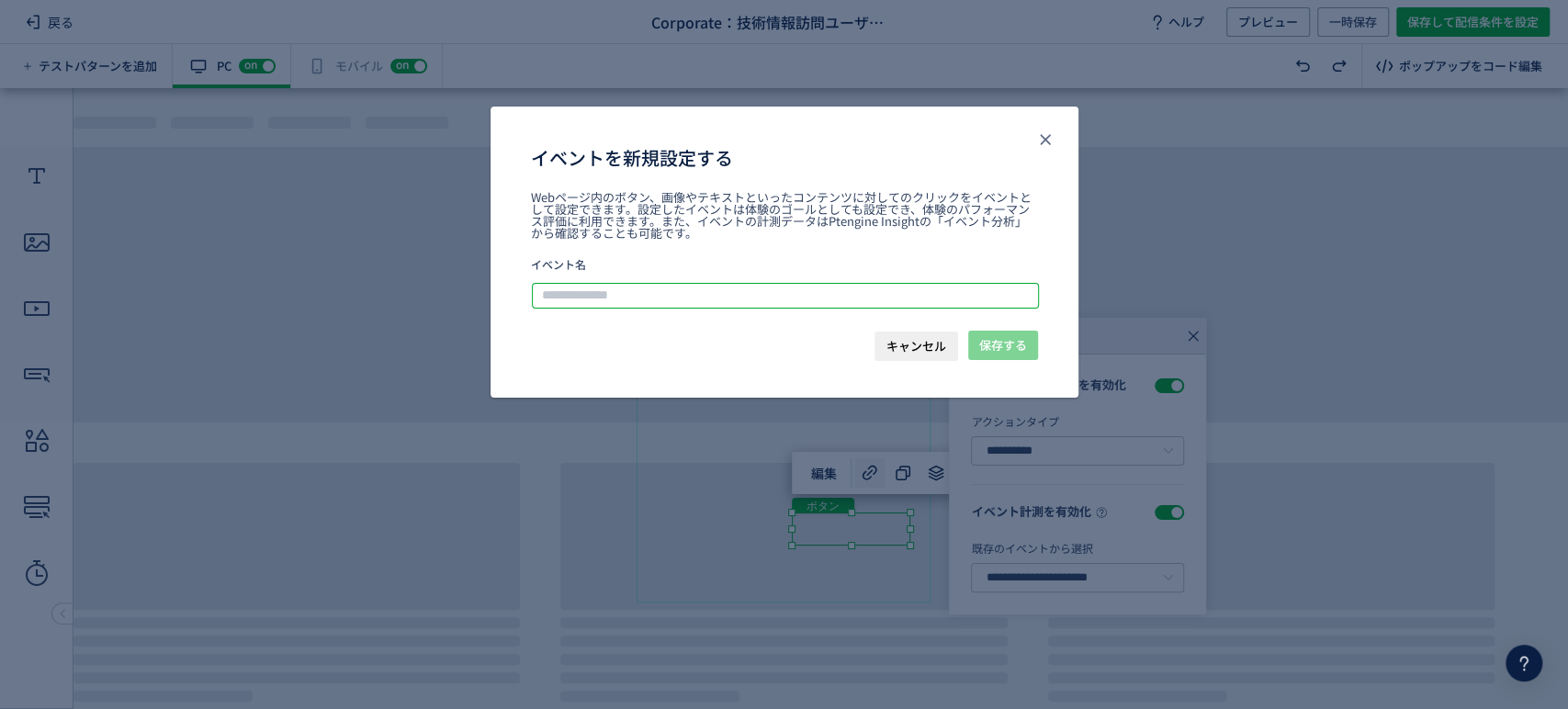 click at bounding box center (785, 296) 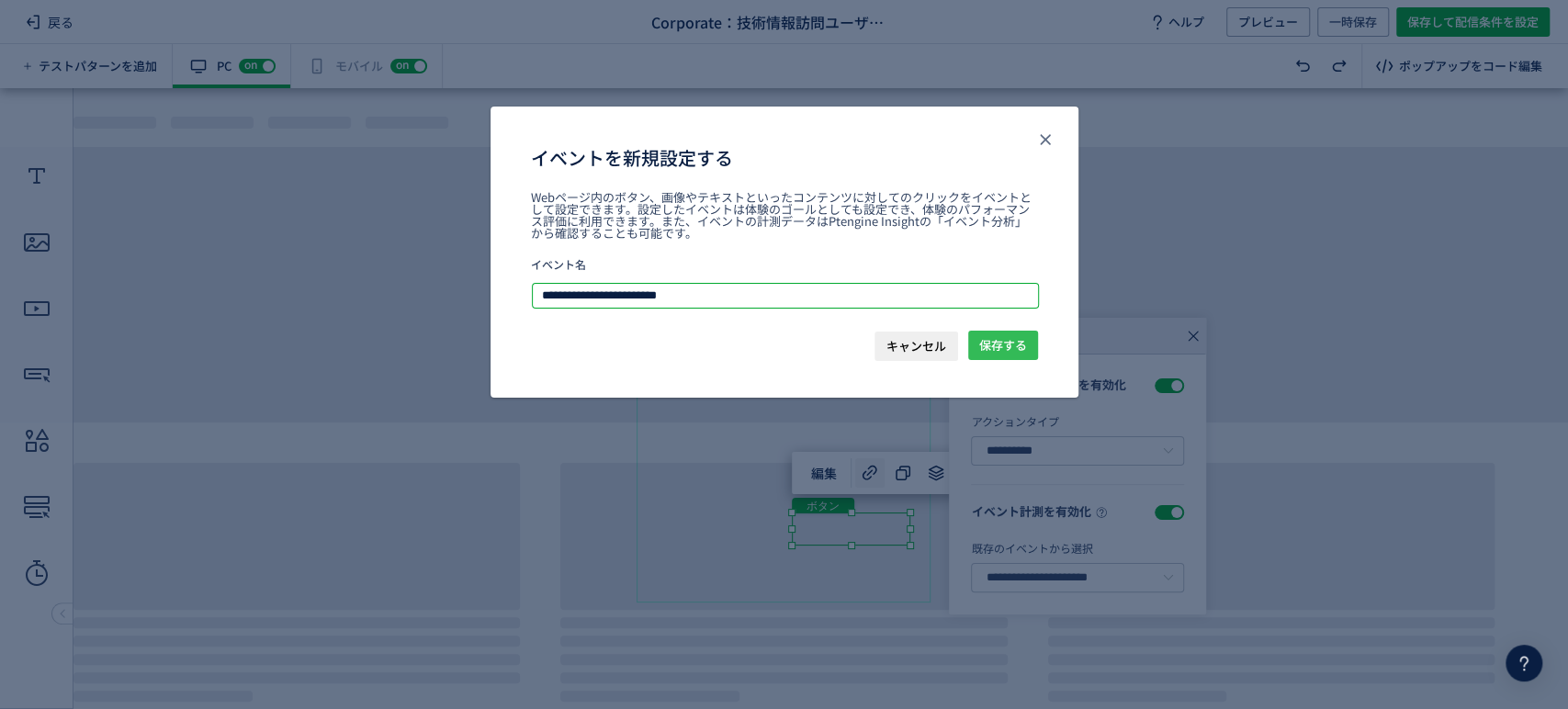 type on "**********" 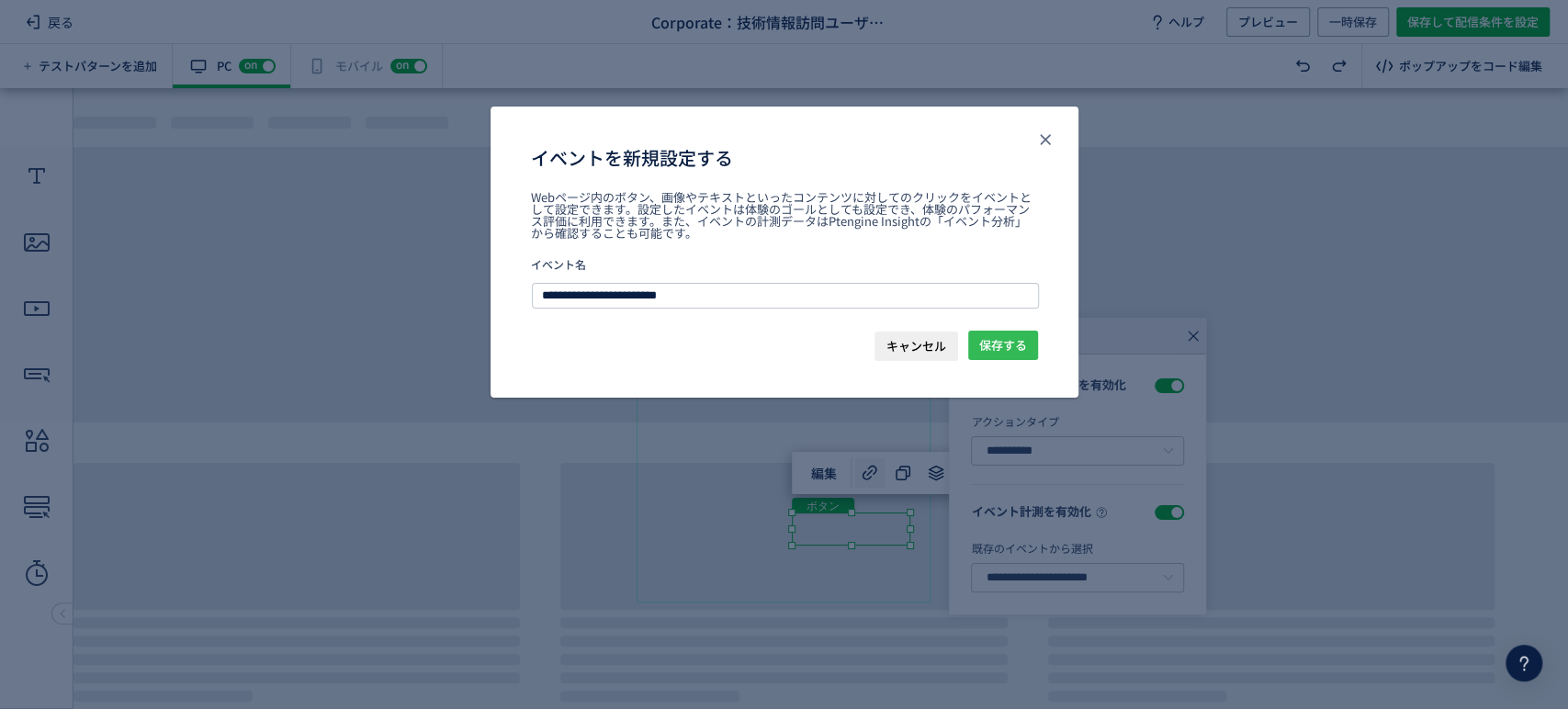 click on "保存する" at bounding box center [1003, 345] 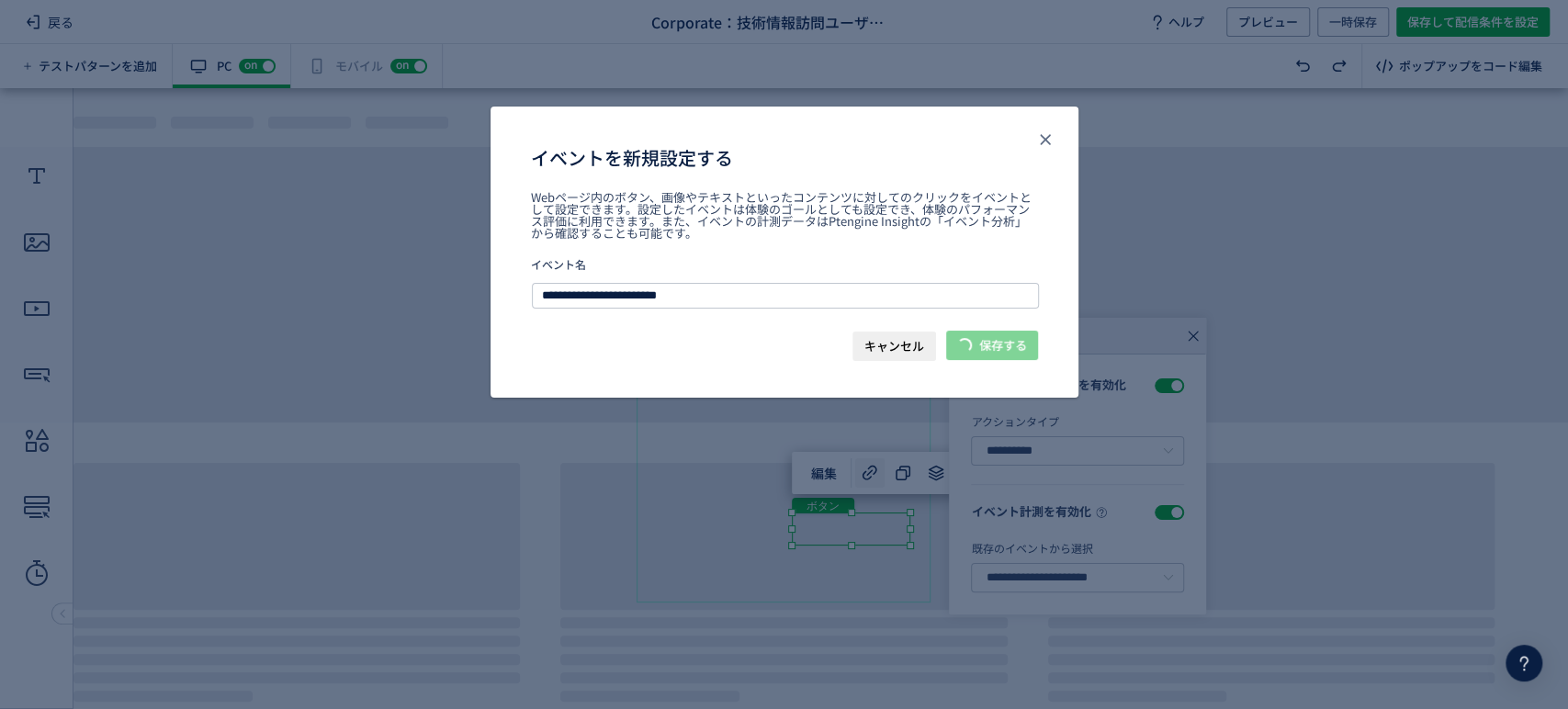 type on "**********" 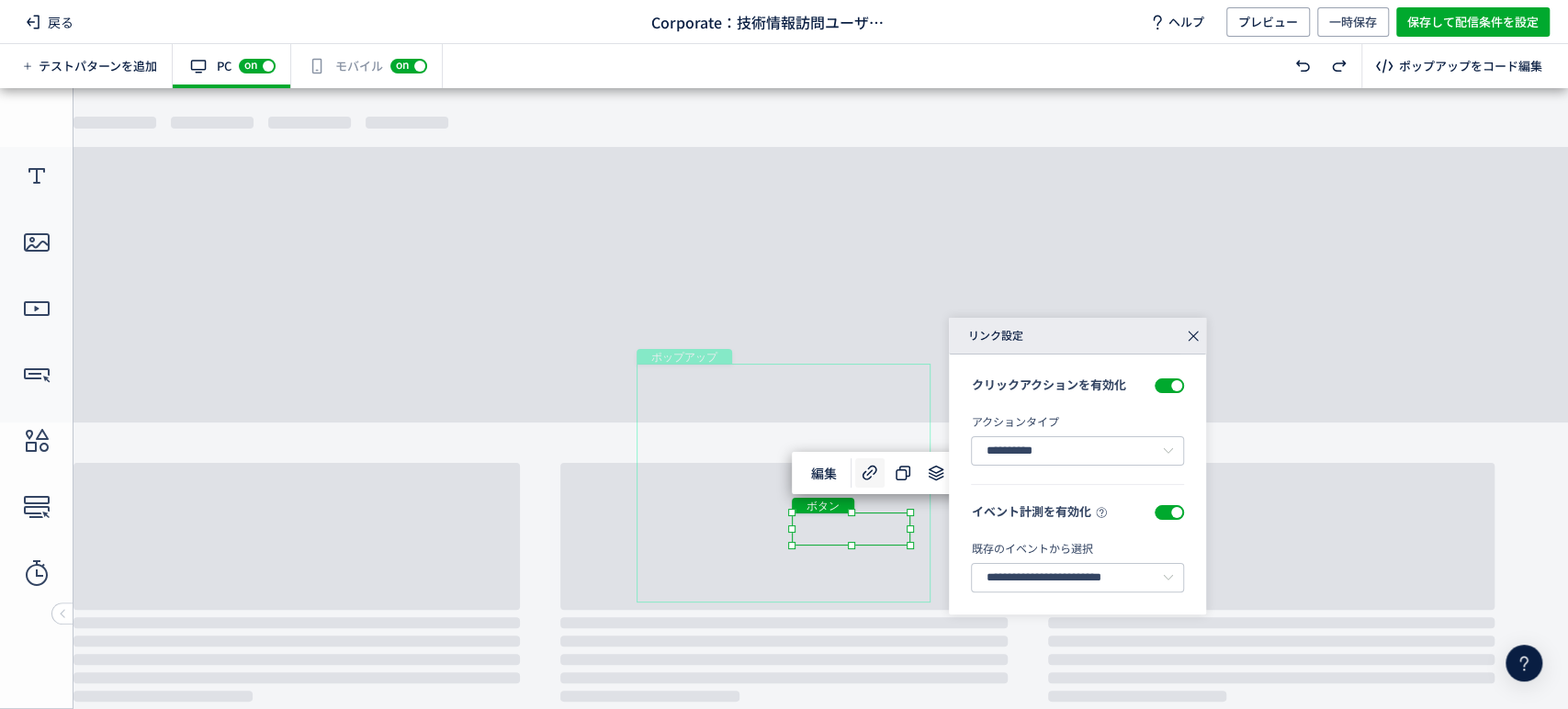 click on "**********" at bounding box center (1077, 484) 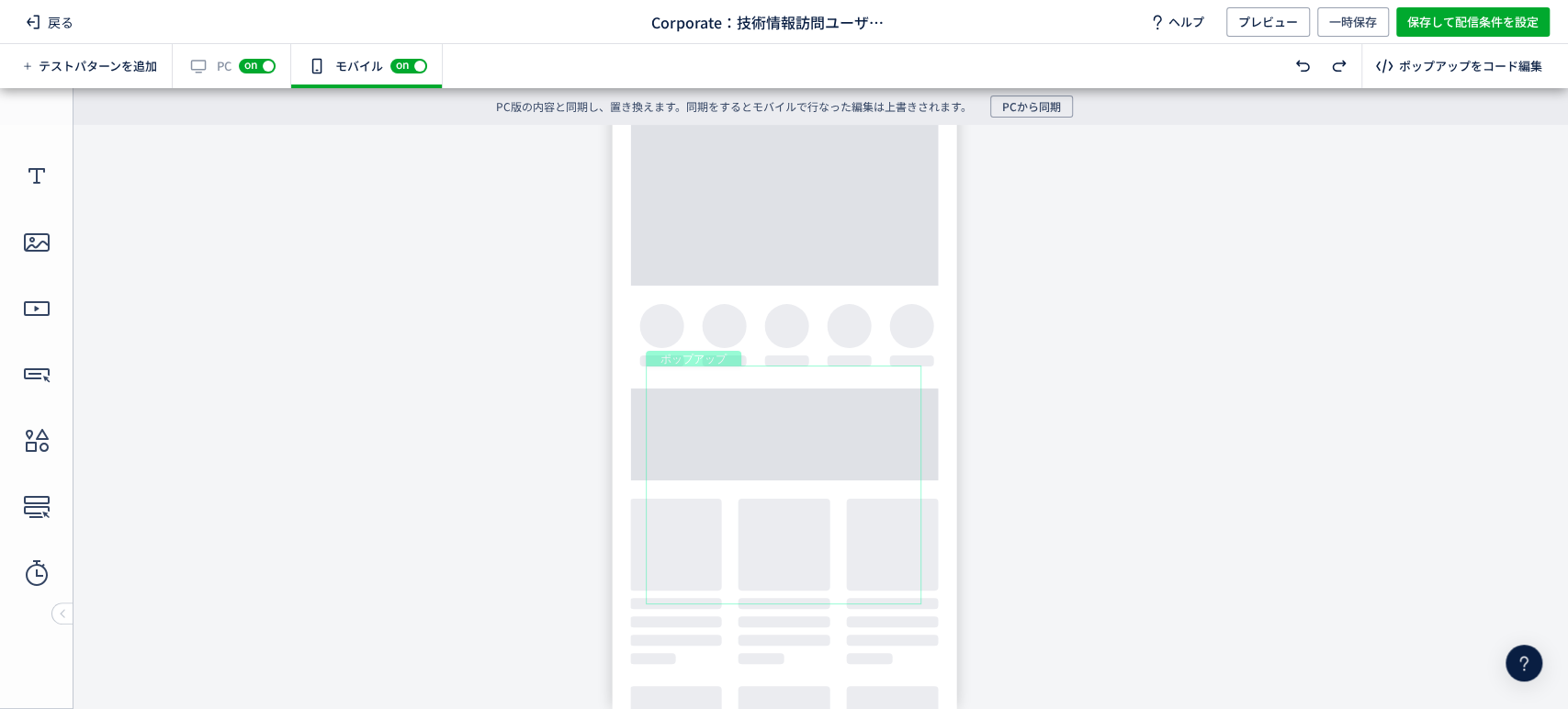 scroll, scrollTop: 0, scrollLeft: 0, axis: both 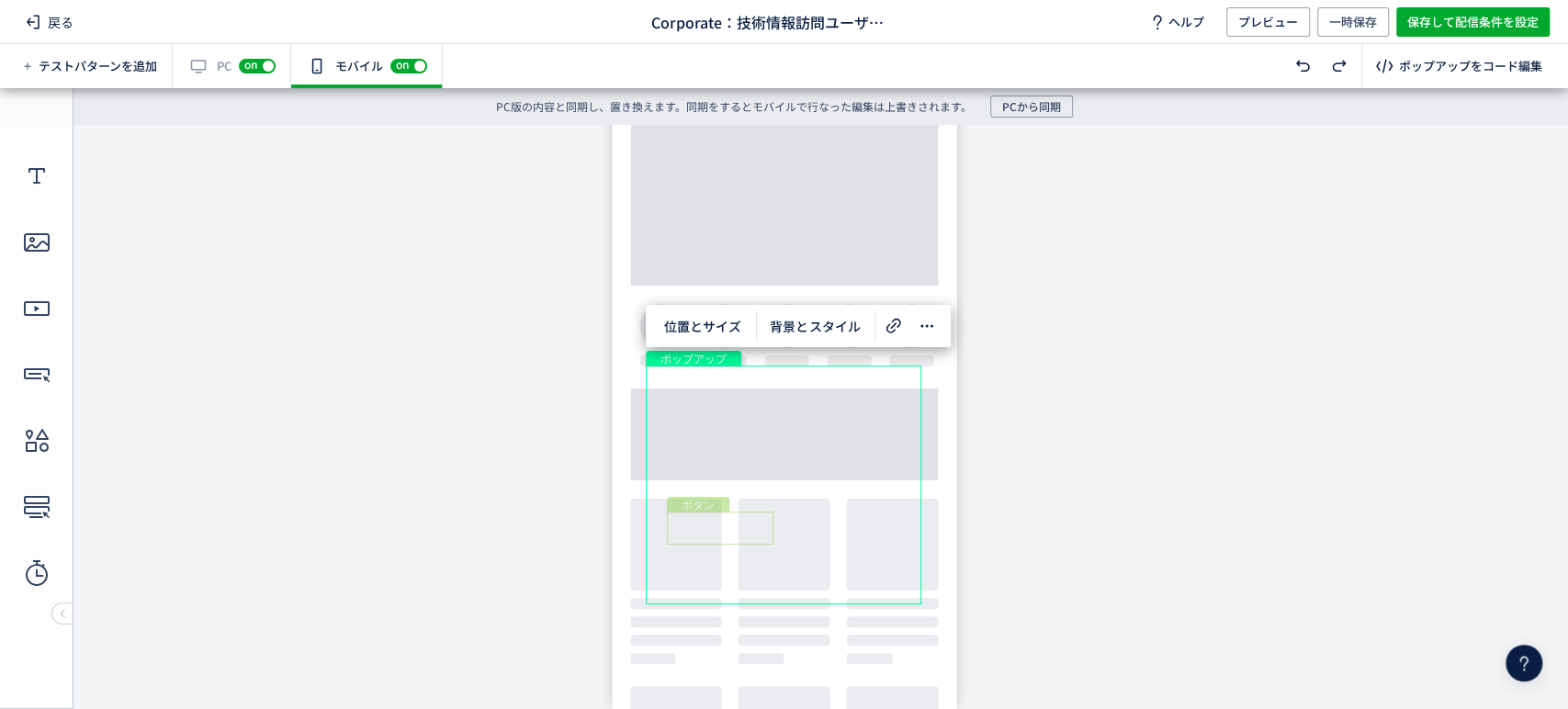 click on "ボタン" at bounding box center (720, 528) 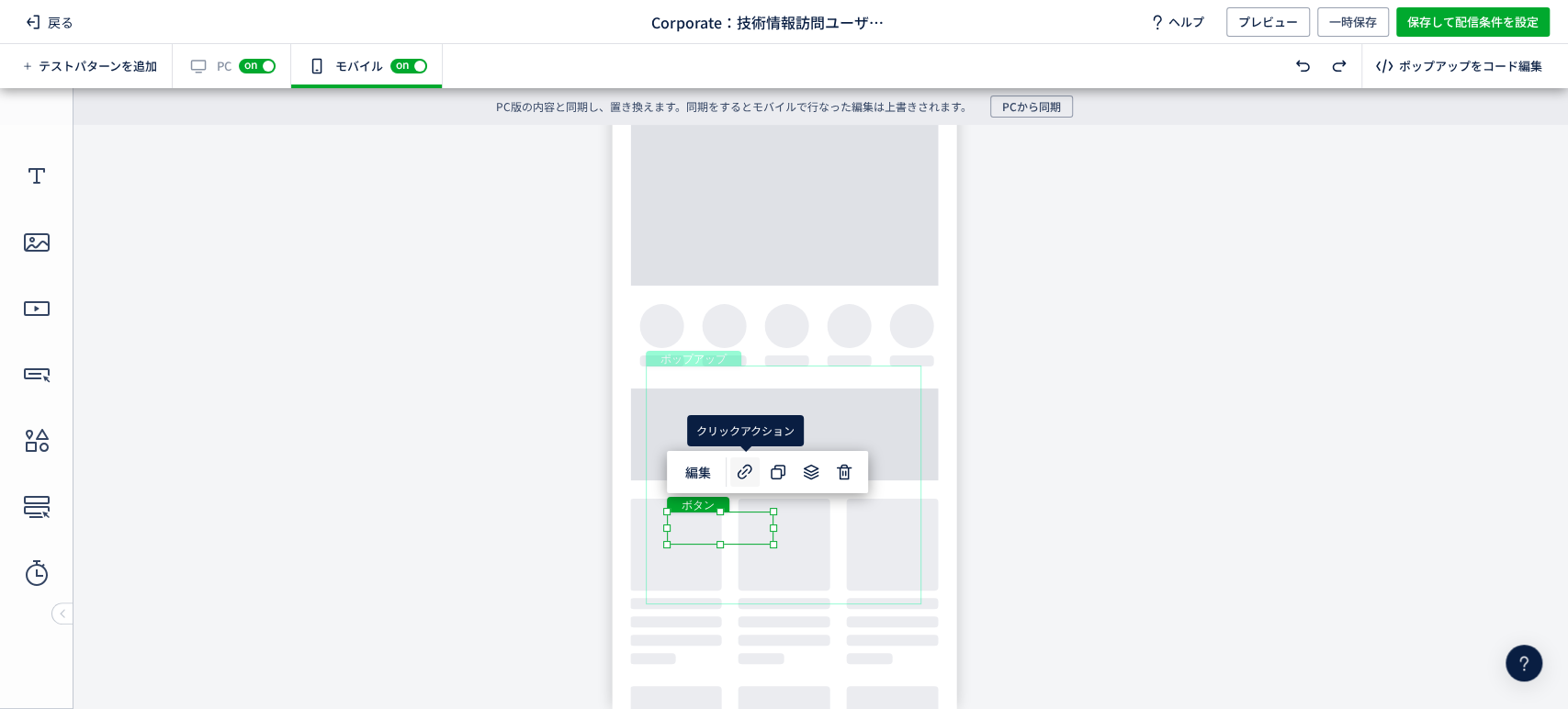 click 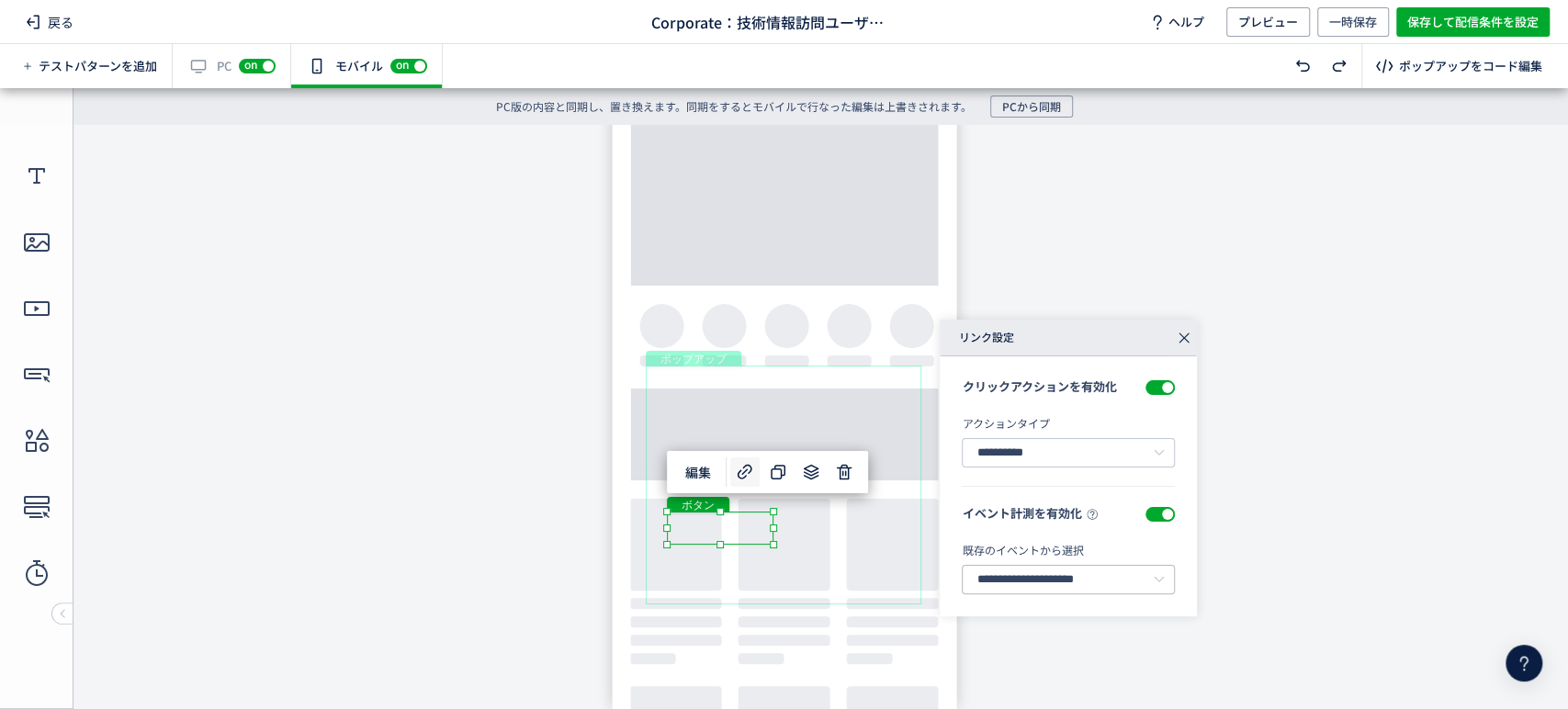 click at bounding box center (1158, 580) 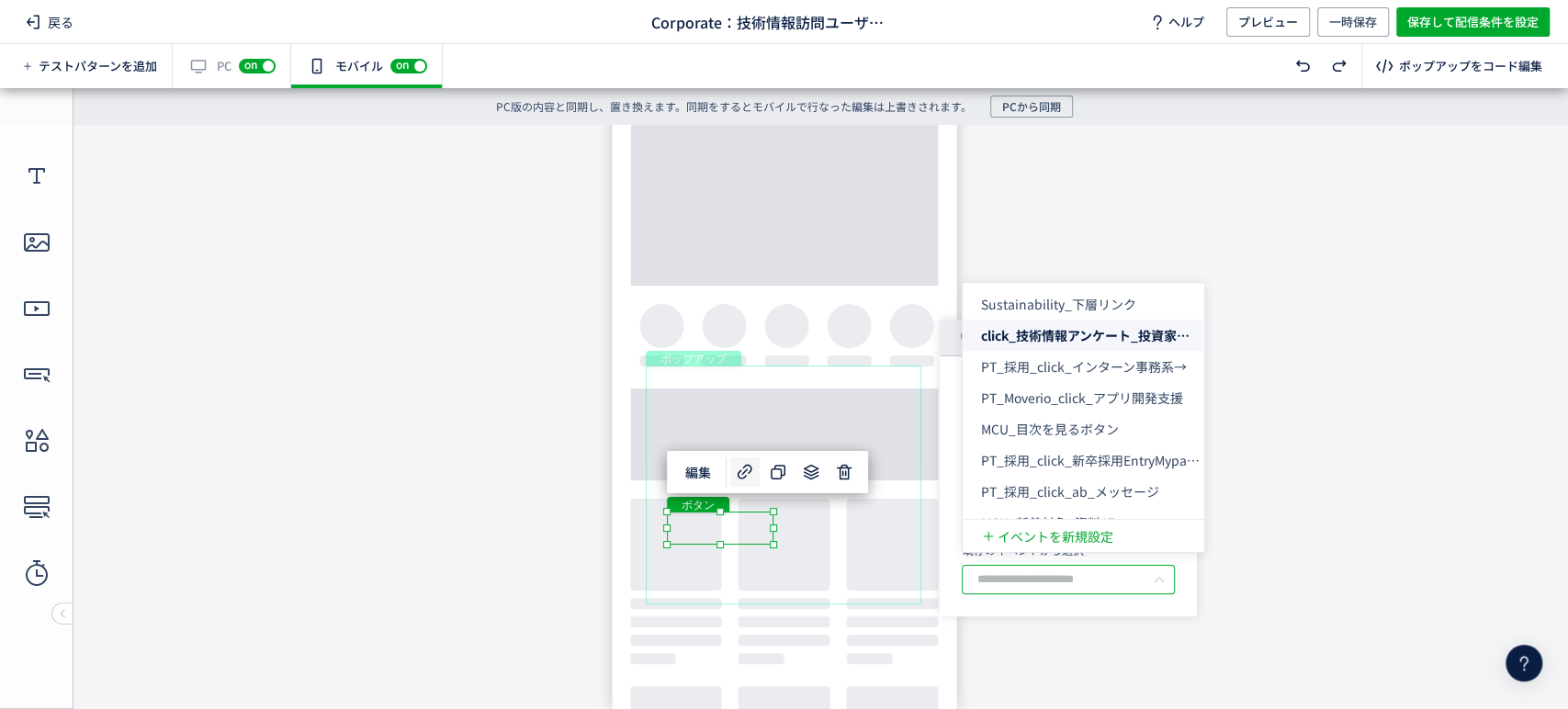 scroll, scrollTop: 0, scrollLeft: 0, axis: both 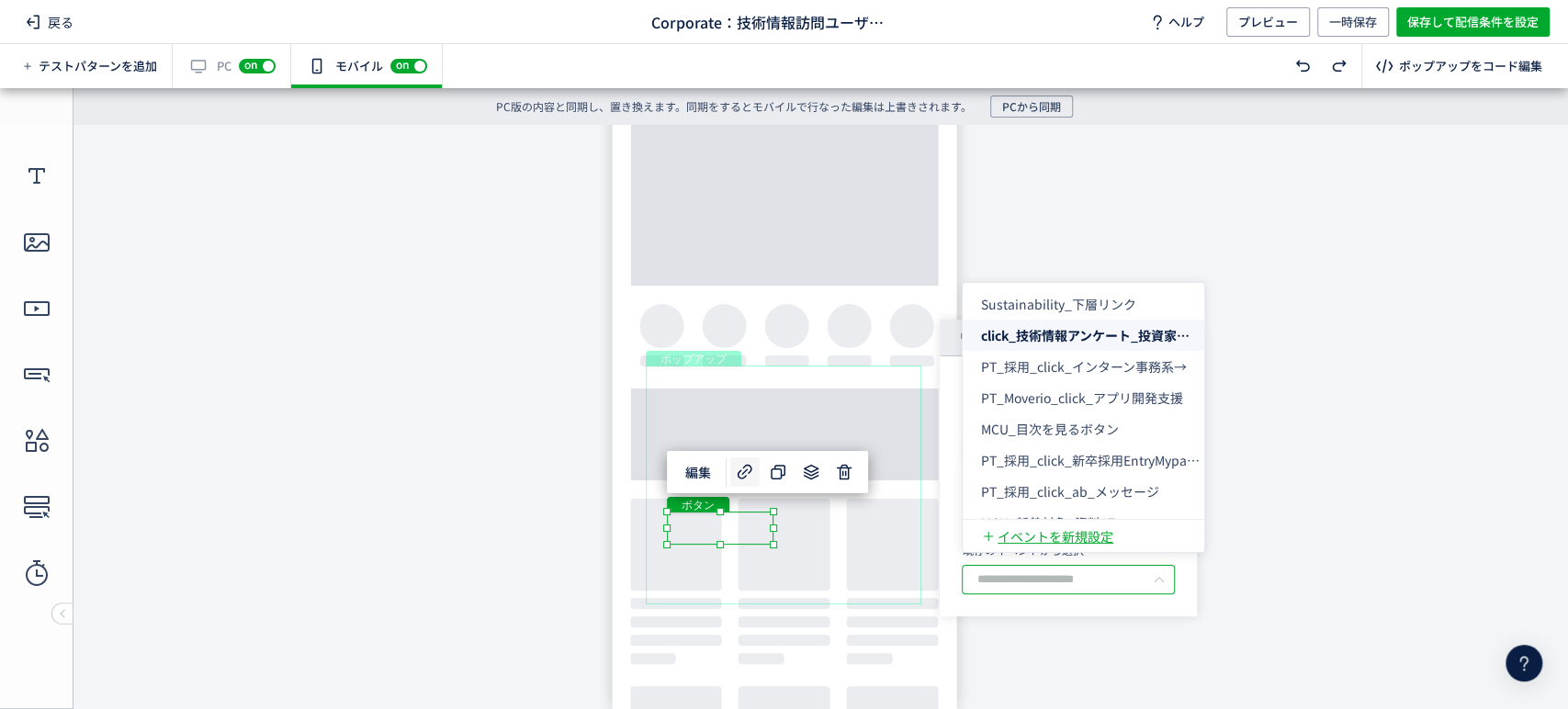 click on "イベントを新規設定" at bounding box center [1055, 536] 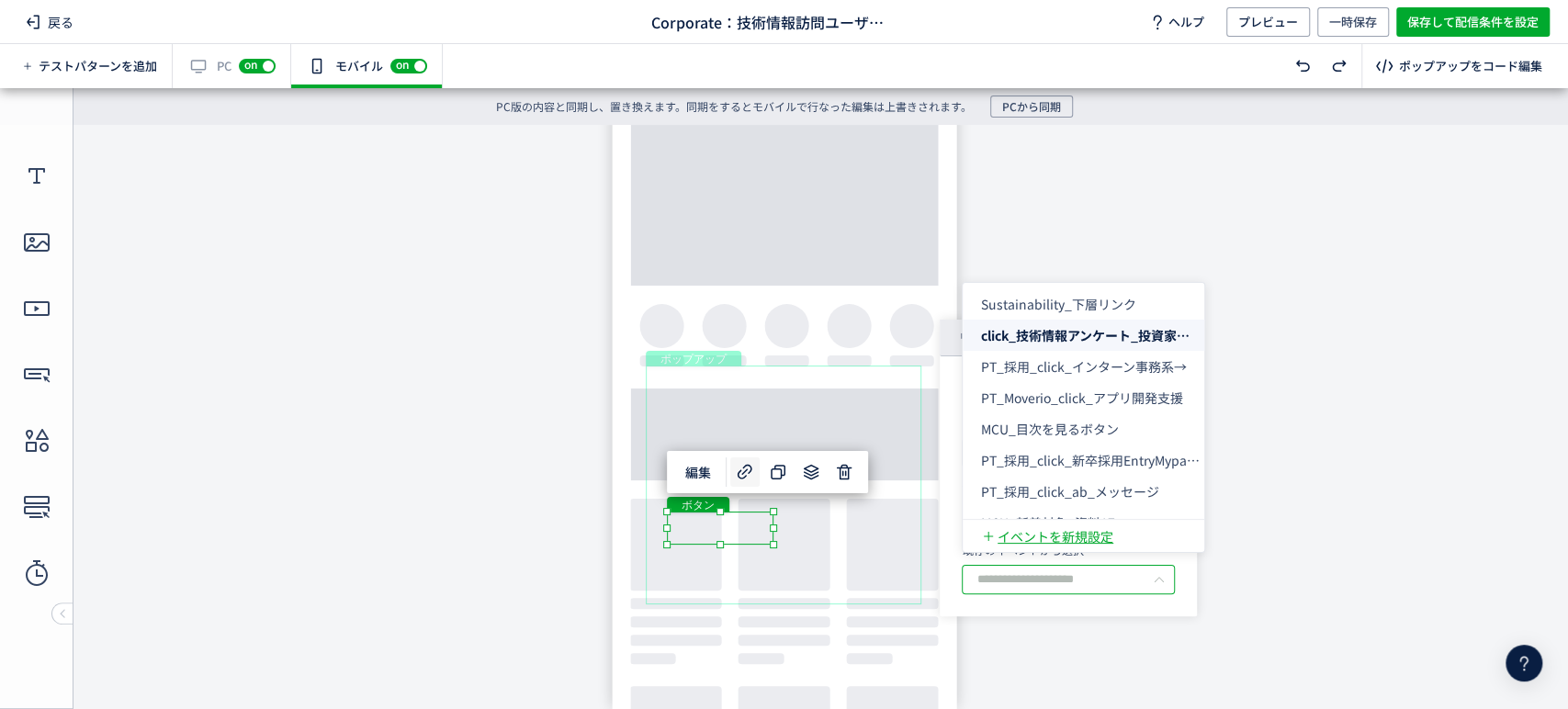 type on "**********" 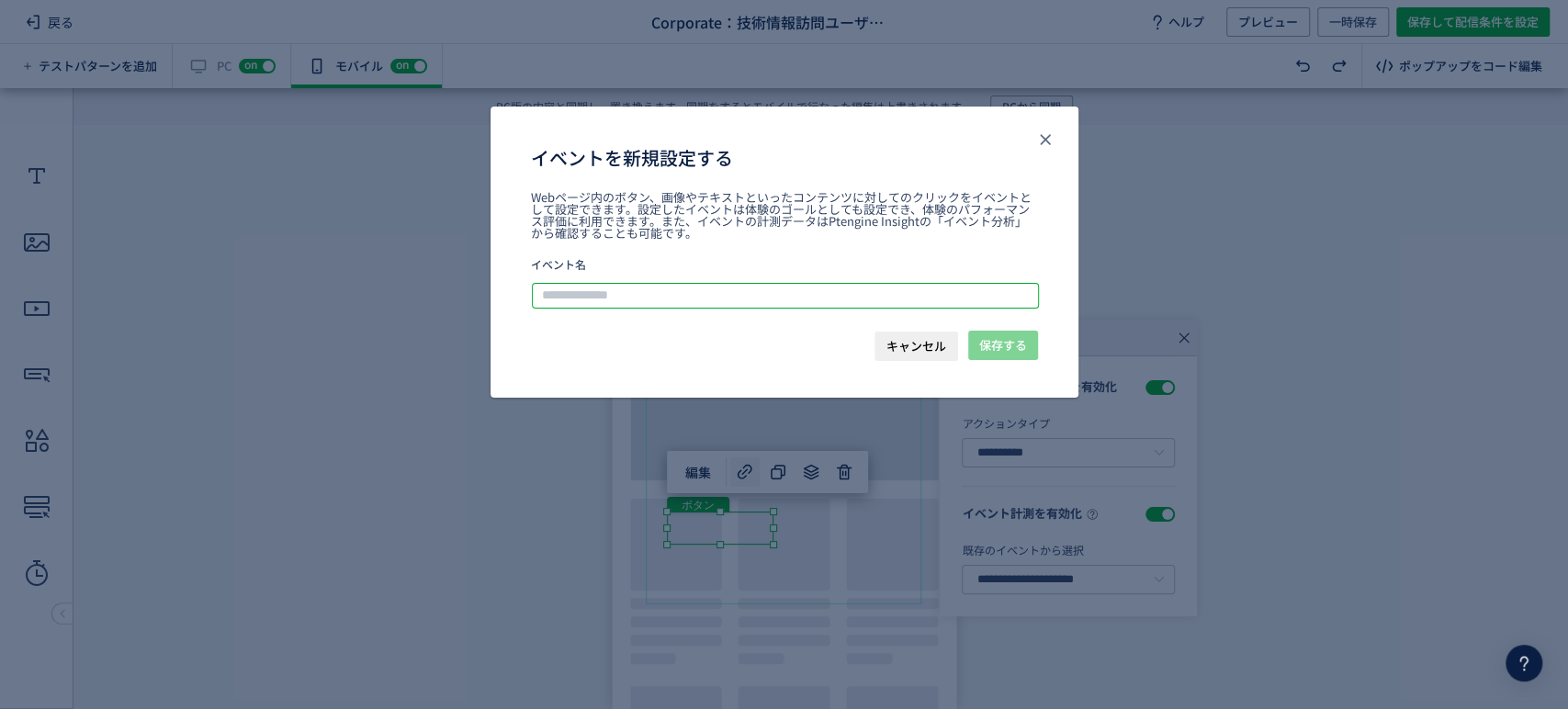 click at bounding box center [785, 296] 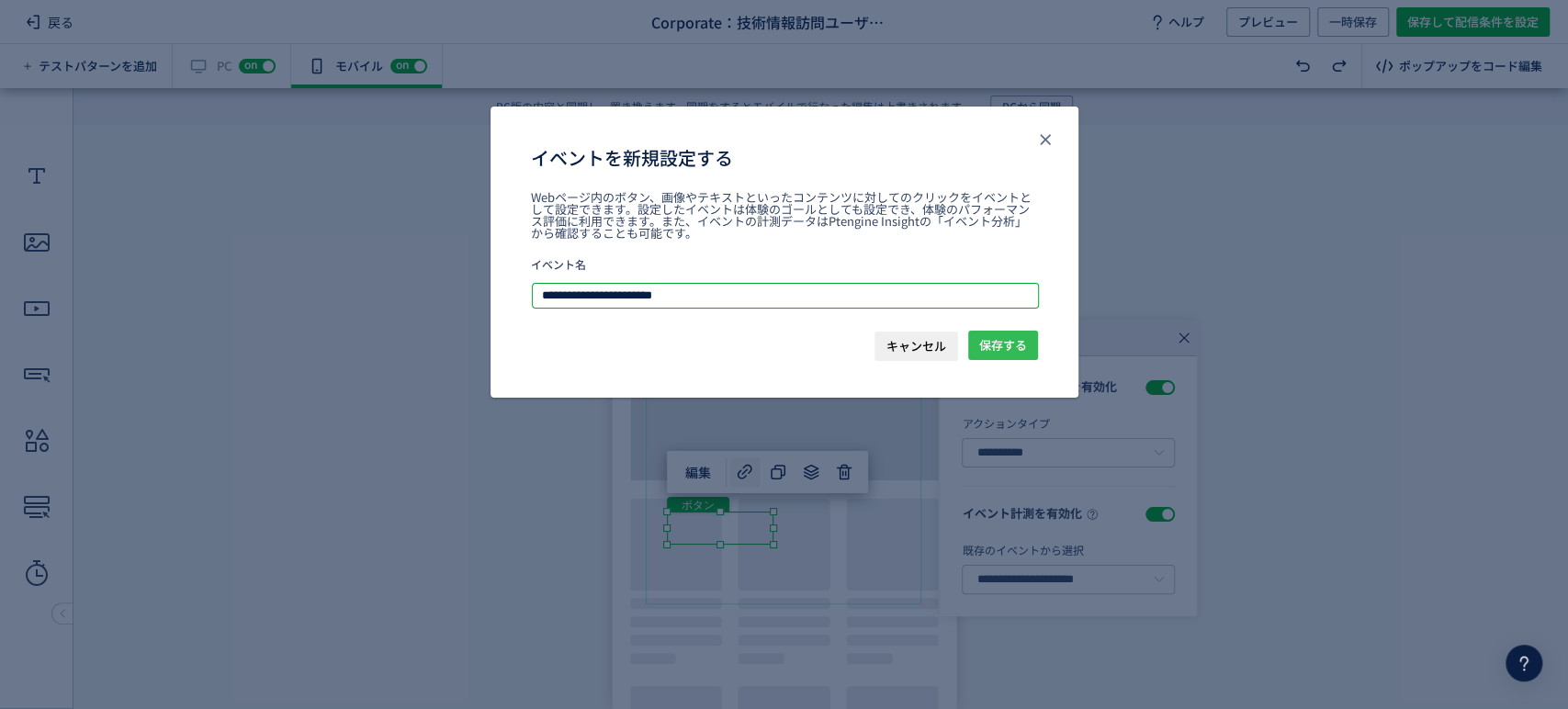 type on "**********" 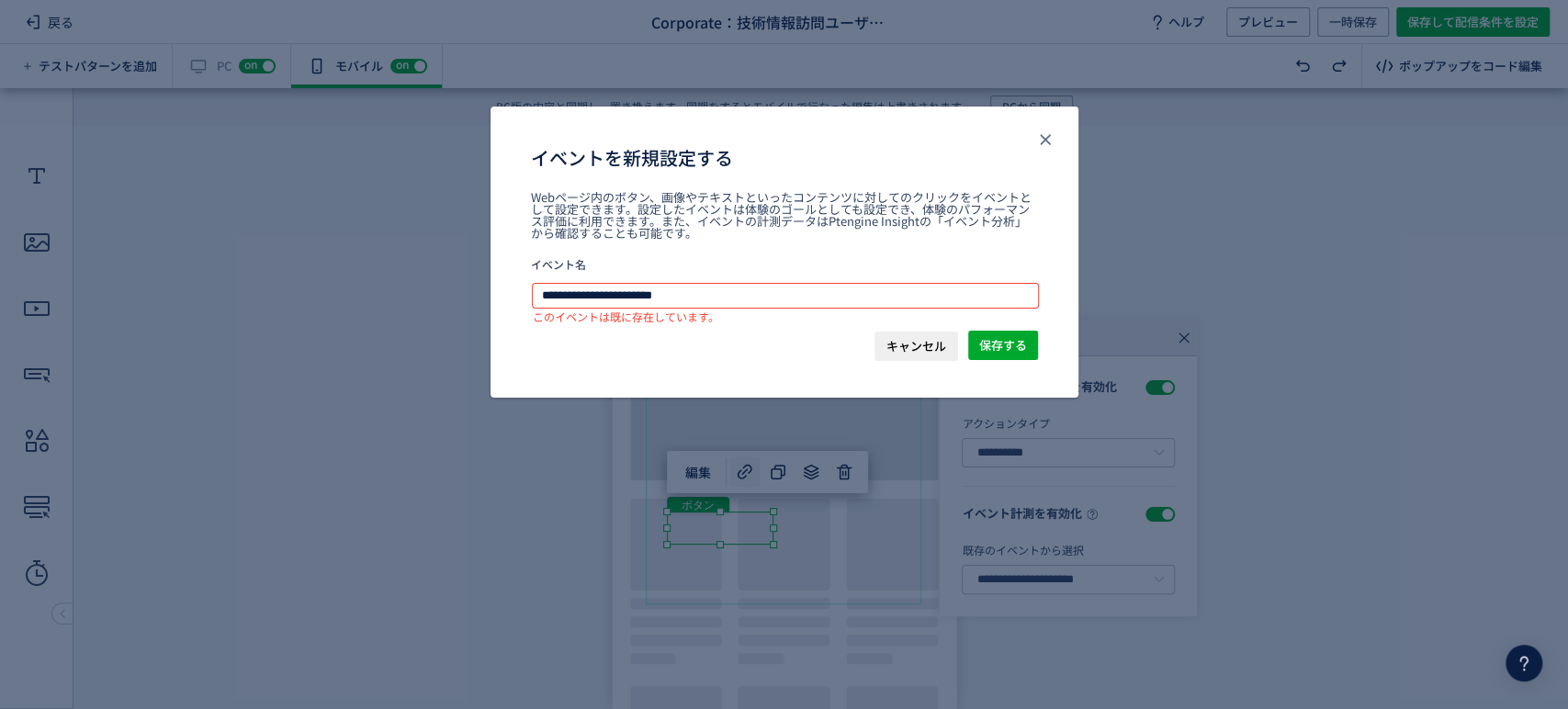 click on "キャンセル" at bounding box center [916, 346] 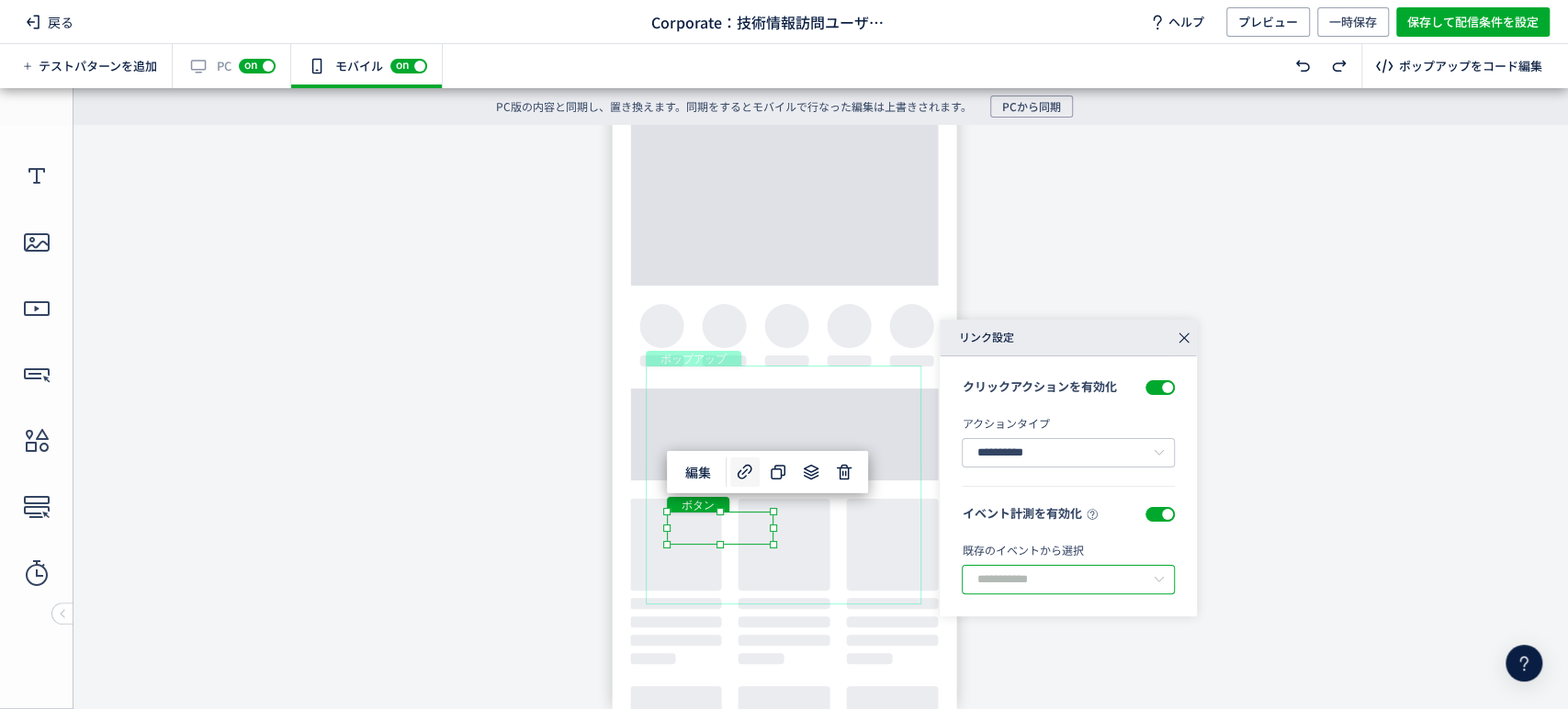 click at bounding box center [1068, 580] 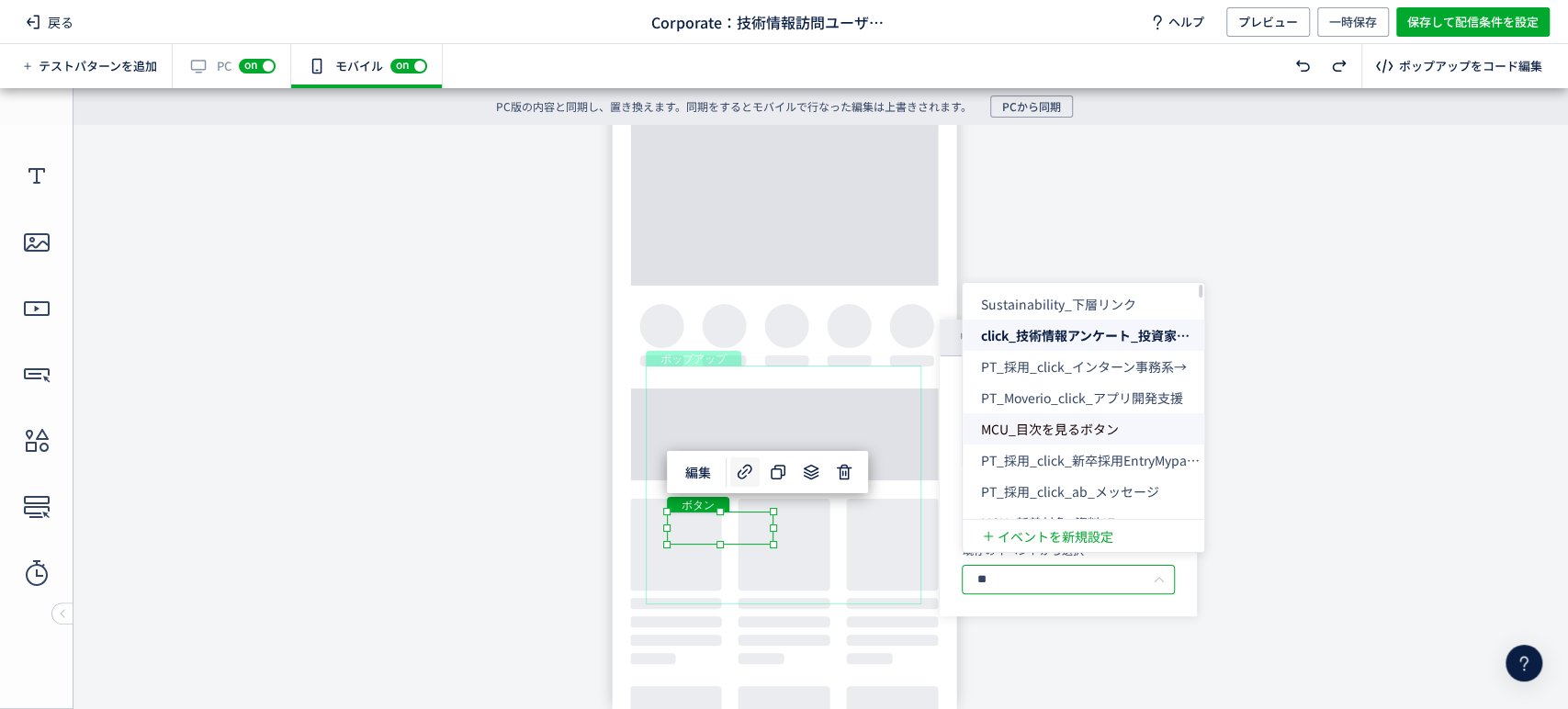 type on "*" 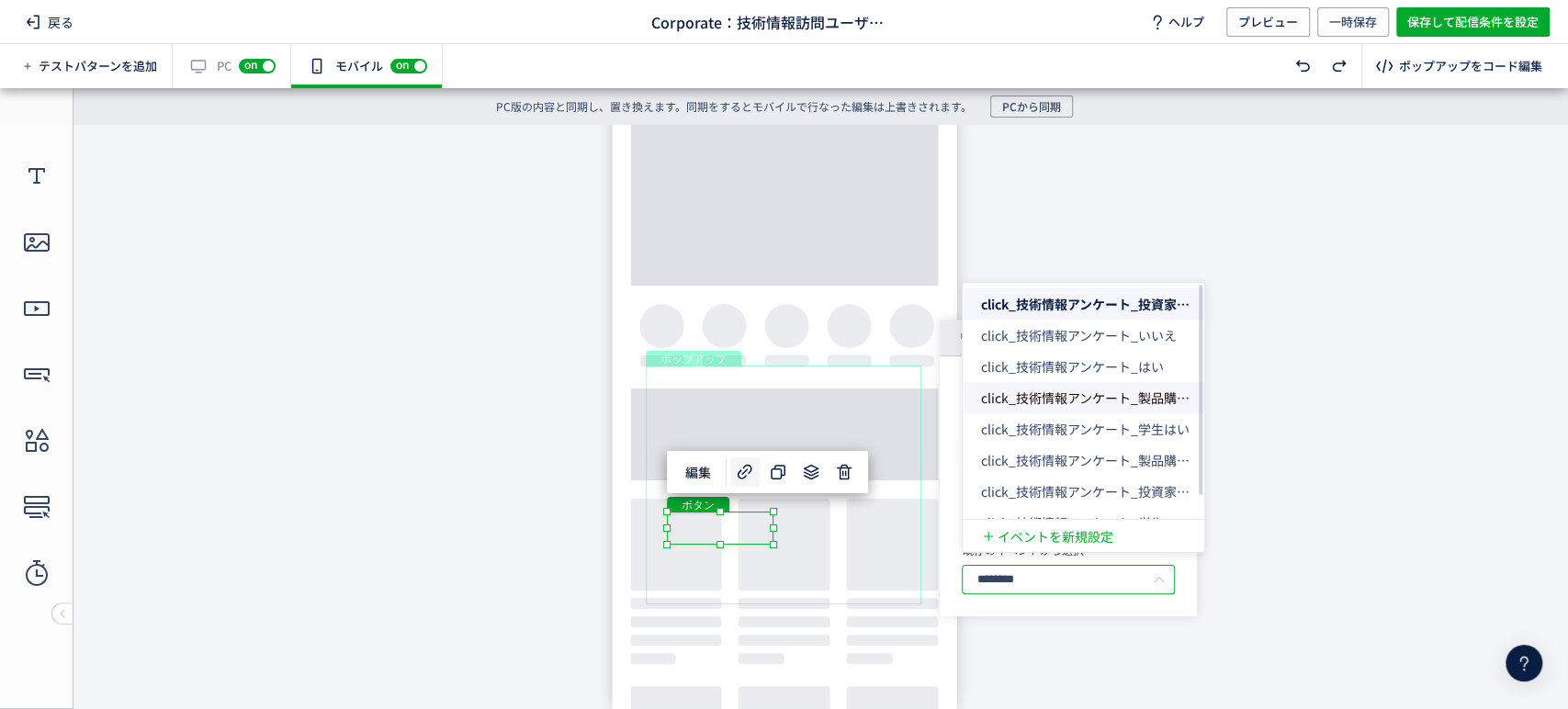 click on "click_技術情報アンケート_製品購入検討いいえ" at bounding box center (1117, 398) 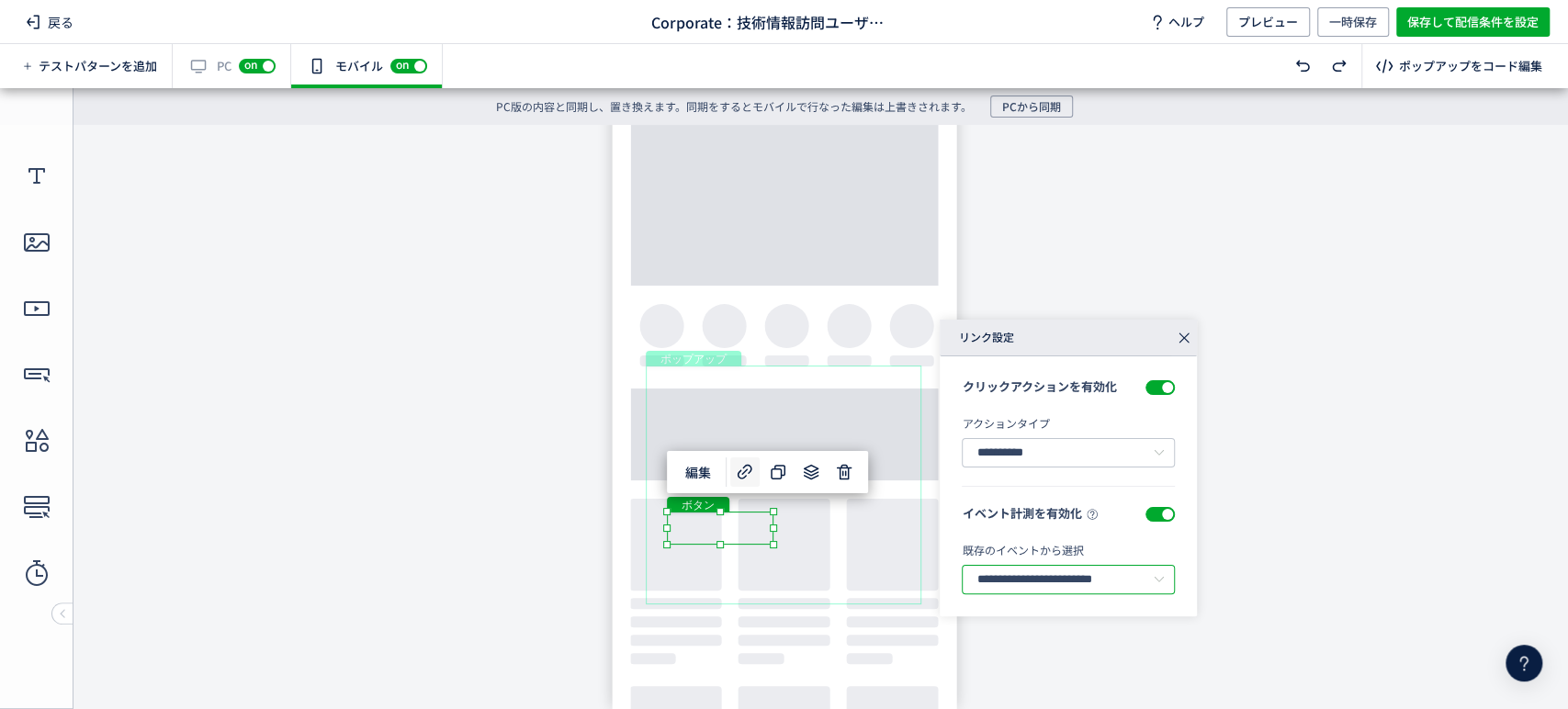 scroll, scrollTop: 0, scrollLeft: 83, axis: horizontal 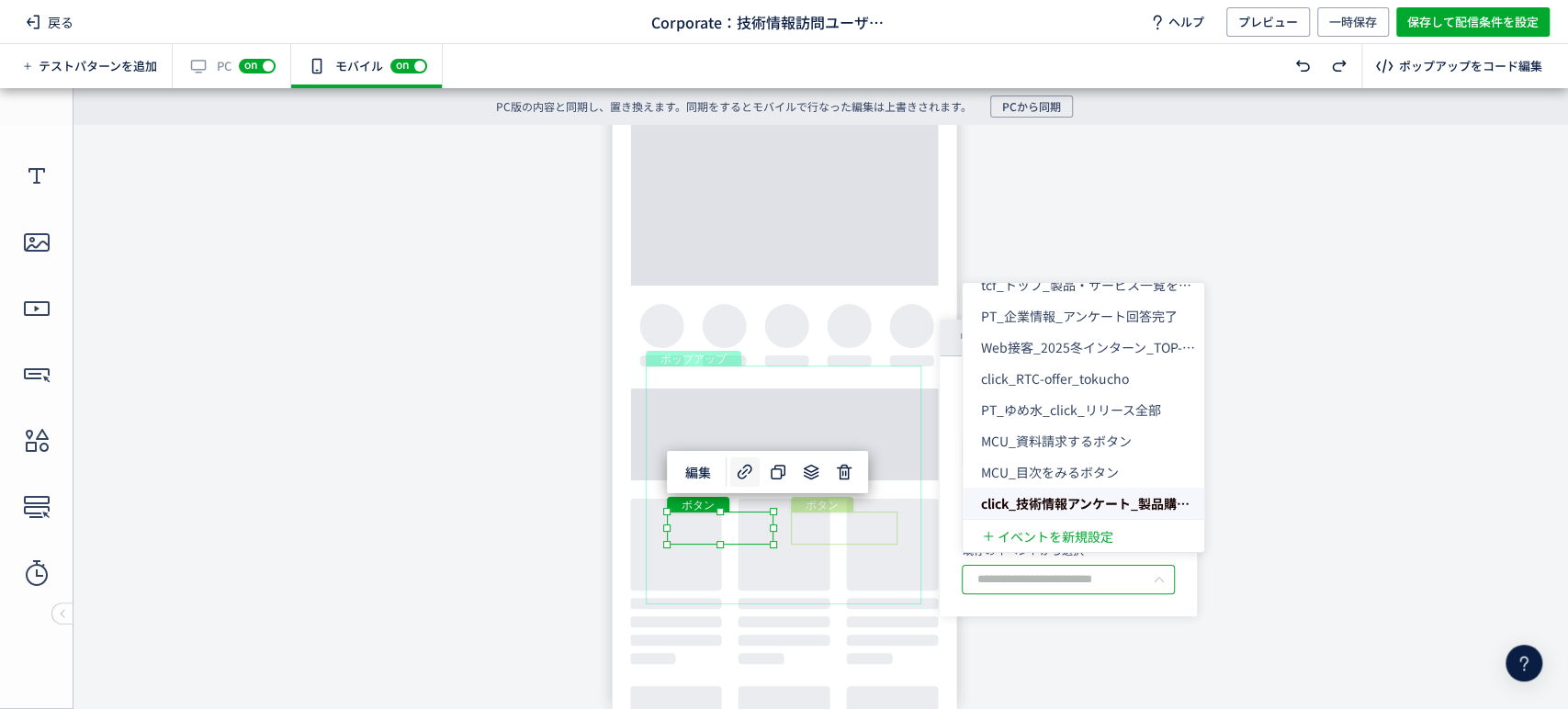 click on "ボタン" at bounding box center (844, 528) 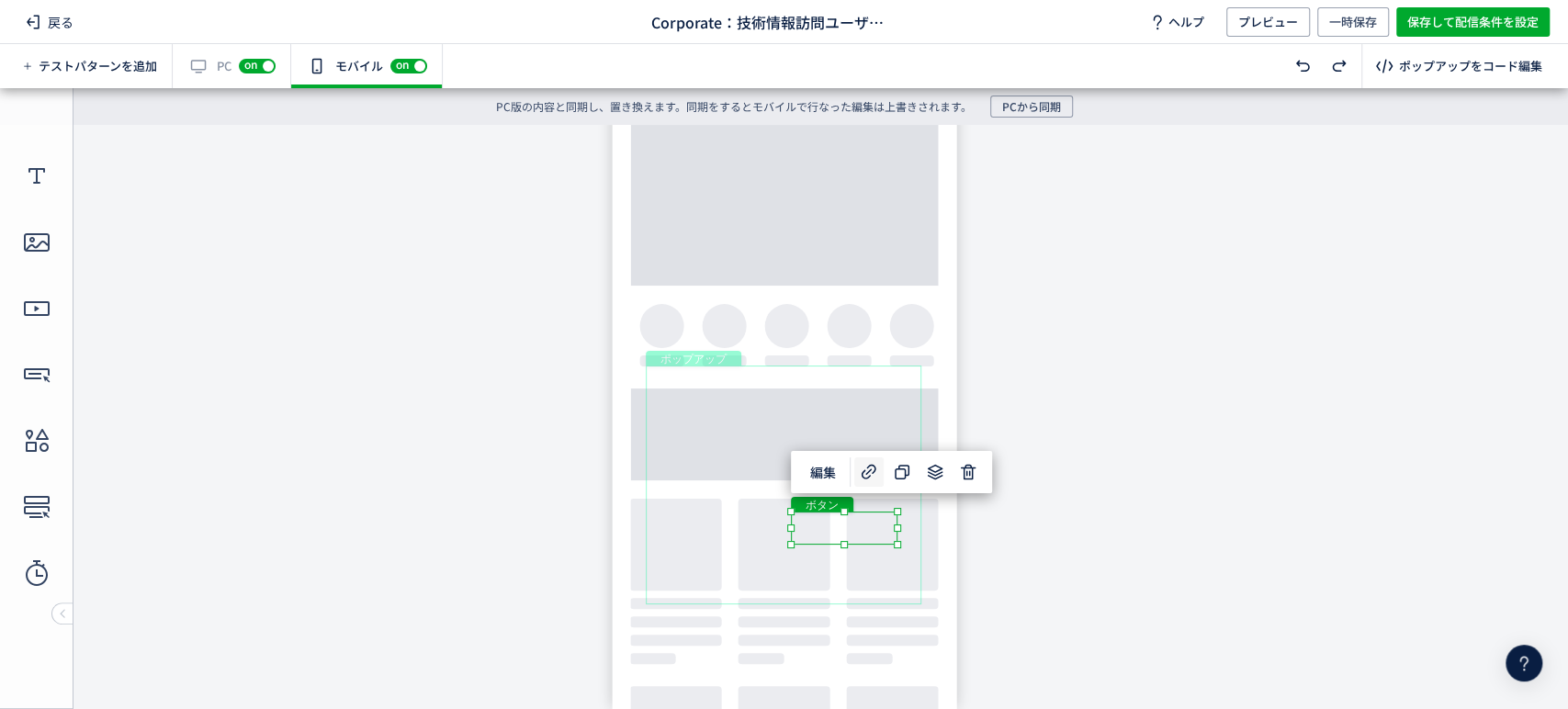 click at bounding box center [869, 472] 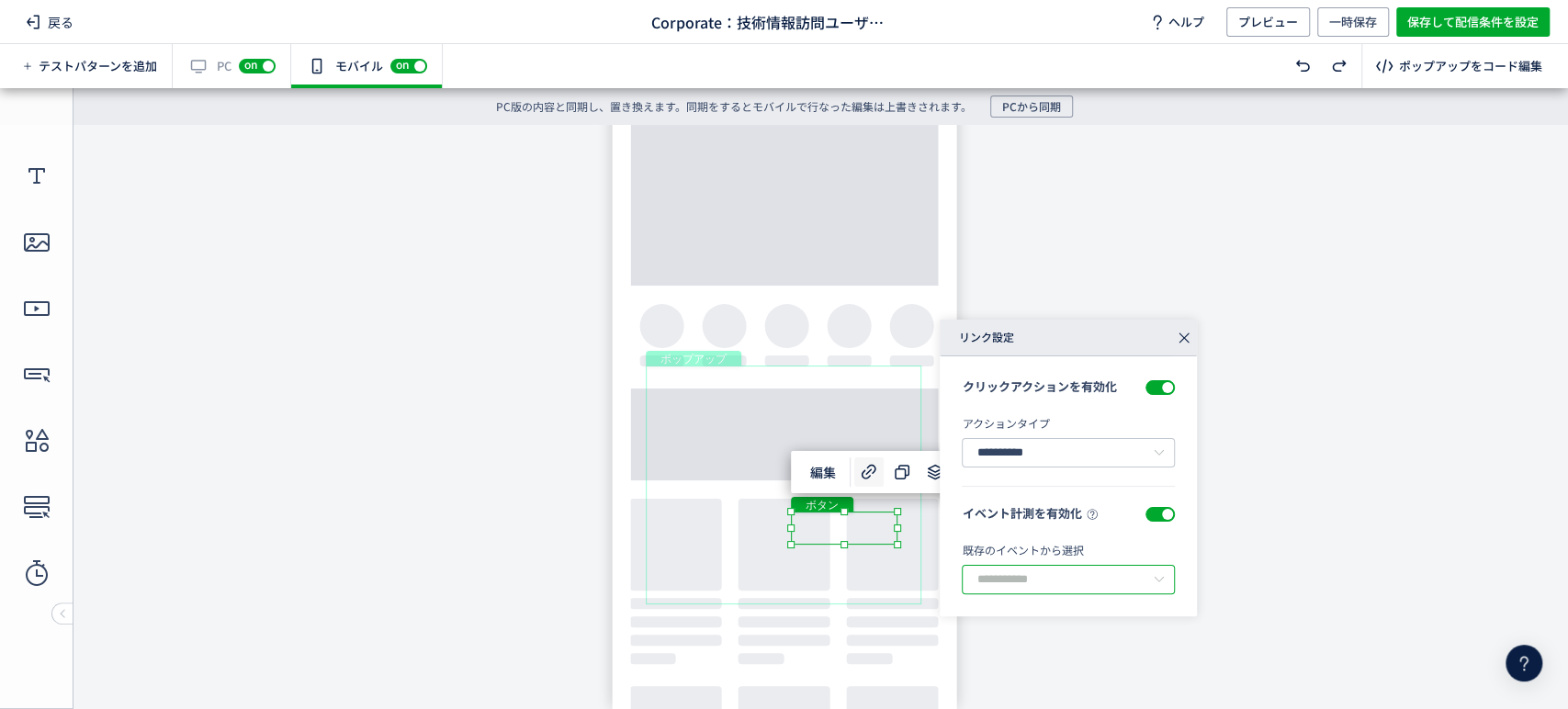 click at bounding box center [1068, 580] 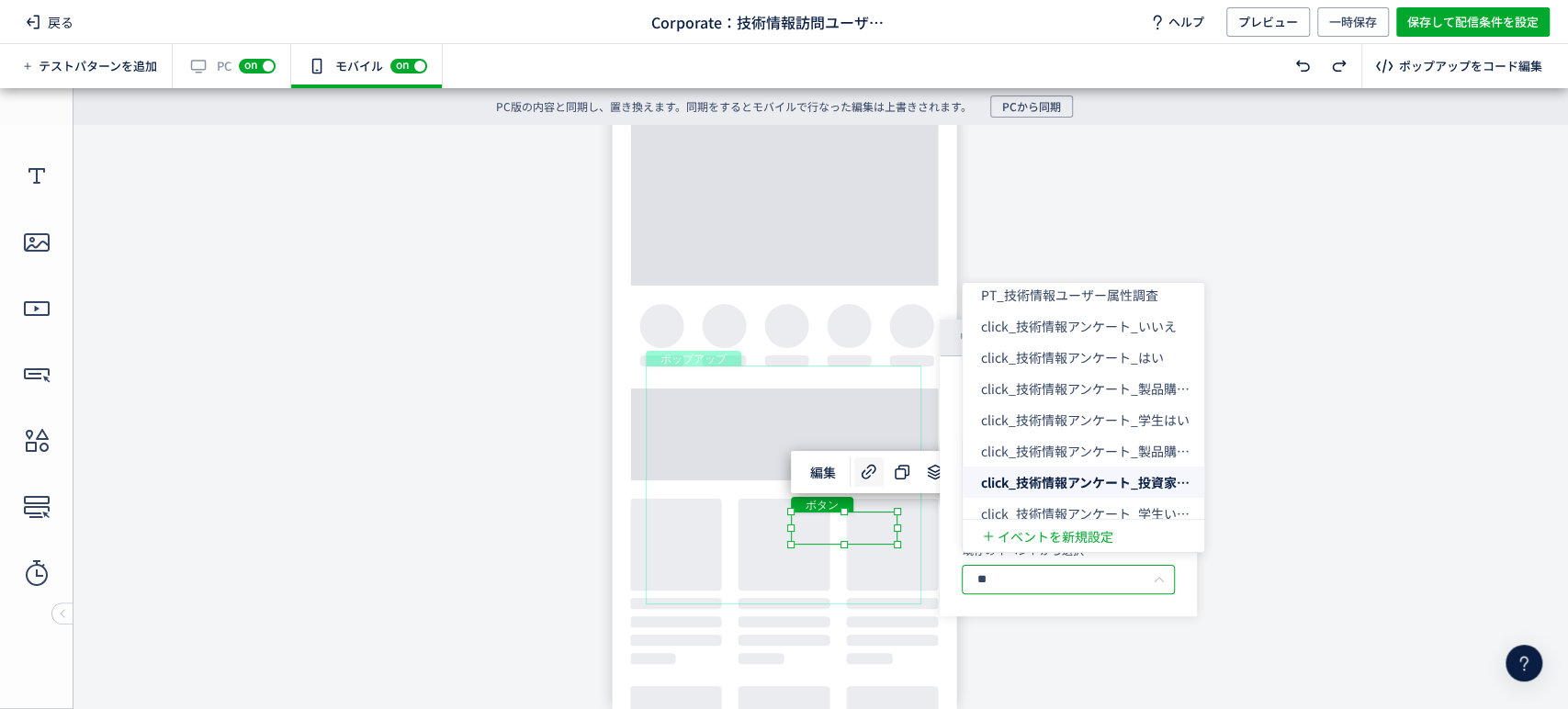 scroll, scrollTop: 56, scrollLeft: 0, axis: vertical 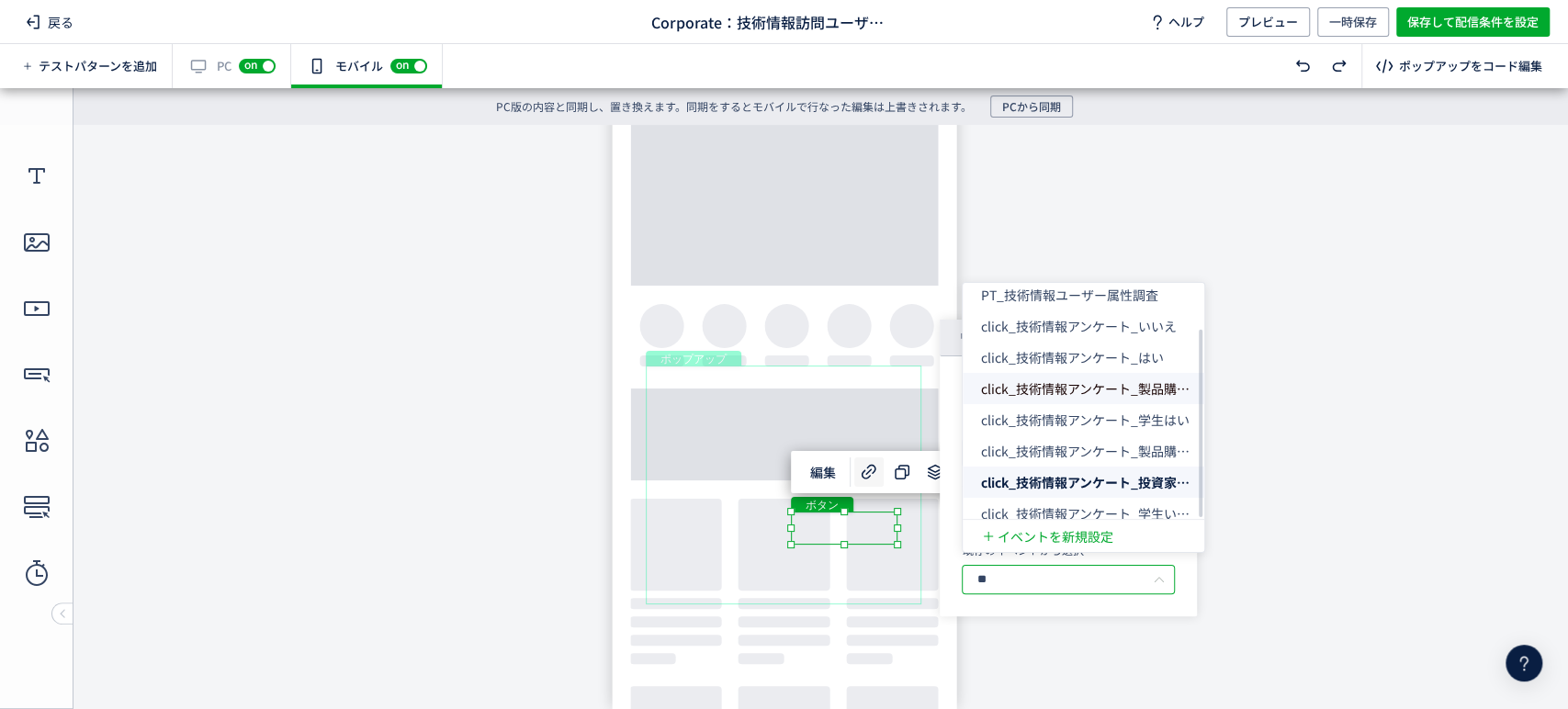 click on "click_技術情報アンケート_製品購入検討いいえ" at bounding box center (1117, 388) 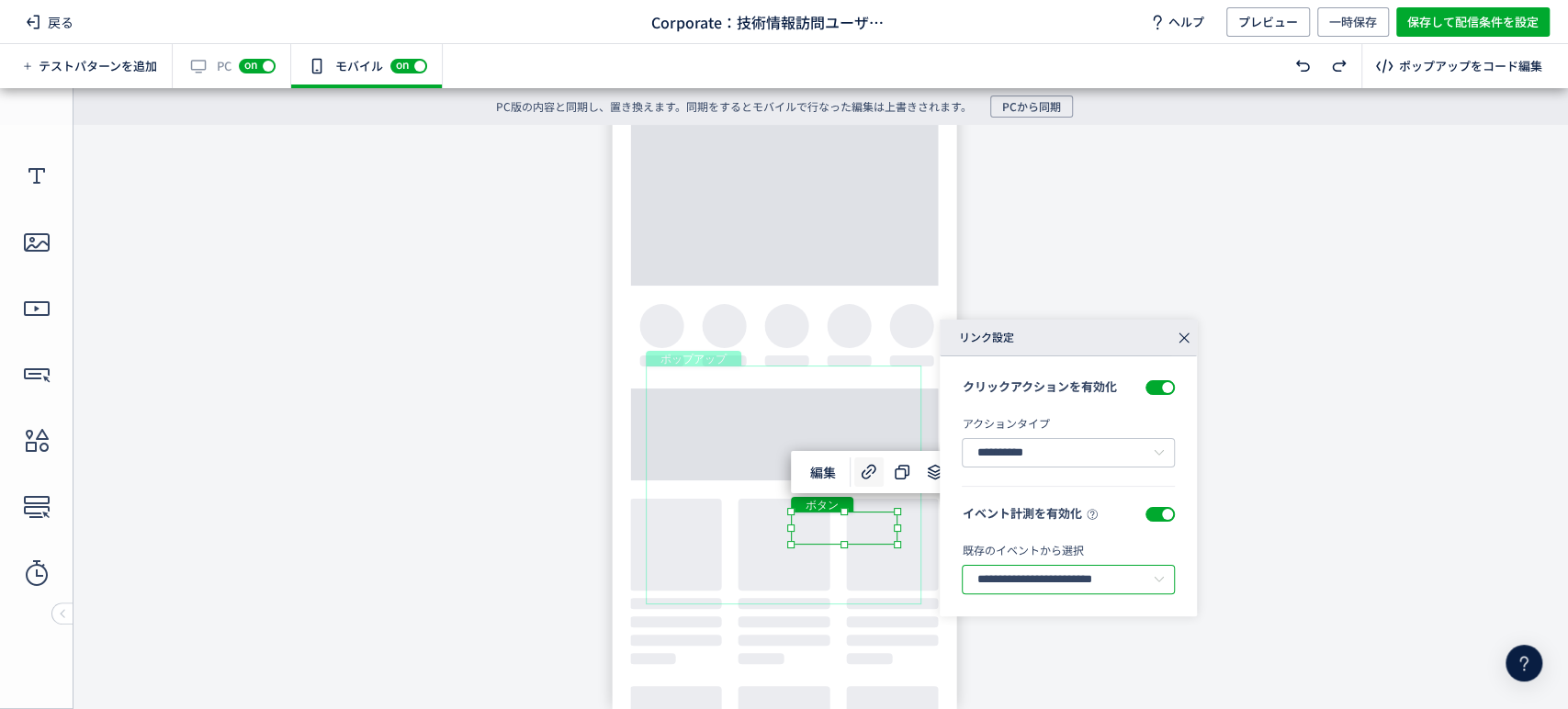 scroll, scrollTop: 0, scrollLeft: 83, axis: horizontal 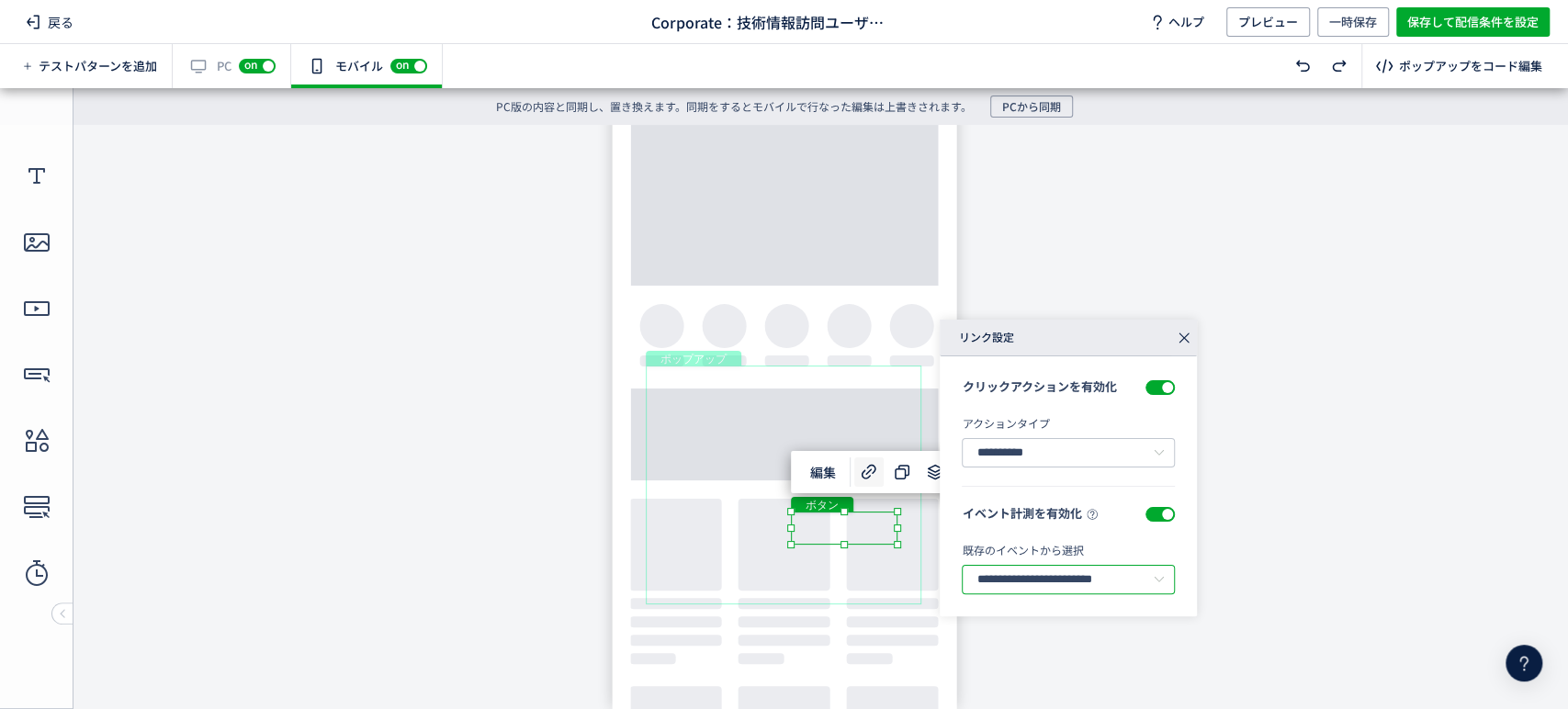 drag, startPoint x: 1051, startPoint y: 580, endPoint x: 1133, endPoint y: 588, distance: 82.38932 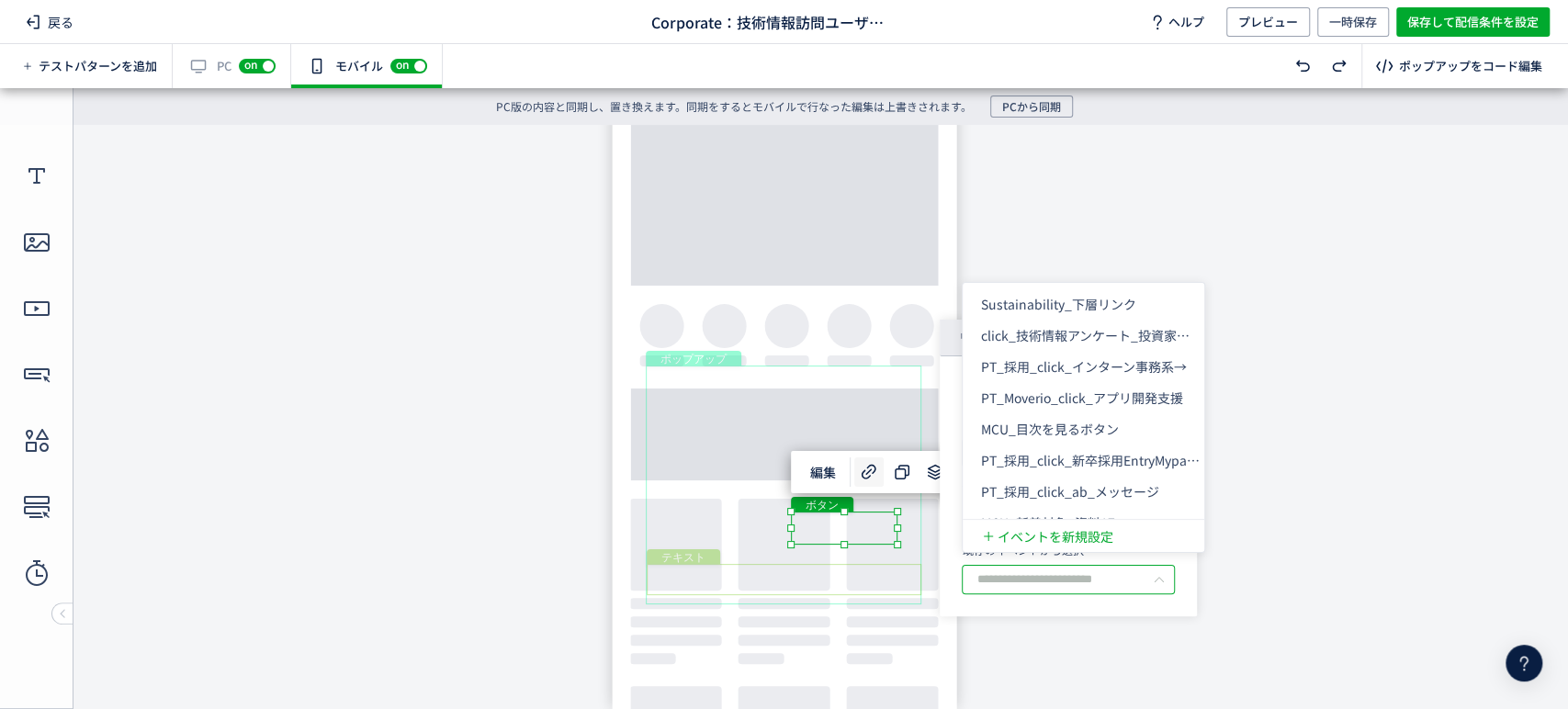 scroll, scrollTop: 0, scrollLeft: 0, axis: both 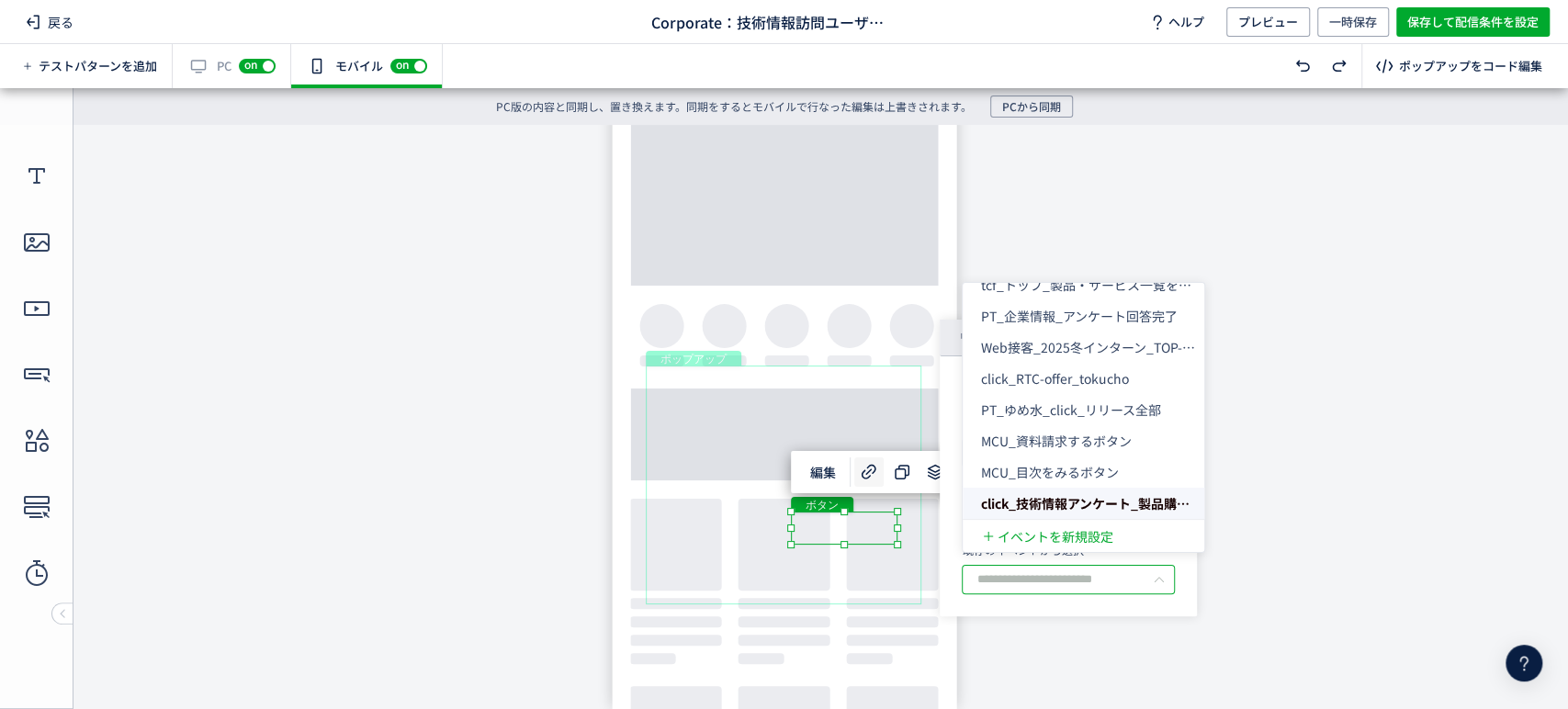 click on "イベント計測を有効化
既存のイベントから選択" at bounding box center [1068, 560] 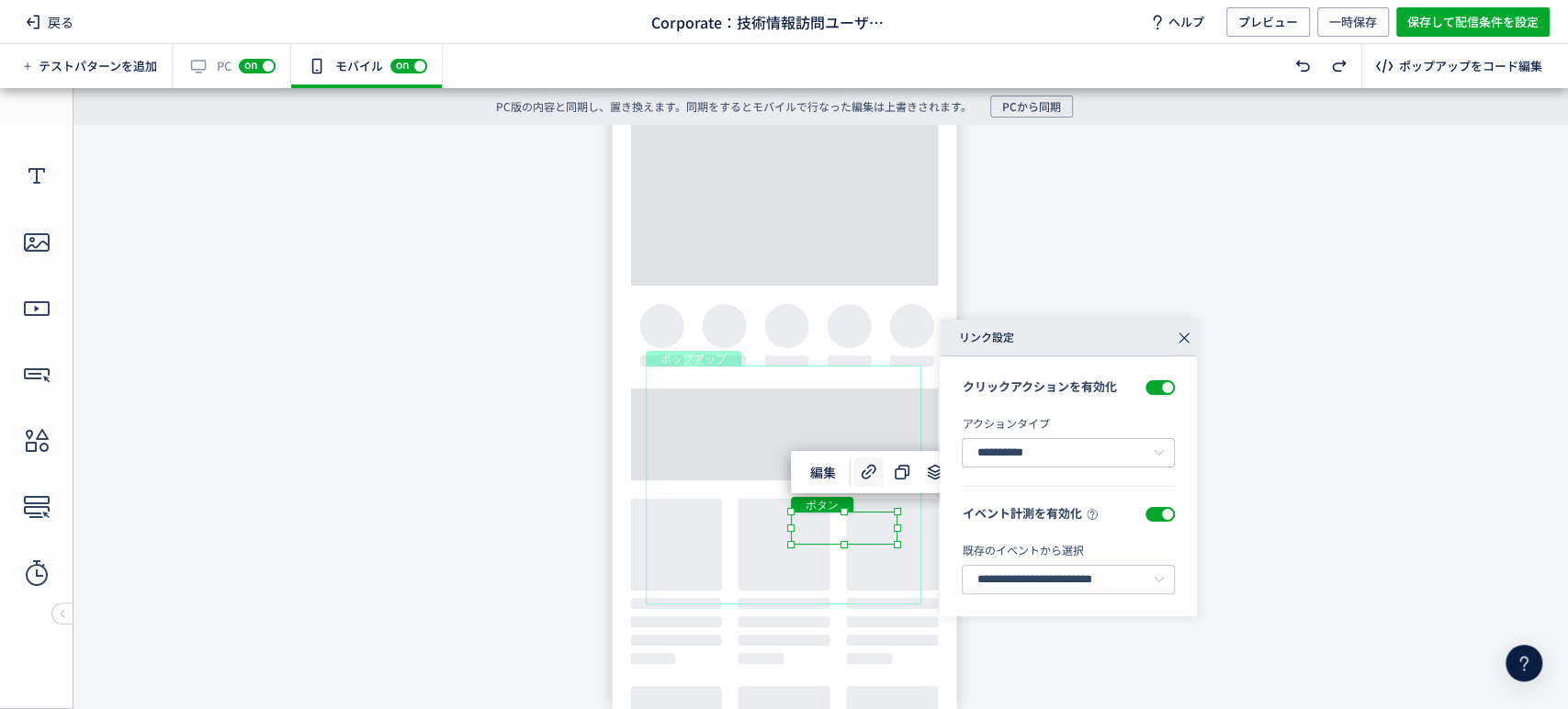 click on "ポップアップ" at bounding box center [784, 485] 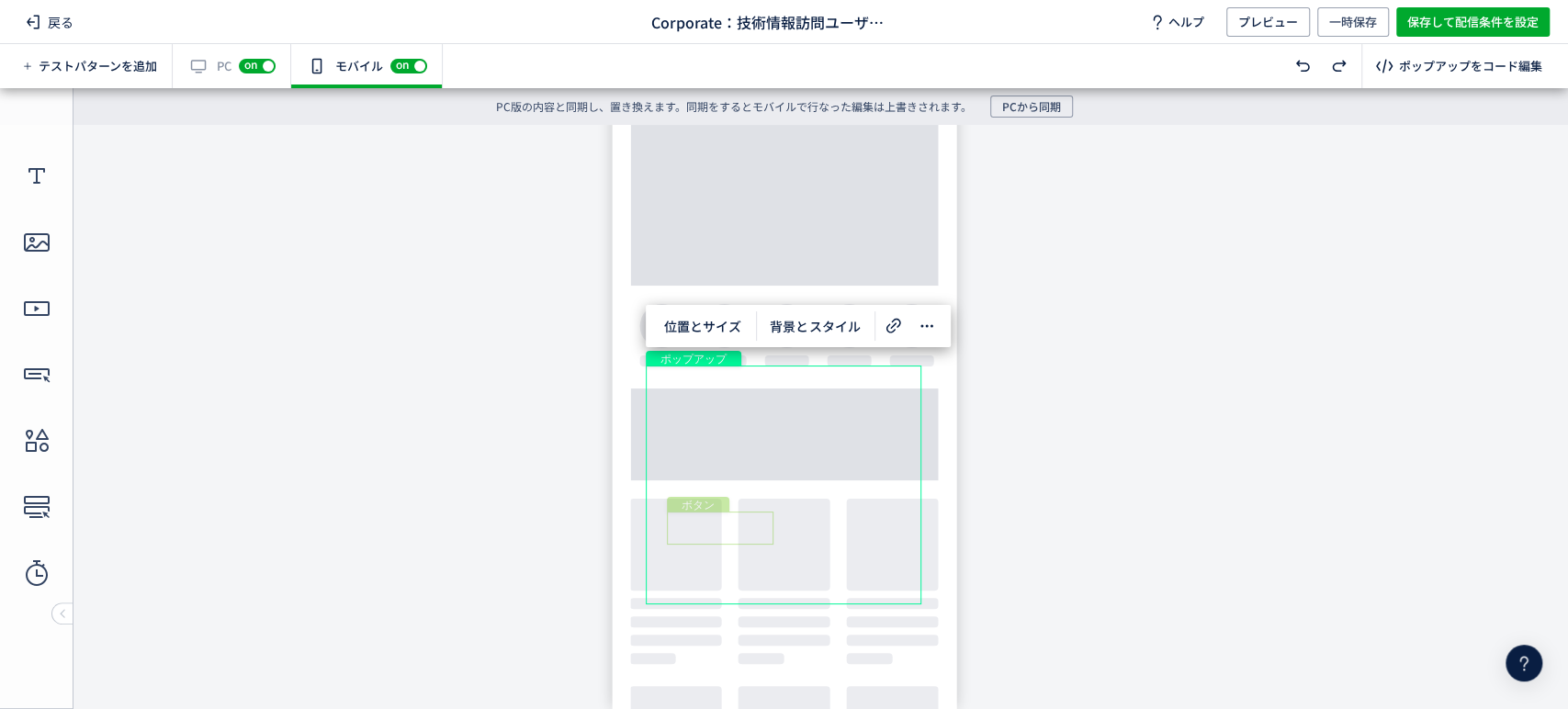 click on "ボタン" at bounding box center [720, 528] 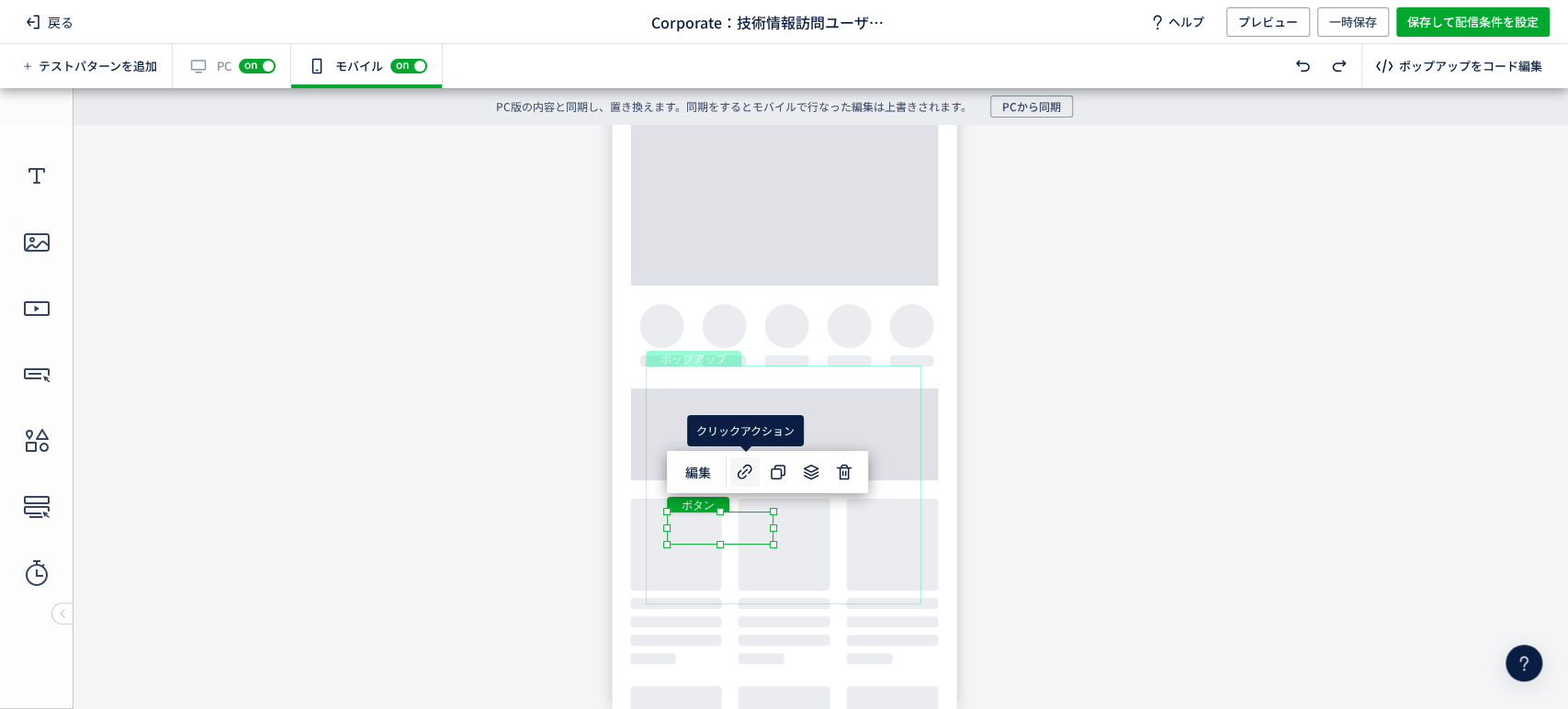 click 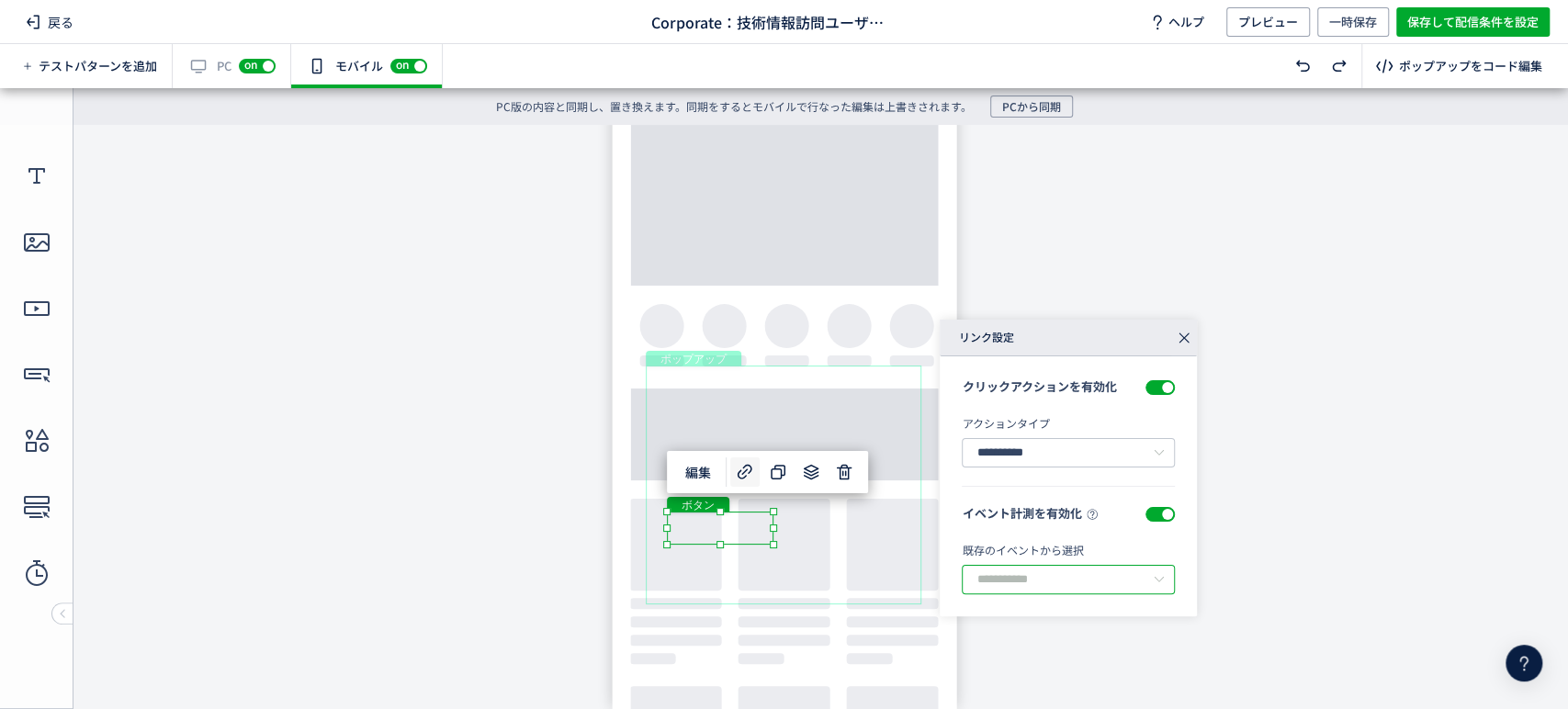 click at bounding box center [1068, 580] 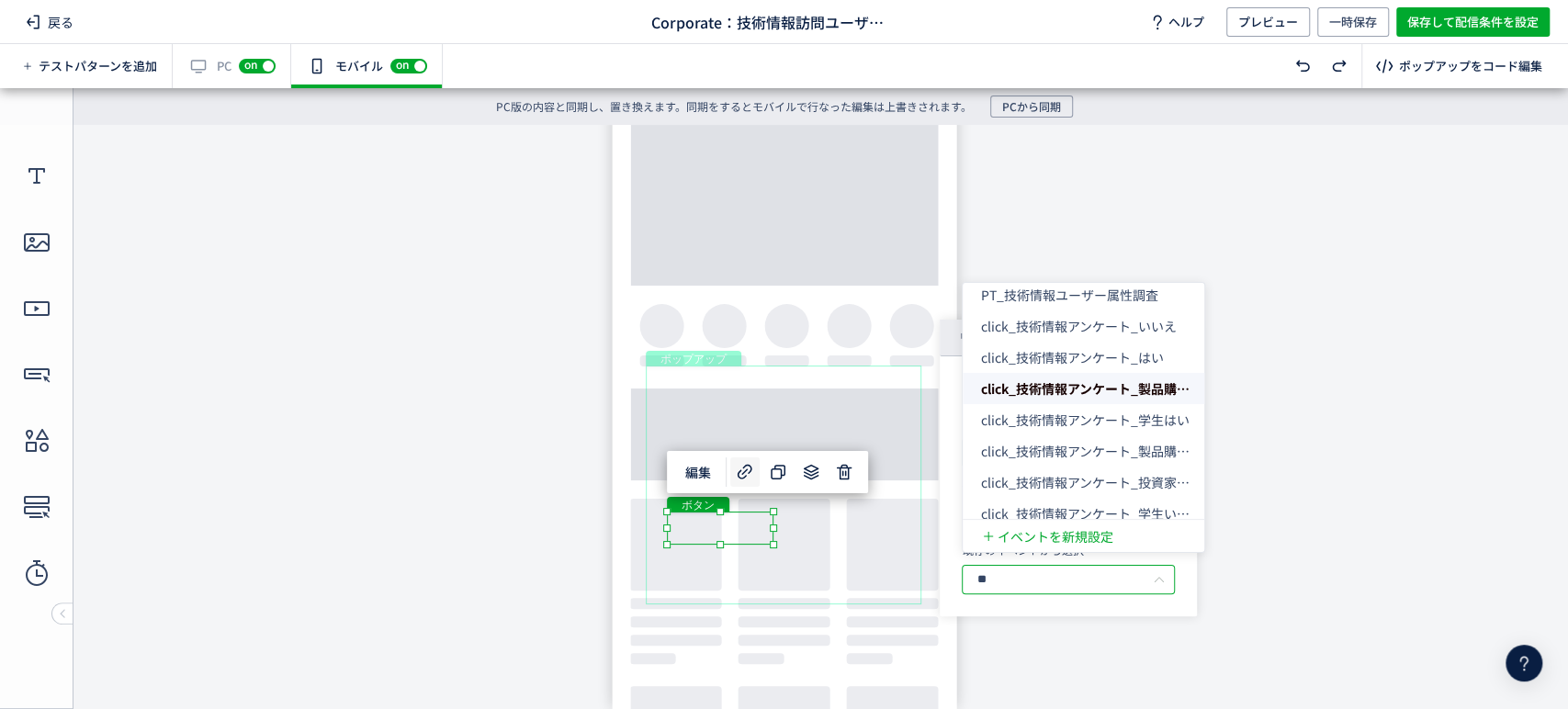 scroll, scrollTop: 0, scrollLeft: 0, axis: both 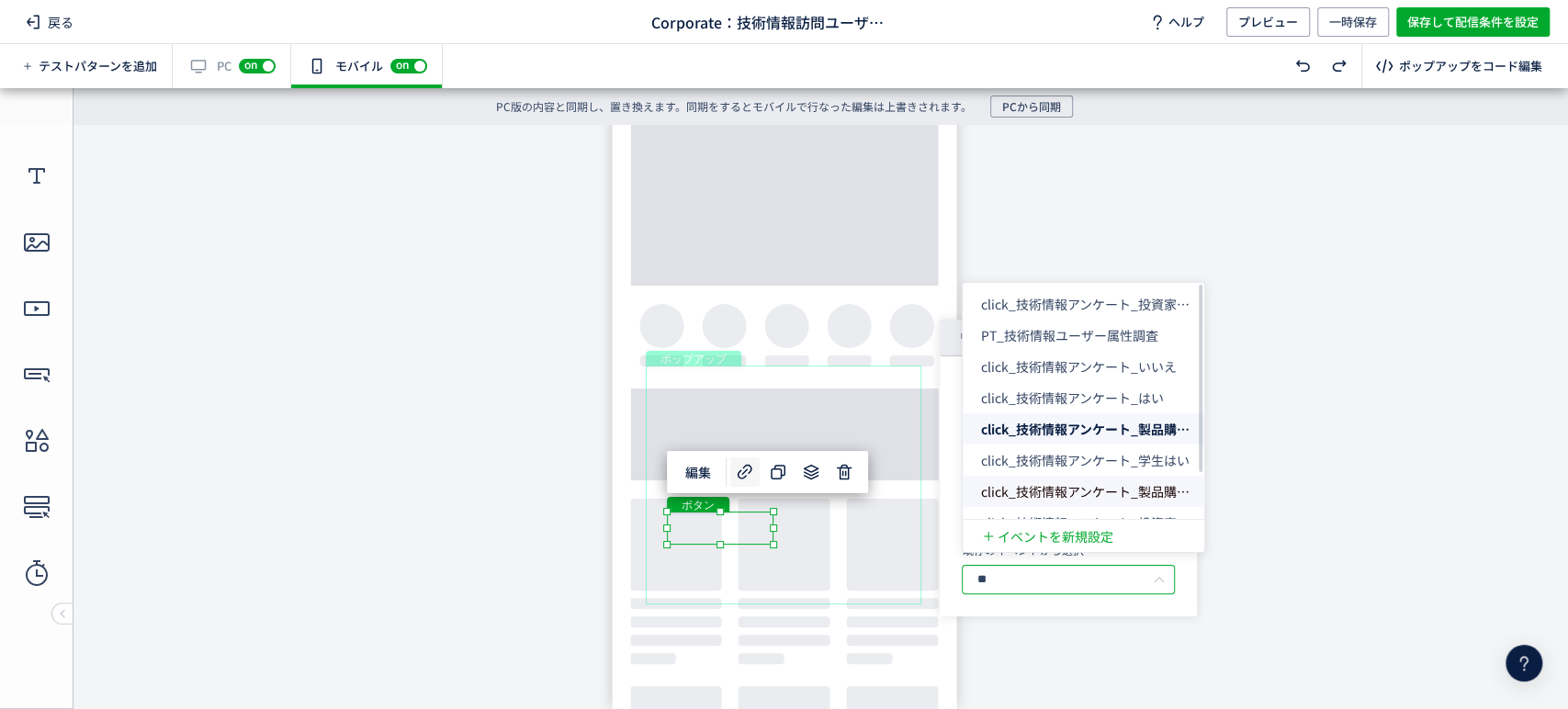 click on "click_技術情報アンケート_製品購入検討はい" at bounding box center (1111, 491) 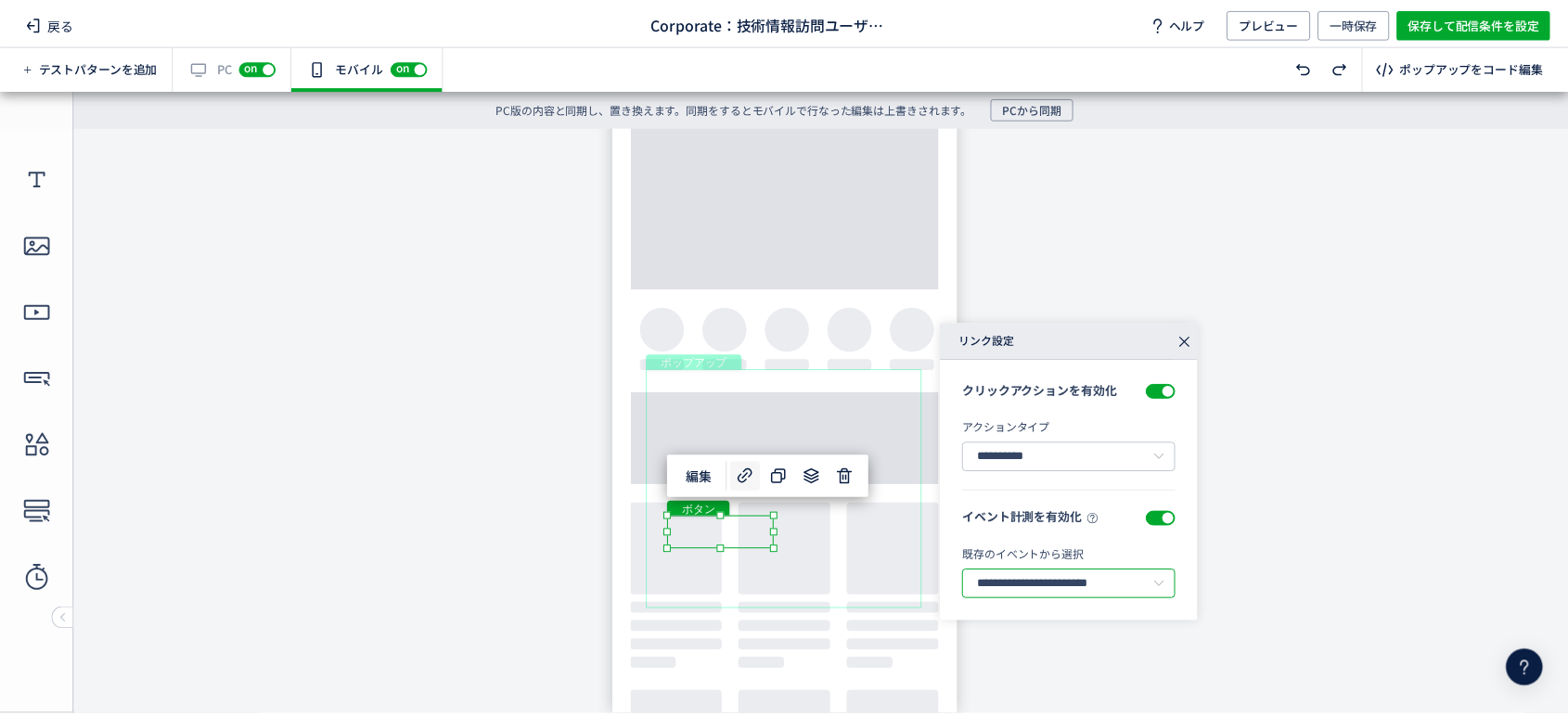 scroll, scrollTop: 0, scrollLeft: 71, axis: horizontal 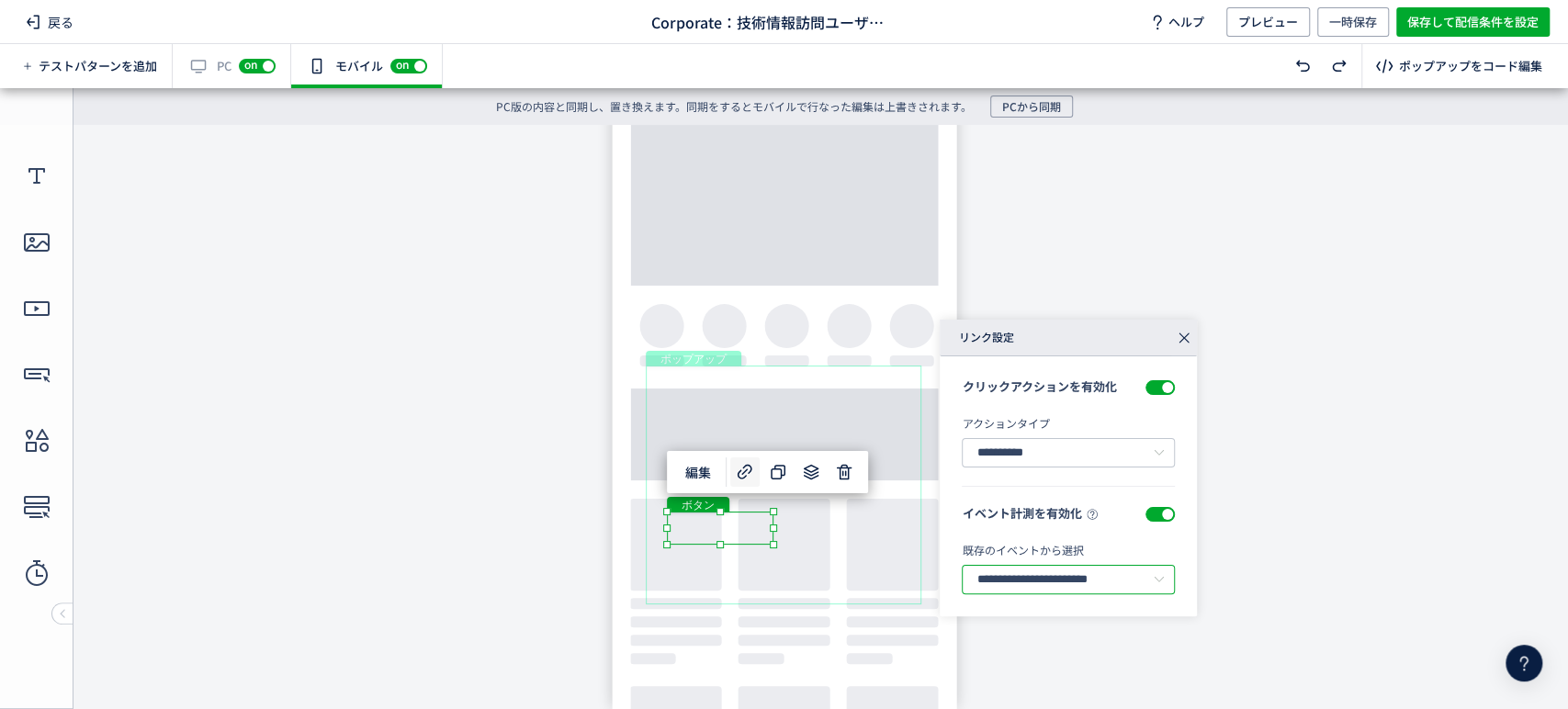 drag, startPoint x: 1097, startPoint y: 579, endPoint x: 1224, endPoint y: 575, distance: 127.06298 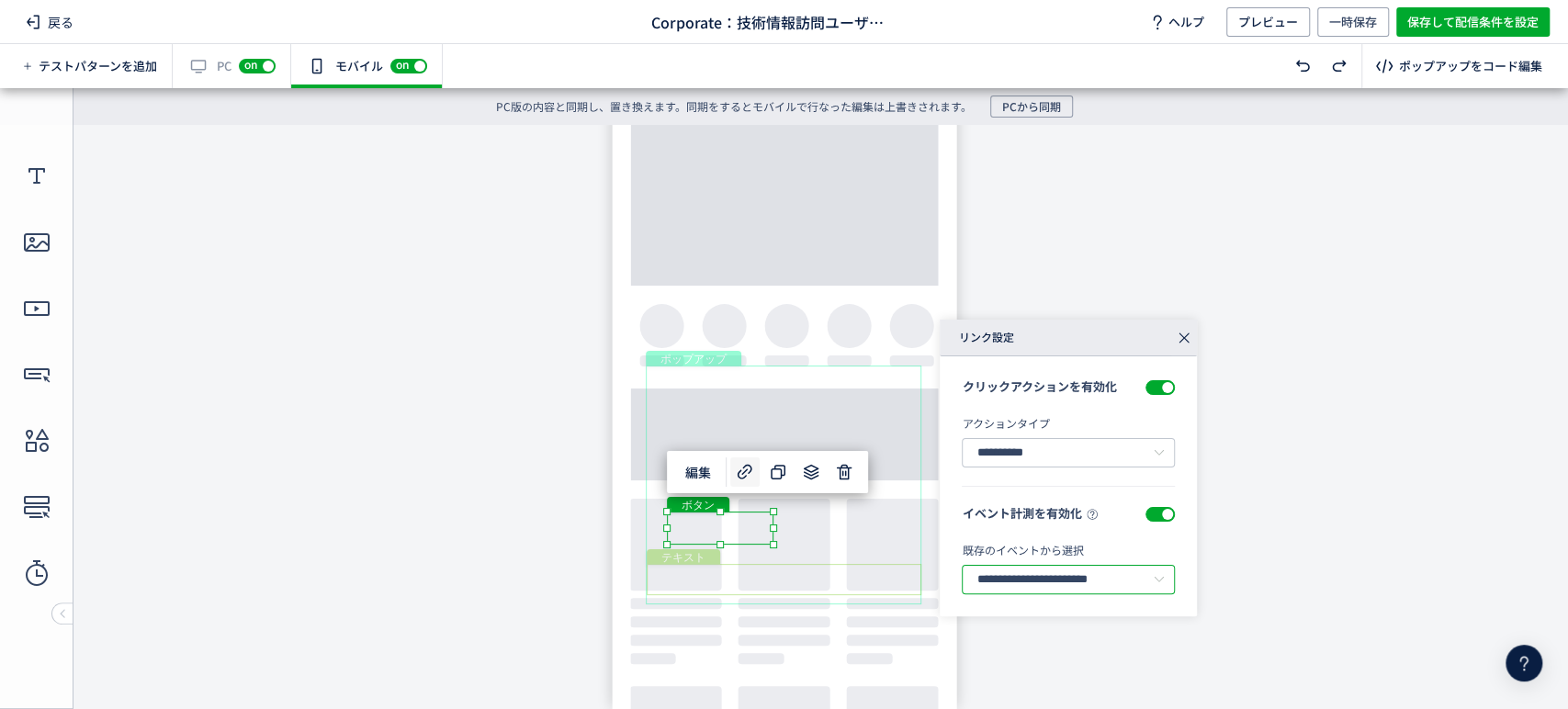 click on "テキスト" at bounding box center (784, 580) 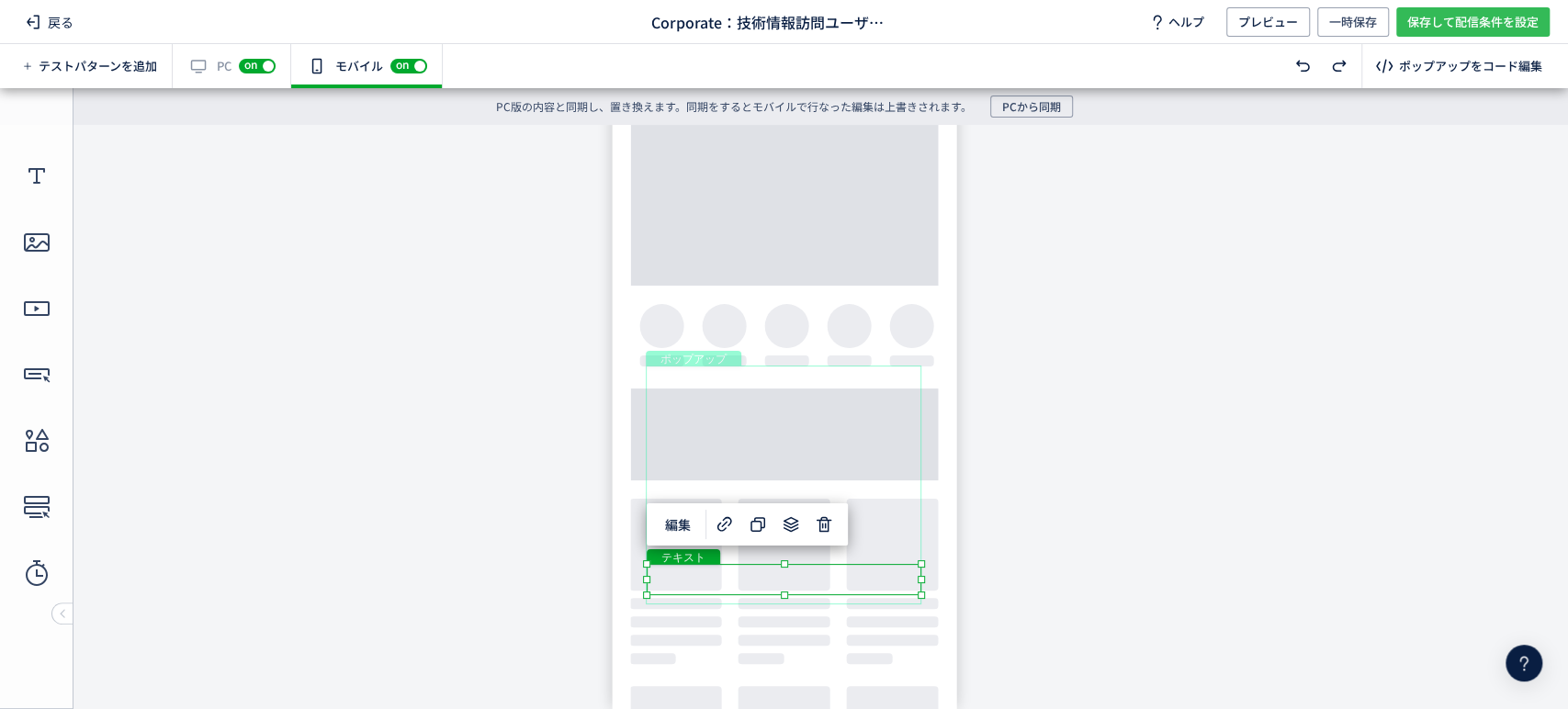 click on "保存して配信条件を設定" at bounding box center (1472, 22) 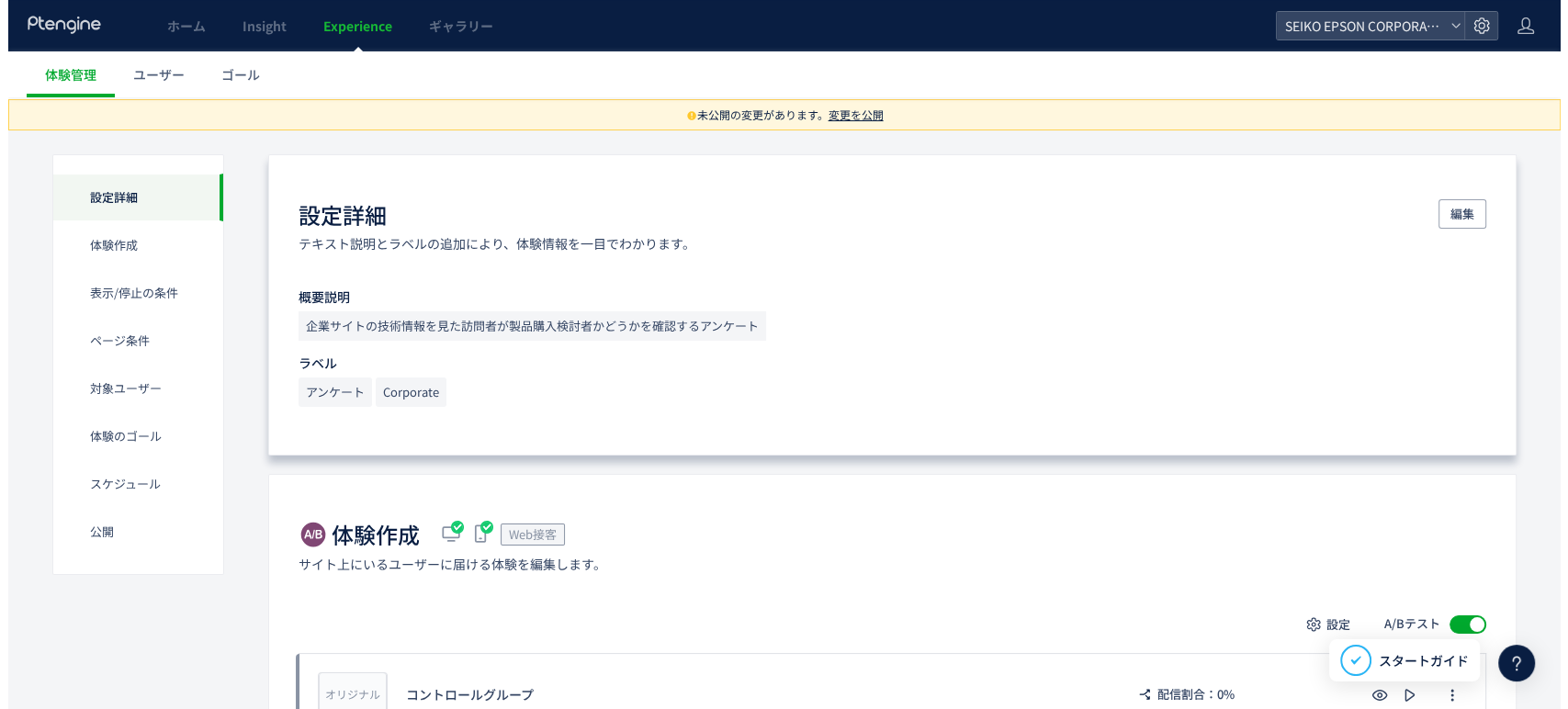 scroll, scrollTop: 0, scrollLeft: 0, axis: both 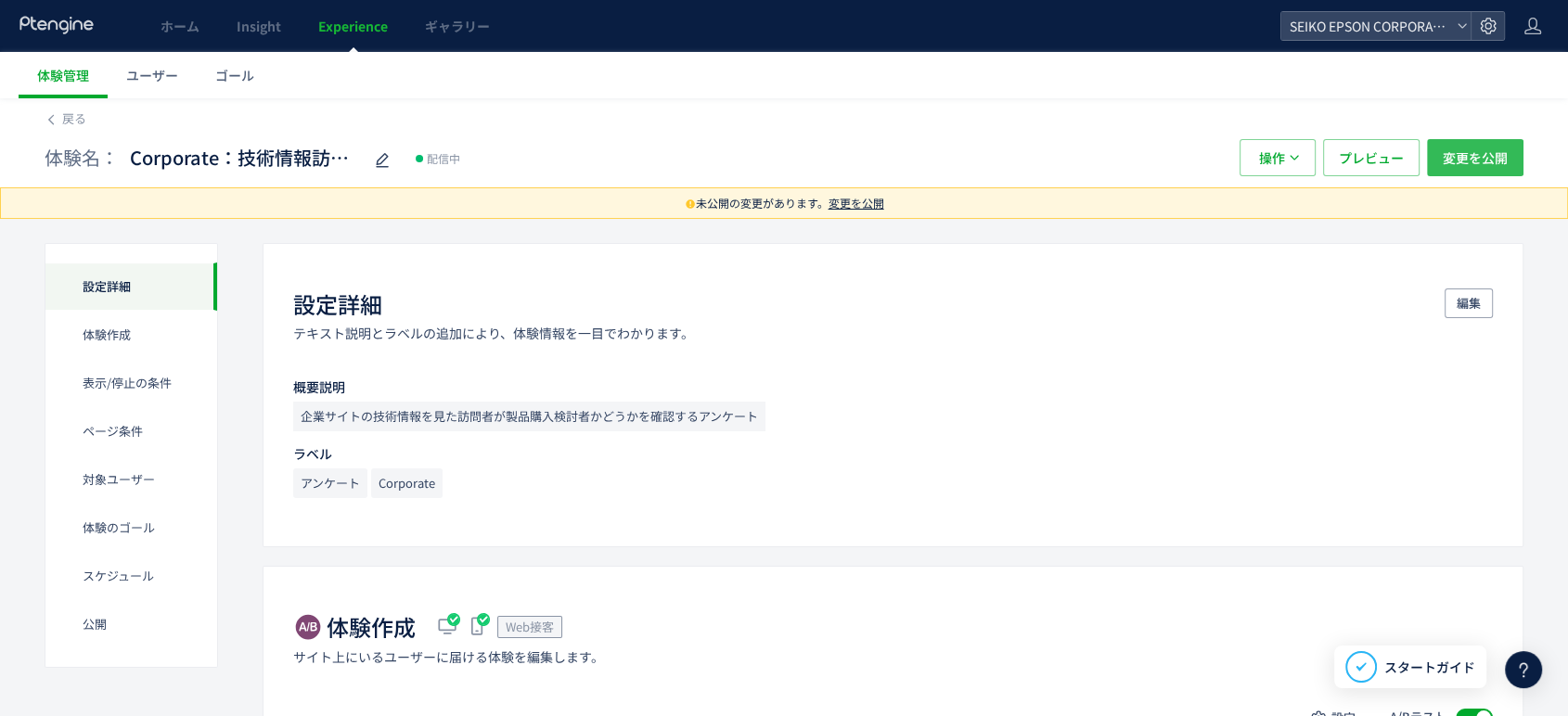 click on "変更を公開" at bounding box center (1475, 158) 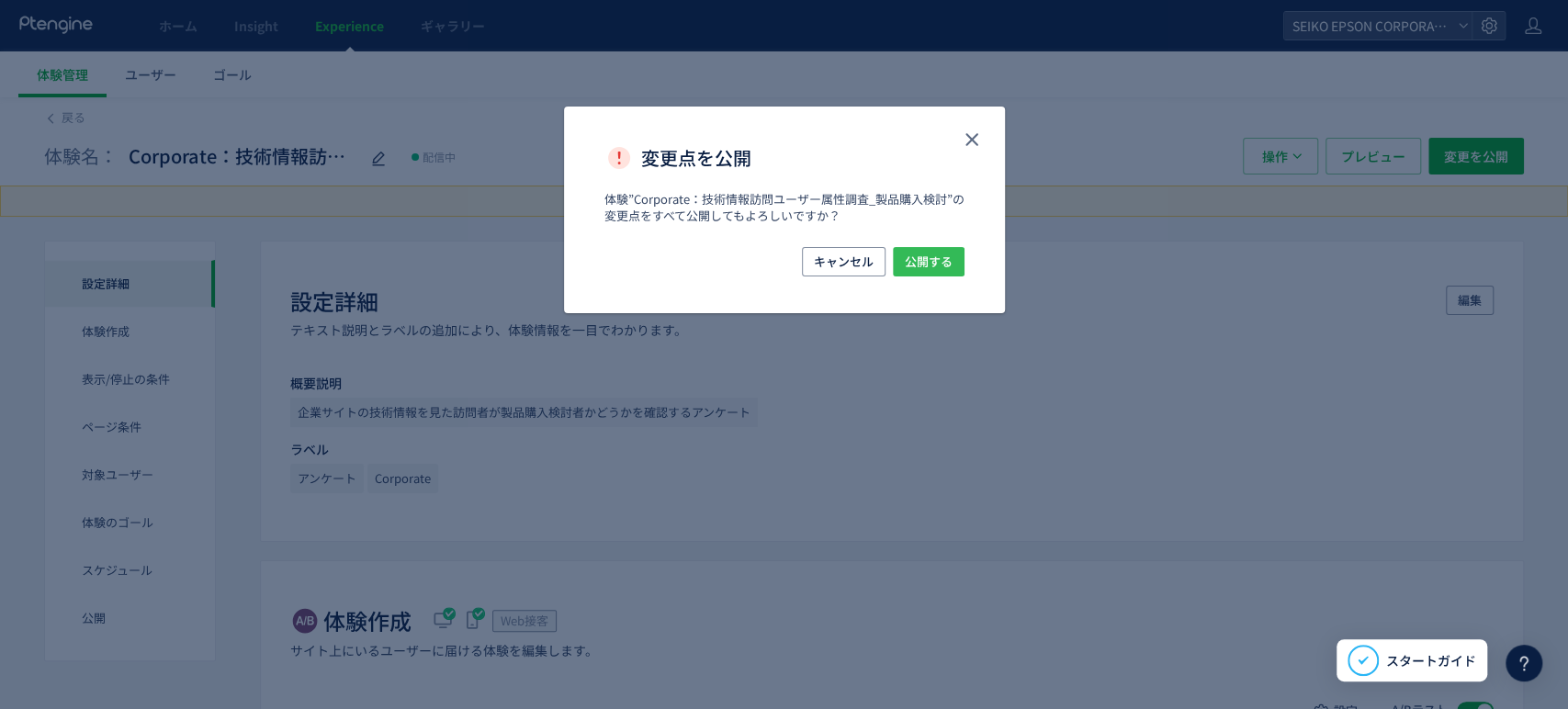 click on "公開する" at bounding box center [929, 262] 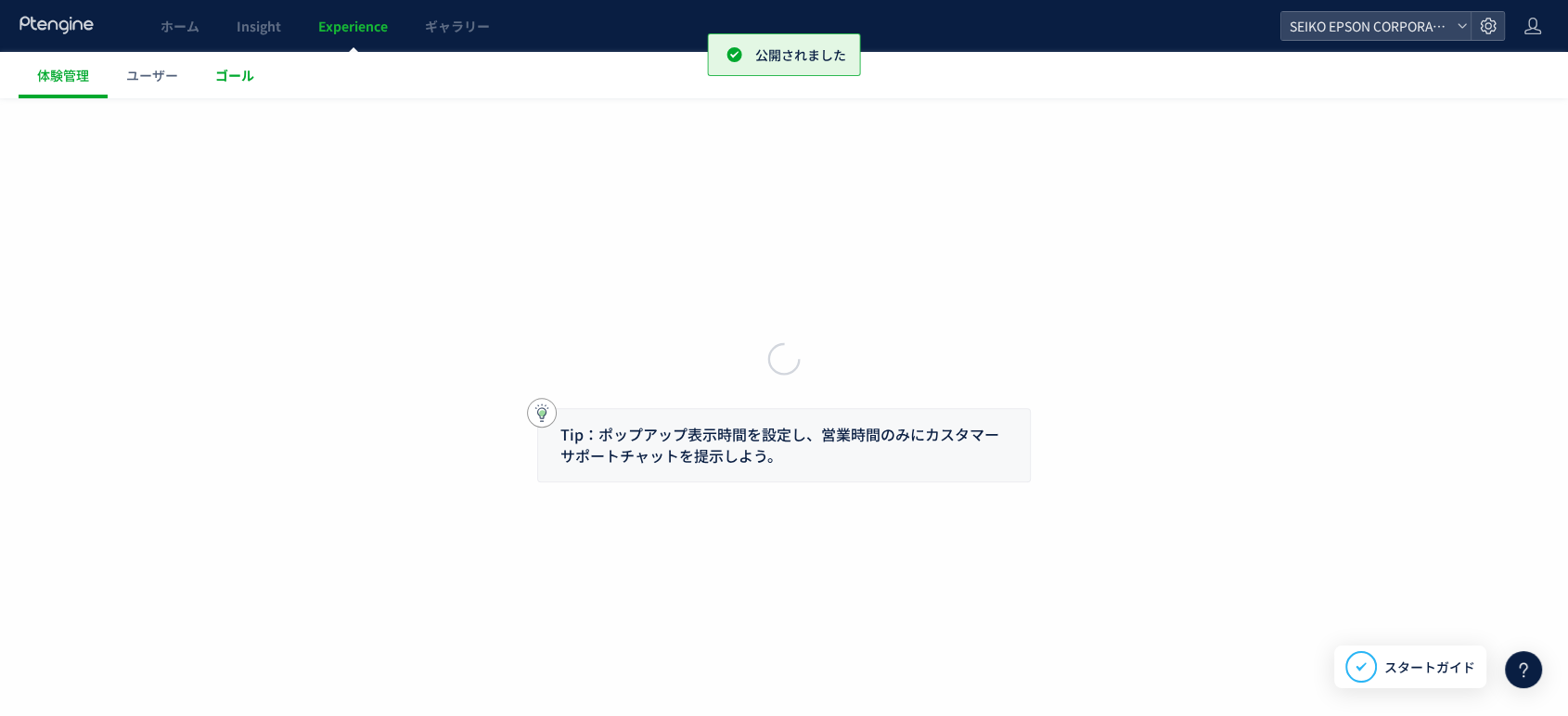 click on "ゴール" at bounding box center [235, 75] 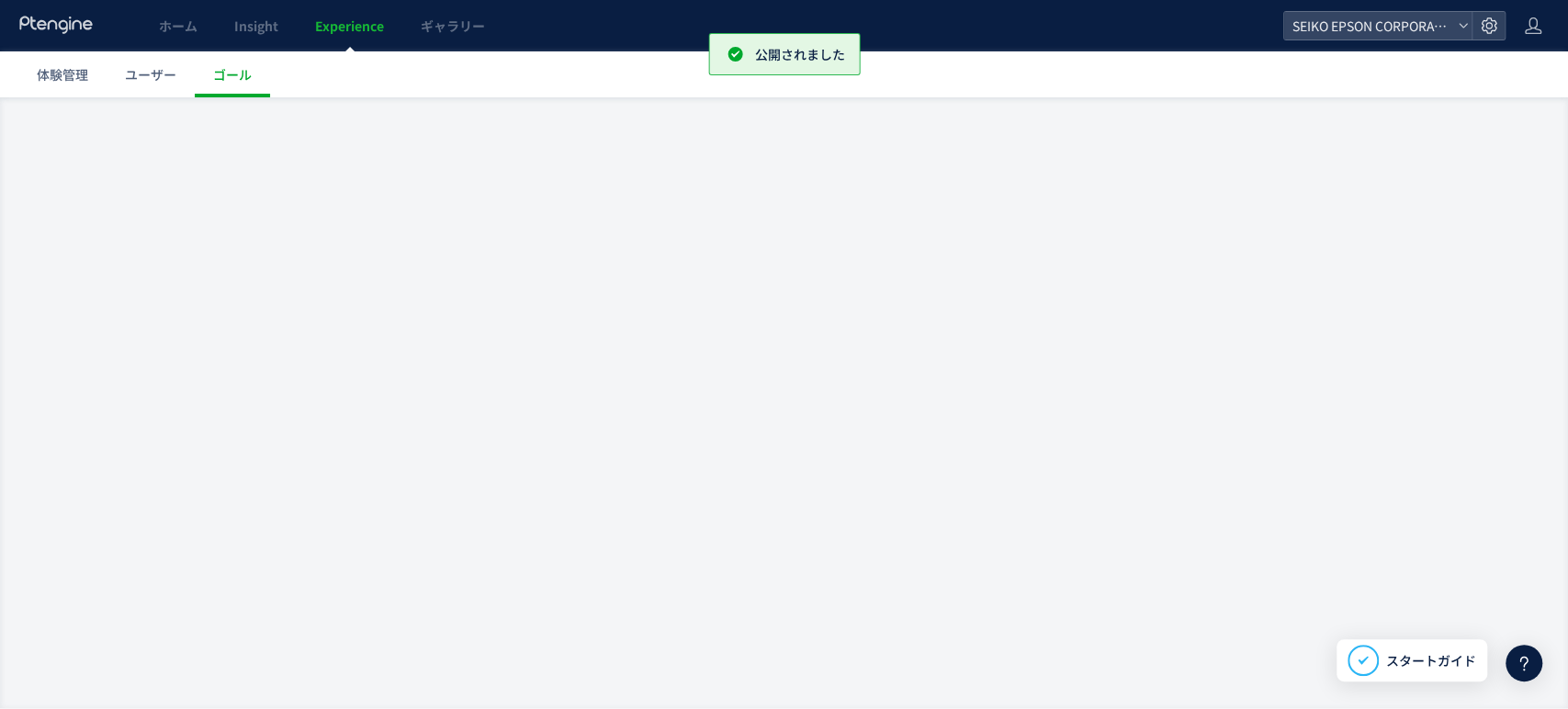 scroll, scrollTop: 0, scrollLeft: 0, axis: both 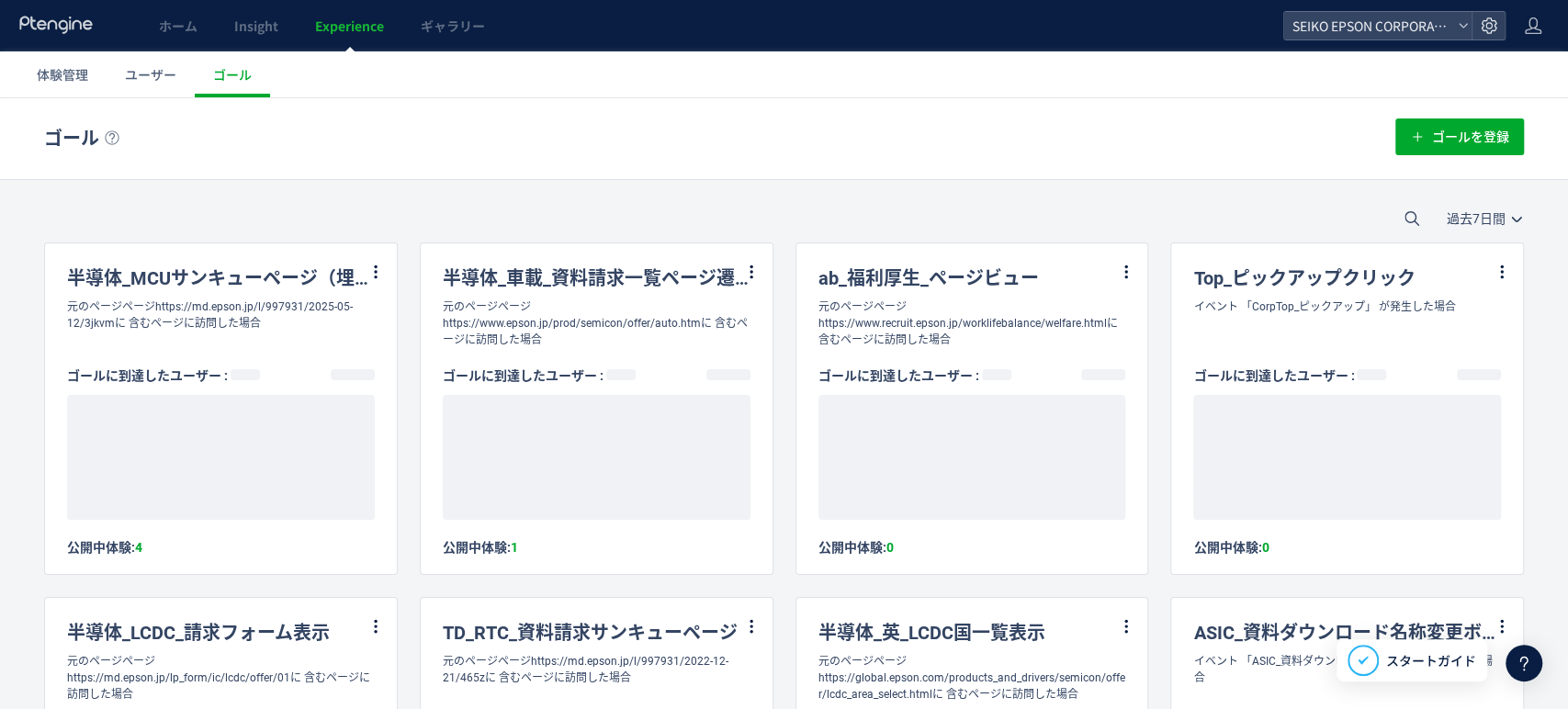 click 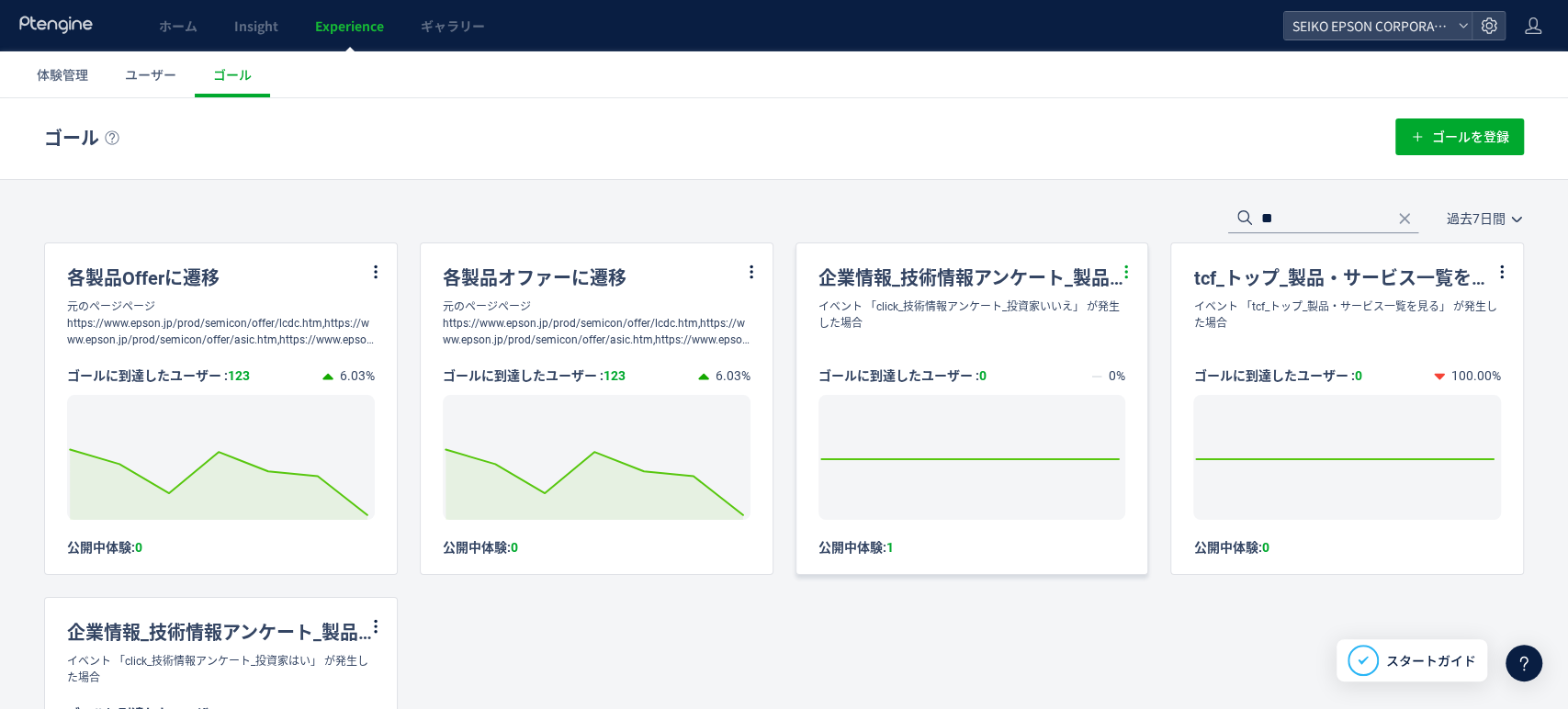type on "**" 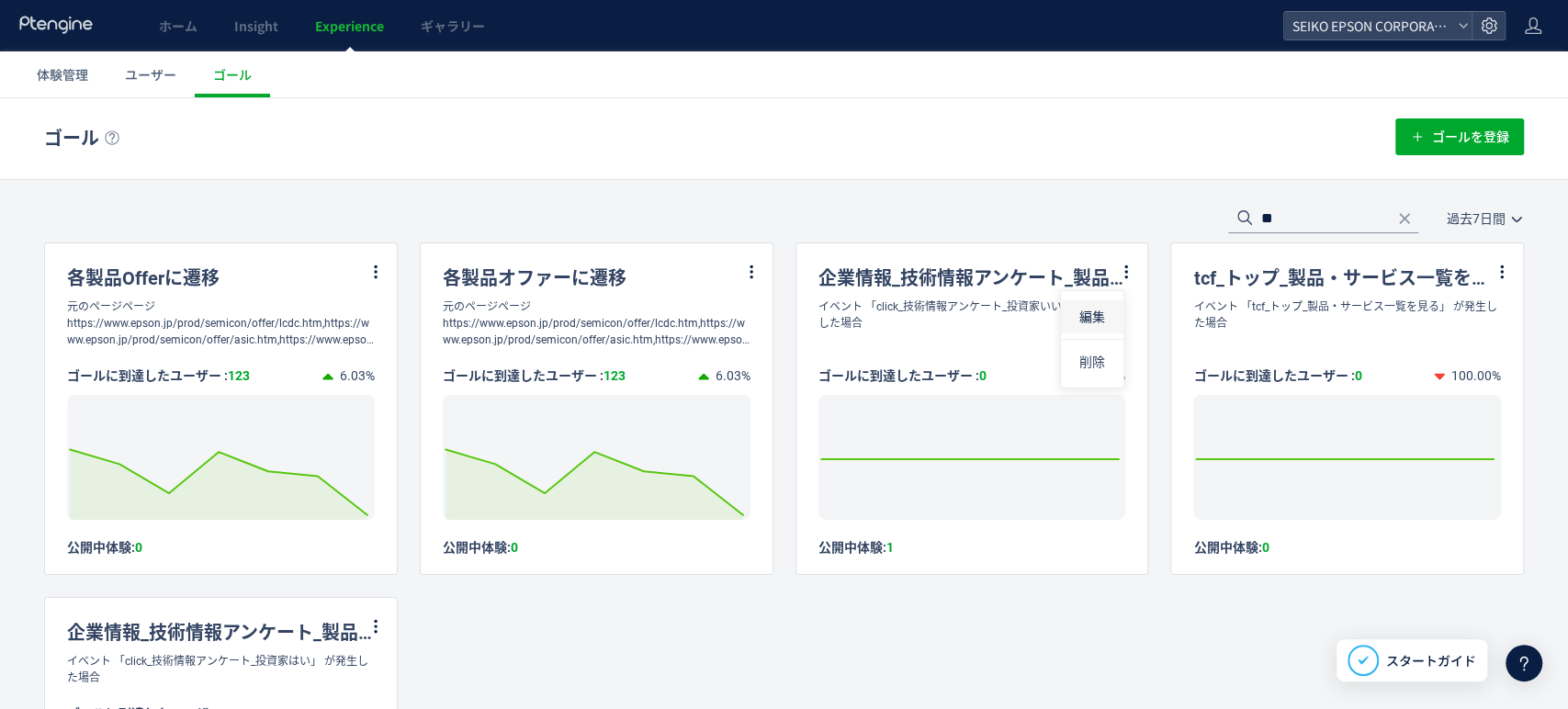 click on "編集" at bounding box center [1092, 317] 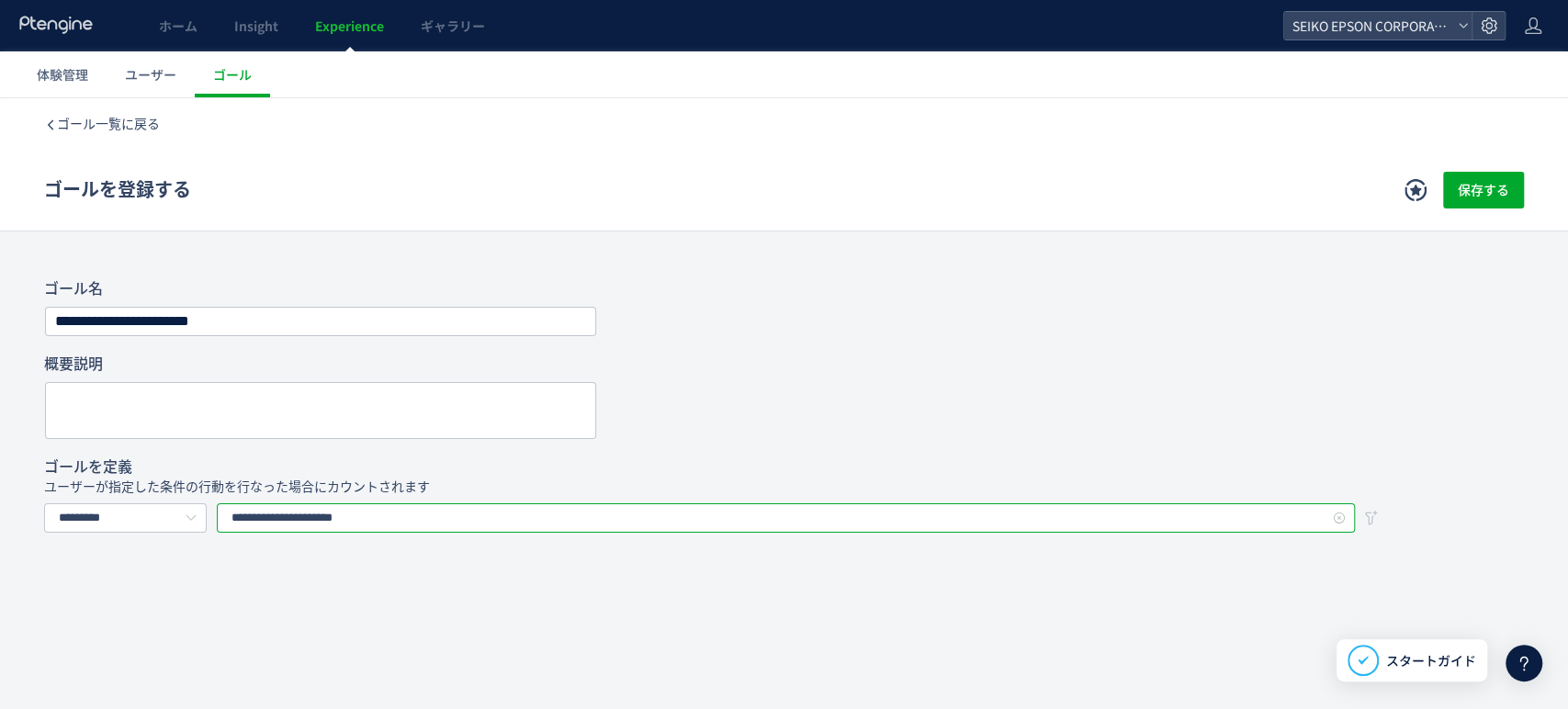 click on "**********" at bounding box center [785, 518] 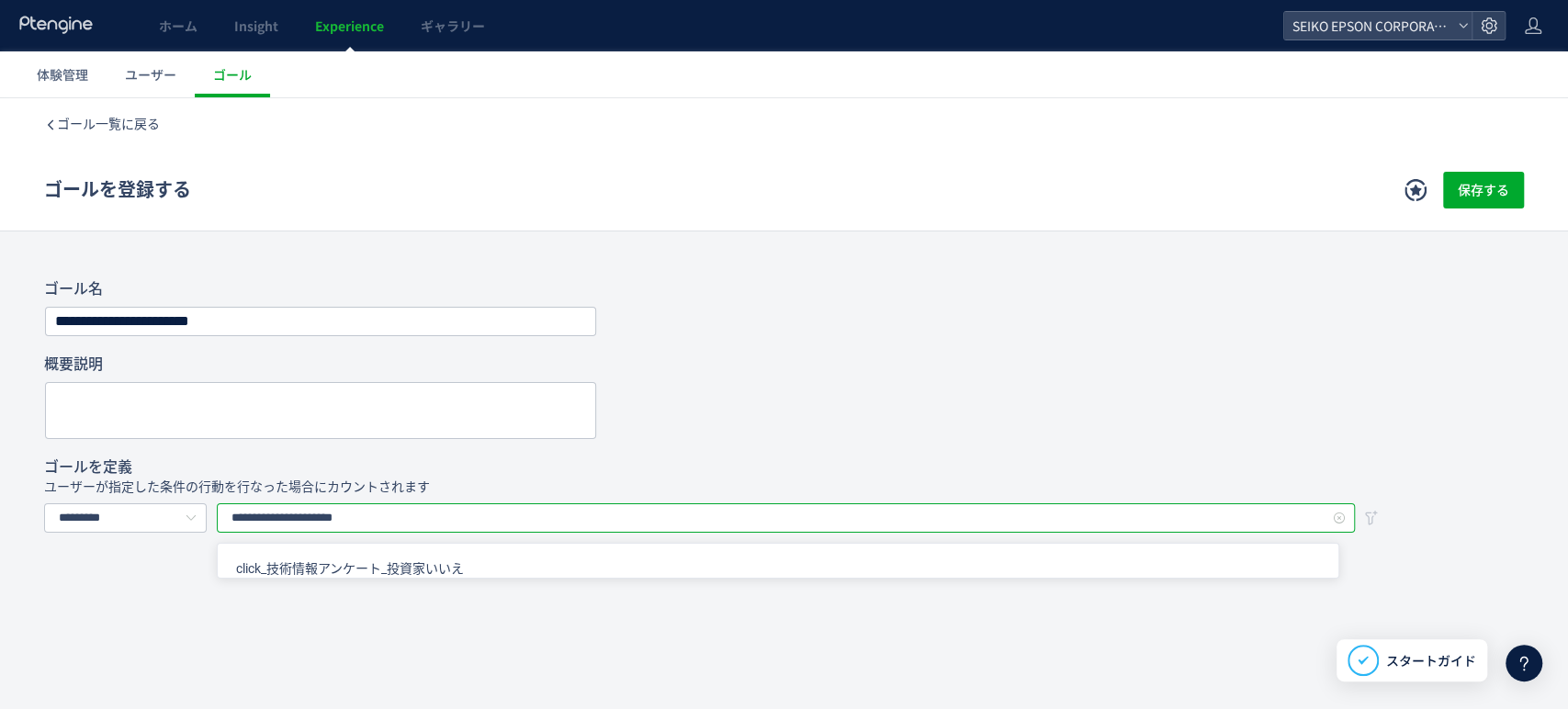 drag, startPoint x: 378, startPoint y: 512, endPoint x: 511, endPoint y: 523, distance: 133.45411 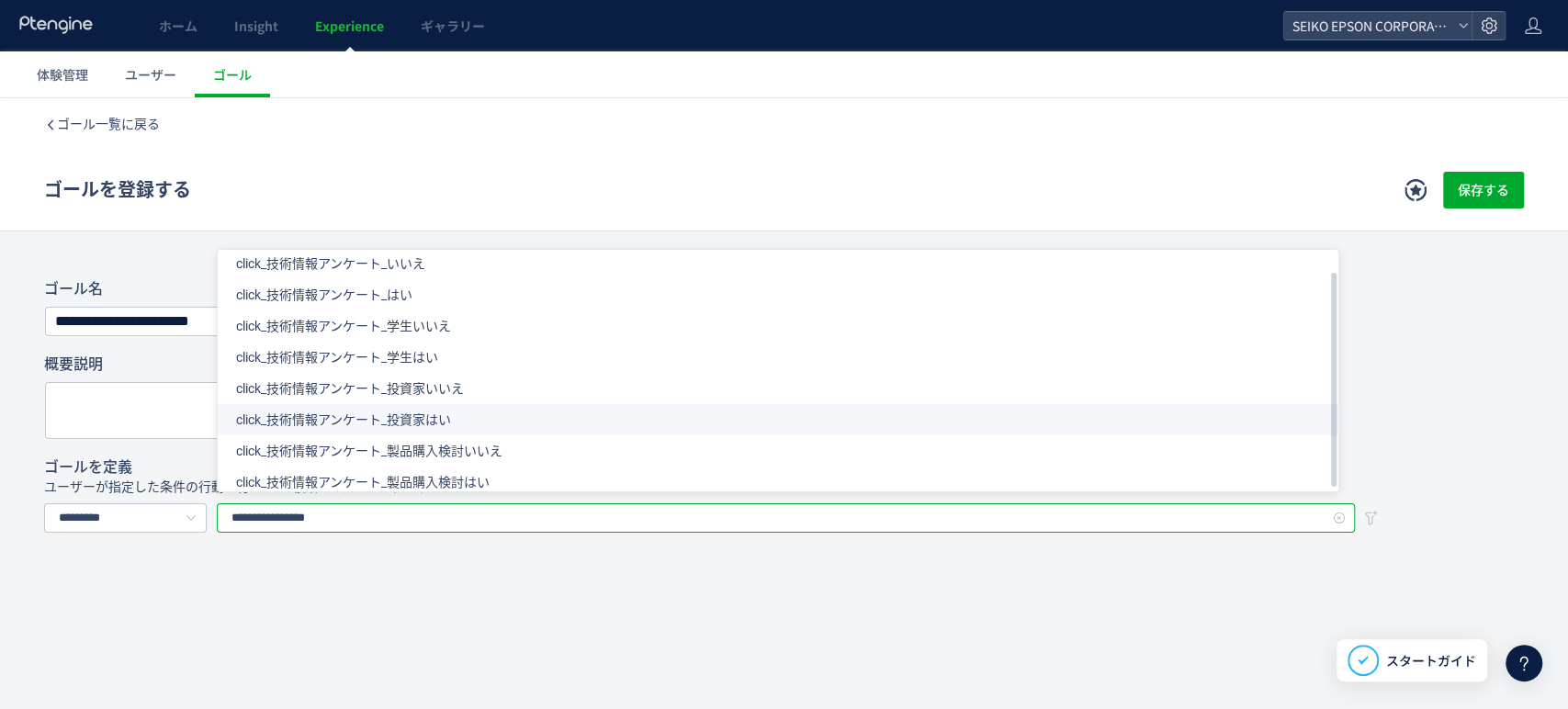 scroll, scrollTop: 26, scrollLeft: 0, axis: vertical 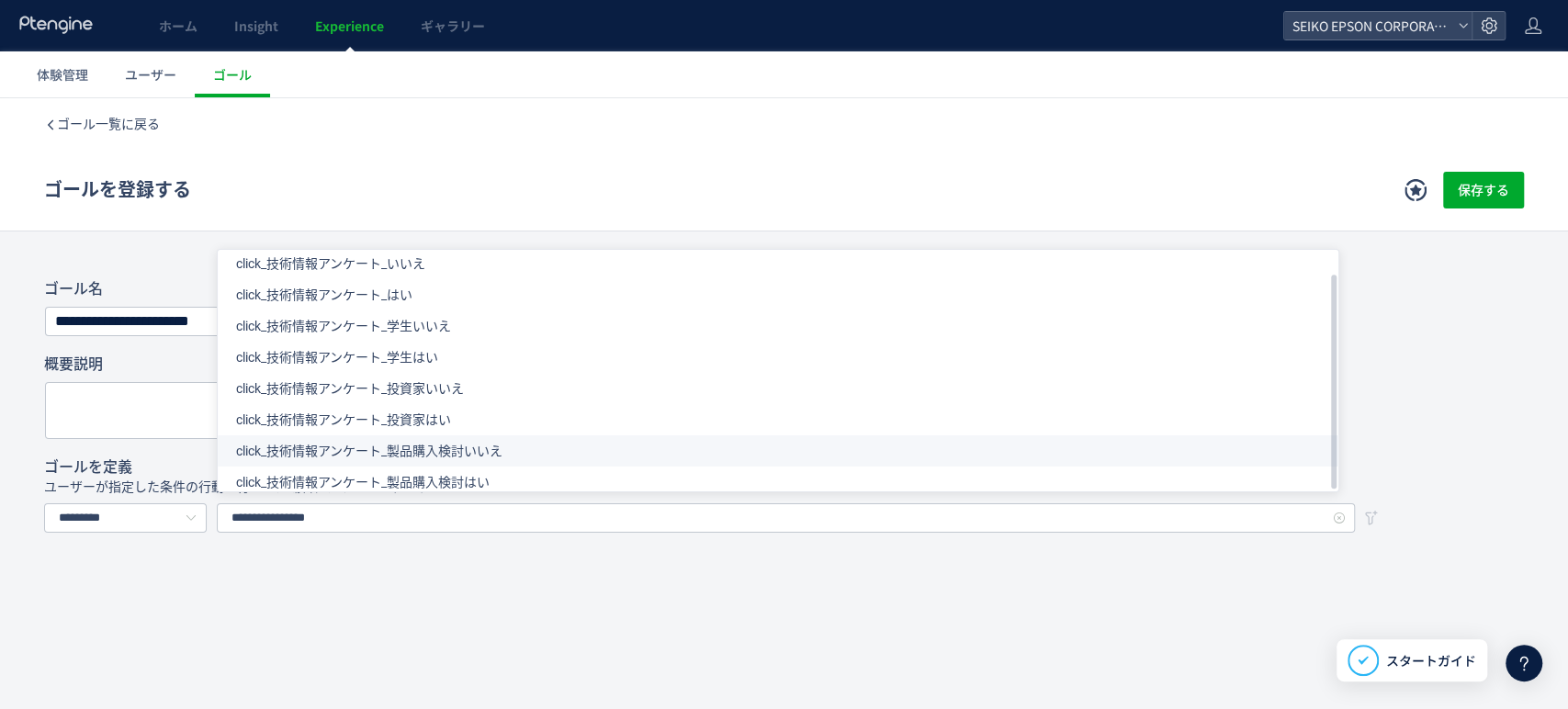 click on "click_技術情報アンケート_製品購入検討いいえ" at bounding box center [785, 451] 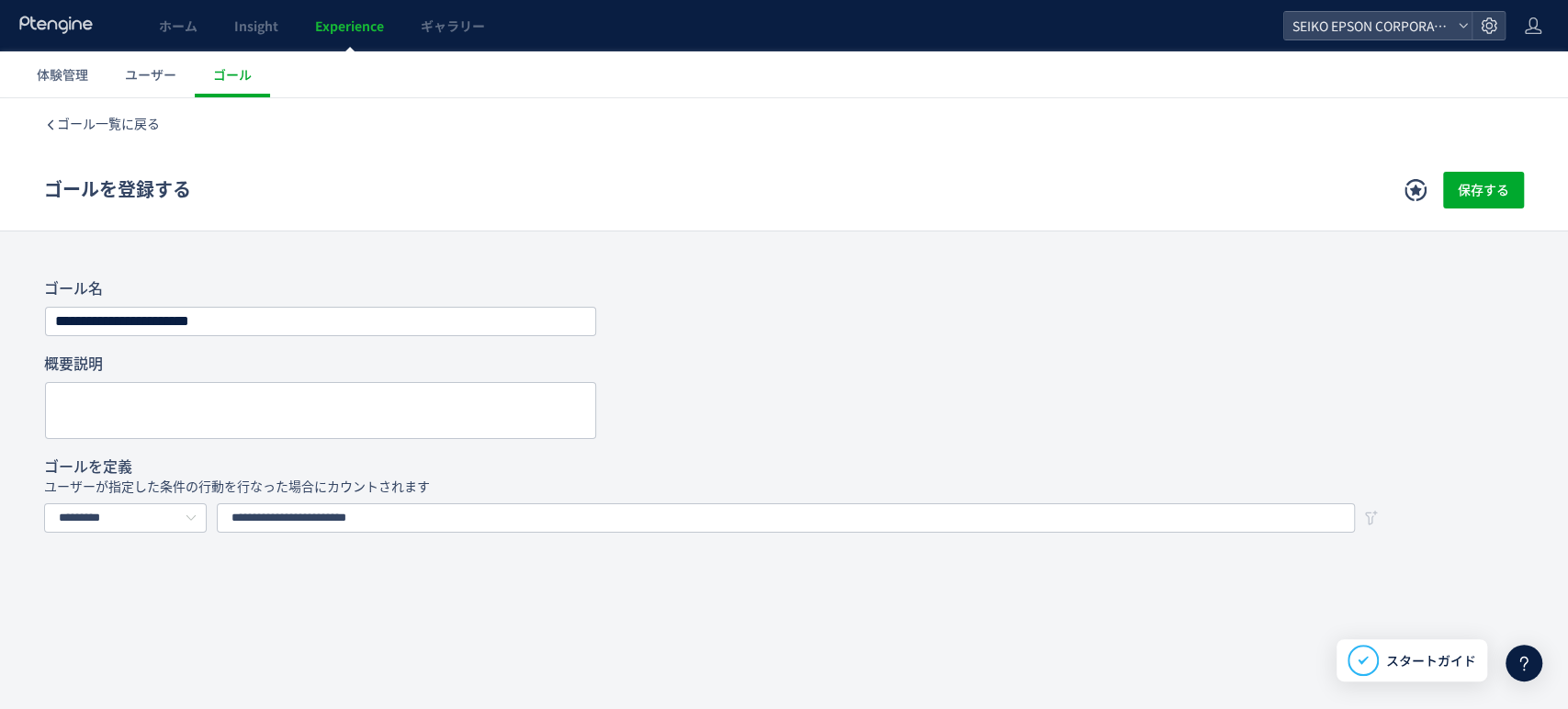 scroll, scrollTop: 0, scrollLeft: 0, axis: both 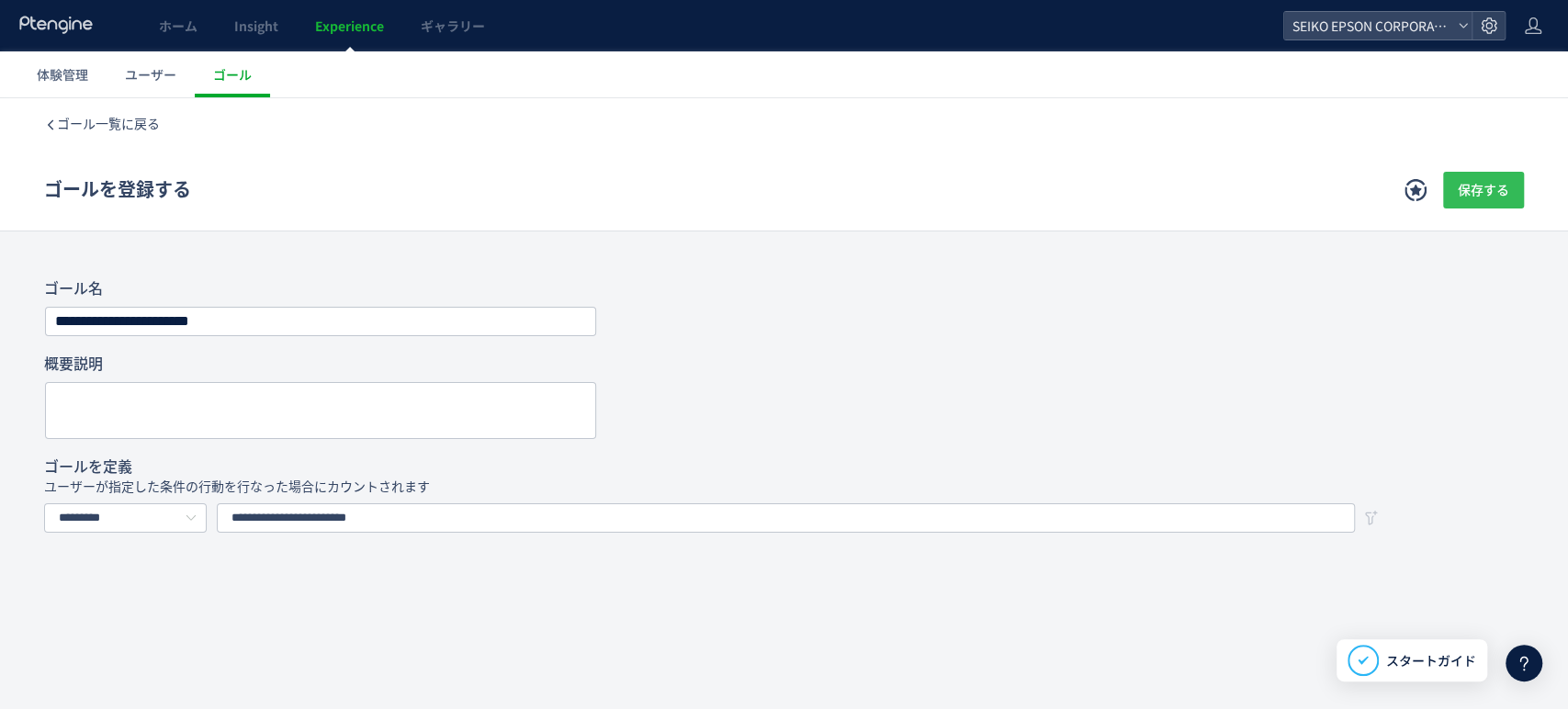 click on "保存する" at bounding box center (1483, 190) 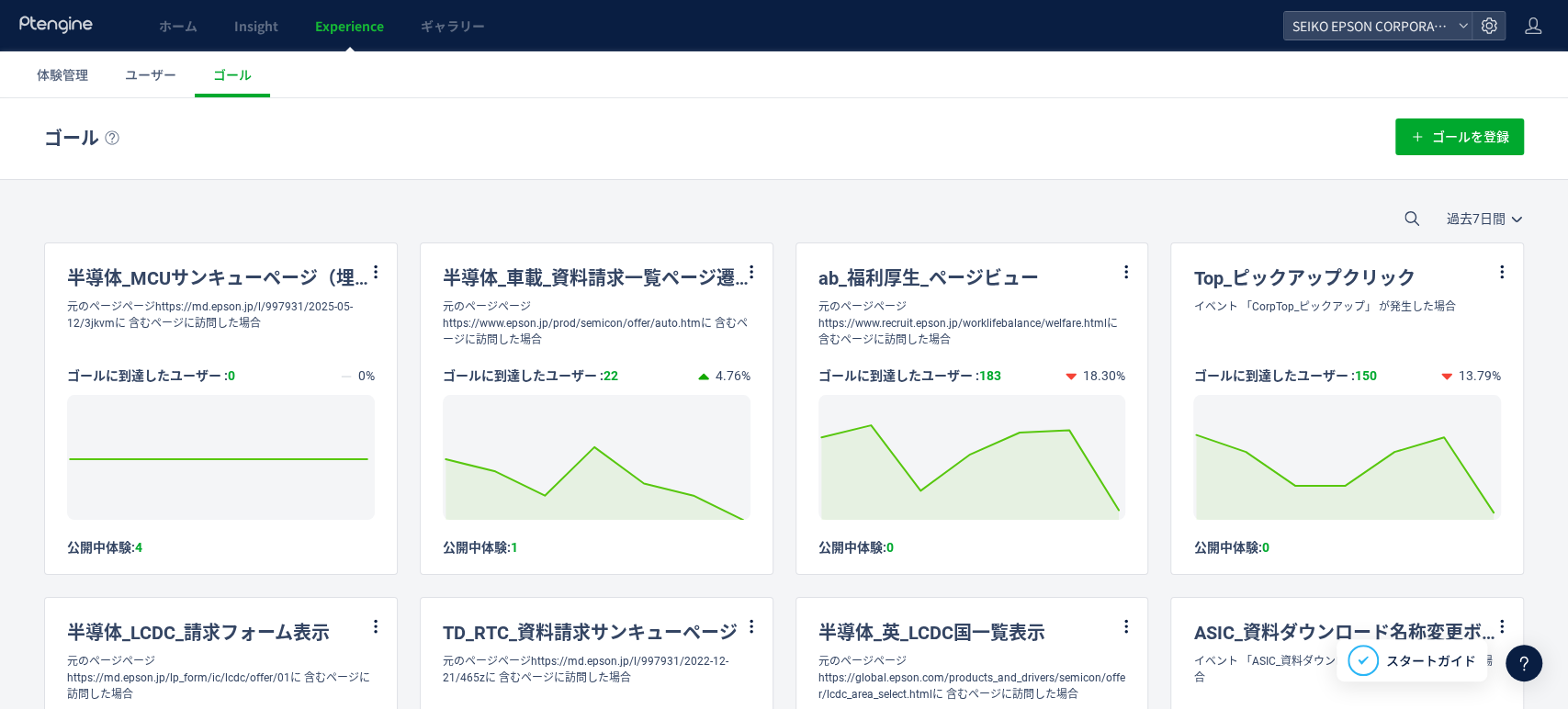 click 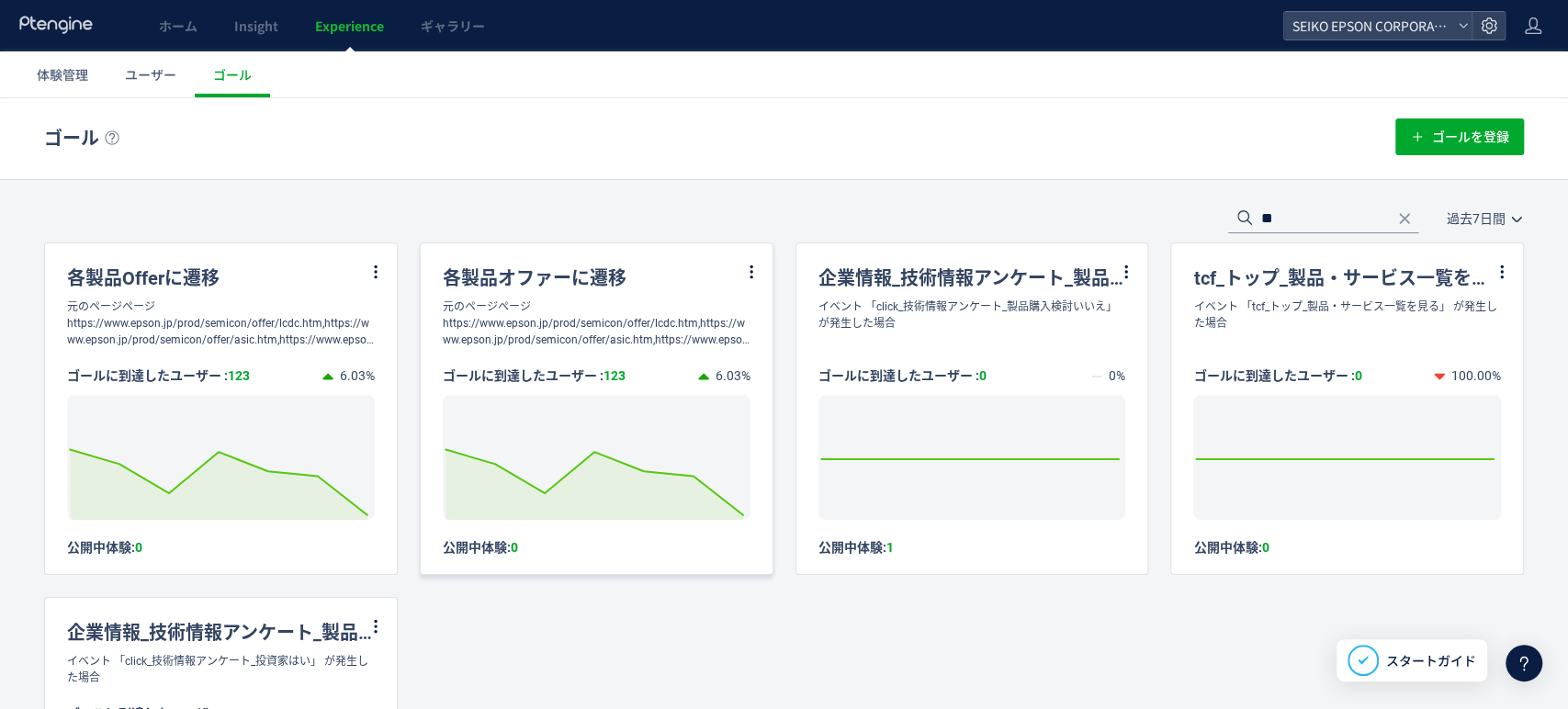 scroll, scrollTop: 102, scrollLeft: 0, axis: vertical 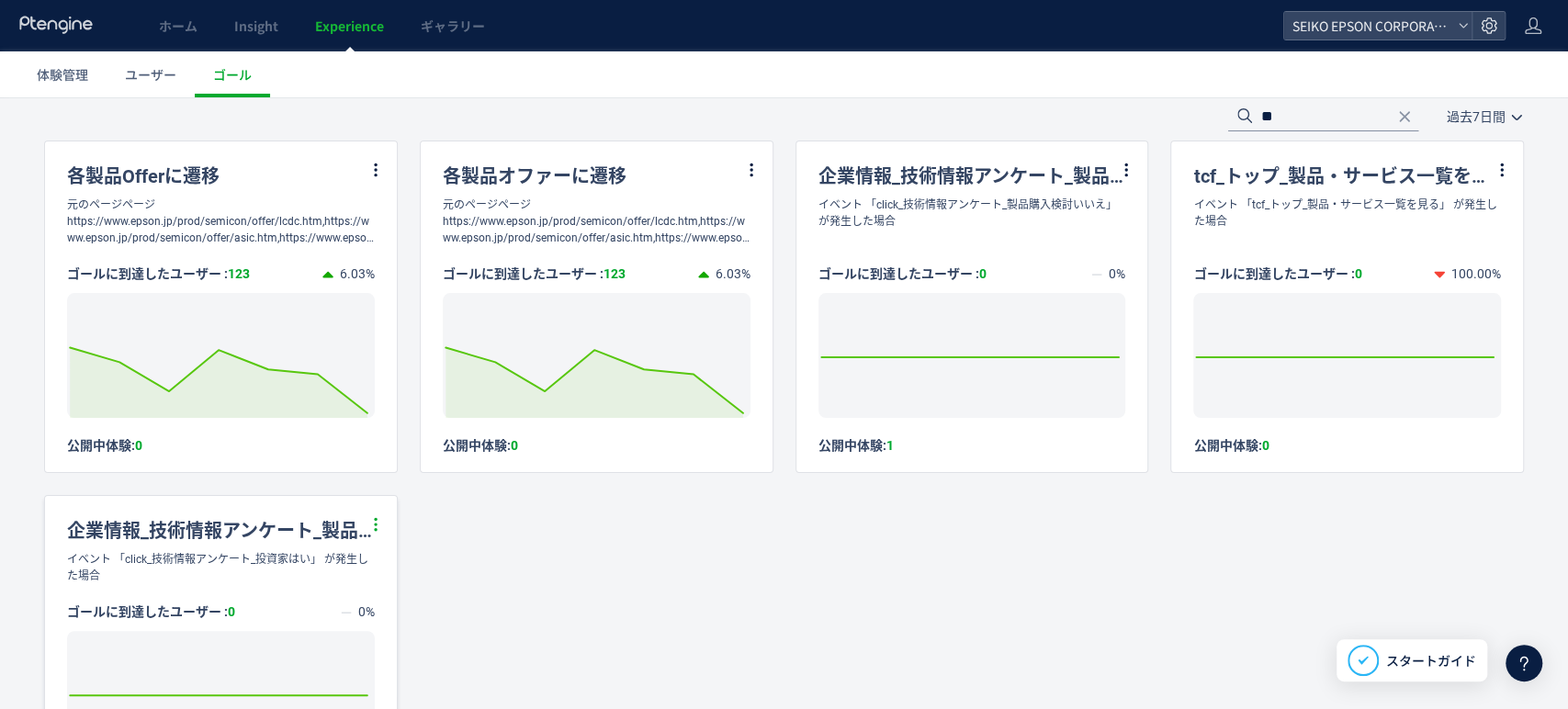 type on "**" 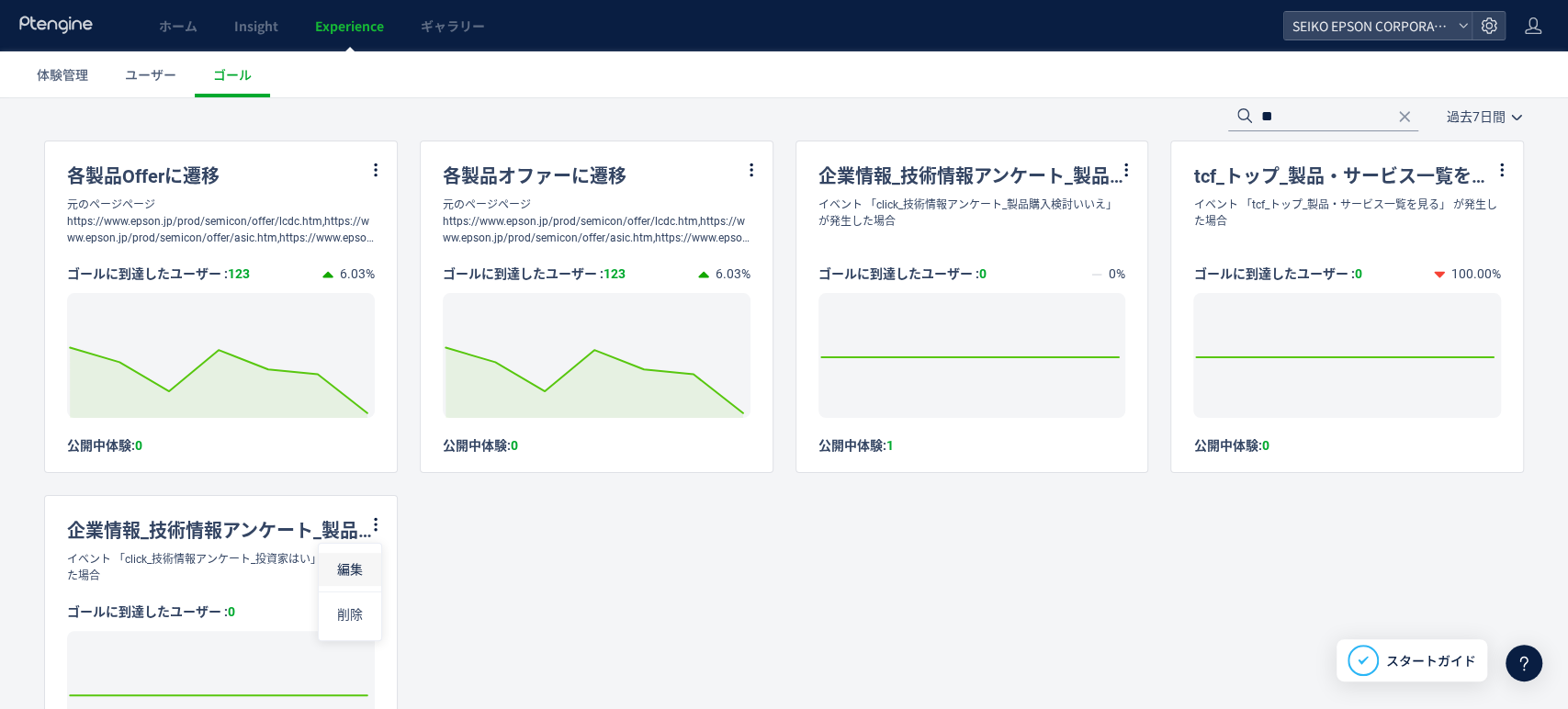 click on "編集" at bounding box center (350, 569) 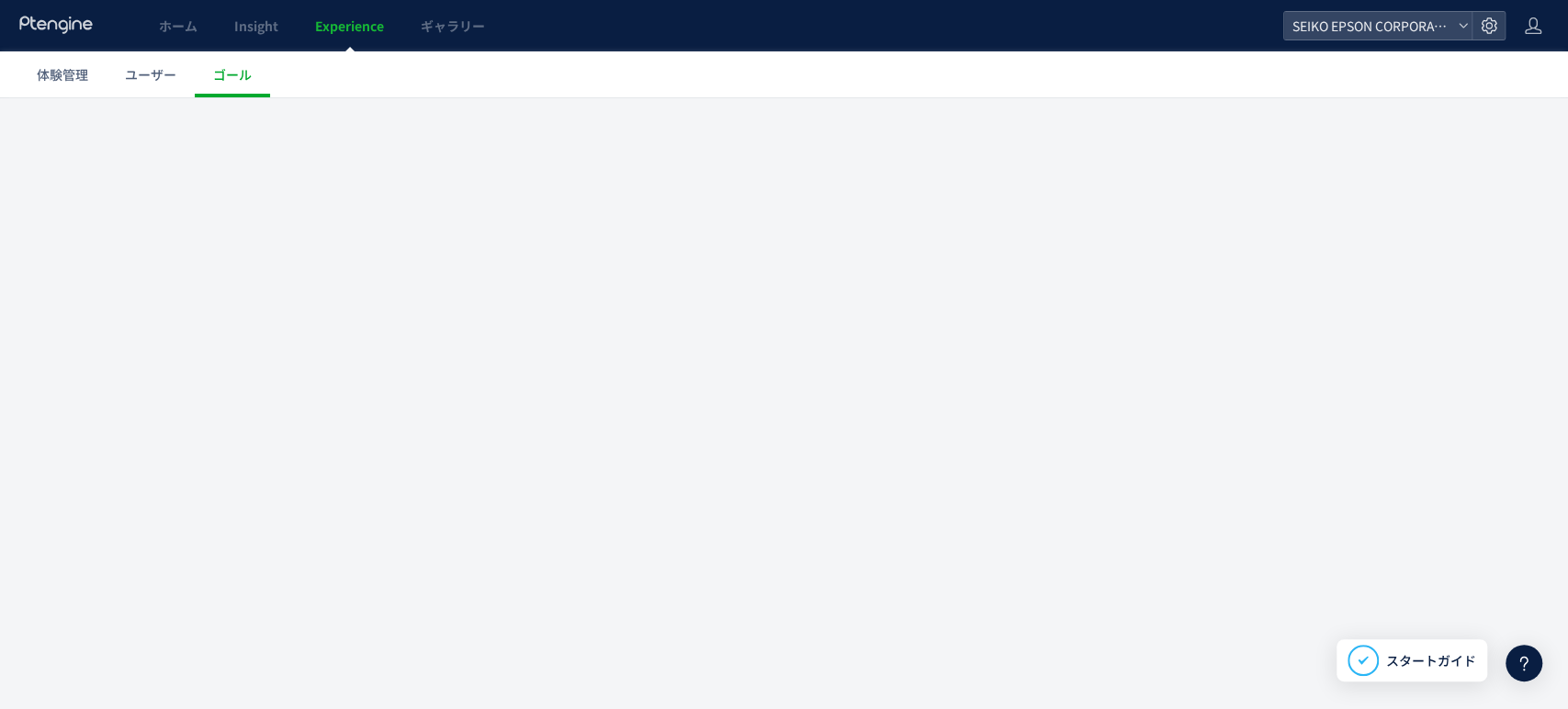 scroll, scrollTop: 0, scrollLeft: 0, axis: both 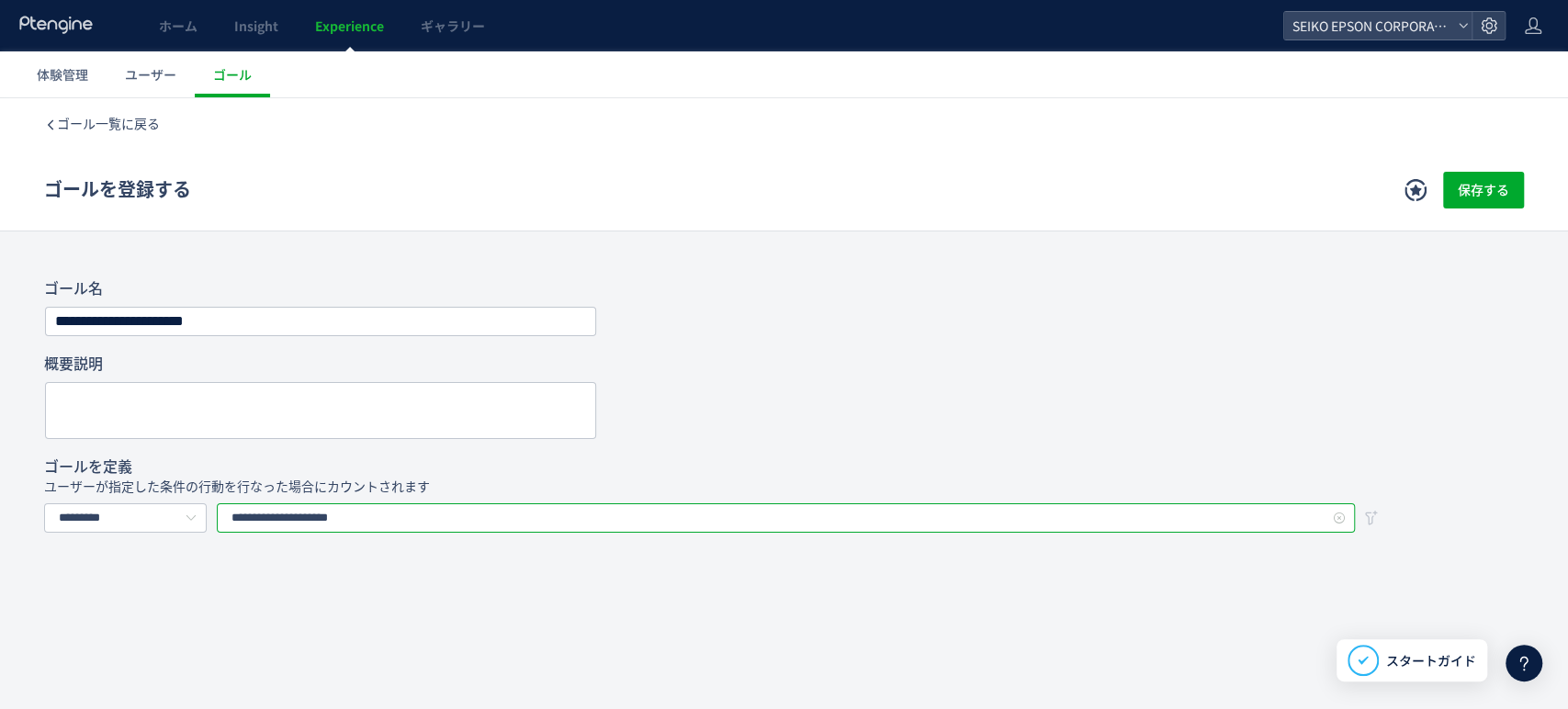click on "**********" at bounding box center [785, 518] 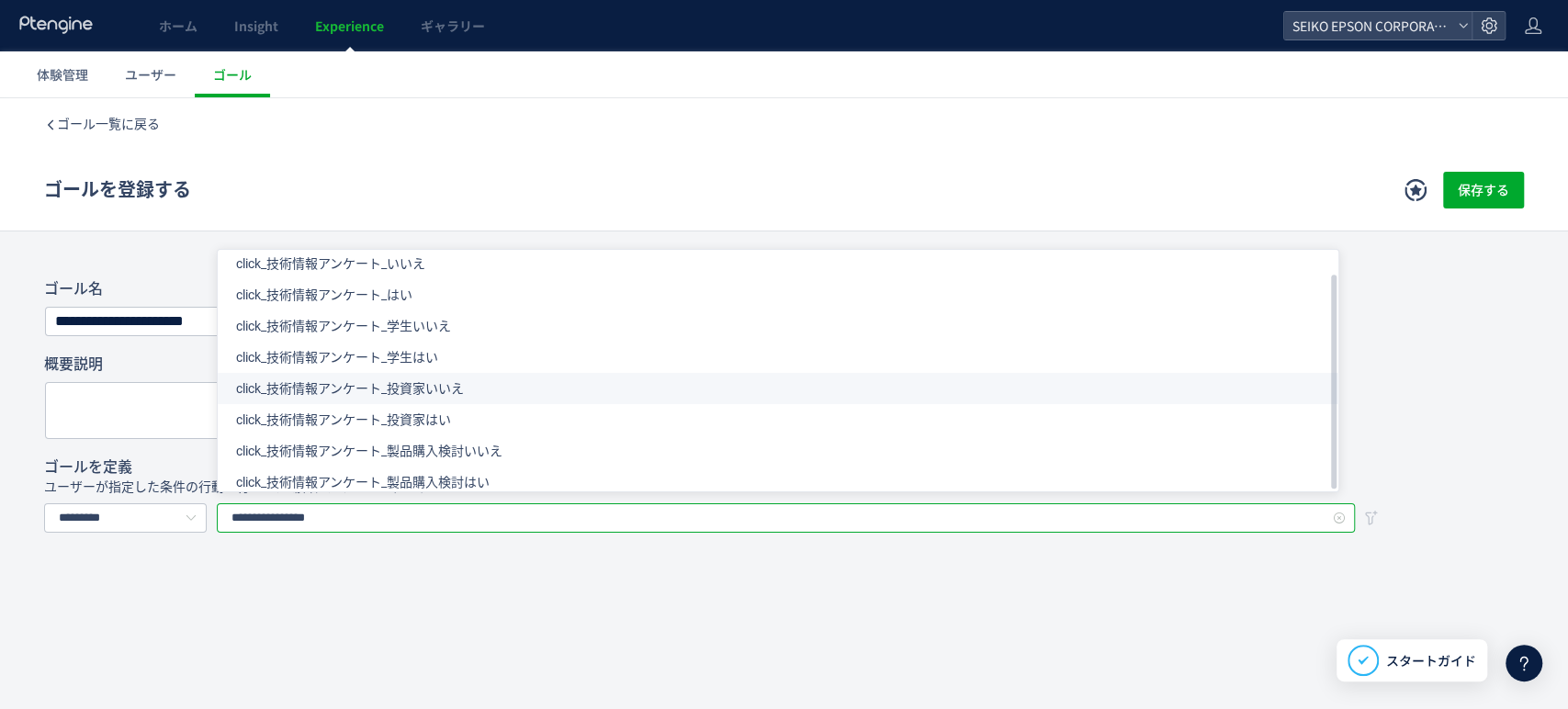 scroll, scrollTop: 26, scrollLeft: 0, axis: vertical 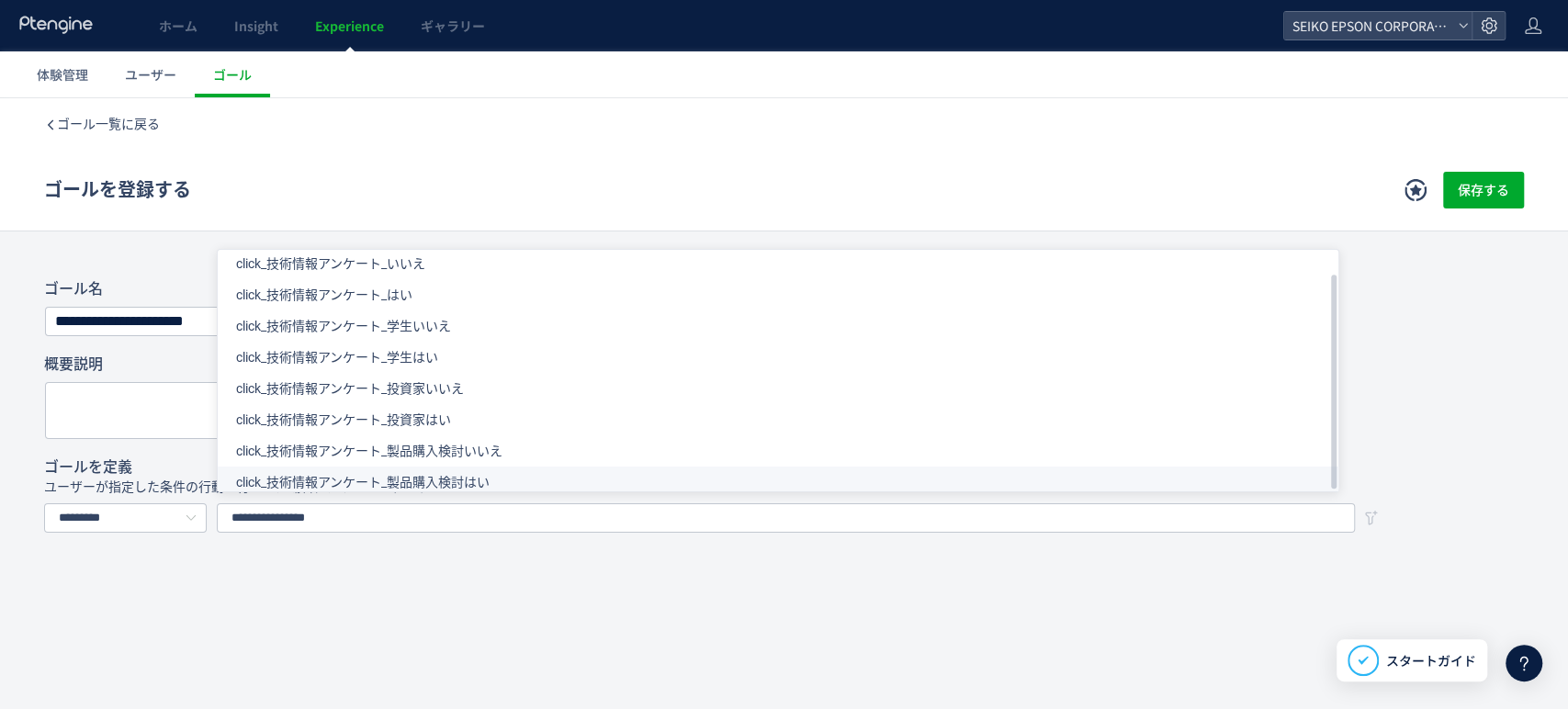 click on "click_技術情報アンケート_製品購入検討はい" at bounding box center (785, 482) 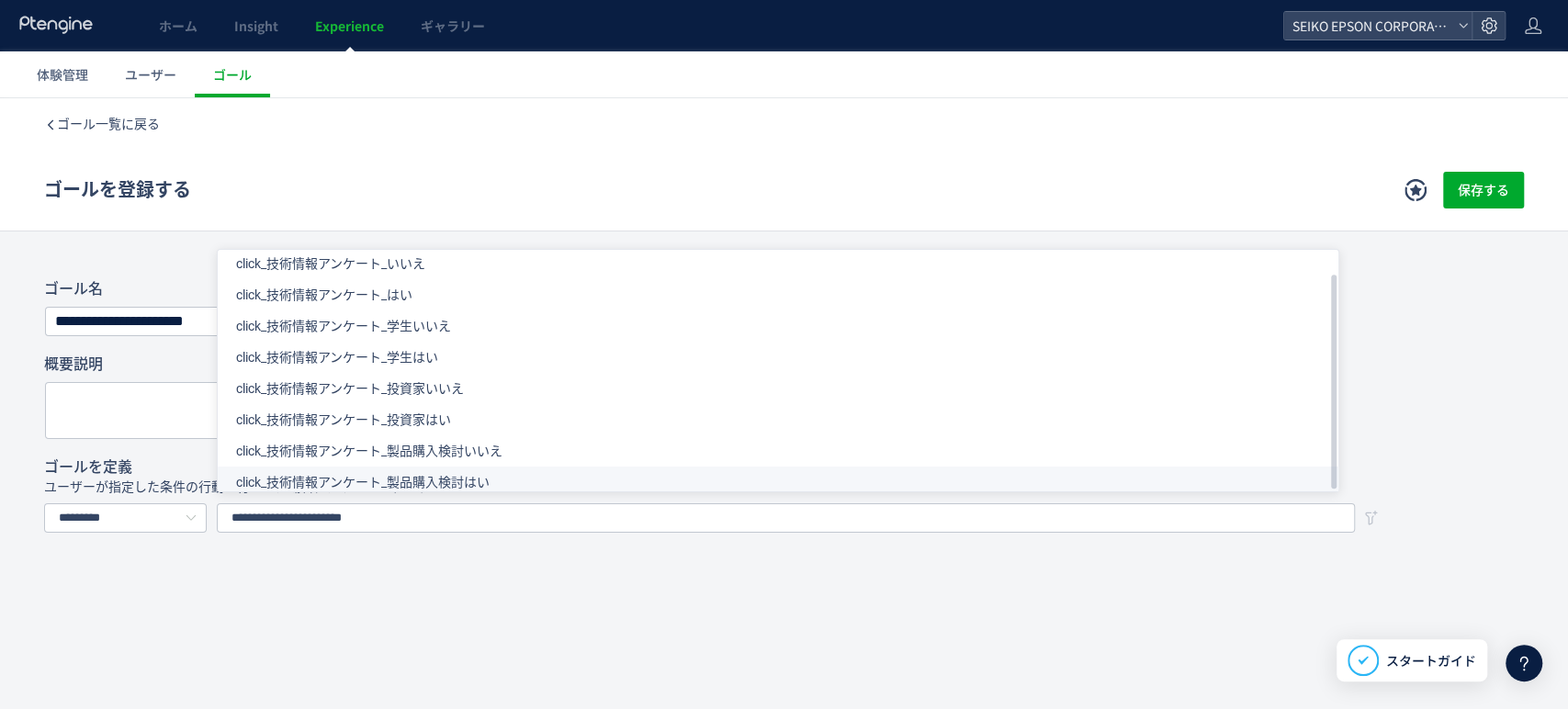 scroll, scrollTop: 0, scrollLeft: 0, axis: both 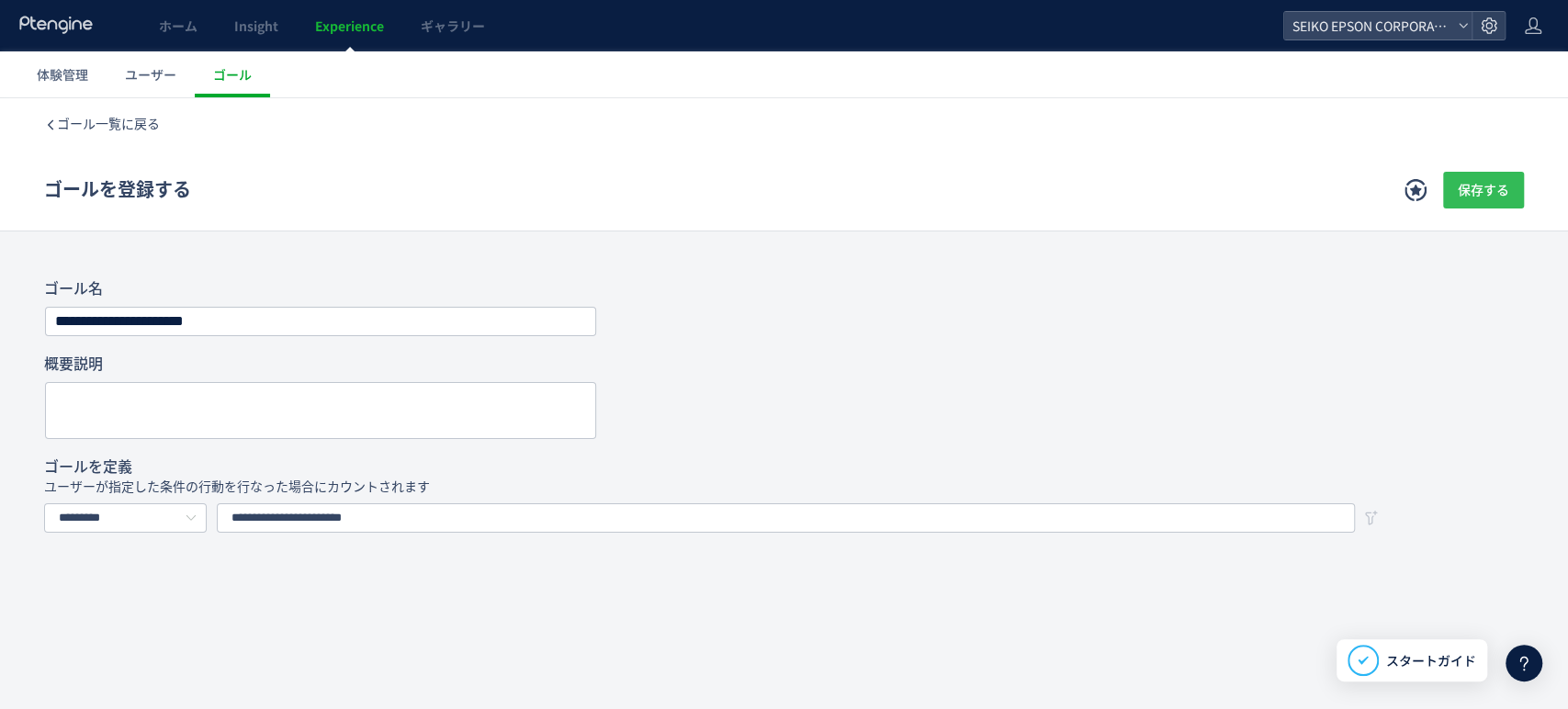 click on "保存する" at bounding box center [1483, 190] 